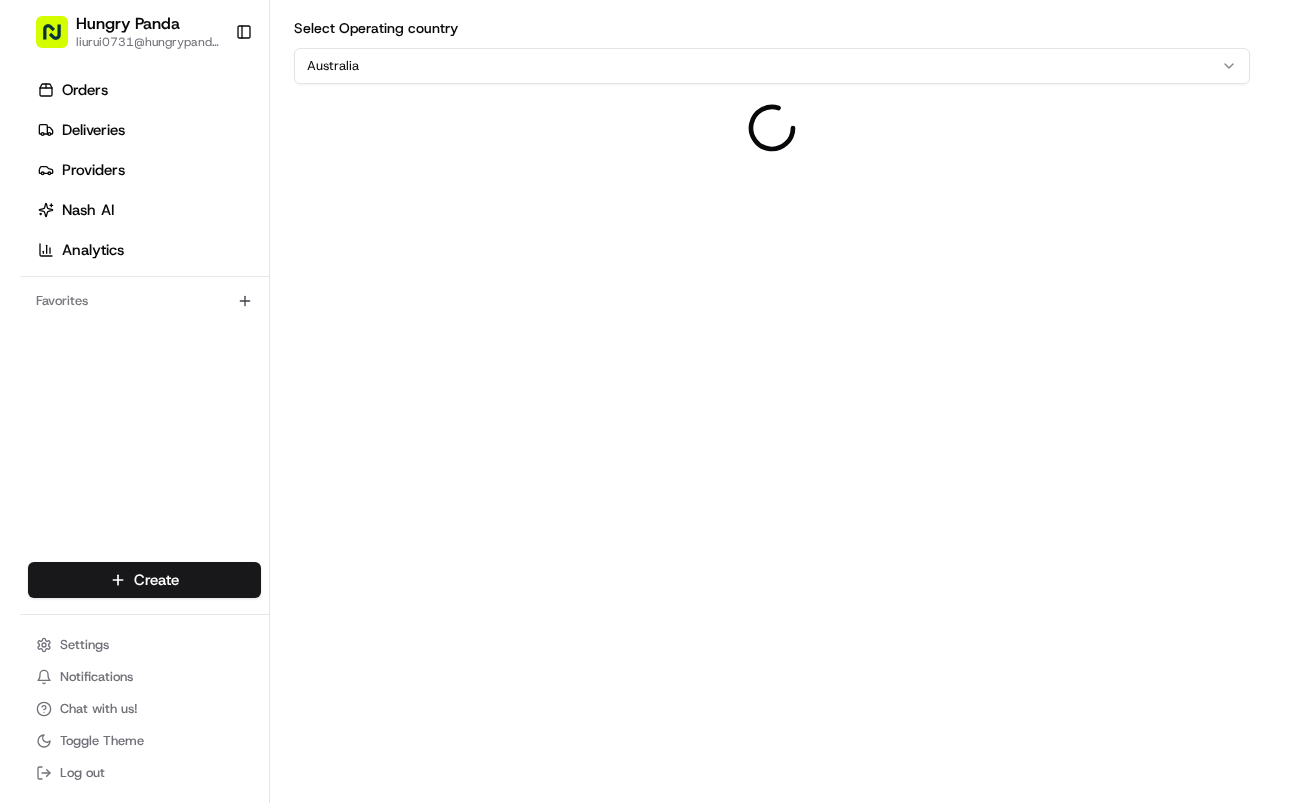 scroll, scrollTop: 0, scrollLeft: 0, axis: both 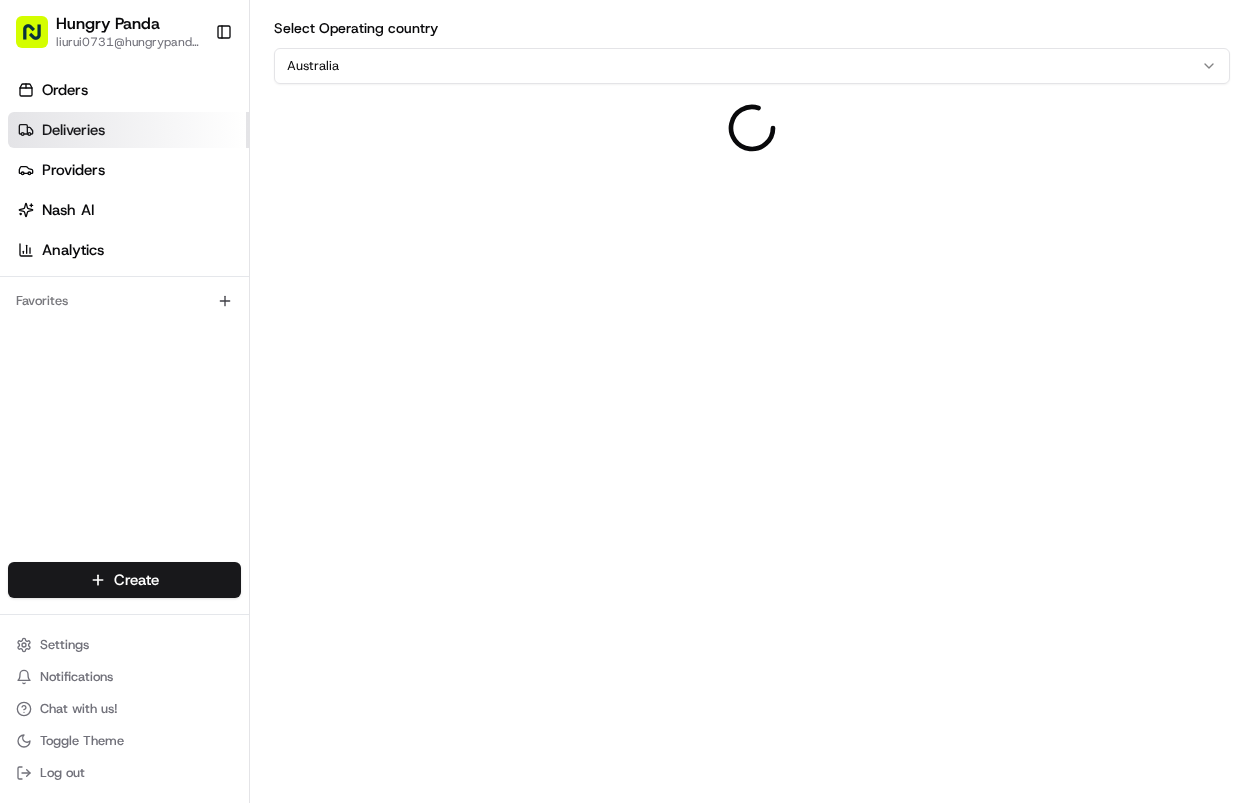 click on "Deliveries" at bounding box center (128, 130) 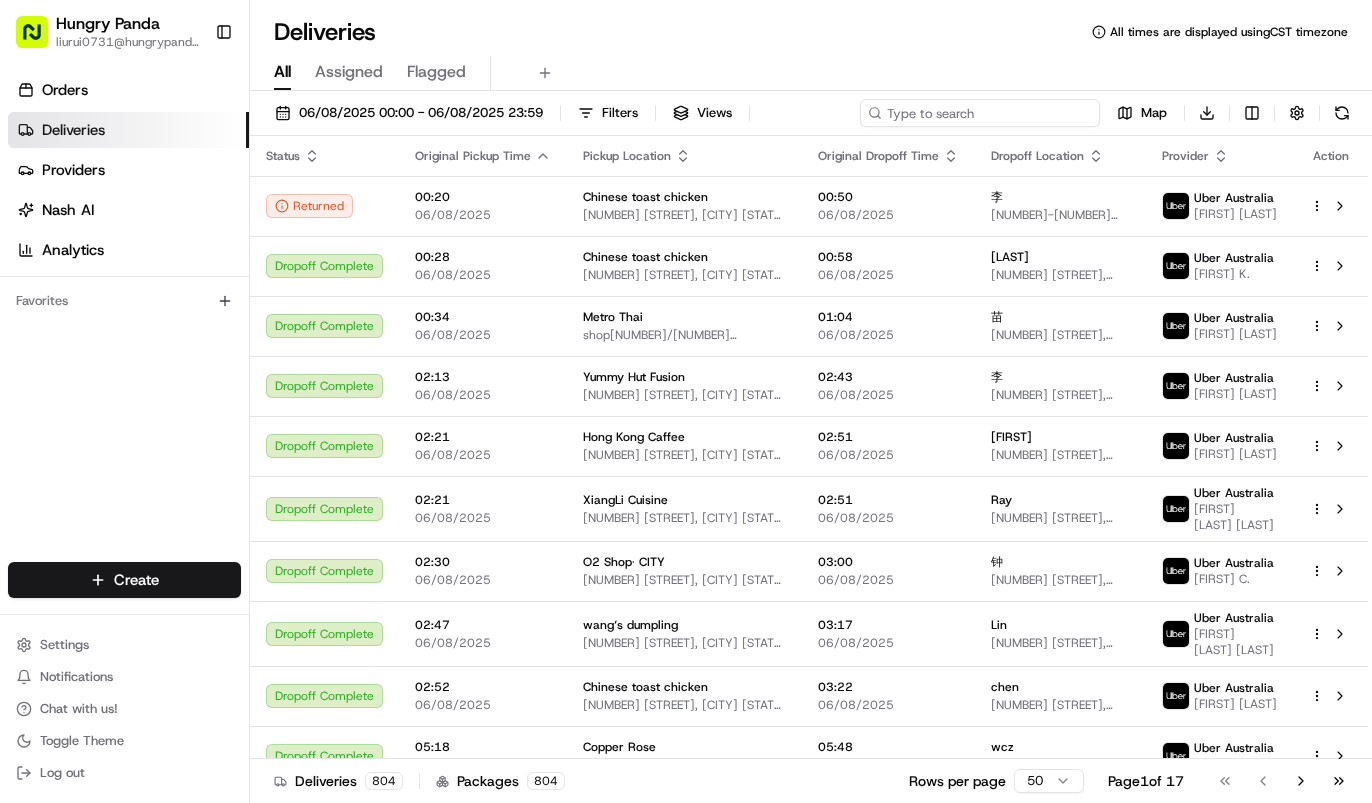 click at bounding box center [980, 113] 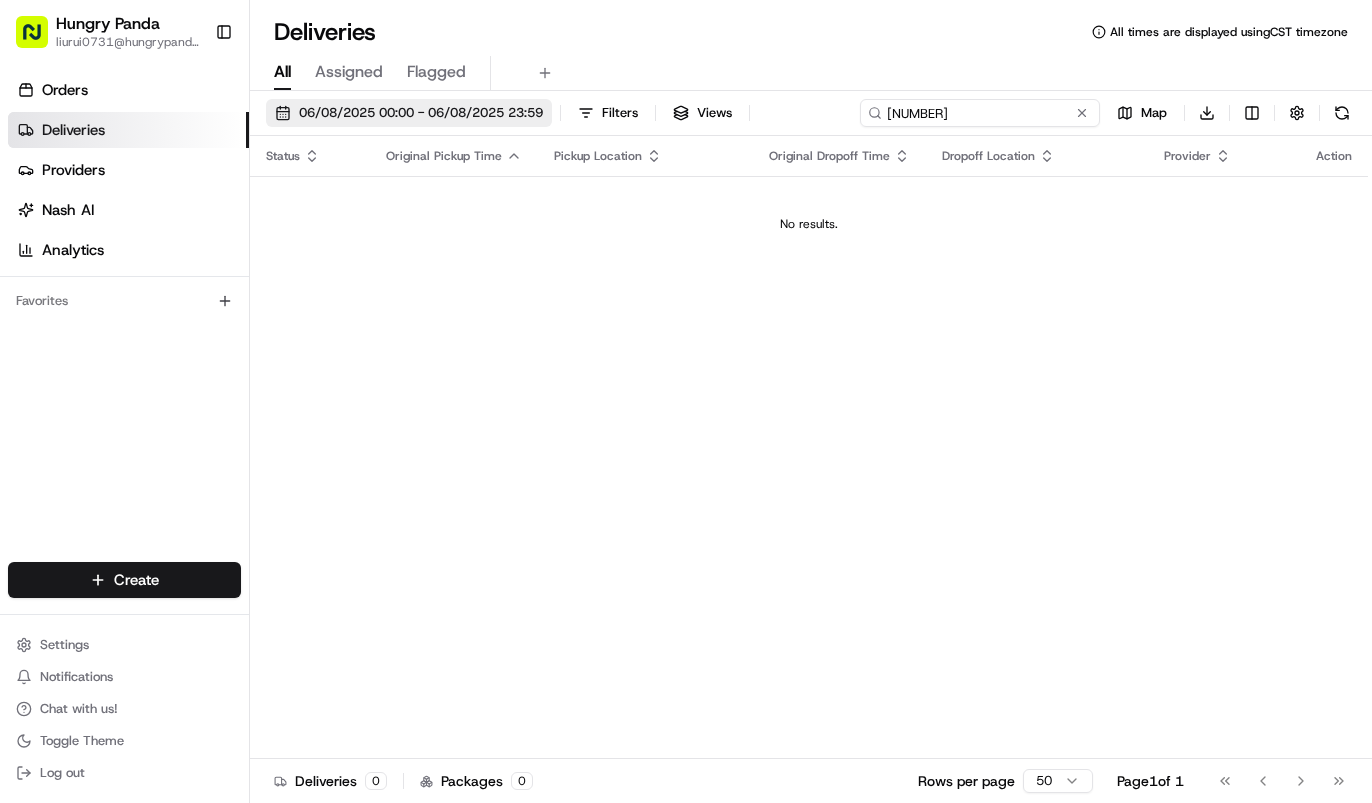 type on "[NUMBER]" 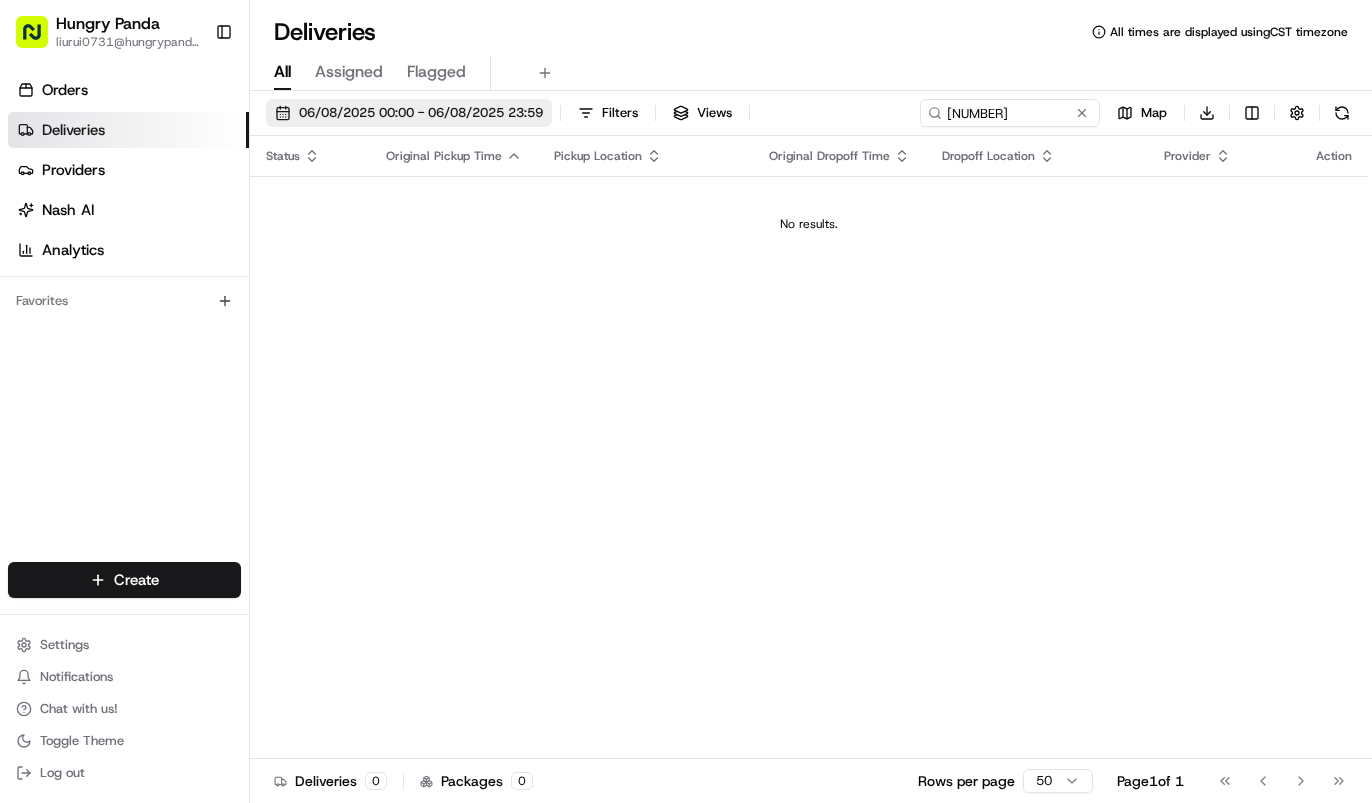 click on "06/08/2025 00:00 - 06/08/2025 23:59" at bounding box center (421, 113) 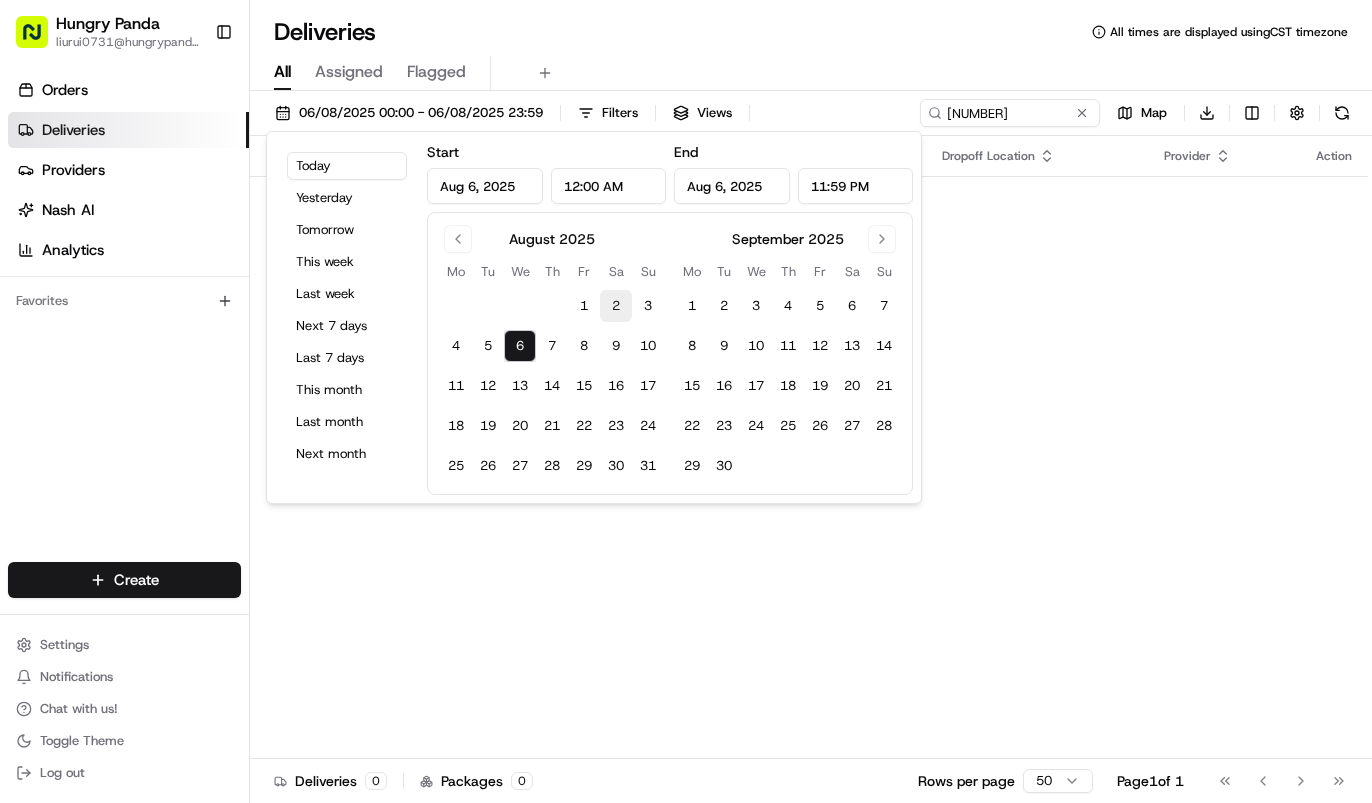click on "2" at bounding box center [616, 306] 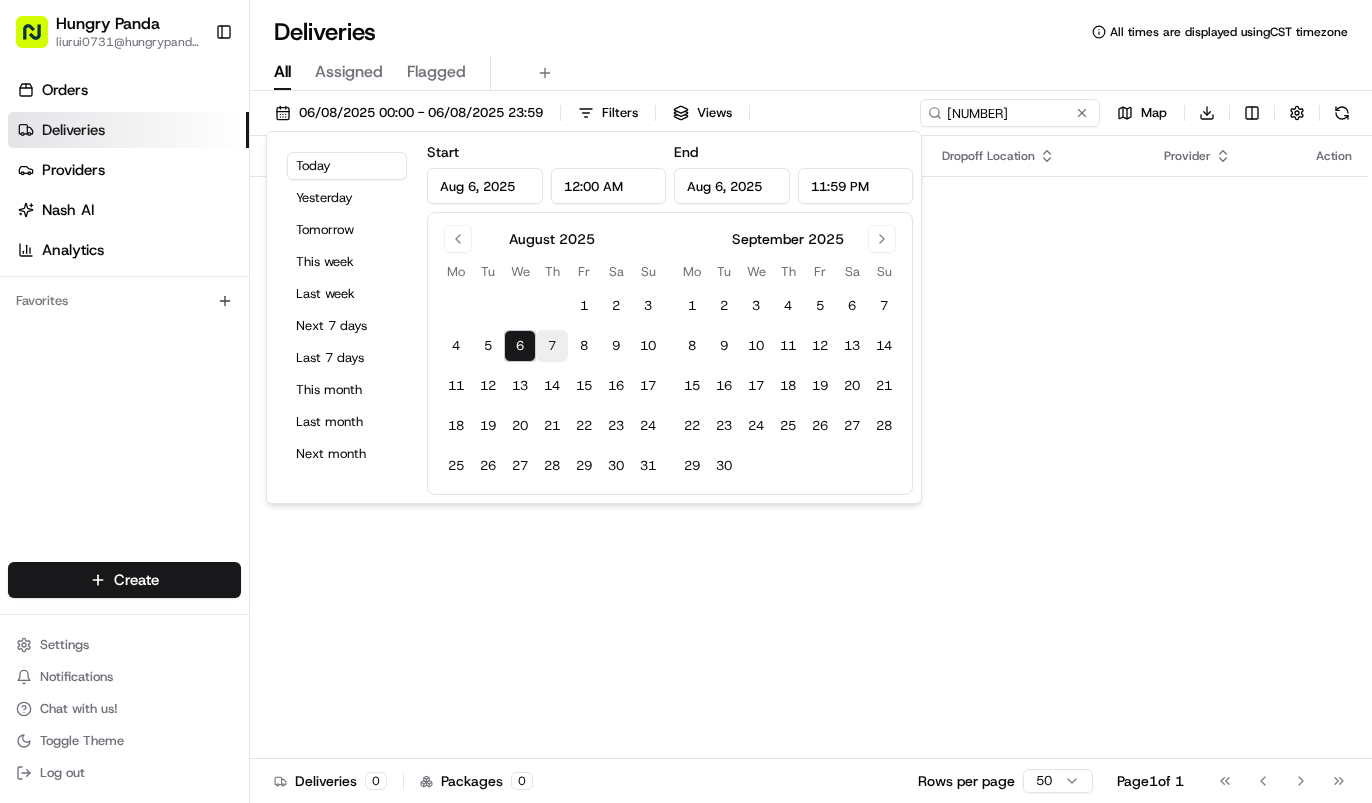 type on "Aug 2, 2025" 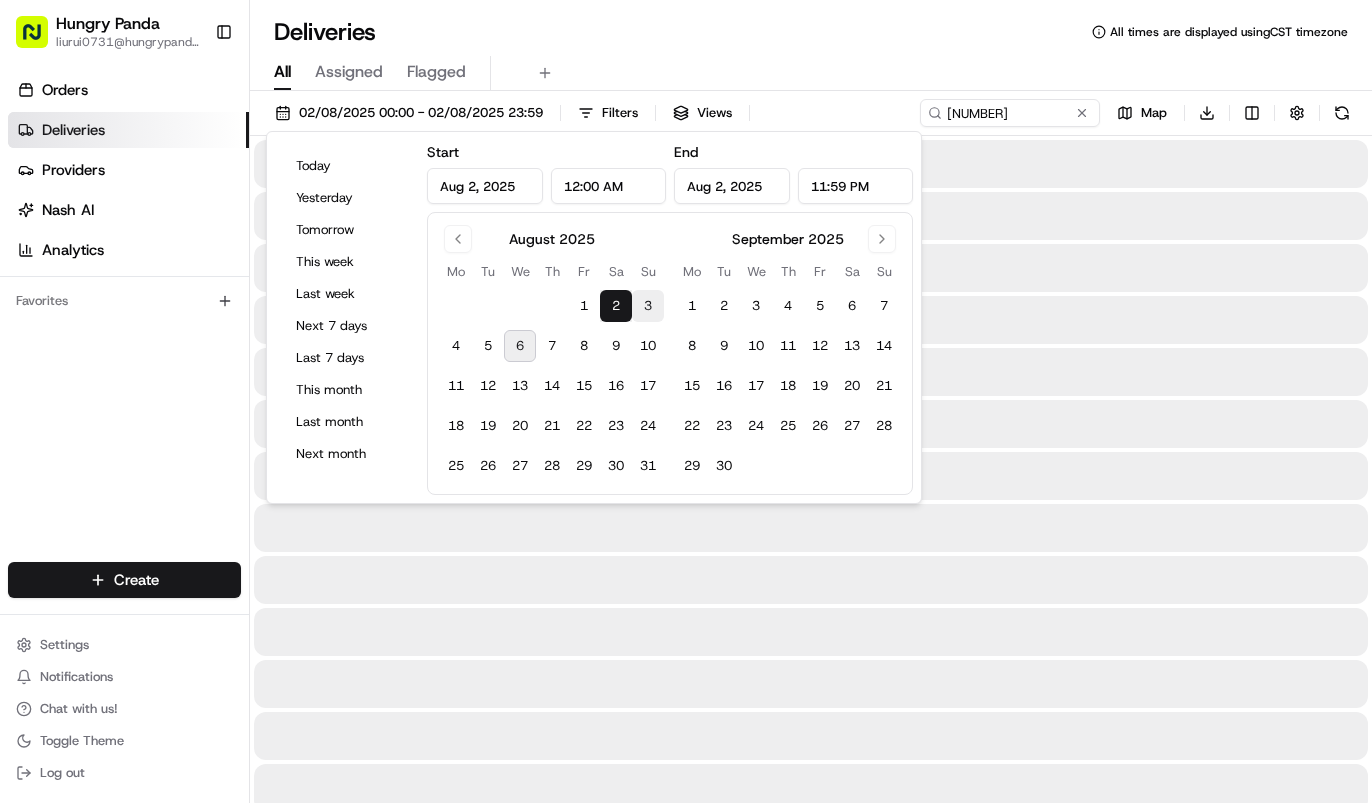 drag, startPoint x: 515, startPoint y: 351, endPoint x: 634, endPoint y: 293, distance: 132.38202 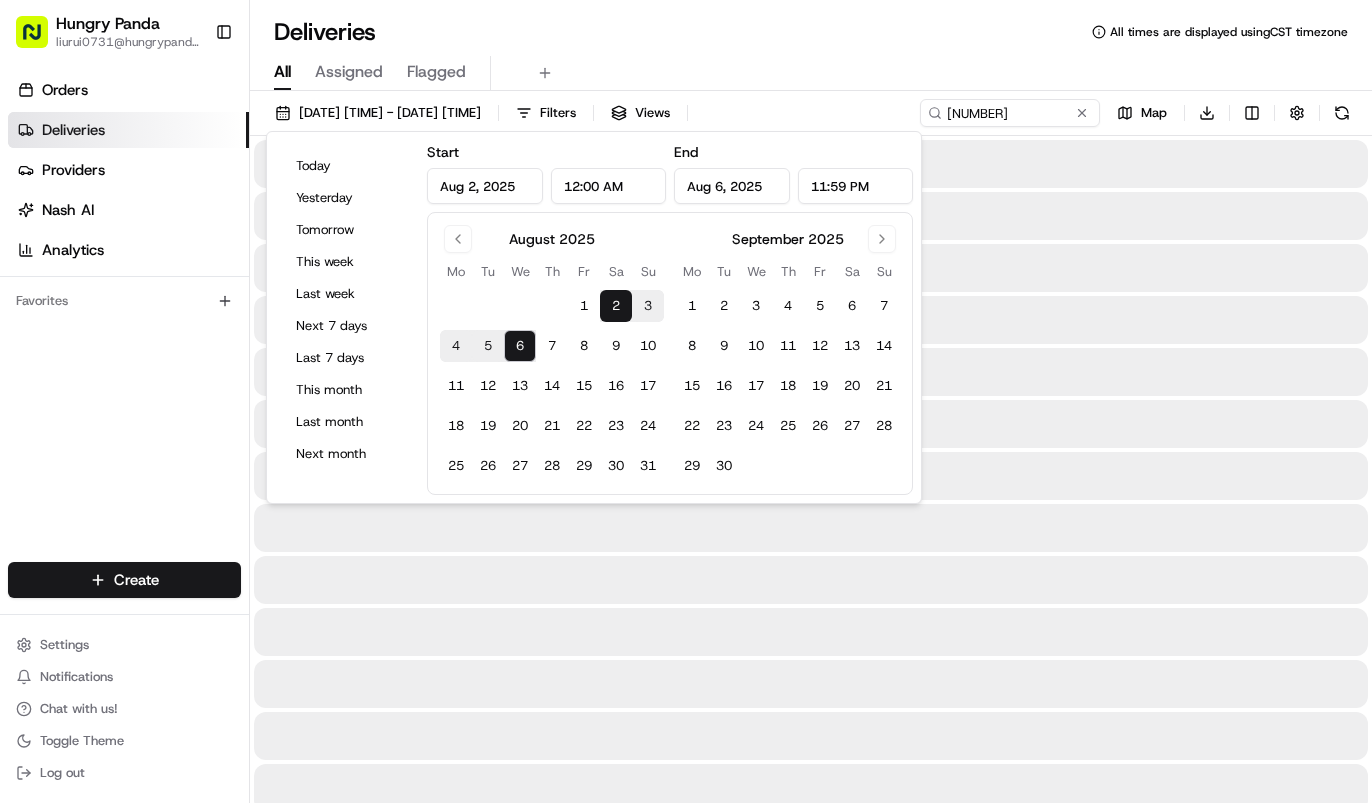 click on "All Assigned Flagged" at bounding box center (811, 73) 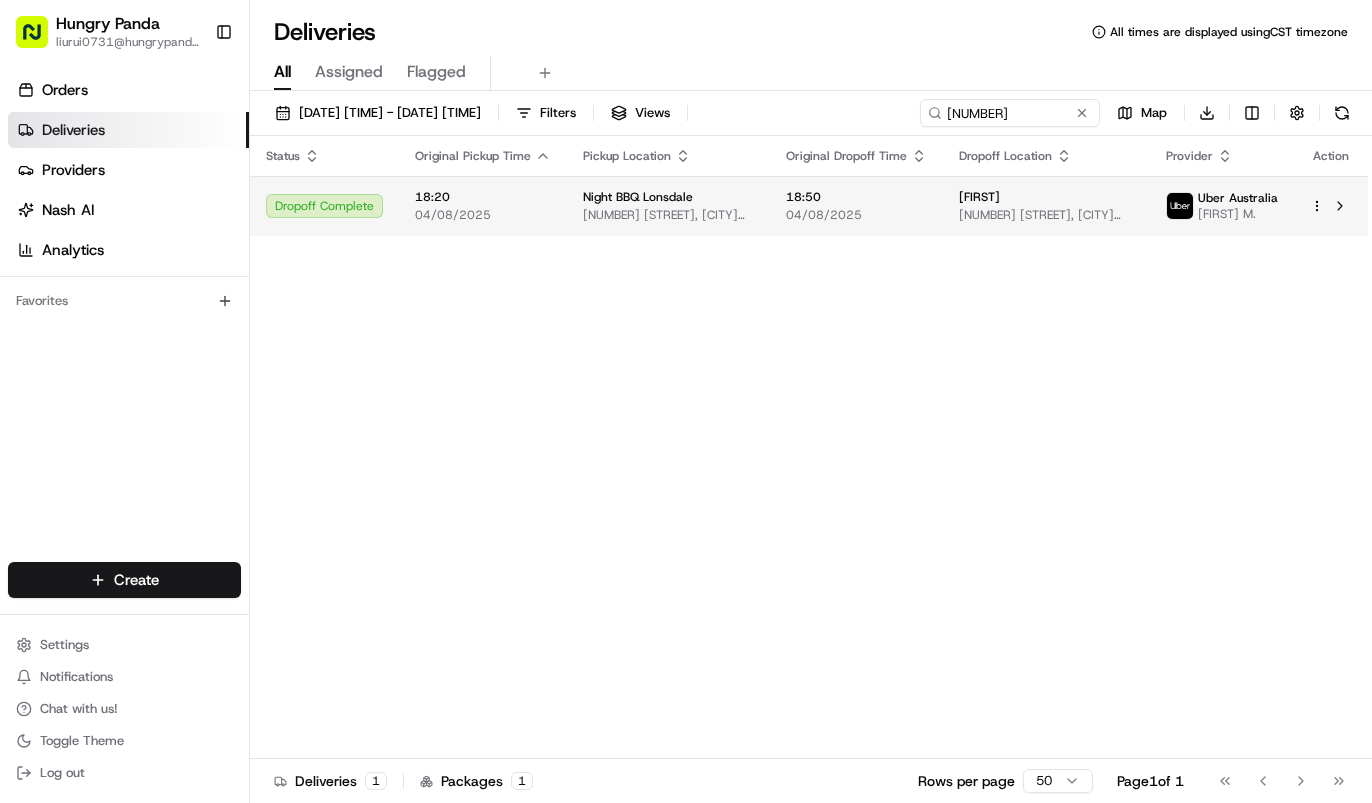 click on "Harry" at bounding box center [979, 197] 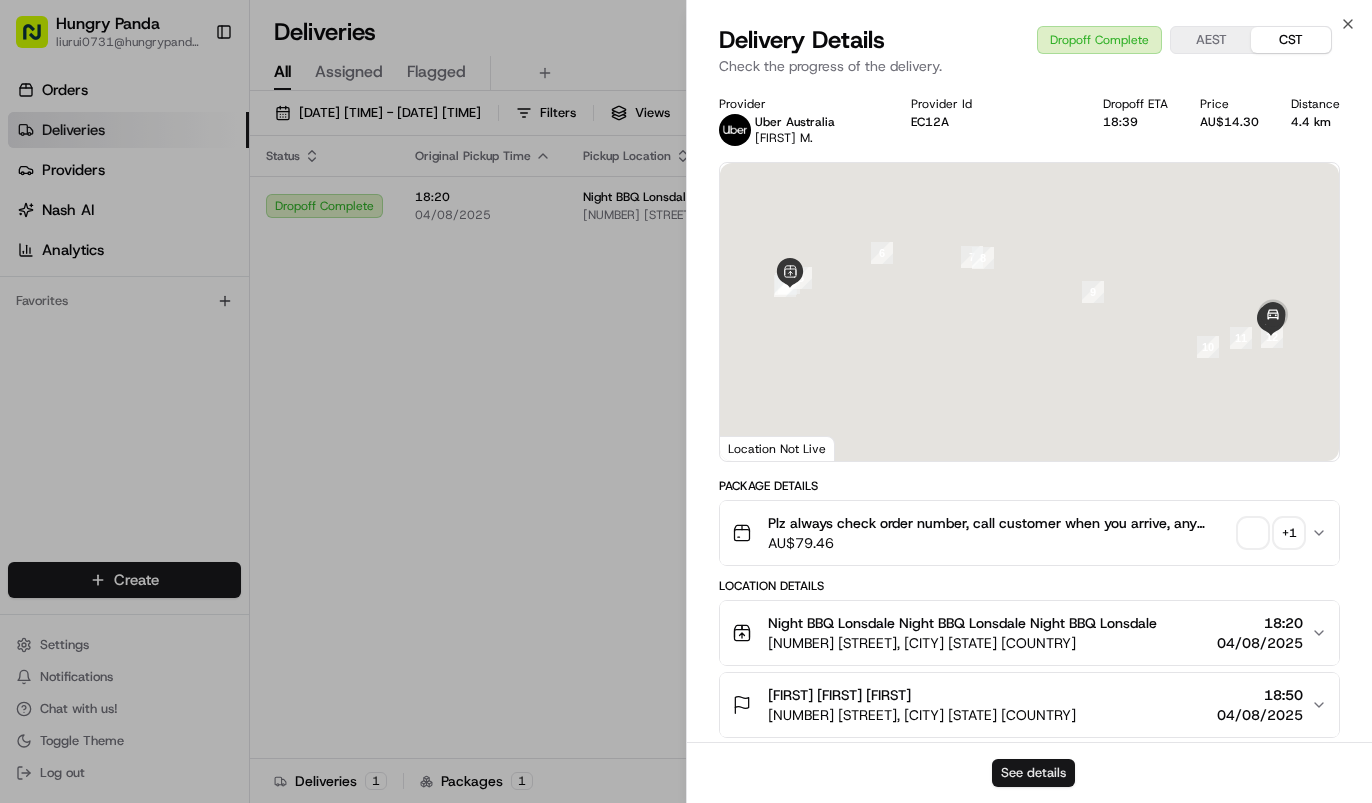 click on "See details" at bounding box center [1033, 773] 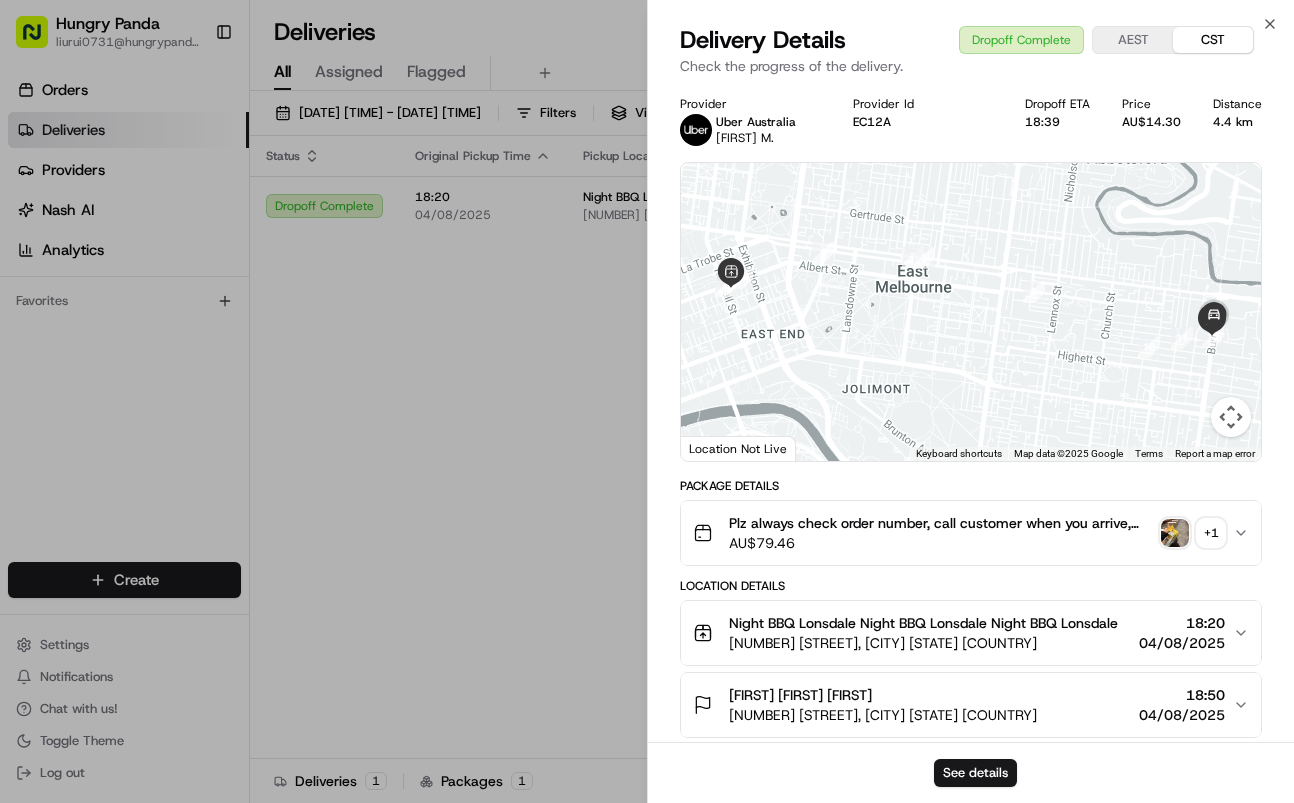 drag, startPoint x: 520, startPoint y: 357, endPoint x: 898, endPoint y: 164, distance: 424.42078 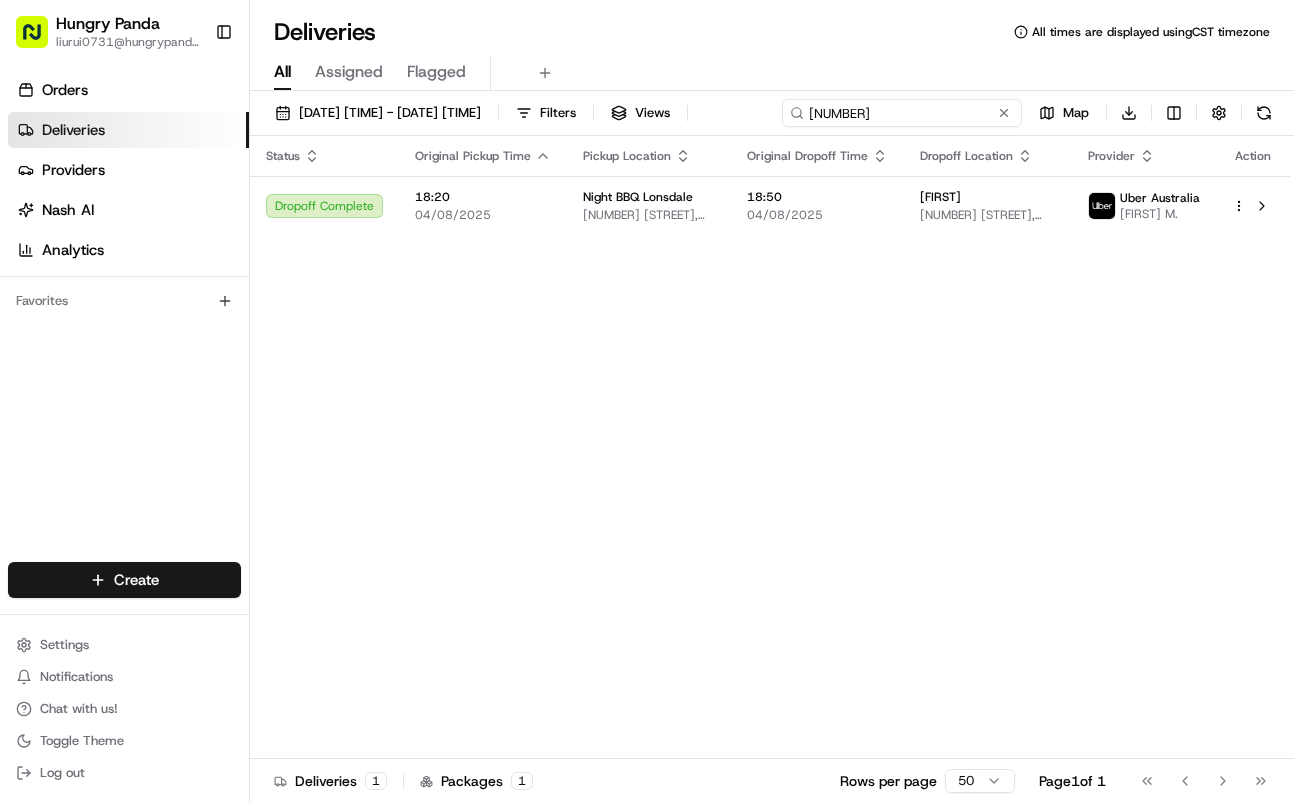 click on "2604384774752780211770" at bounding box center [902, 113] 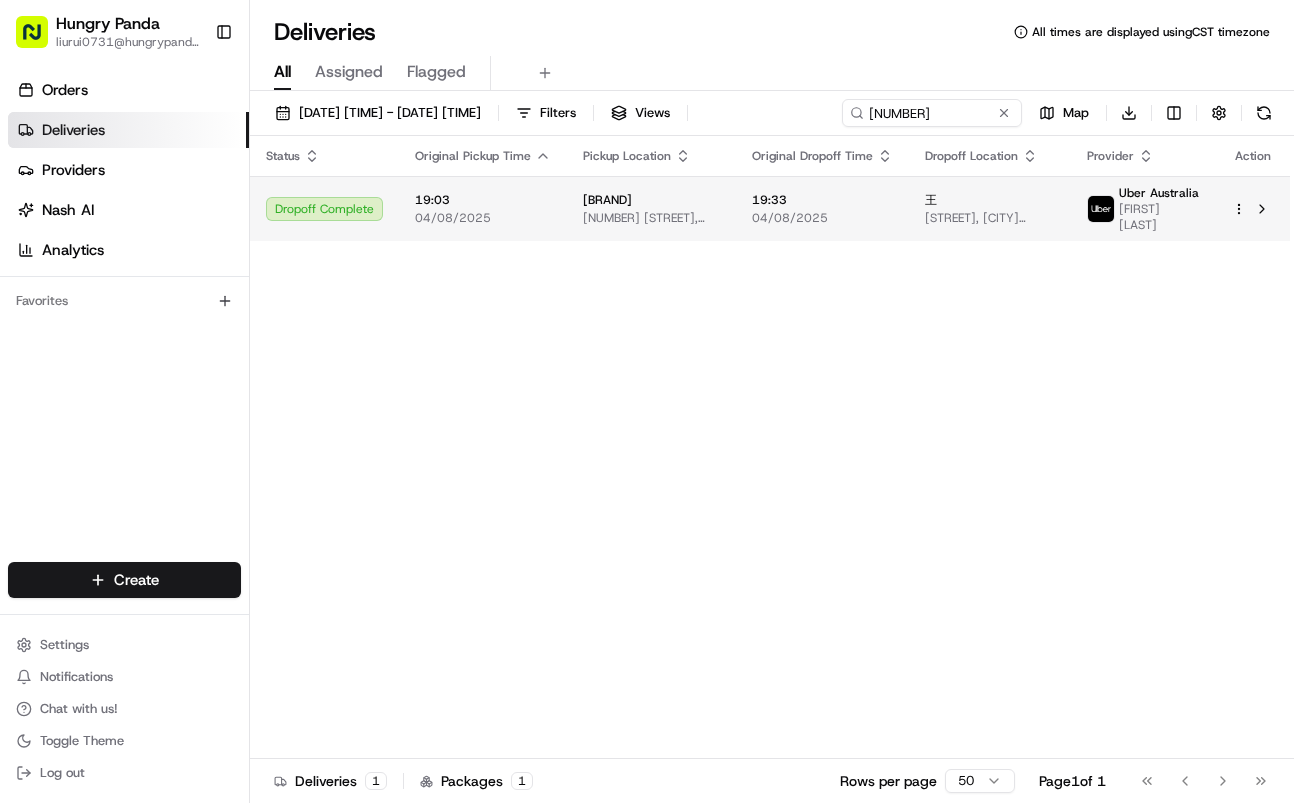 click on "19:33" at bounding box center (822, 200) 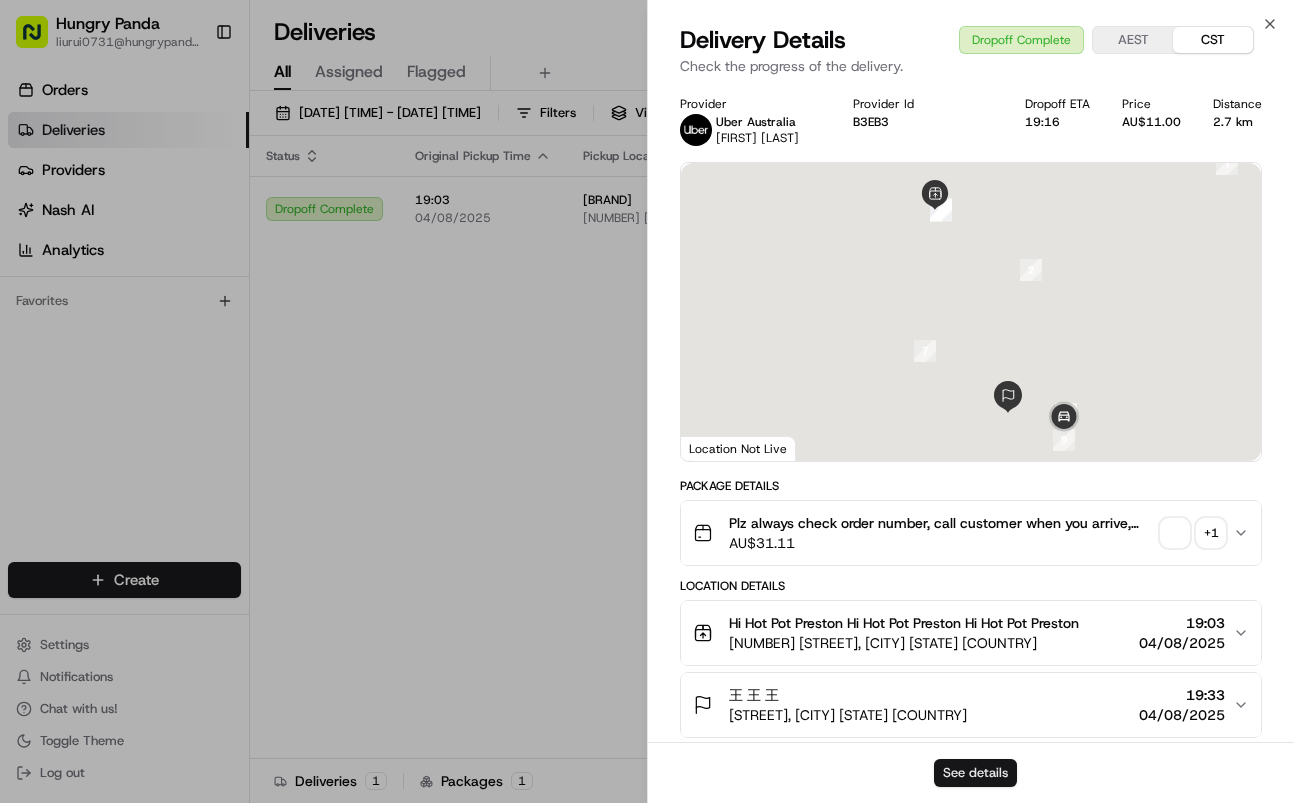 click on "See details" at bounding box center [975, 773] 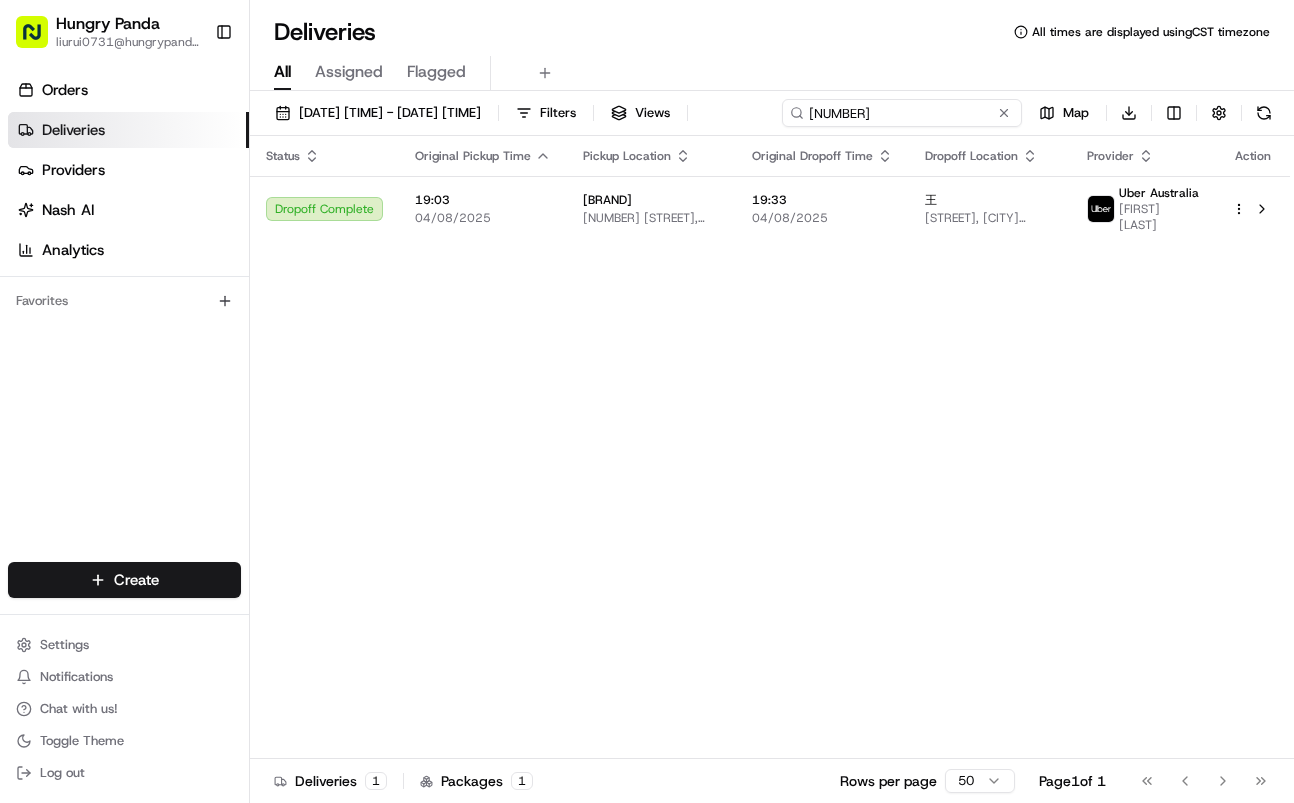 click on "430331972475972949836" at bounding box center [902, 113] 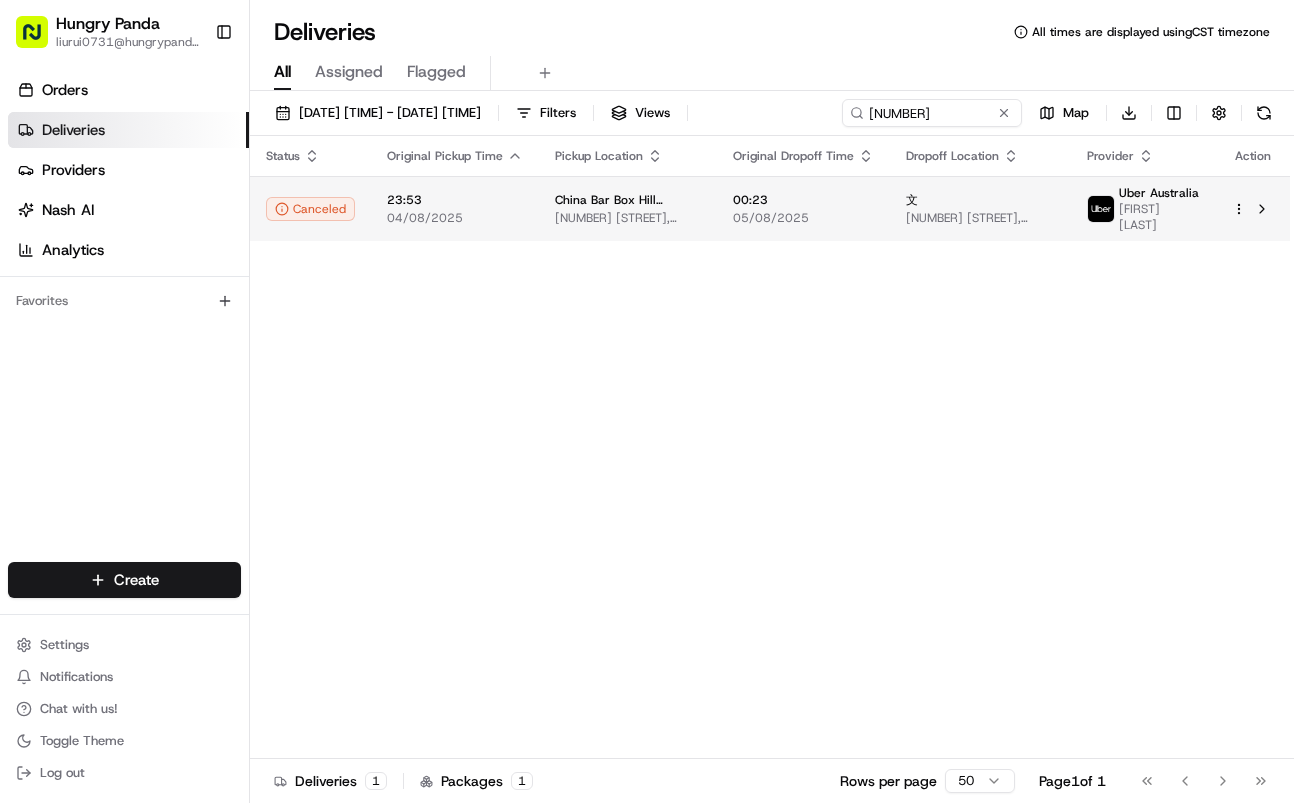 click on "05/08/2025" at bounding box center (803, 218) 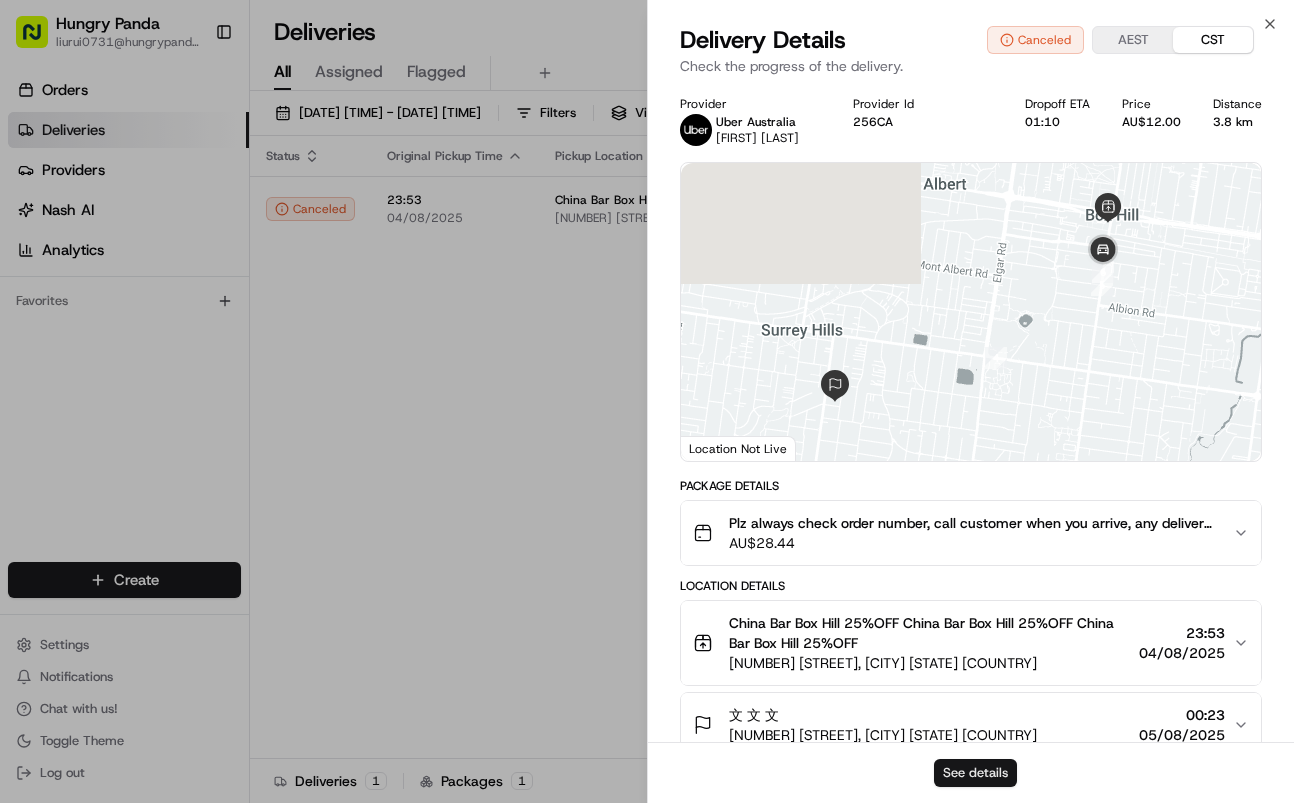 drag, startPoint x: 958, startPoint y: 789, endPoint x: 966, endPoint y: 760, distance: 30.083218 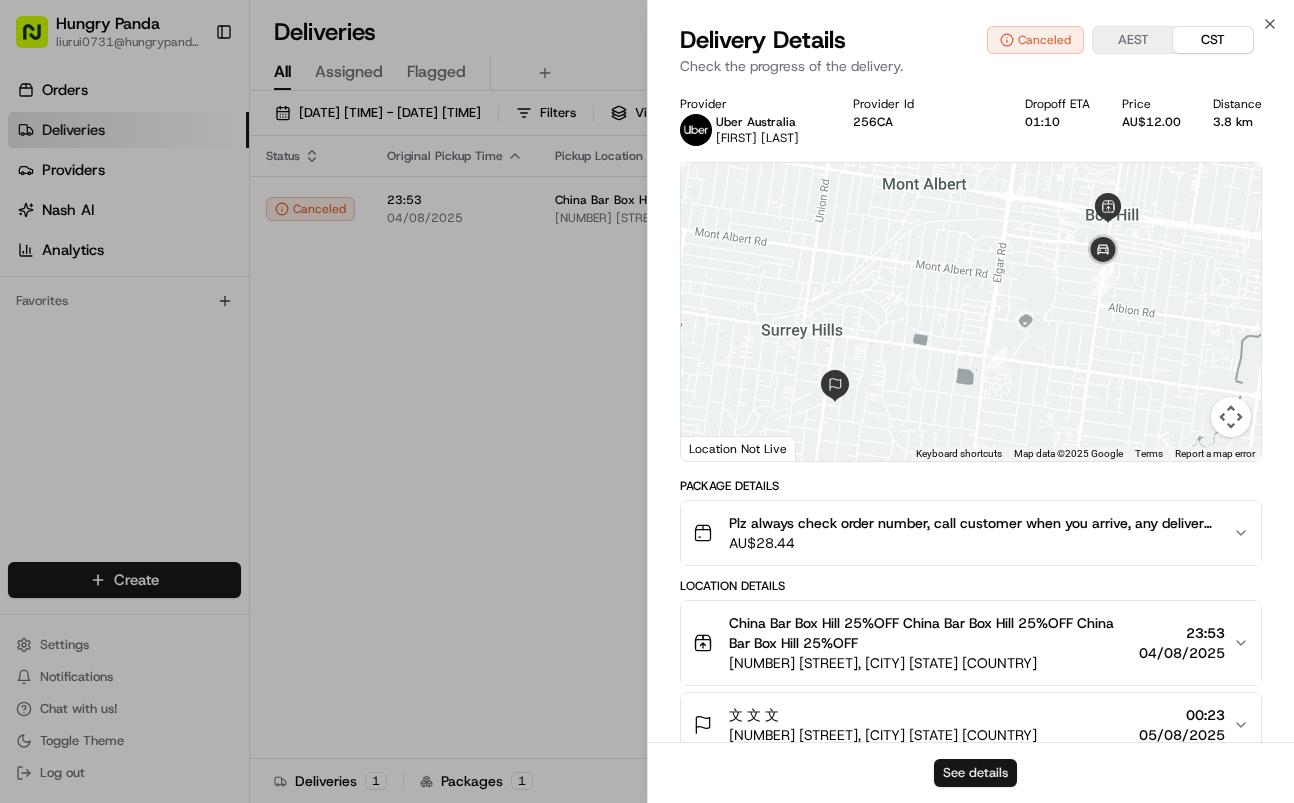 click on "See details" at bounding box center [975, 773] 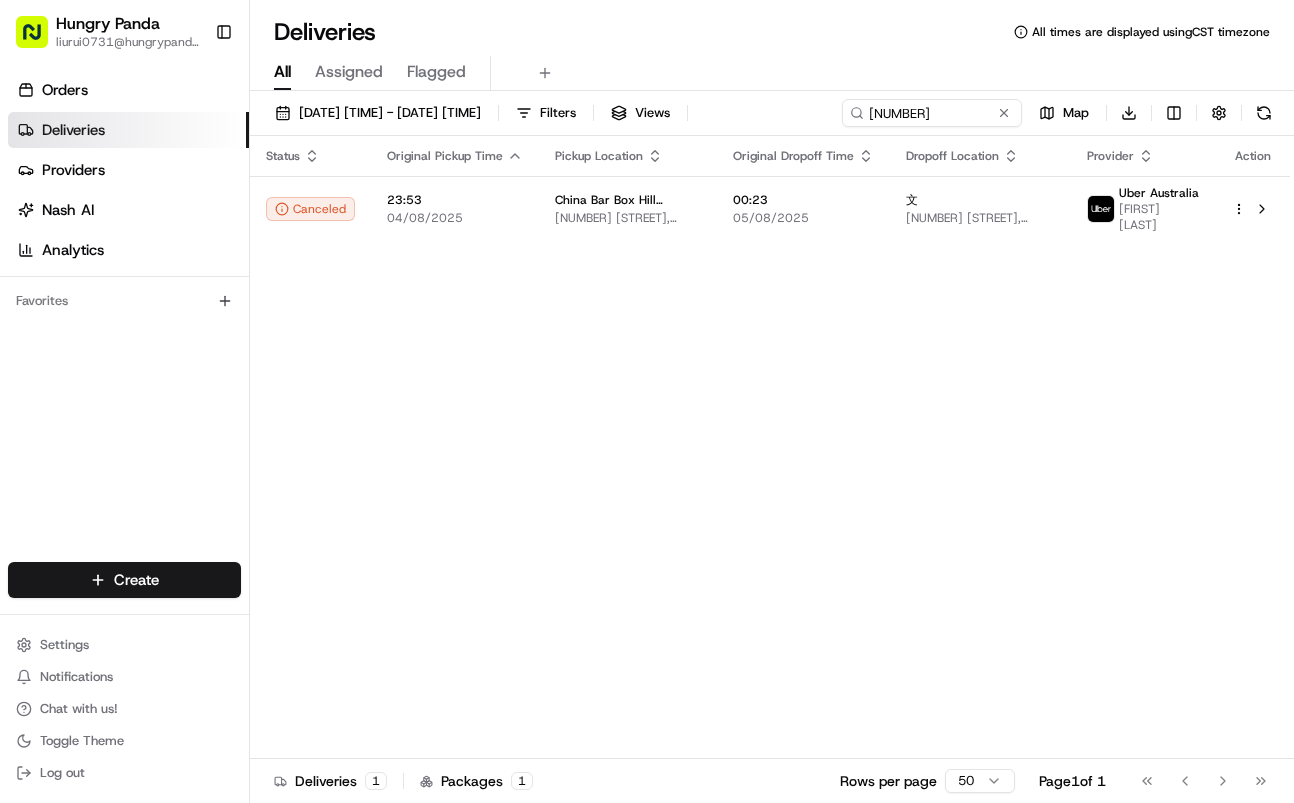 drag, startPoint x: 500, startPoint y: 332, endPoint x: 928, endPoint y: 135, distance: 471.16135 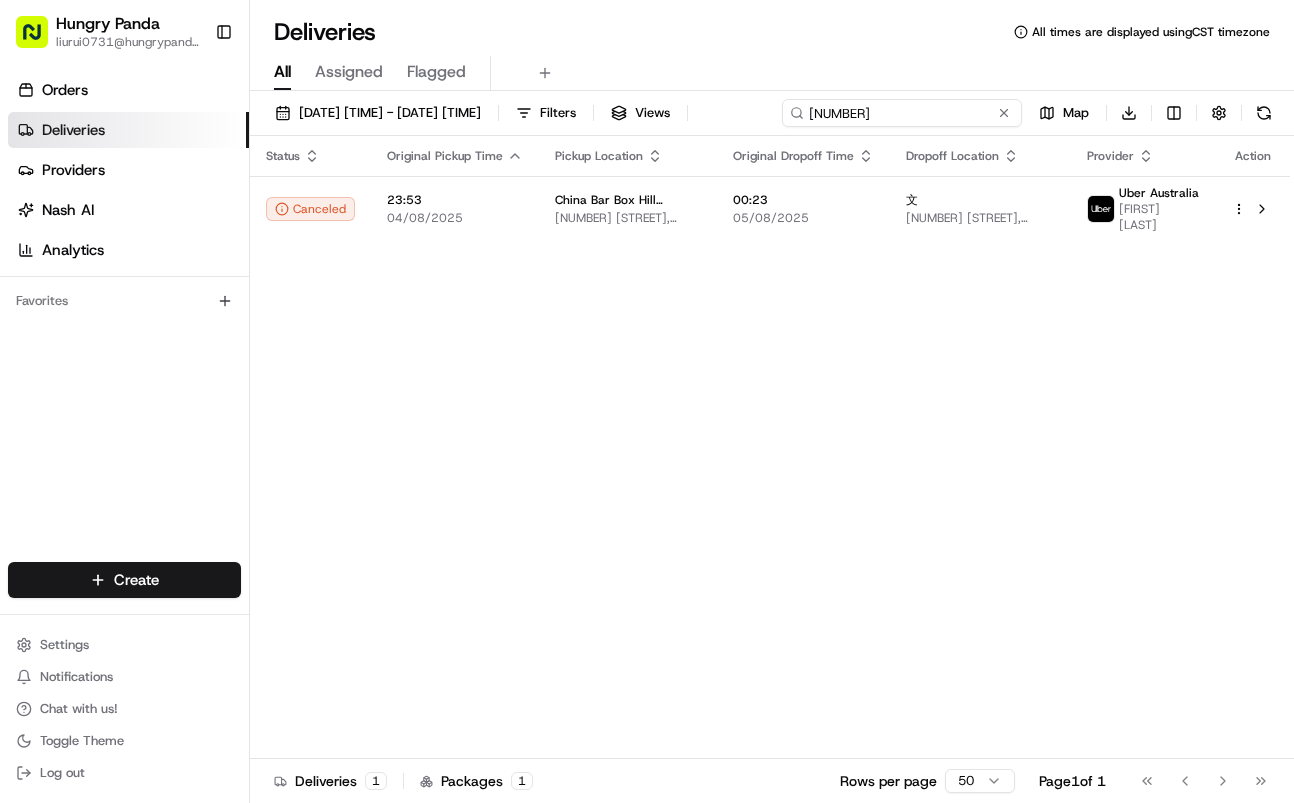 click on "1723338464856771321086" at bounding box center (902, 113) 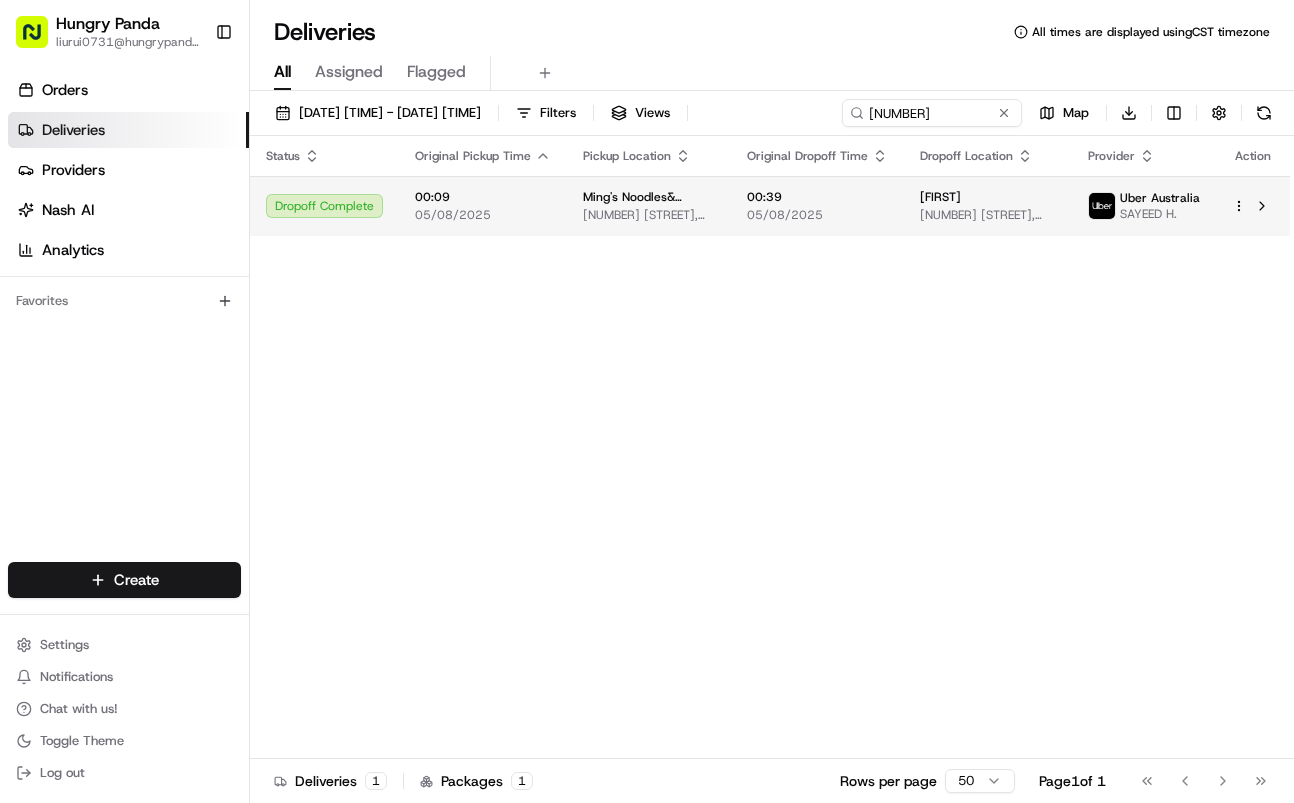 click on "00:39 05/08/2025" at bounding box center (817, 206) 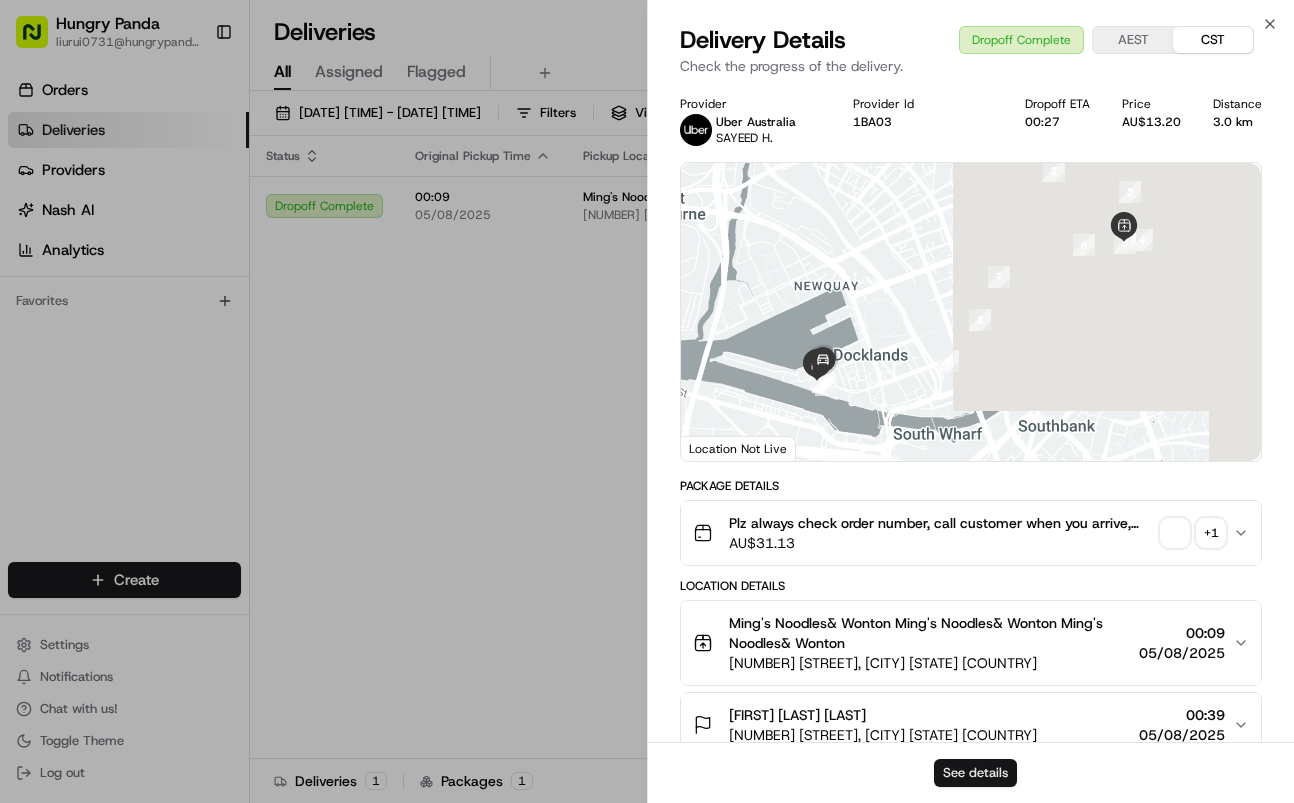 click on "See details" at bounding box center [975, 773] 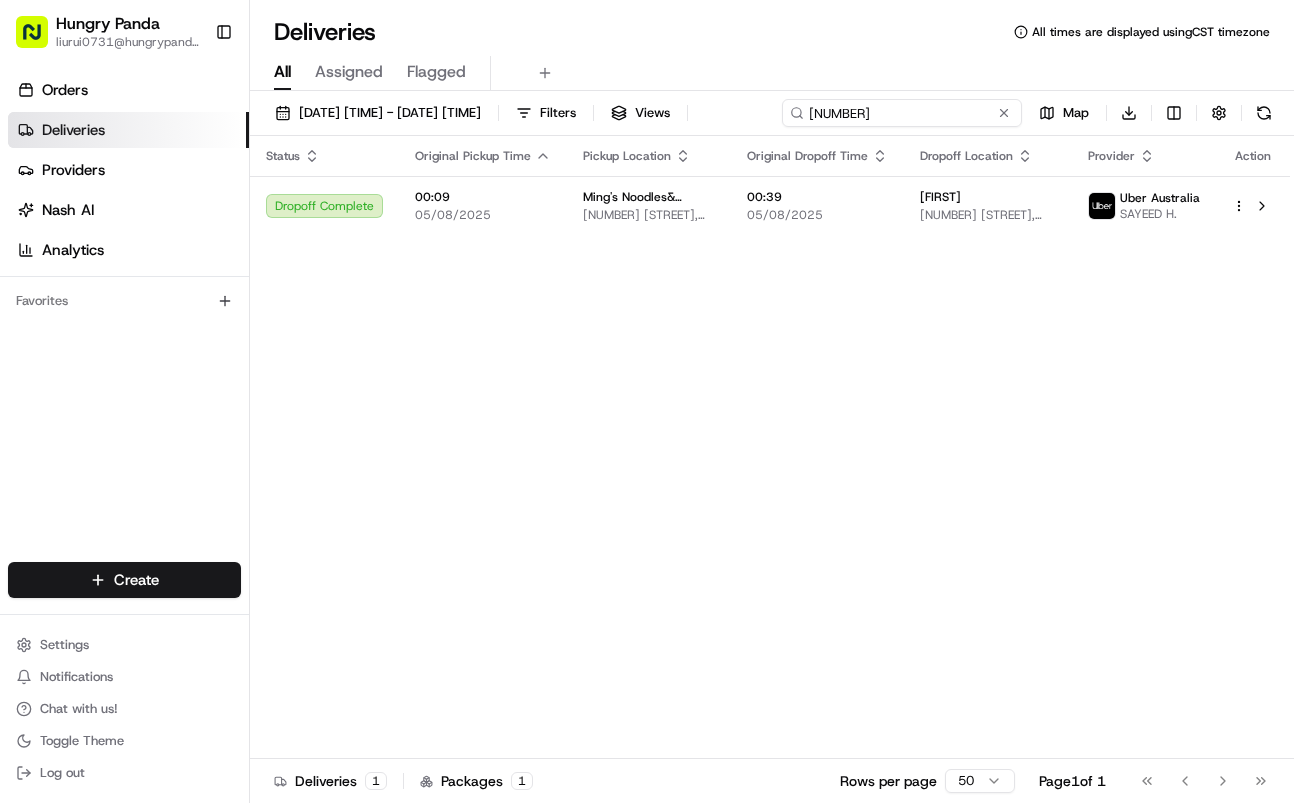 click on "102832266445074235791" at bounding box center [902, 113] 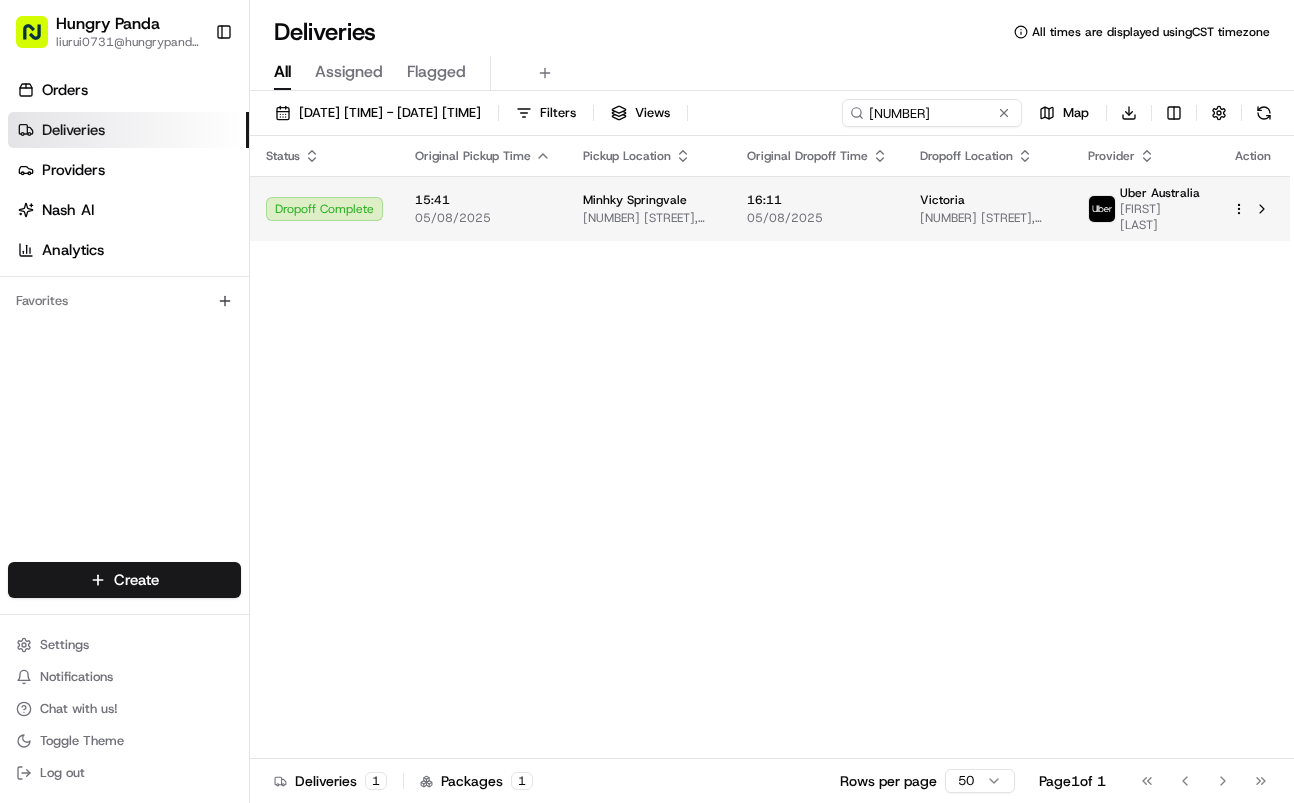 click on "05/08/2025" at bounding box center (817, 218) 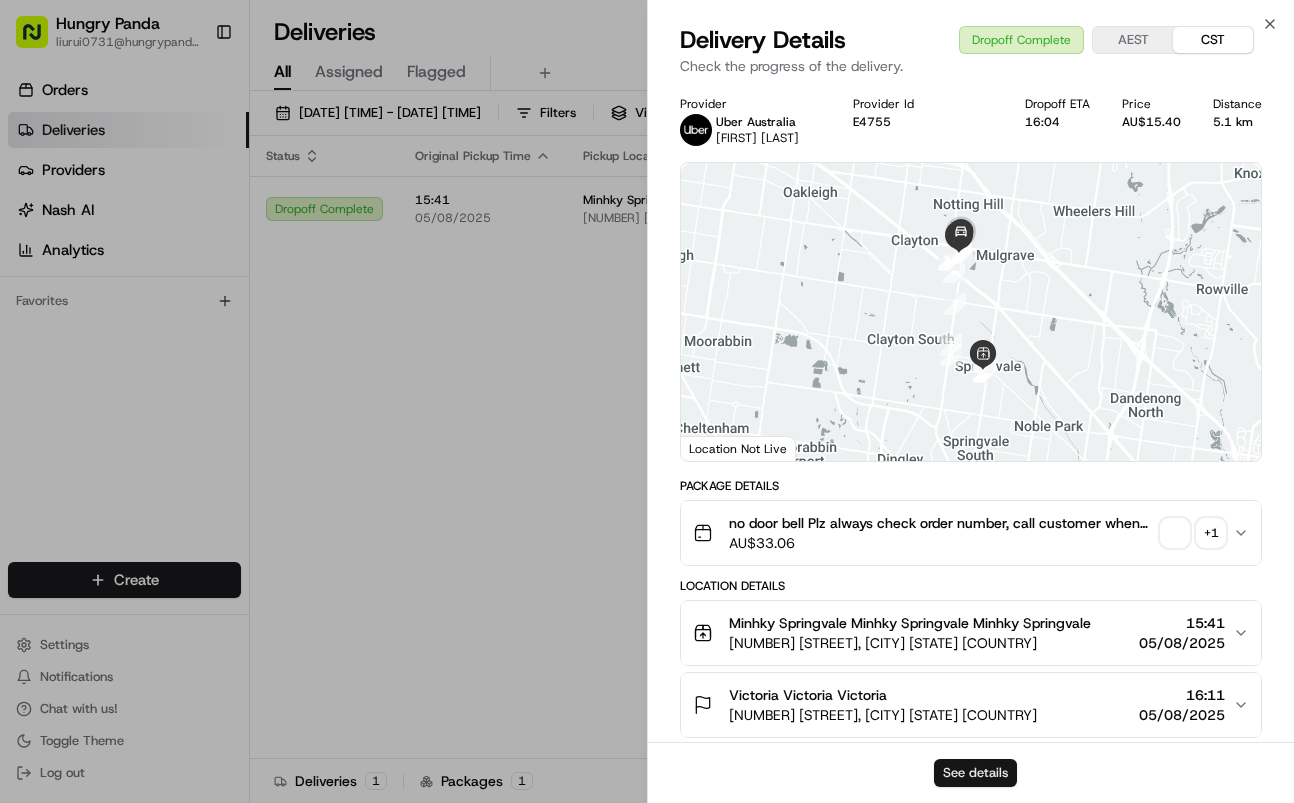 click on "See details" at bounding box center [975, 773] 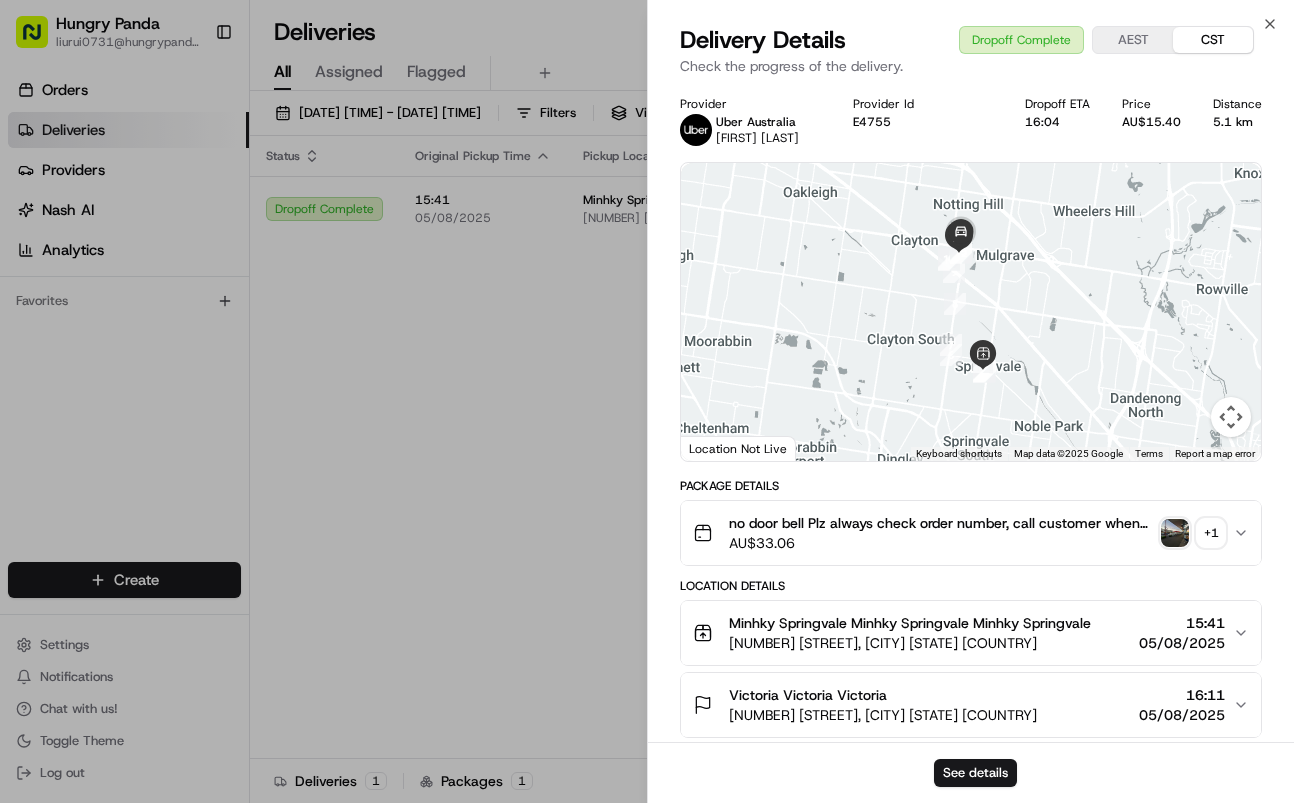drag, startPoint x: 580, startPoint y: 280, endPoint x: 589, endPoint y: 274, distance: 10.816654 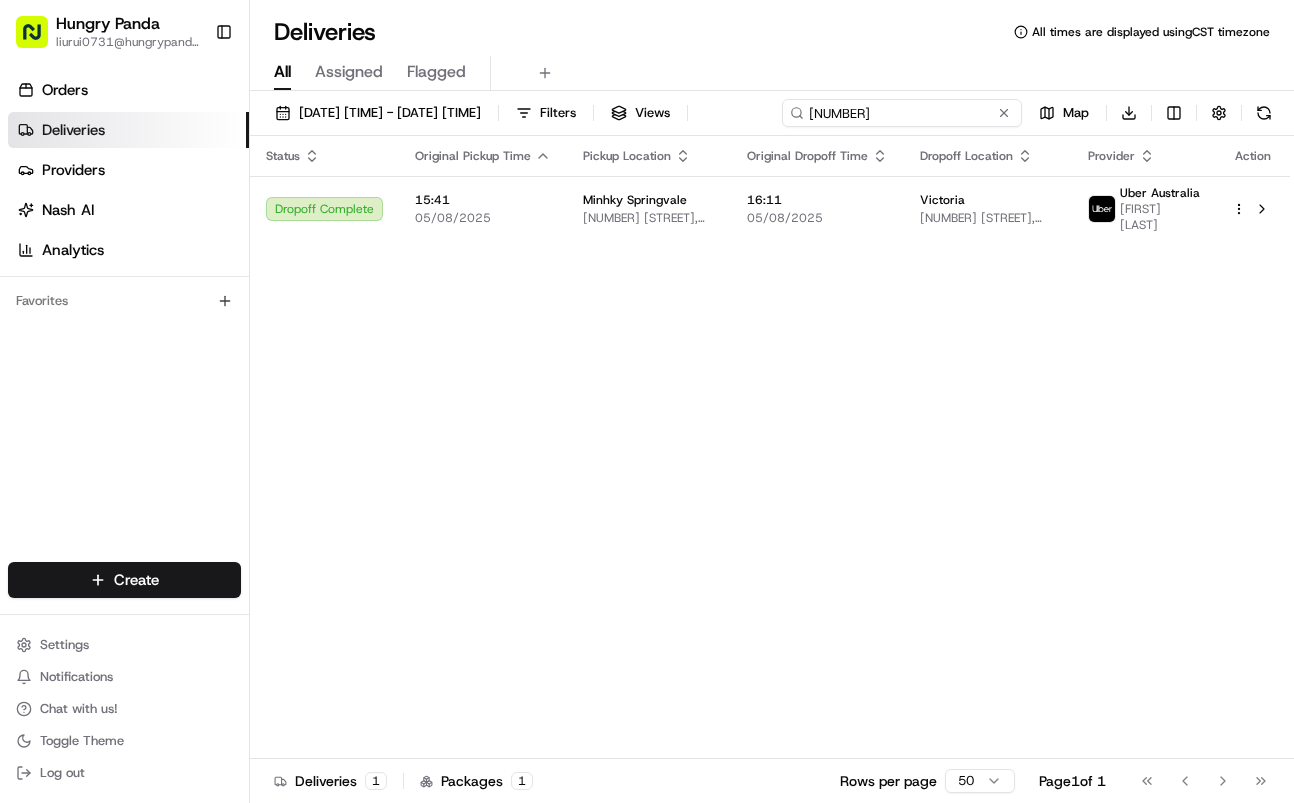 click on "6478327394152781851465" at bounding box center [902, 113] 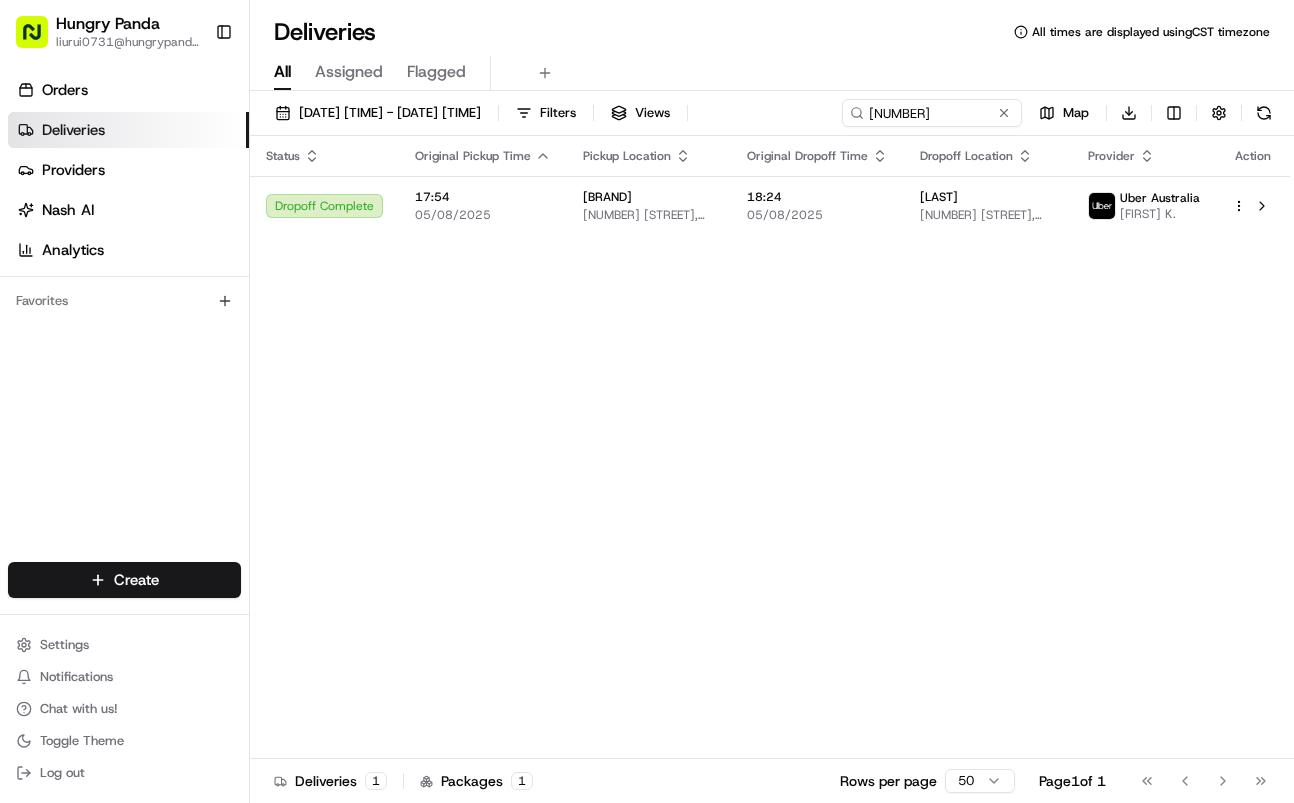 click on "18:24 05/08/2025" at bounding box center [817, 206] 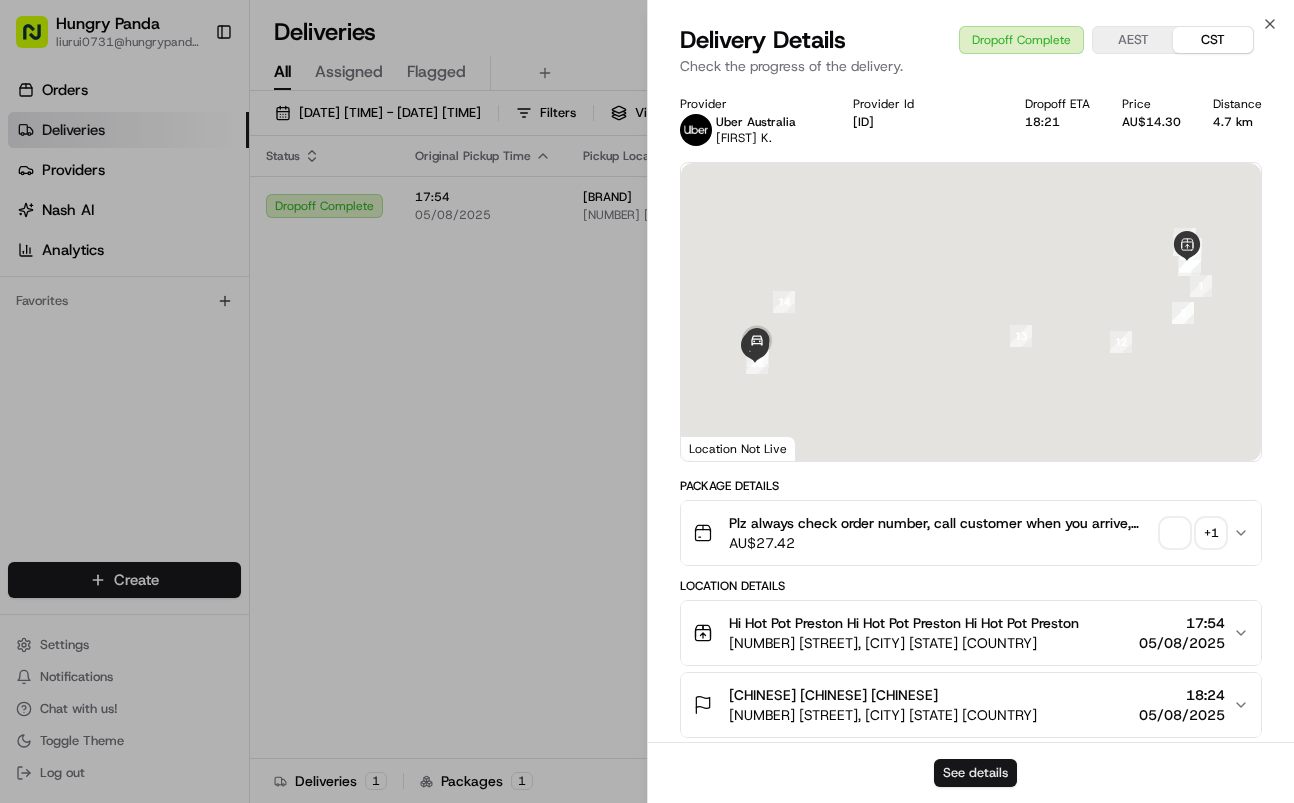 click on "See details" at bounding box center (975, 773) 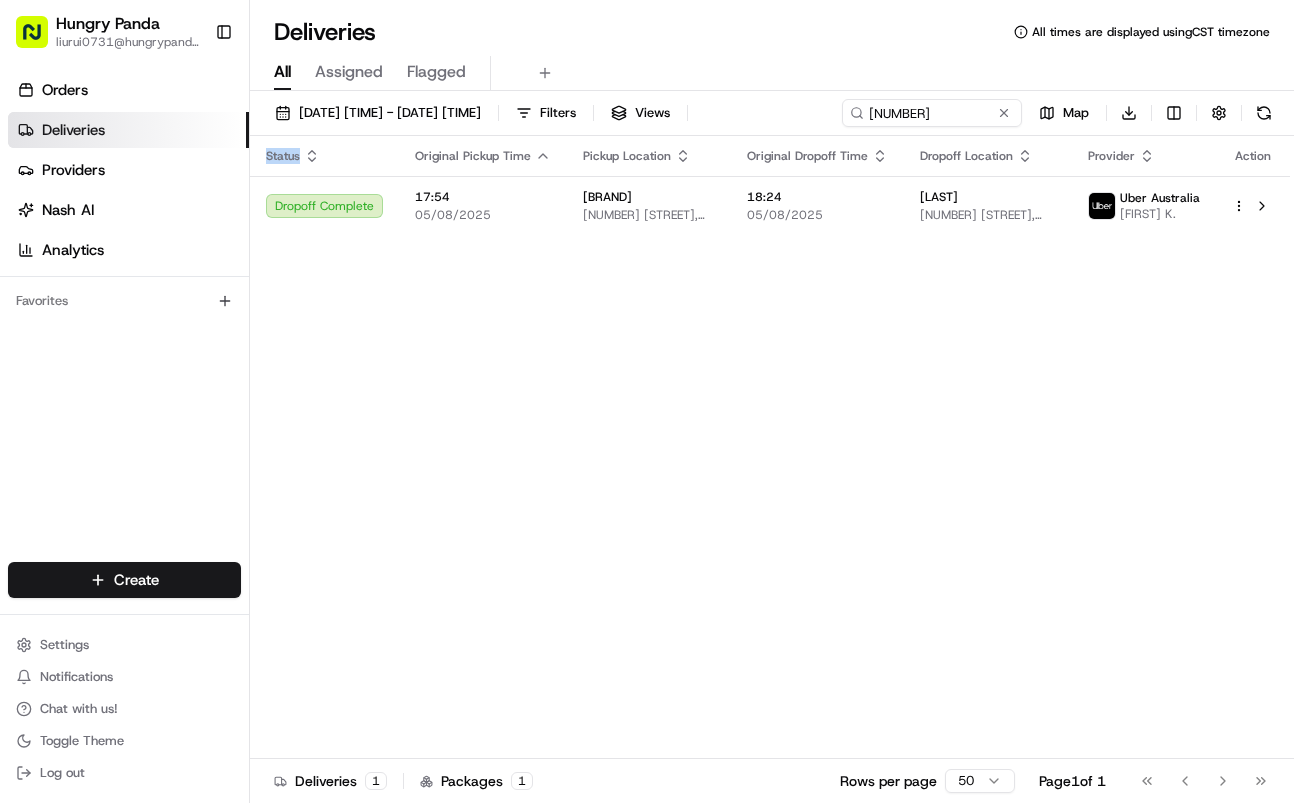 drag, startPoint x: 603, startPoint y: 473, endPoint x: 653, endPoint y: 420, distance: 72.862885 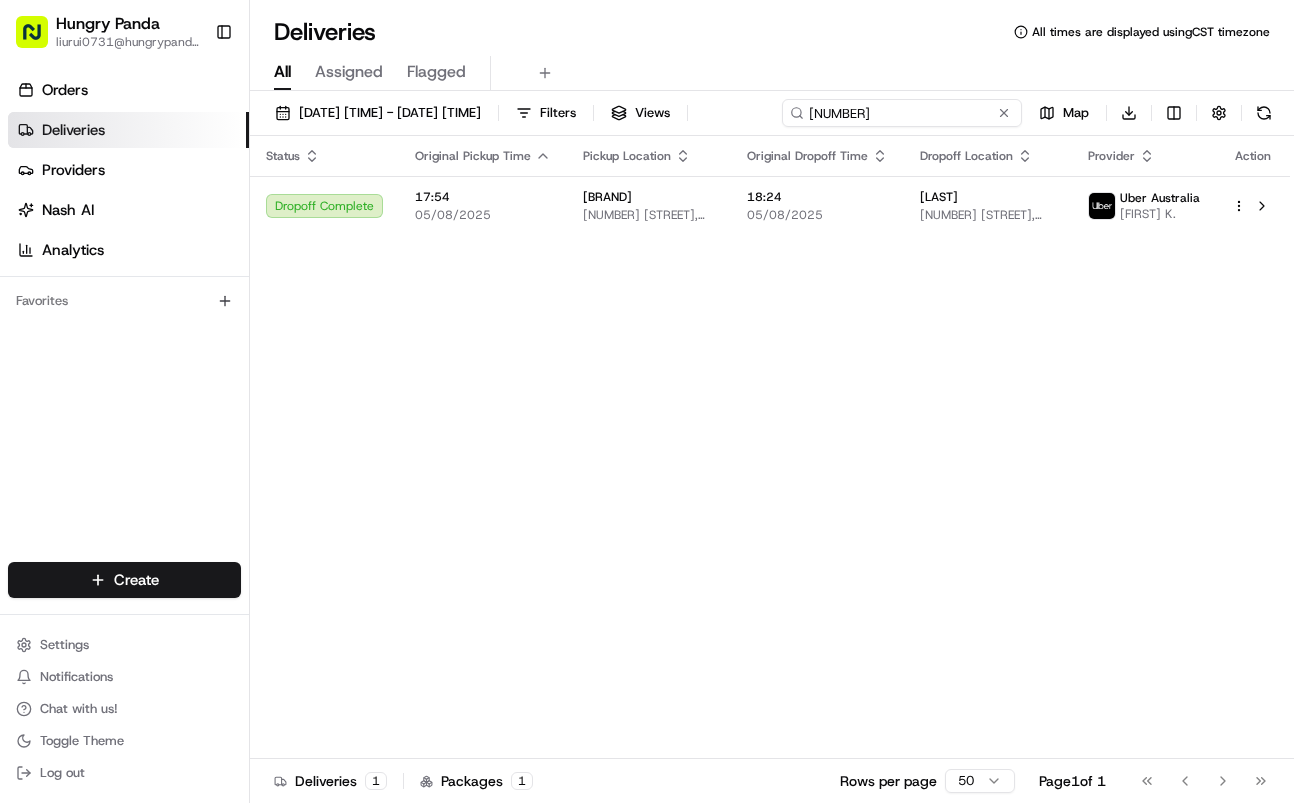 click on "798438134485076187336" at bounding box center [902, 113] 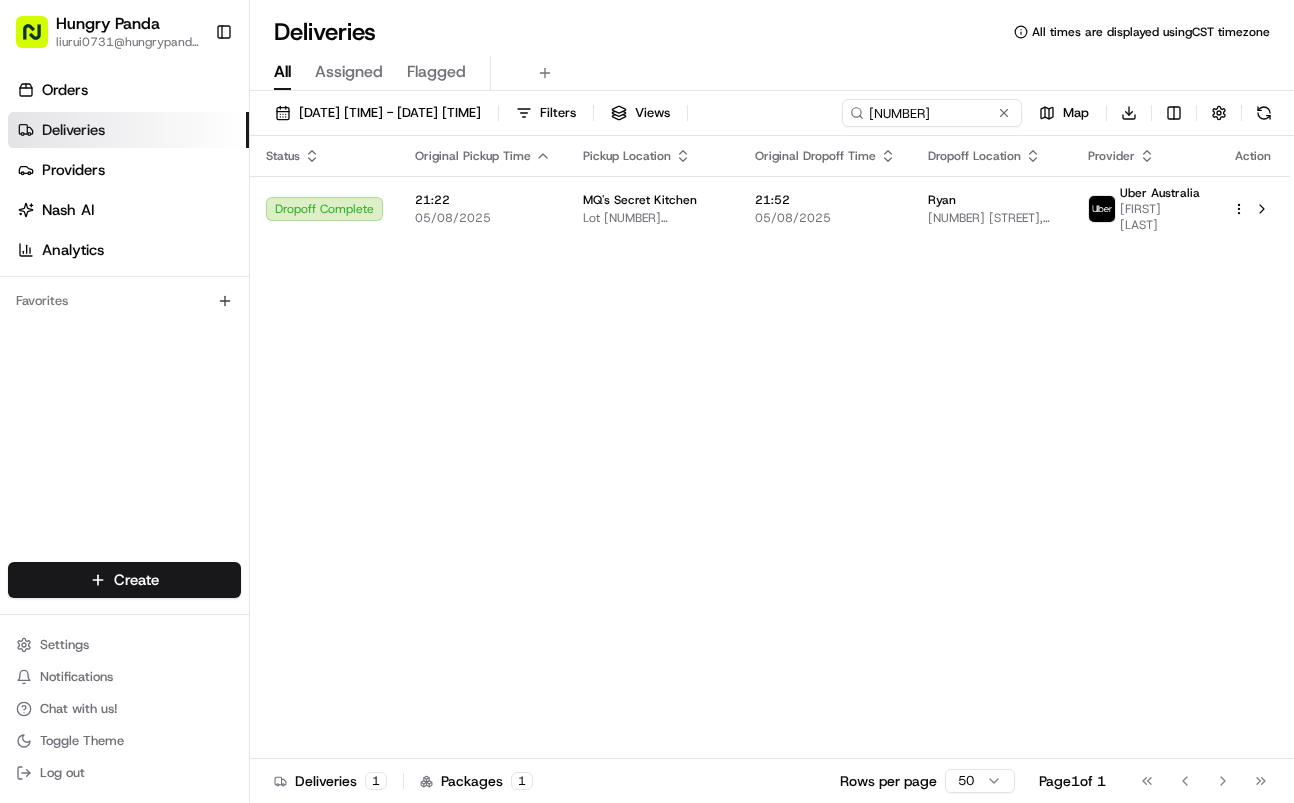 click on "05/08/2025" at bounding box center (825, 218) 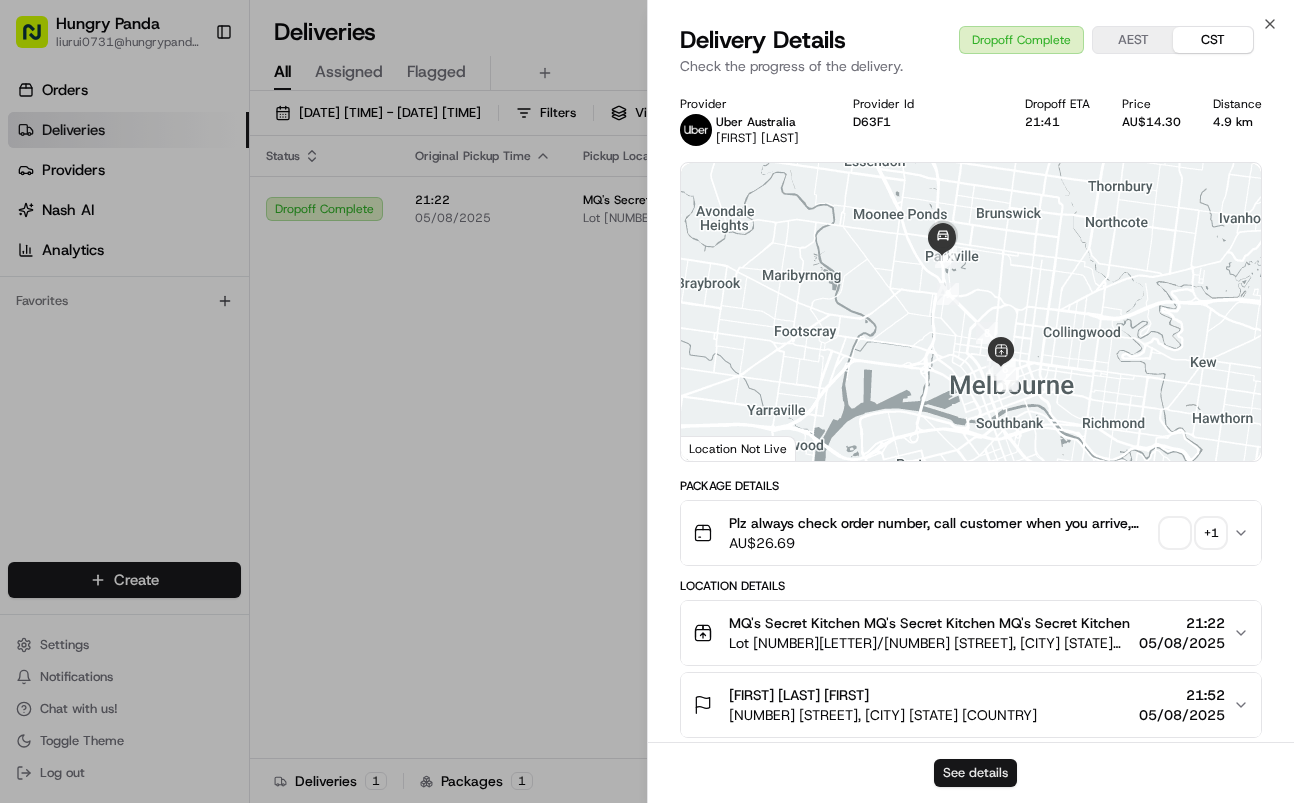 click on "See details" at bounding box center [975, 773] 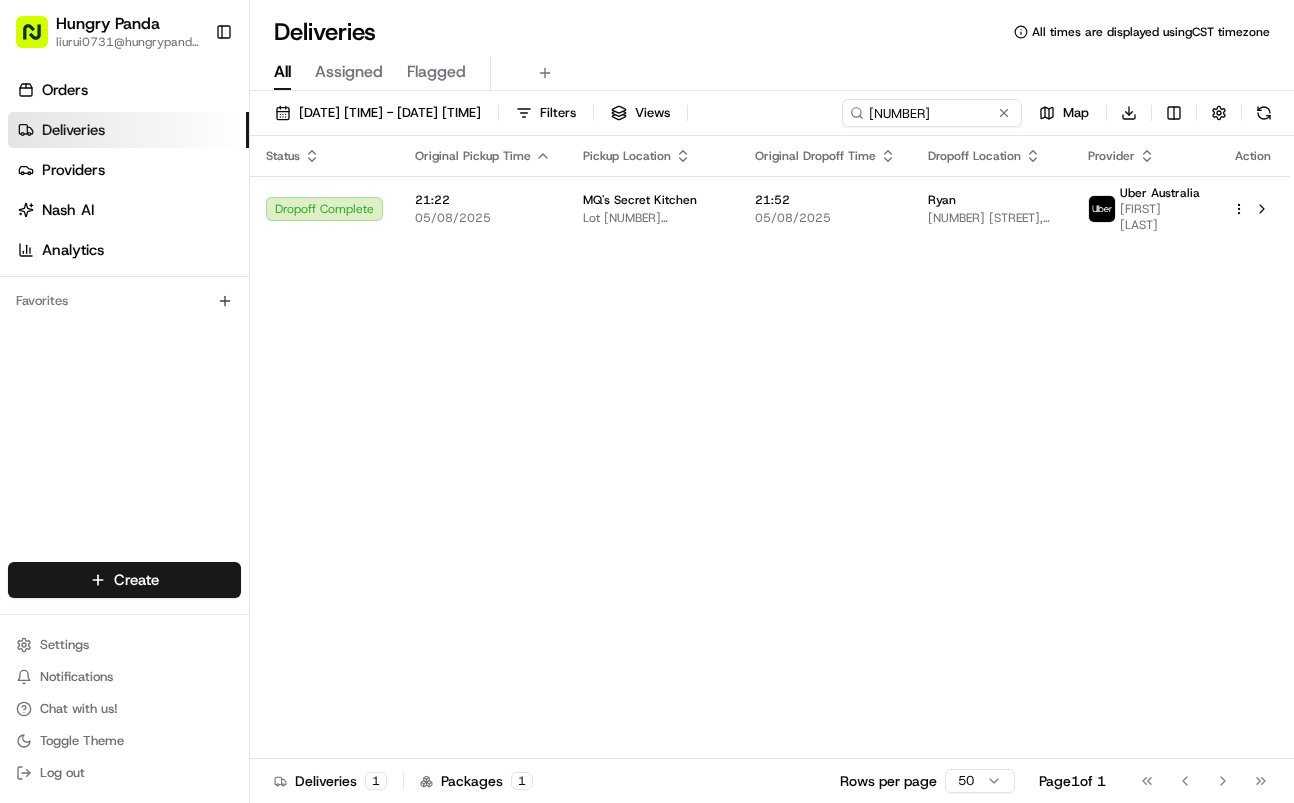 drag, startPoint x: 566, startPoint y: 274, endPoint x: 853, endPoint y: 152, distance: 311.85413 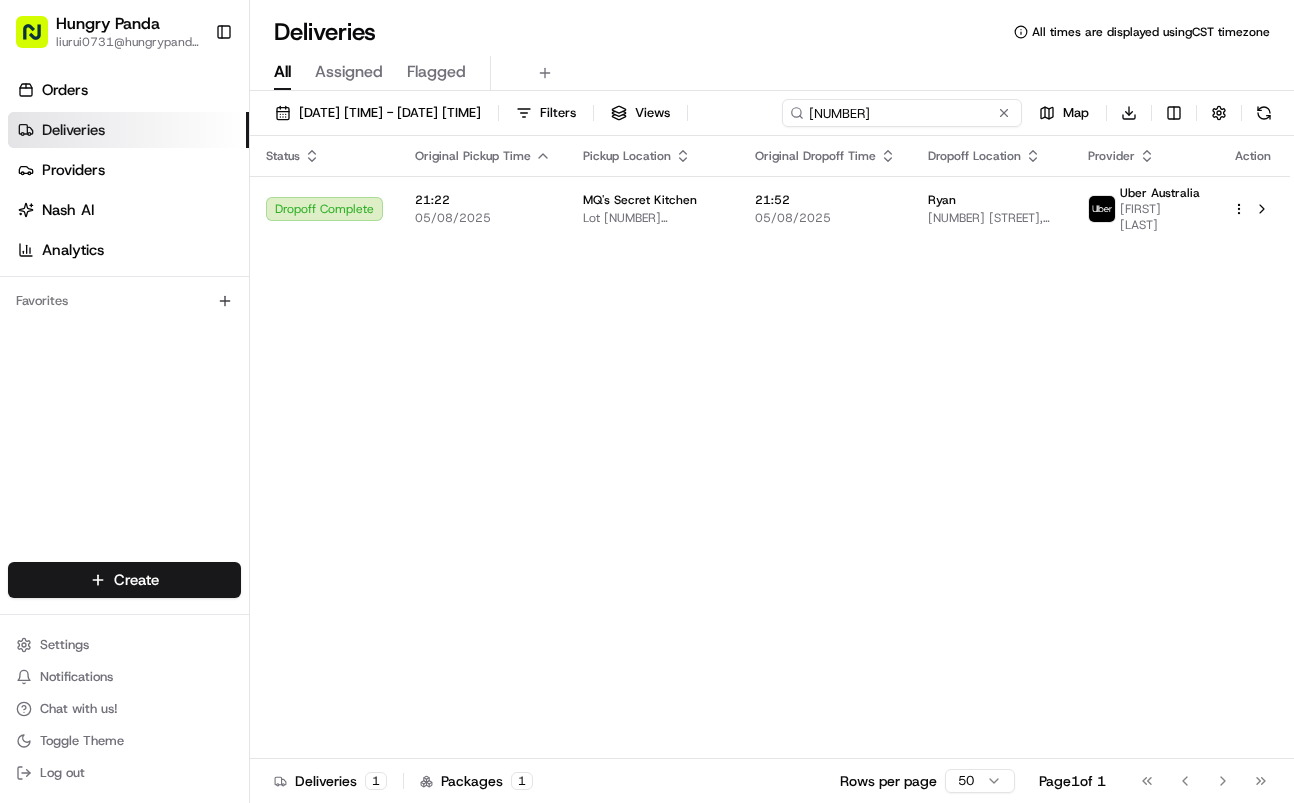 click on "8898322014251708561669" at bounding box center (902, 113) 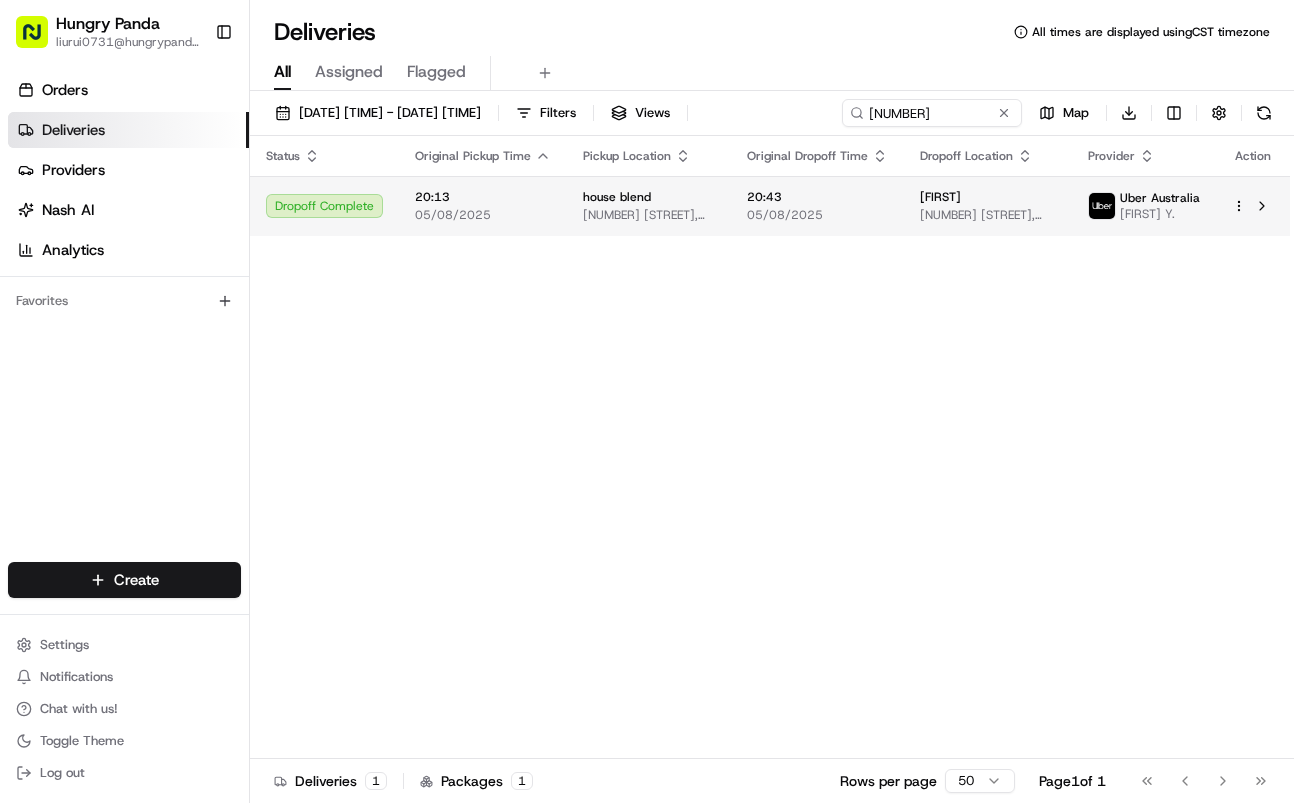click on "05/08/2025" at bounding box center (817, 215) 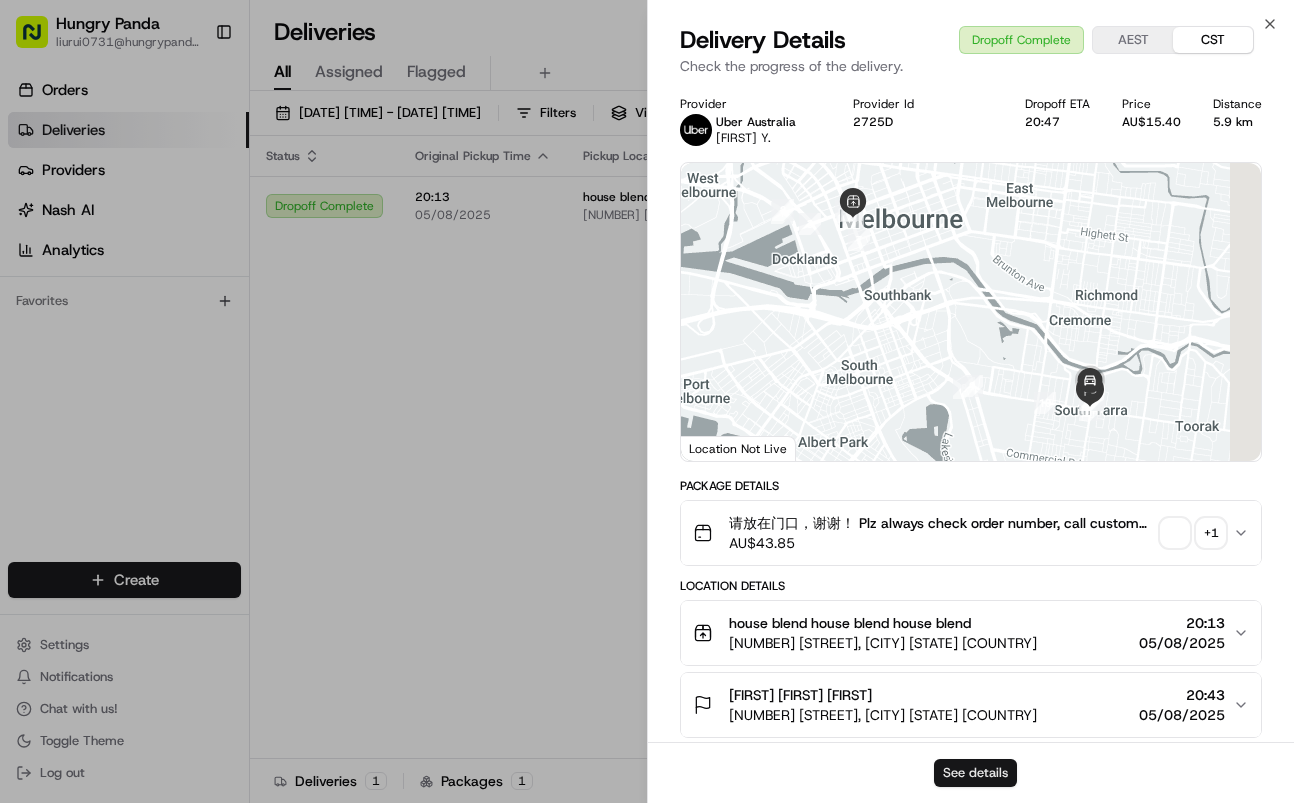 click on "See details" at bounding box center (975, 773) 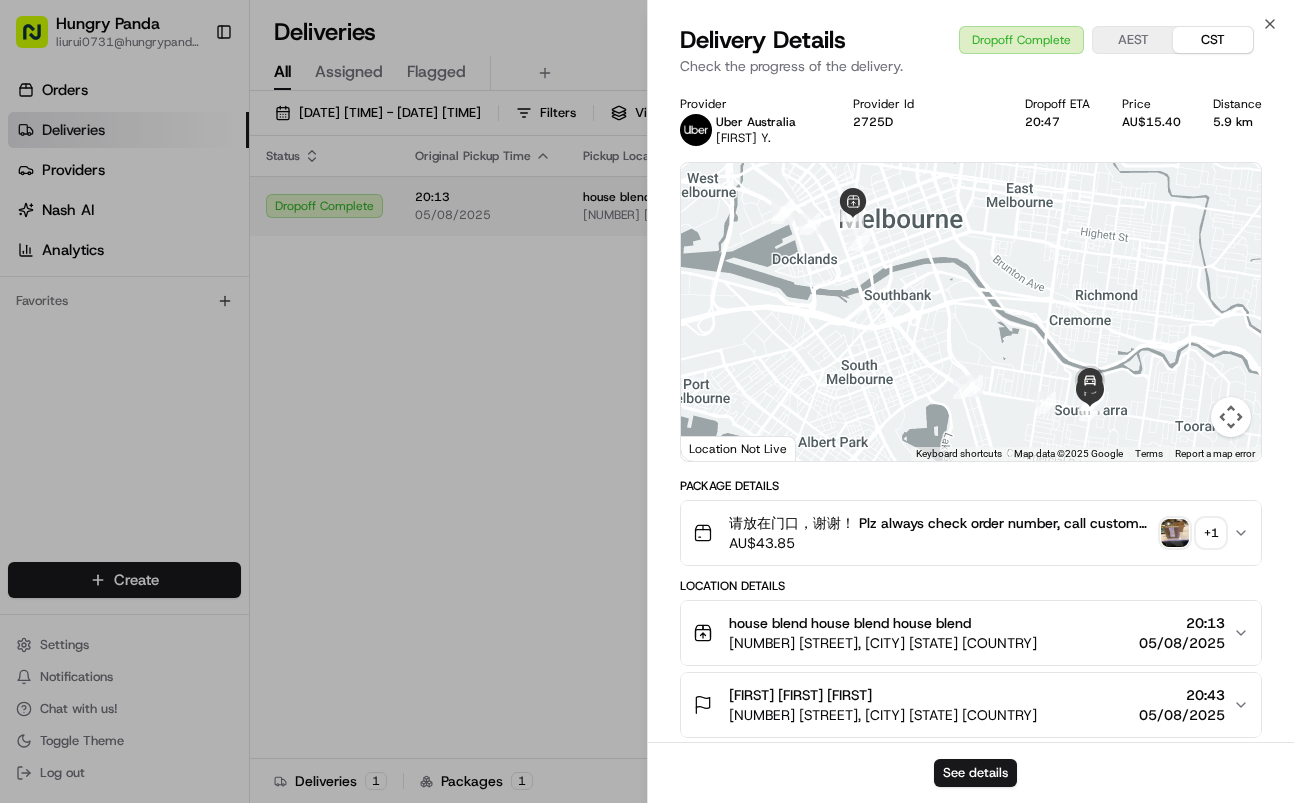 drag, startPoint x: 542, startPoint y: 319, endPoint x: 874, endPoint y: 178, distance: 360.7007 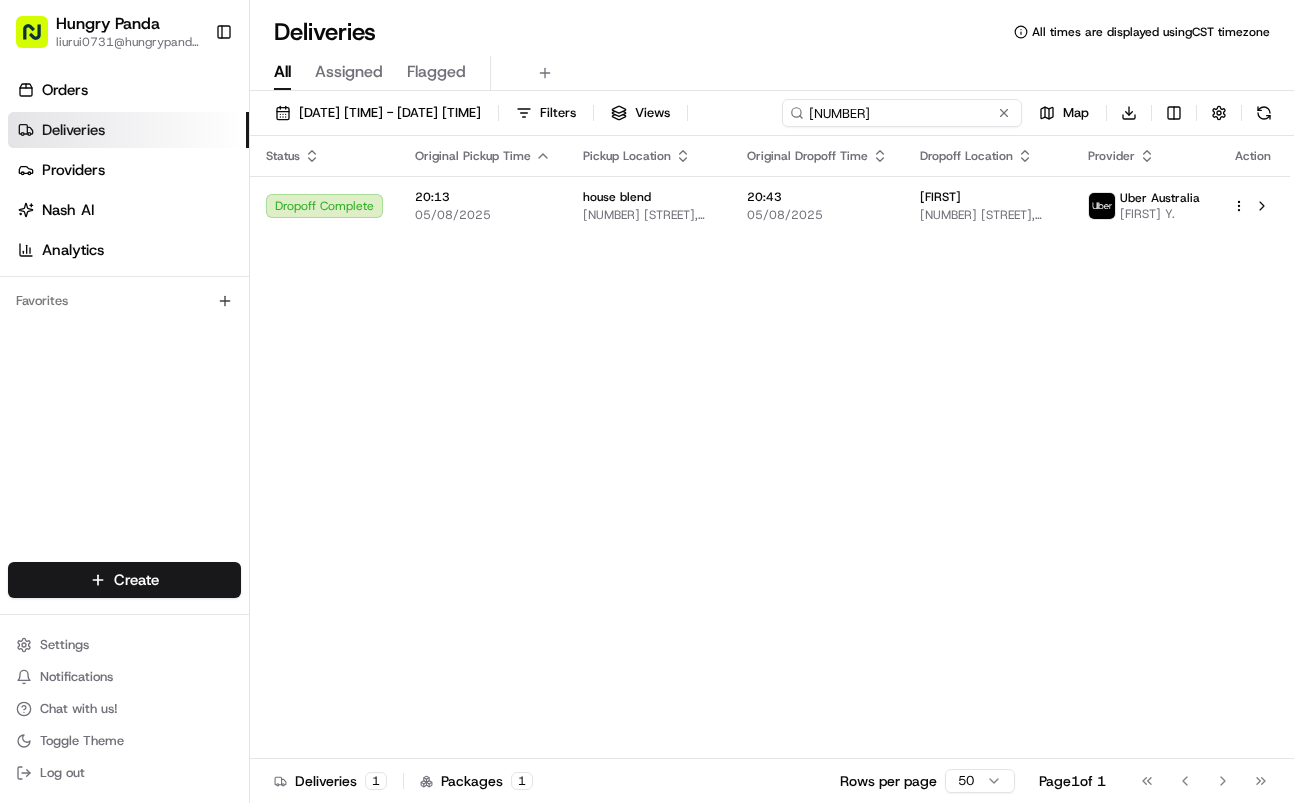 click on "479734680495279603463" at bounding box center [902, 113] 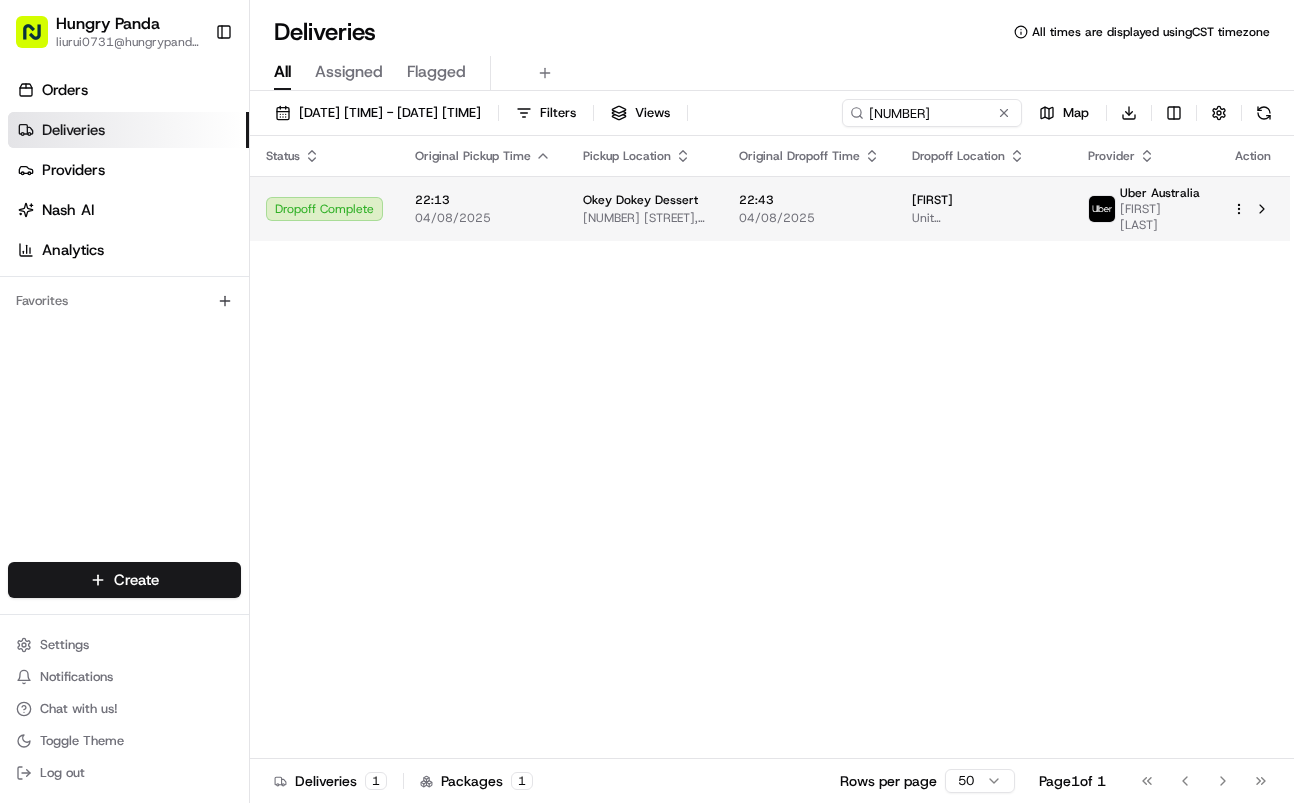 click on "22:43 04/08/2025" at bounding box center [809, 209] 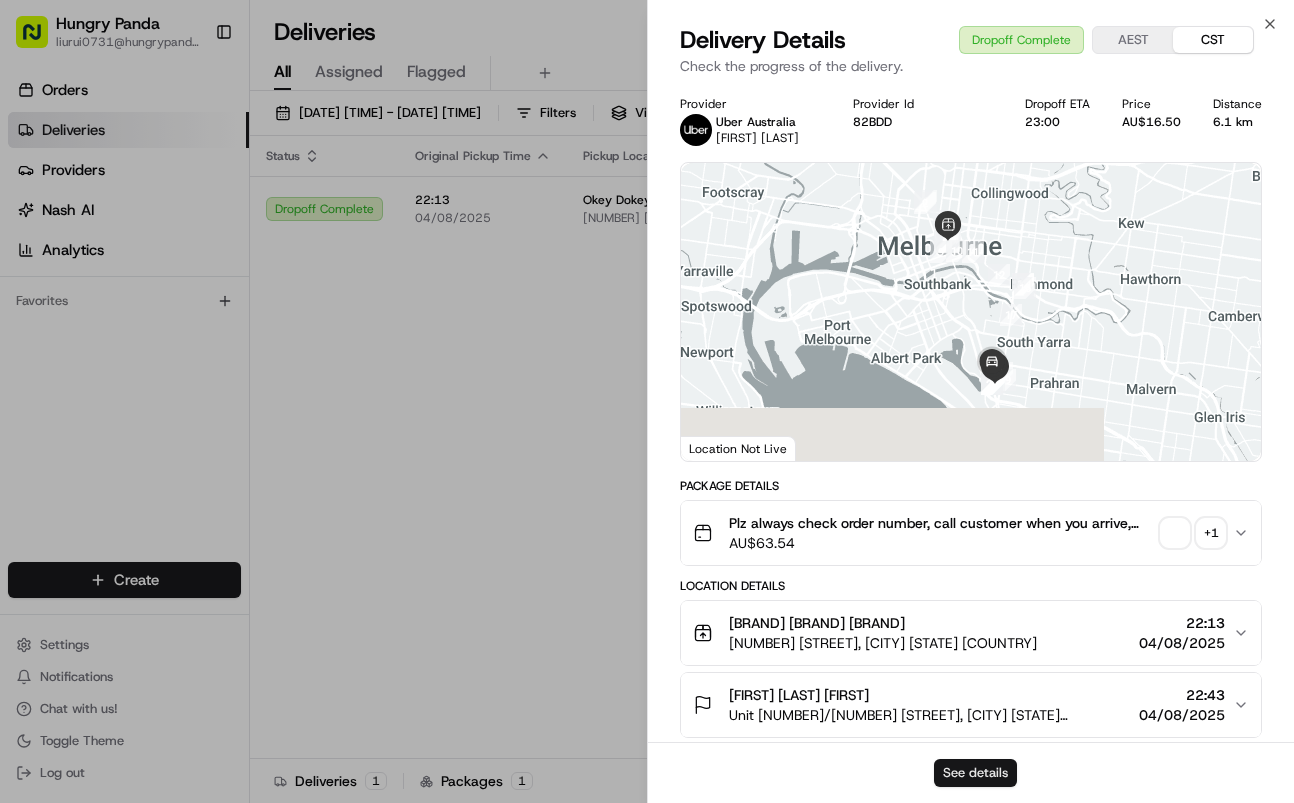click on "See details" at bounding box center [975, 773] 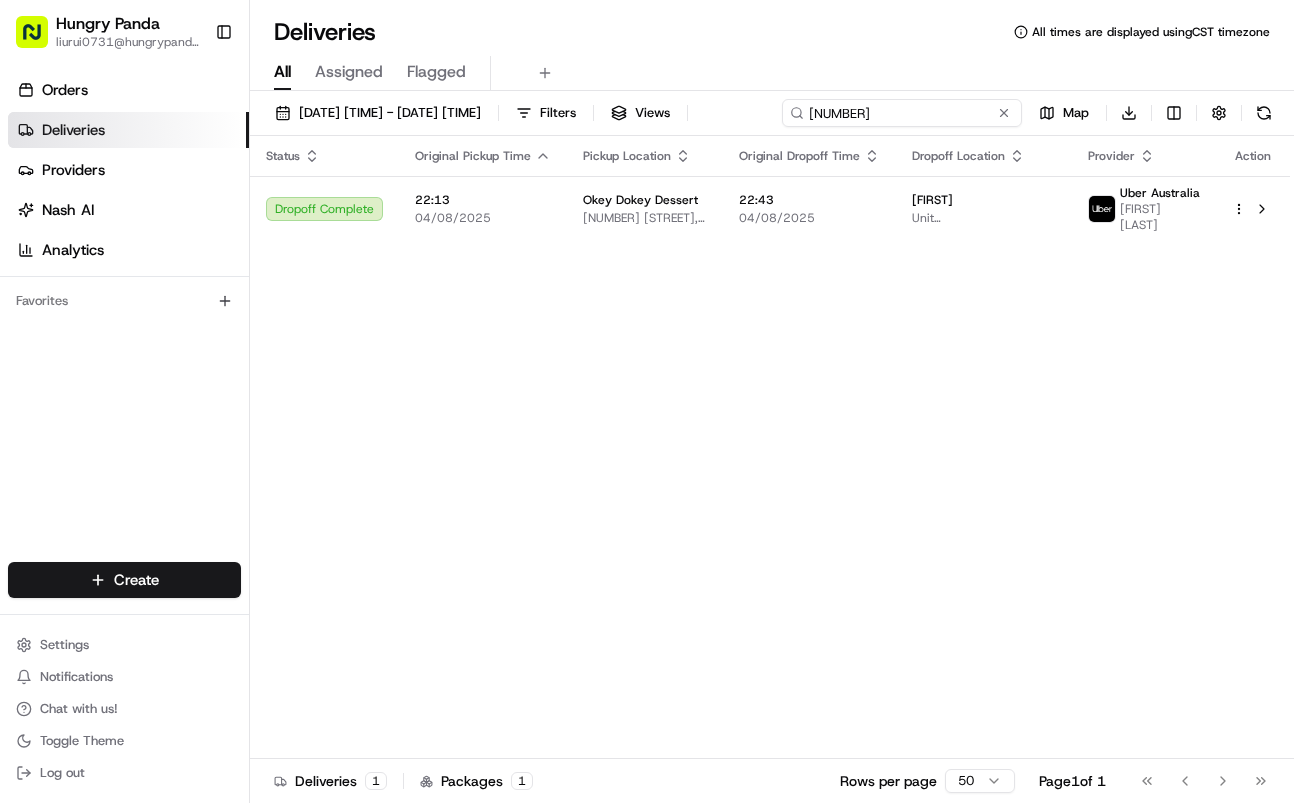 click on "521239658455273616807" at bounding box center (902, 113) 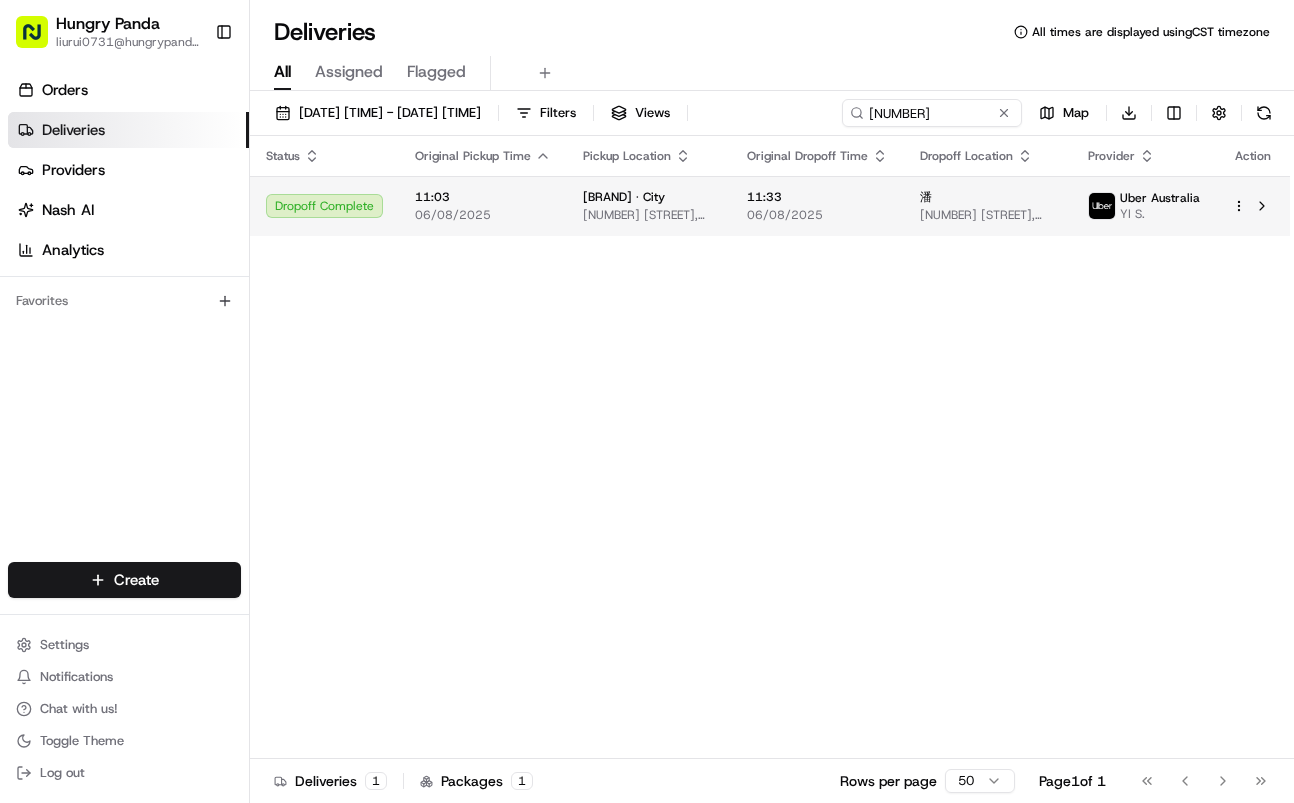 click on "11:33" at bounding box center [817, 197] 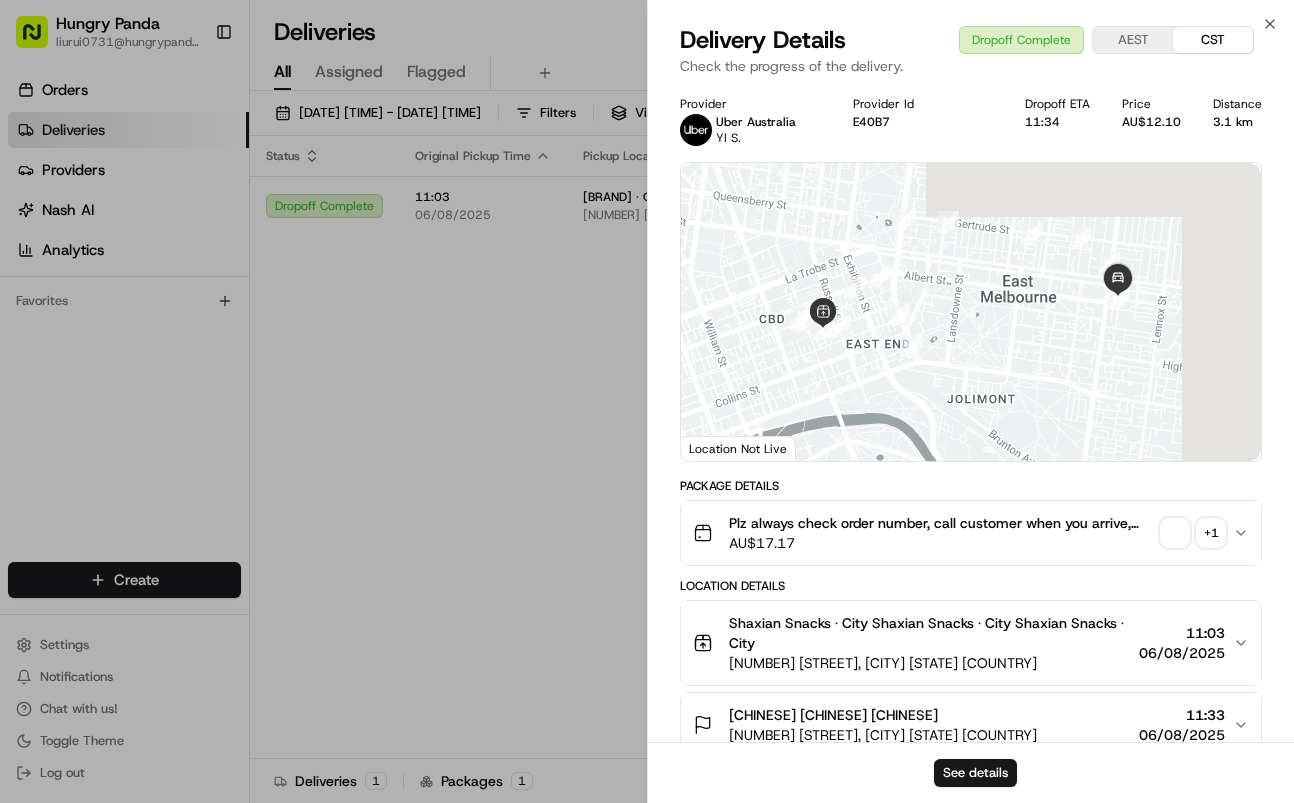 click on "See details" at bounding box center [971, 772] 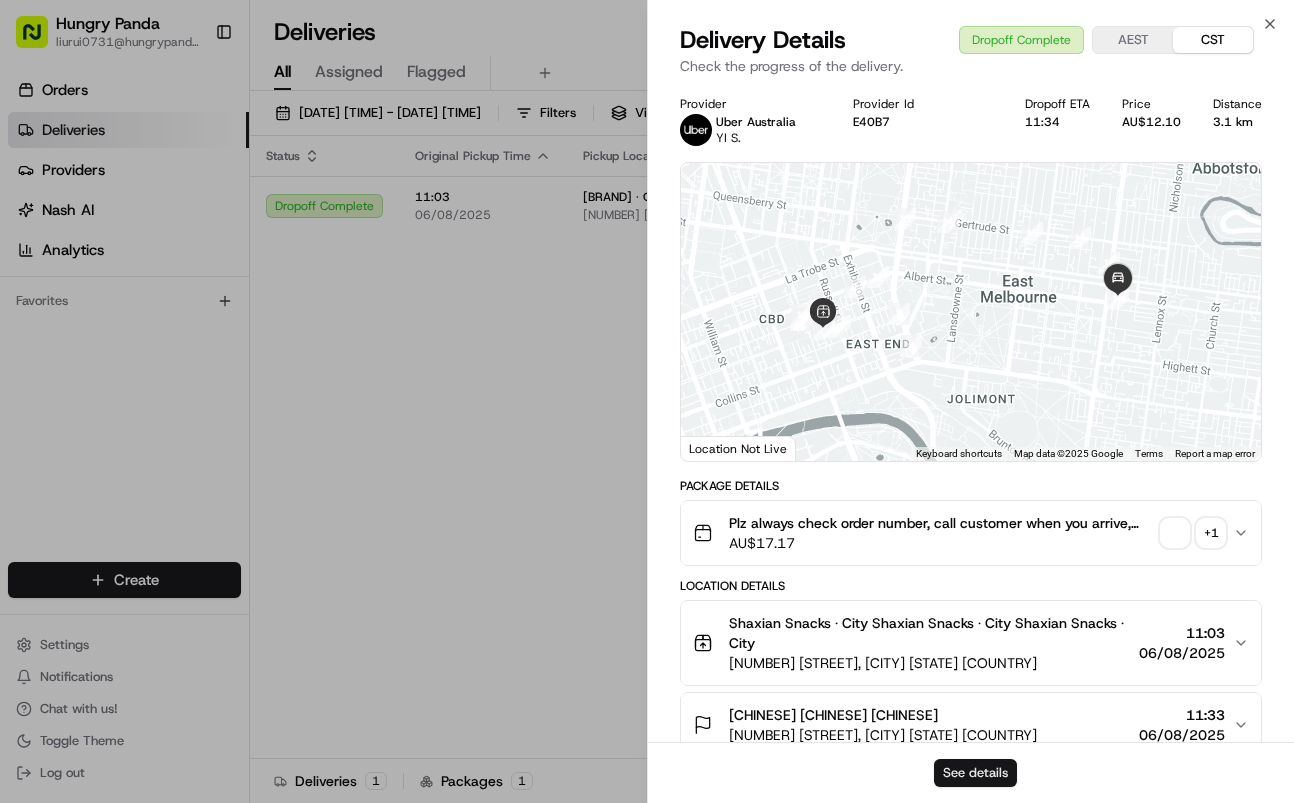 click on "See details" at bounding box center [975, 773] 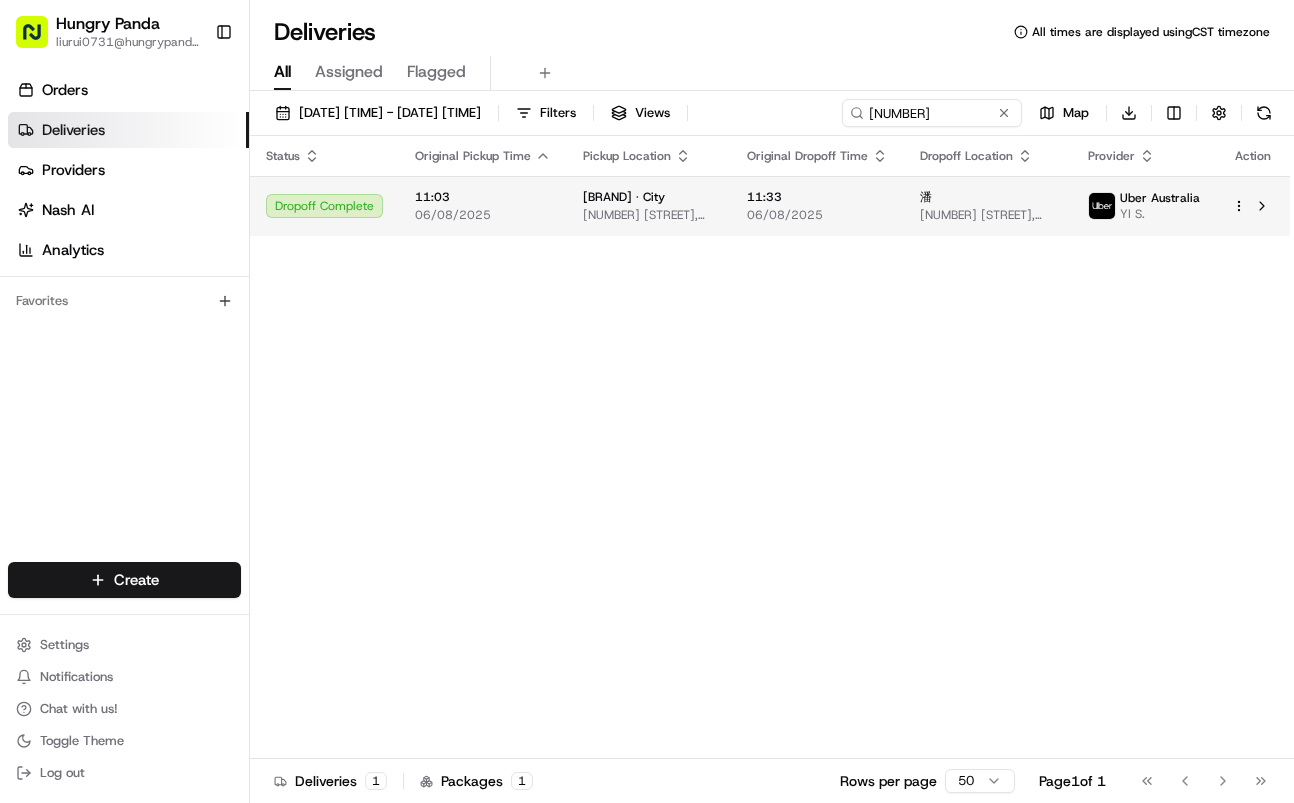 drag, startPoint x: 435, startPoint y: 382, endPoint x: 798, endPoint y: 209, distance: 402.1169 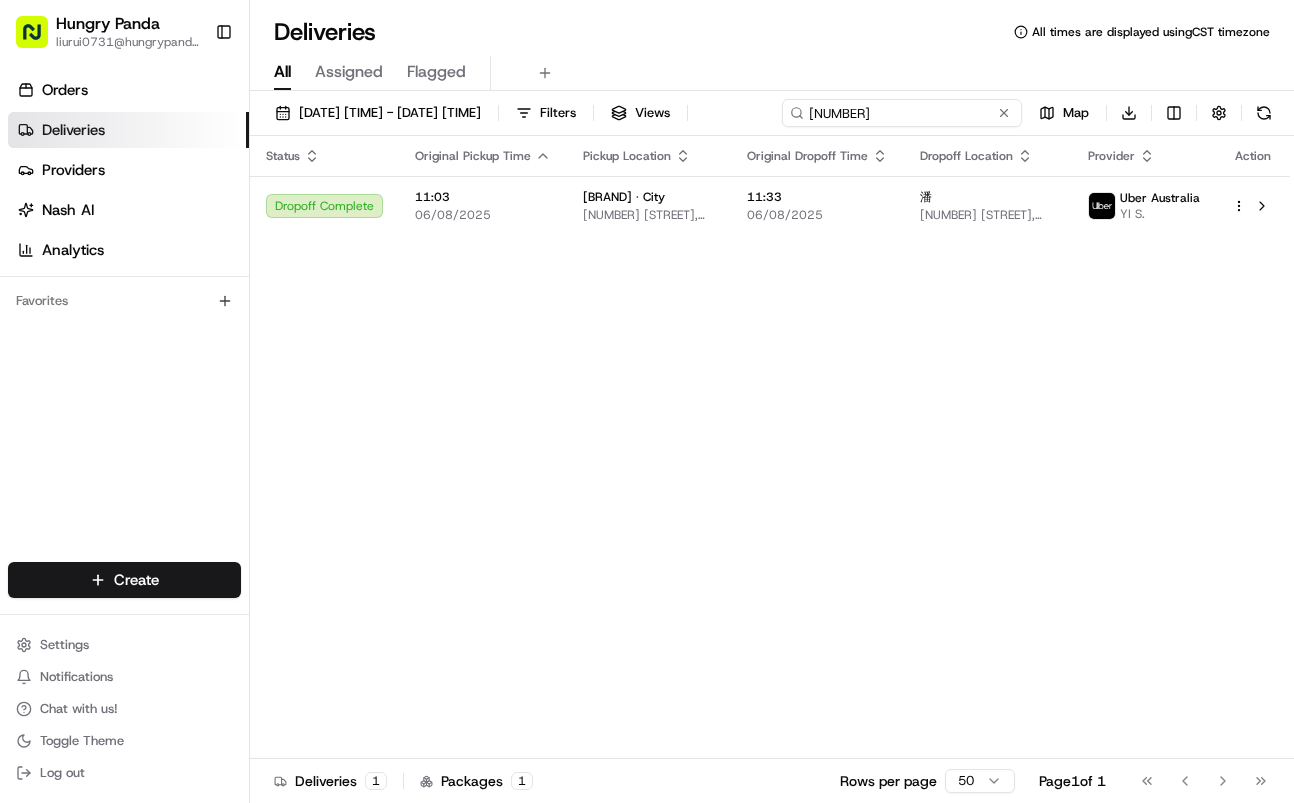 click on "7647492194651705111477" at bounding box center (902, 113) 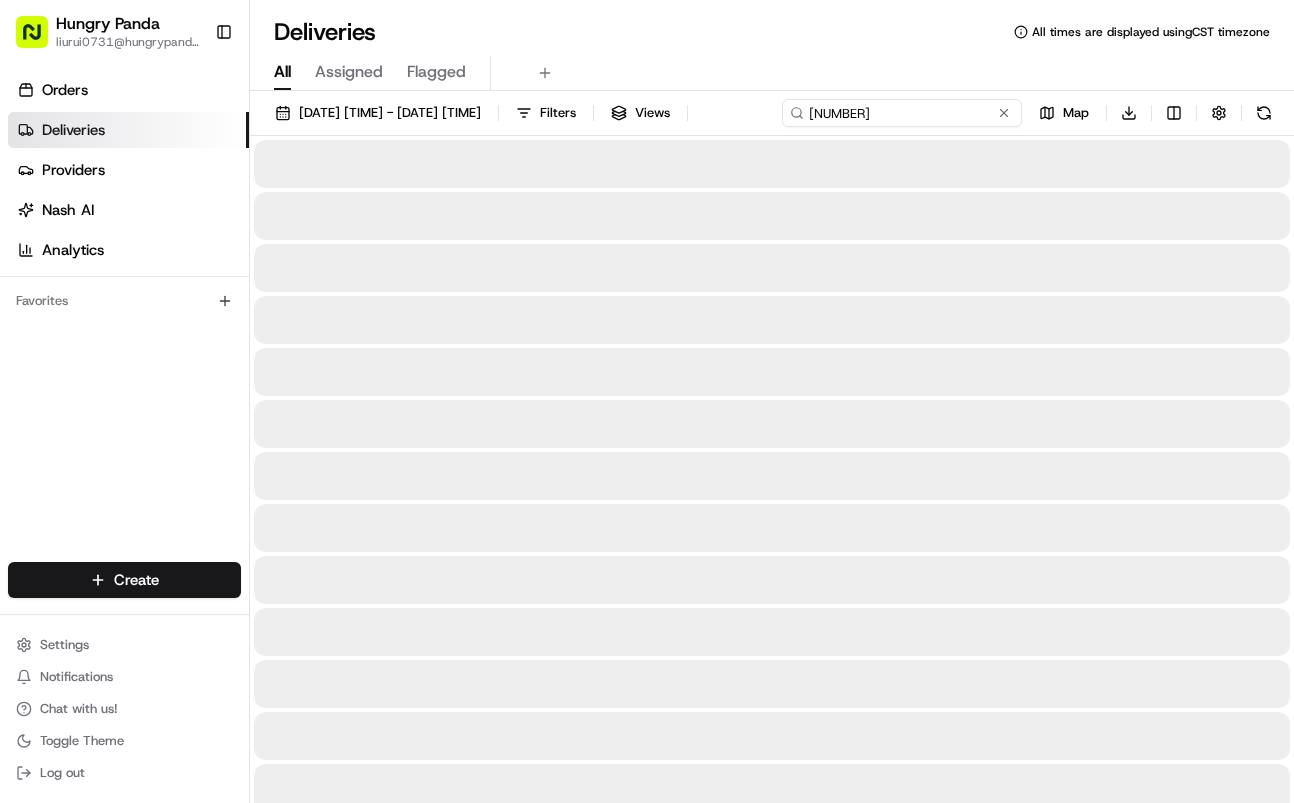 click on "7647492194651561451954951743165451705111477" at bounding box center [902, 113] 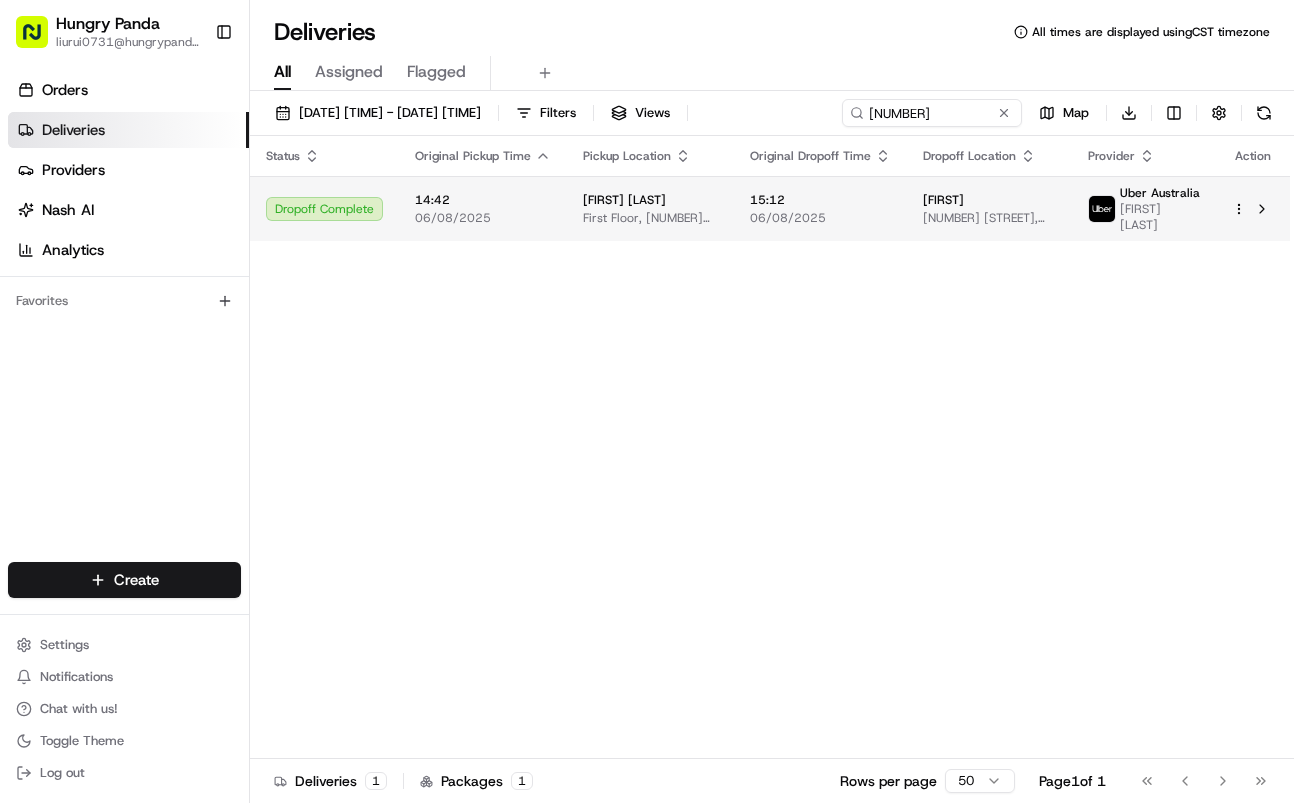 drag, startPoint x: 829, startPoint y: 190, endPoint x: 818, endPoint y: 207, distance: 20.248457 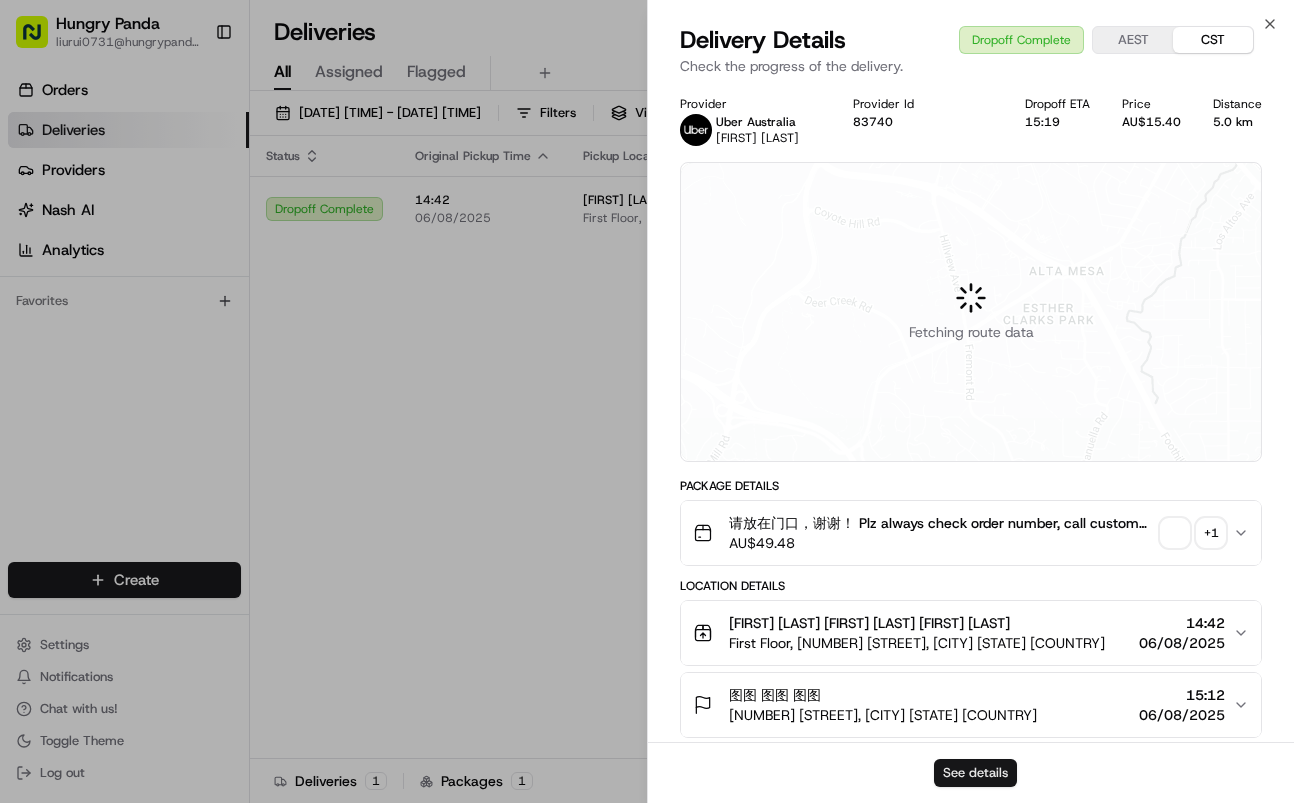 click on "See details" at bounding box center [975, 773] 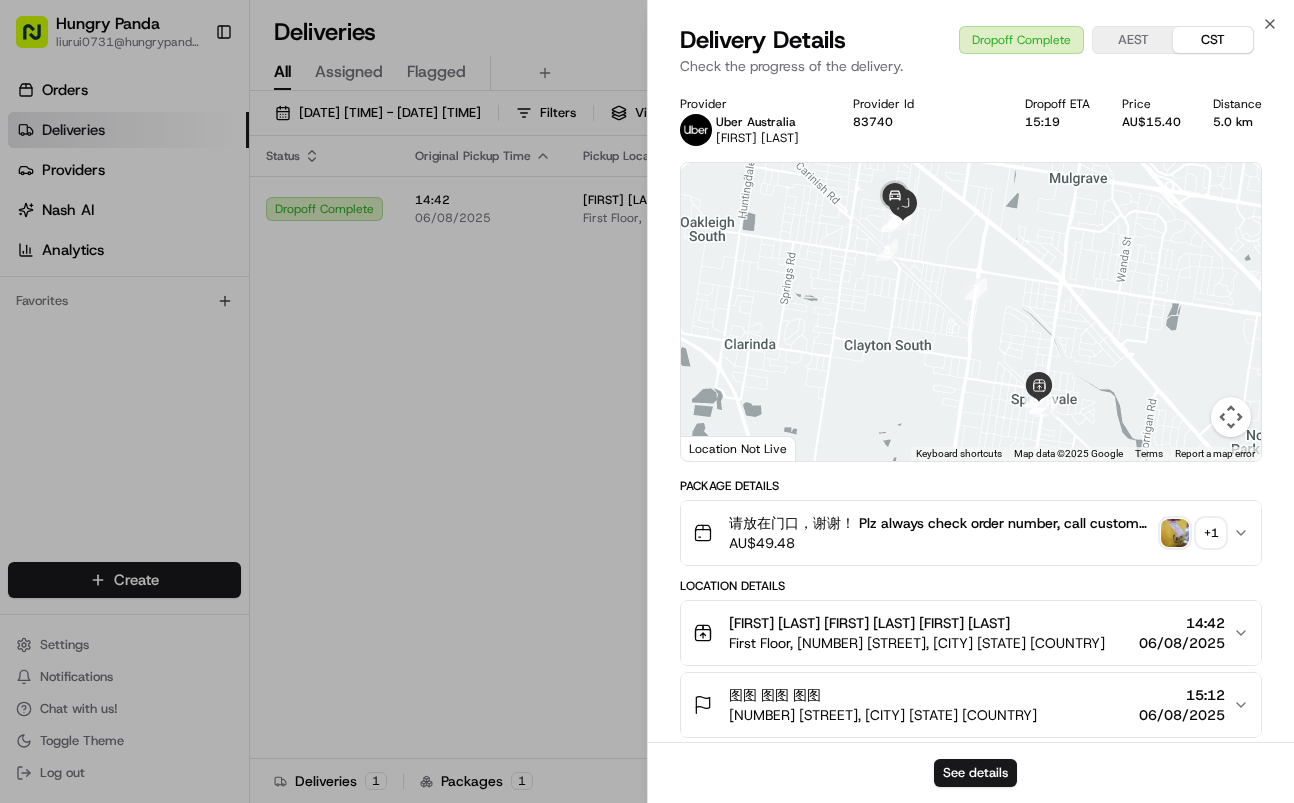 drag, startPoint x: 443, startPoint y: 389, endPoint x: 921, endPoint y: 174, distance: 524.1269 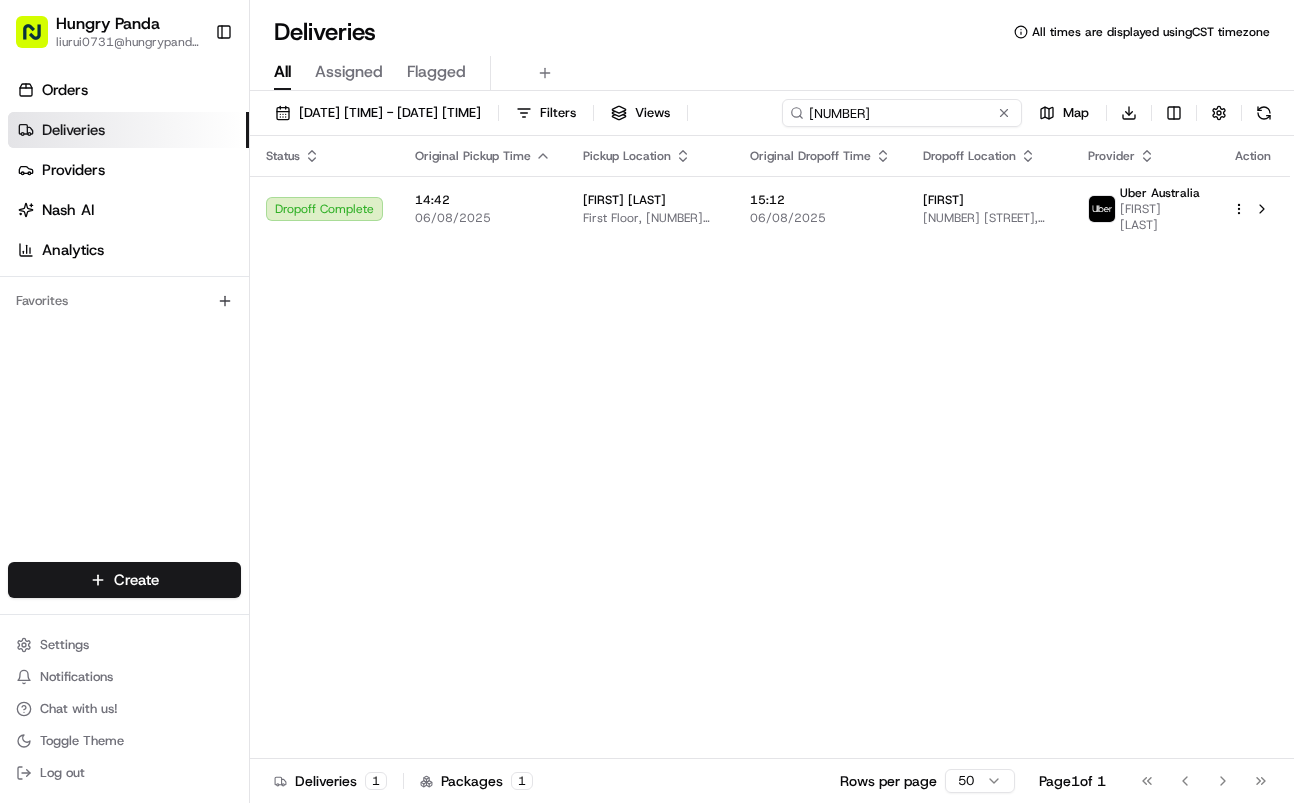 click on "156145195495174316545" at bounding box center (902, 113) 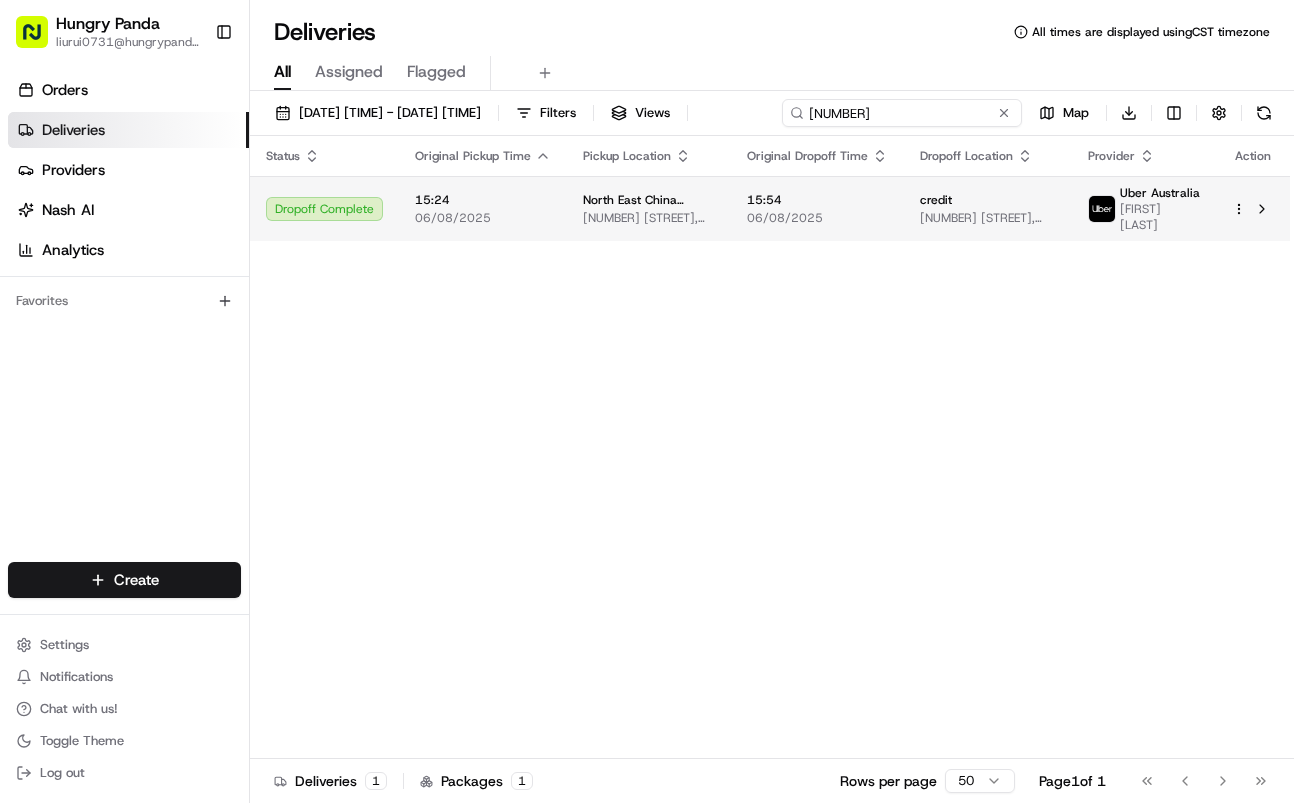 type on "4266497344451739911040" 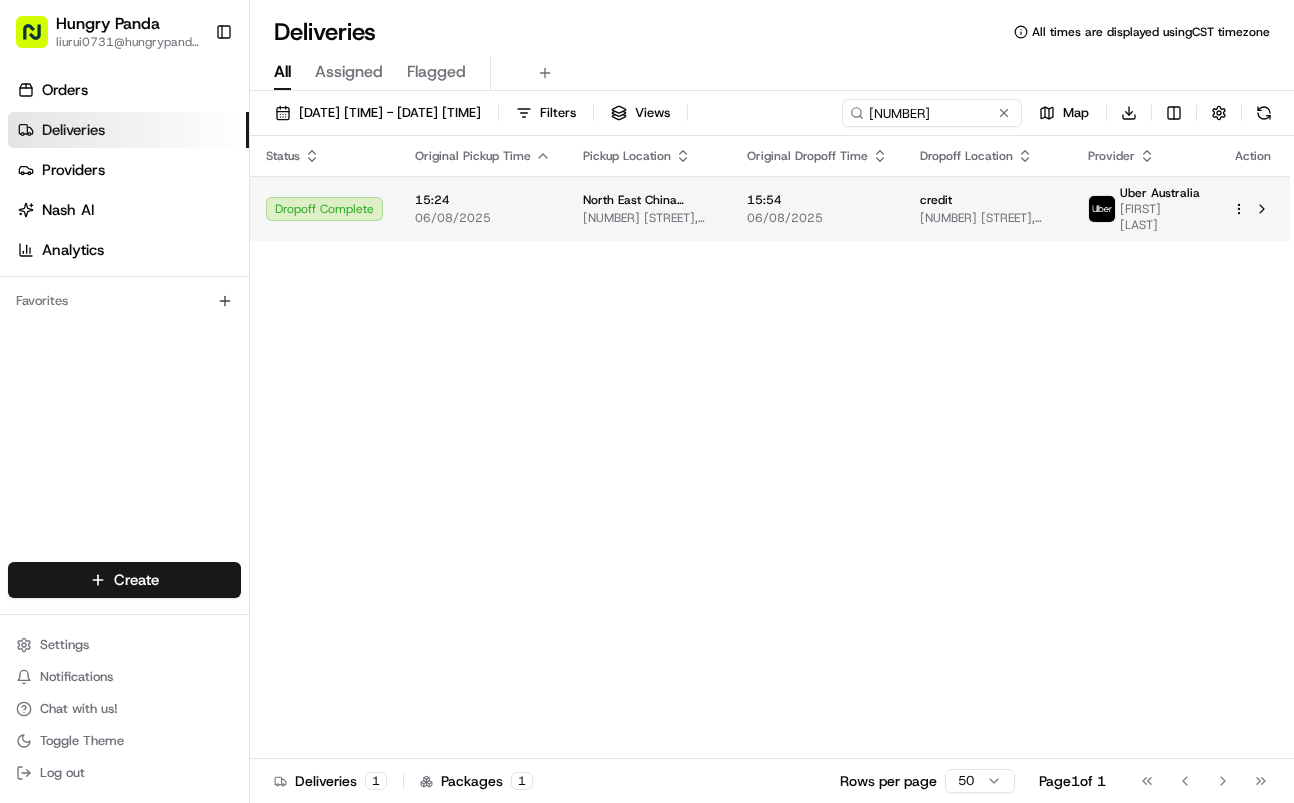 click on "15:54 06/08/2025" at bounding box center (817, 208) 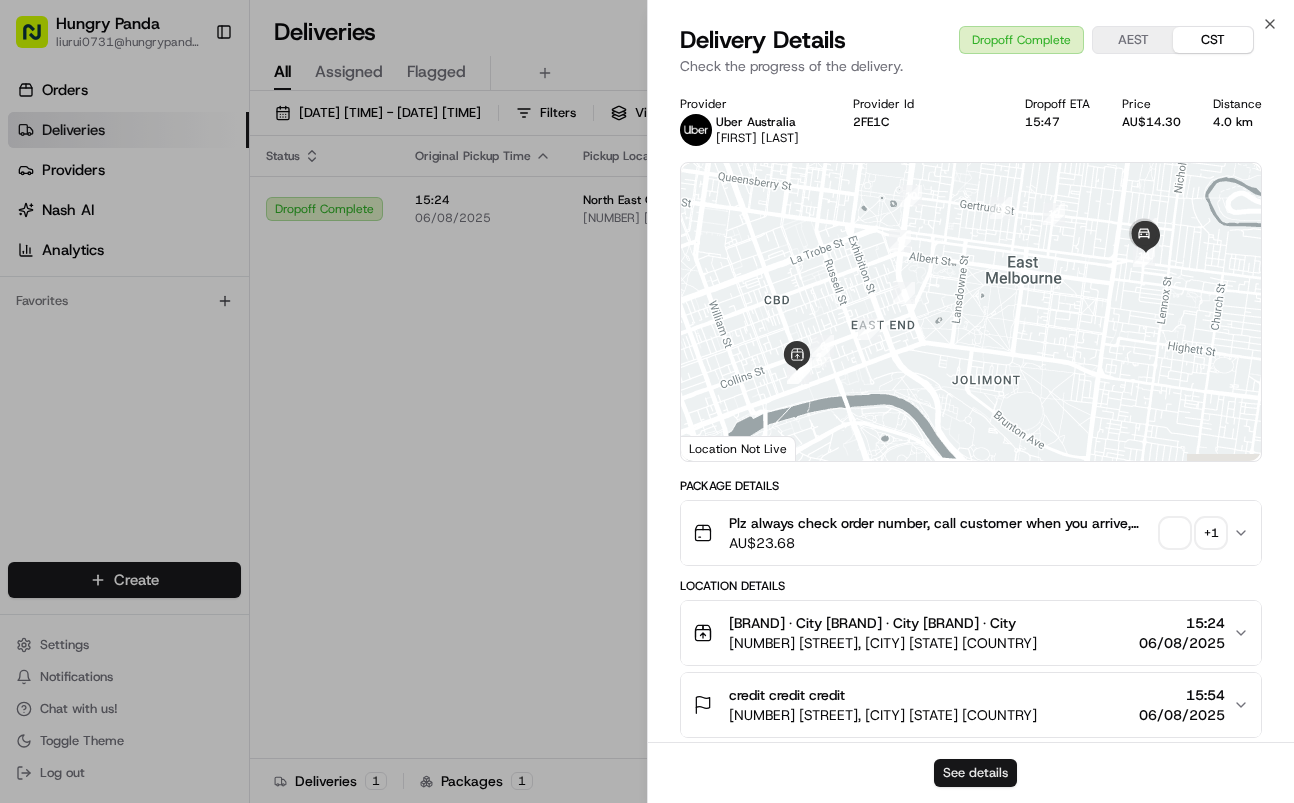 click on "See details" at bounding box center [975, 773] 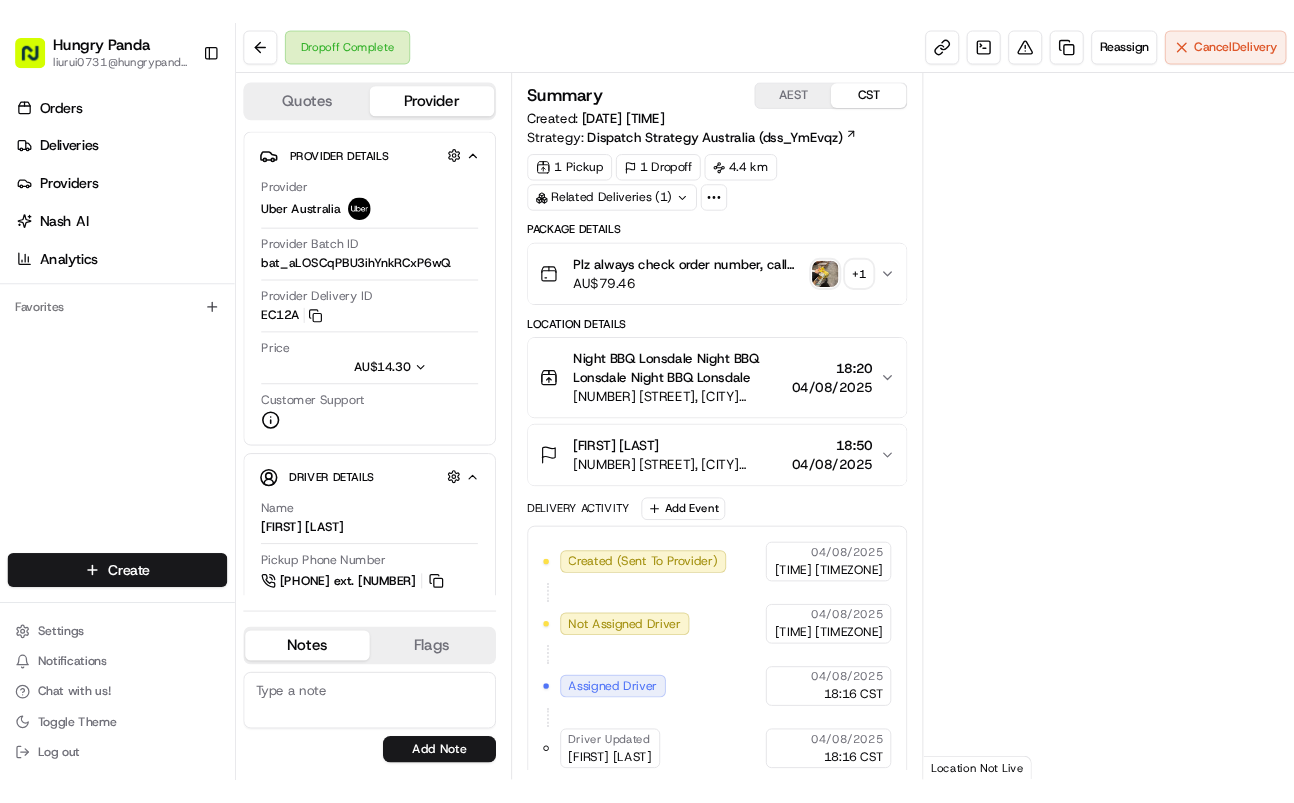 scroll, scrollTop: 0, scrollLeft: 0, axis: both 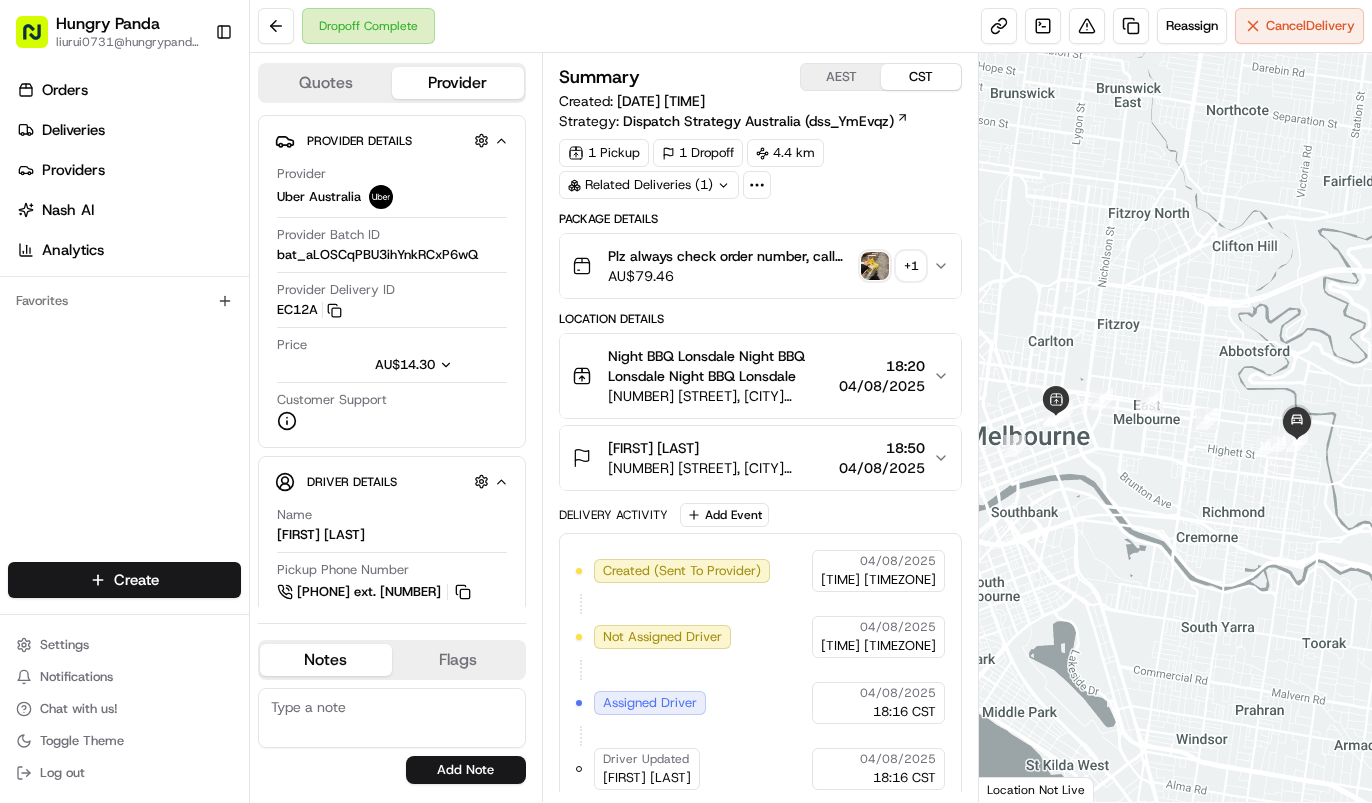 click on "Plz always check order number, call customer when you arrive, any delivery issues, Contact WhatsApp +61448888887 AU$ 79.46 + 1" at bounding box center [761, 266] 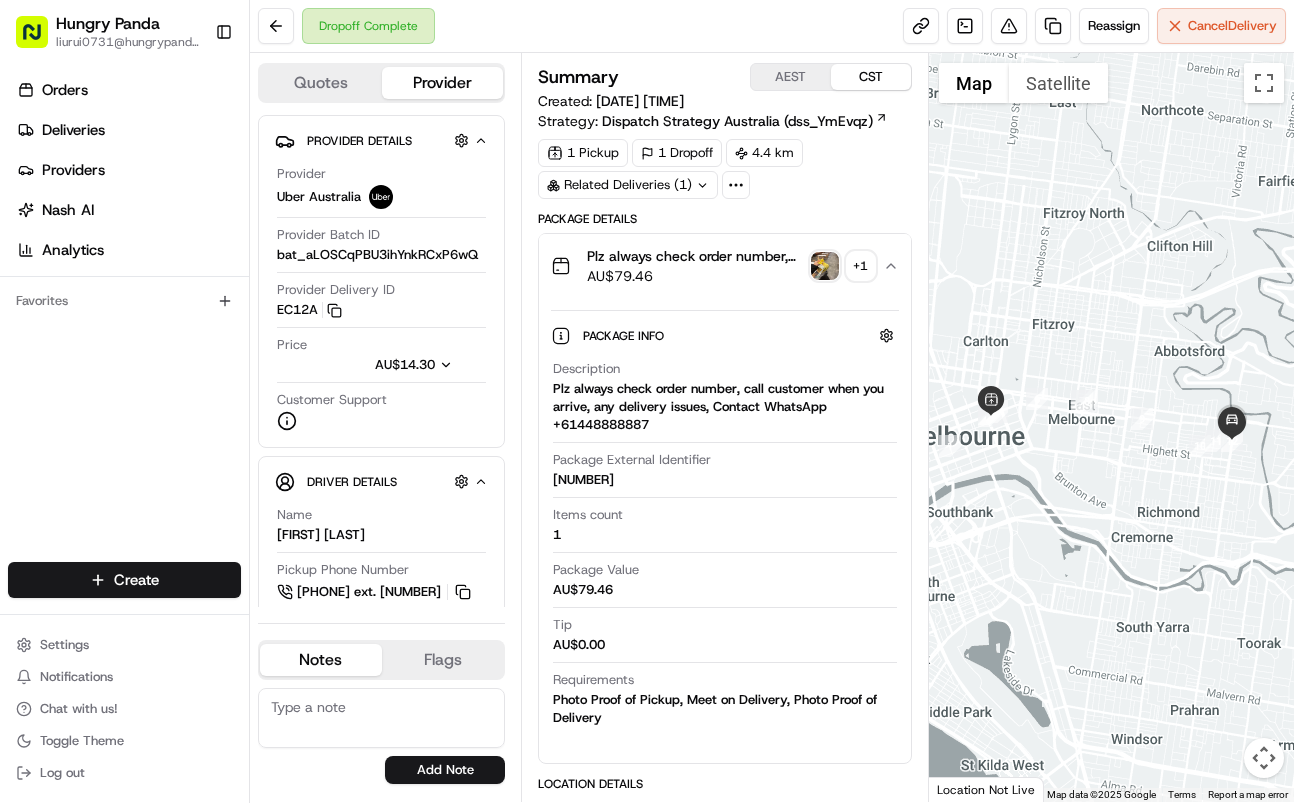 type 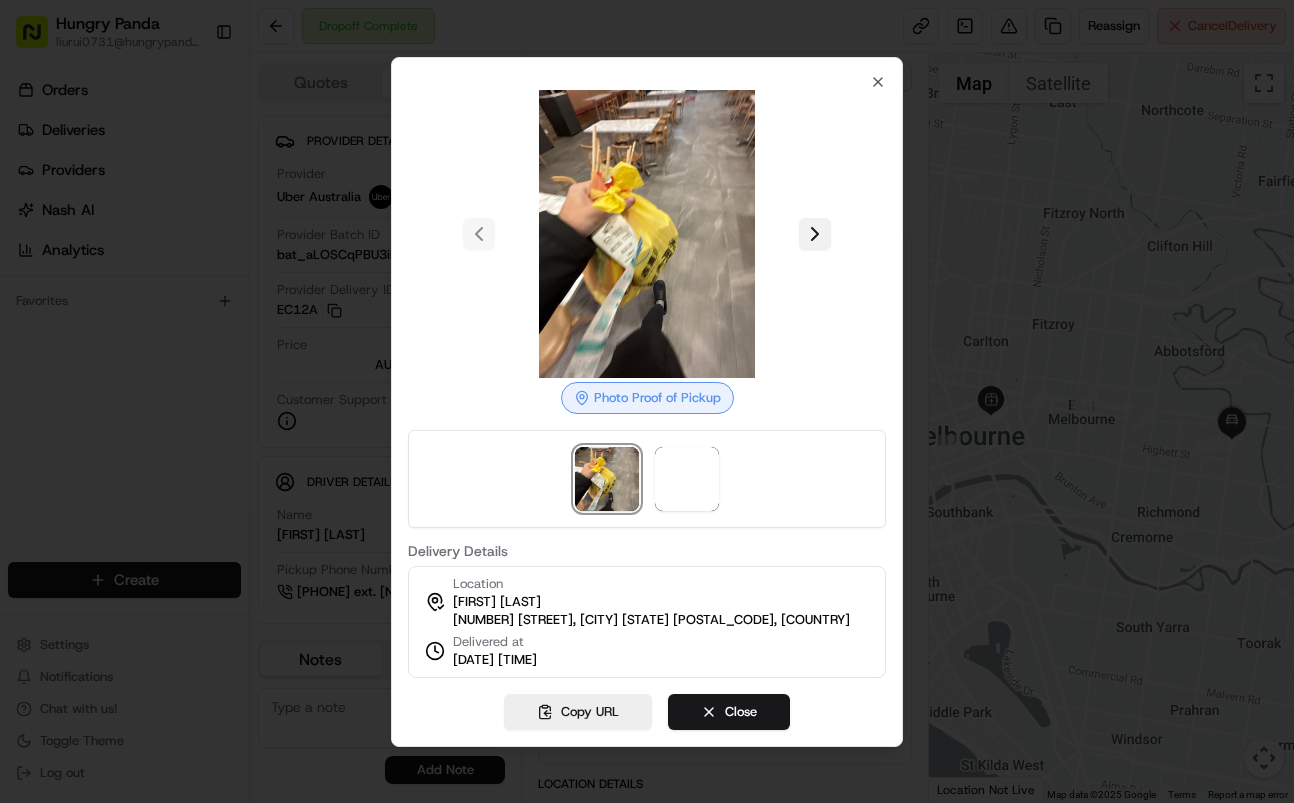 click at bounding box center [815, 234] 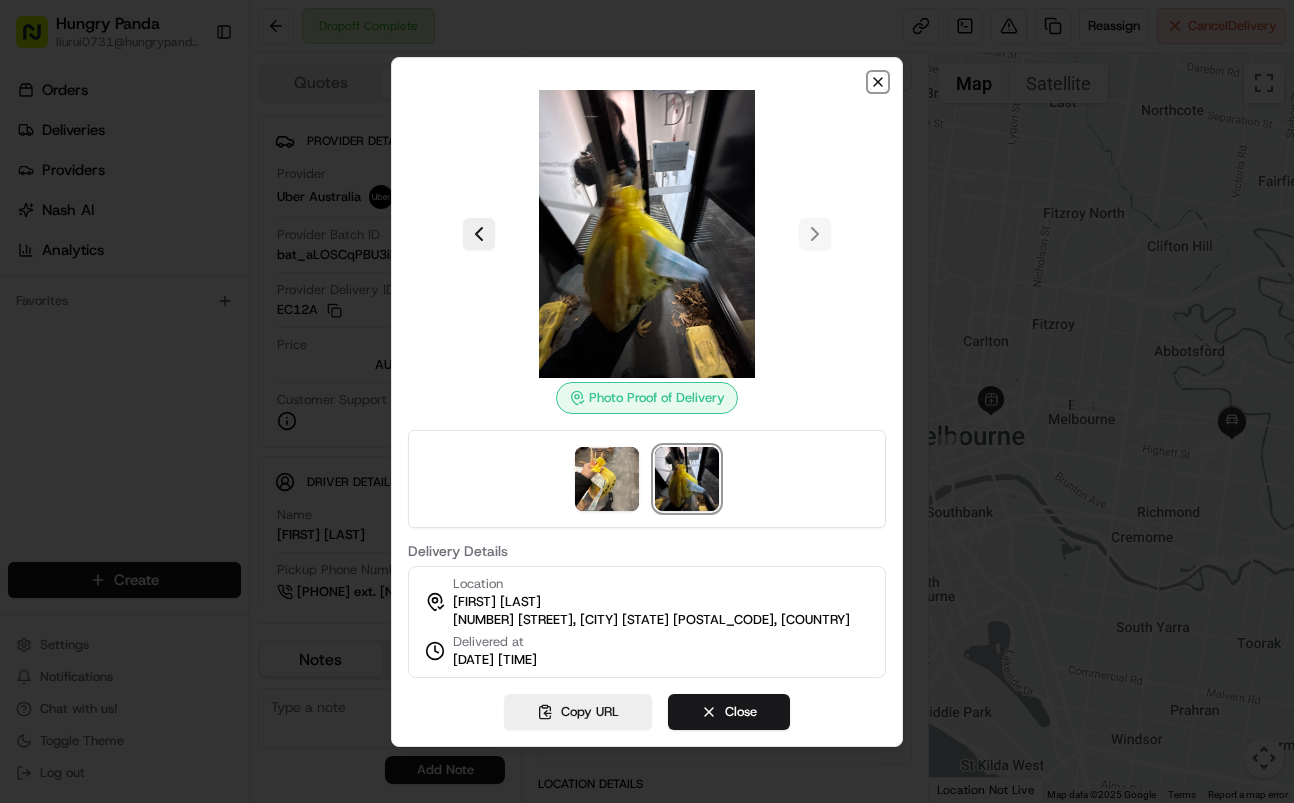 click 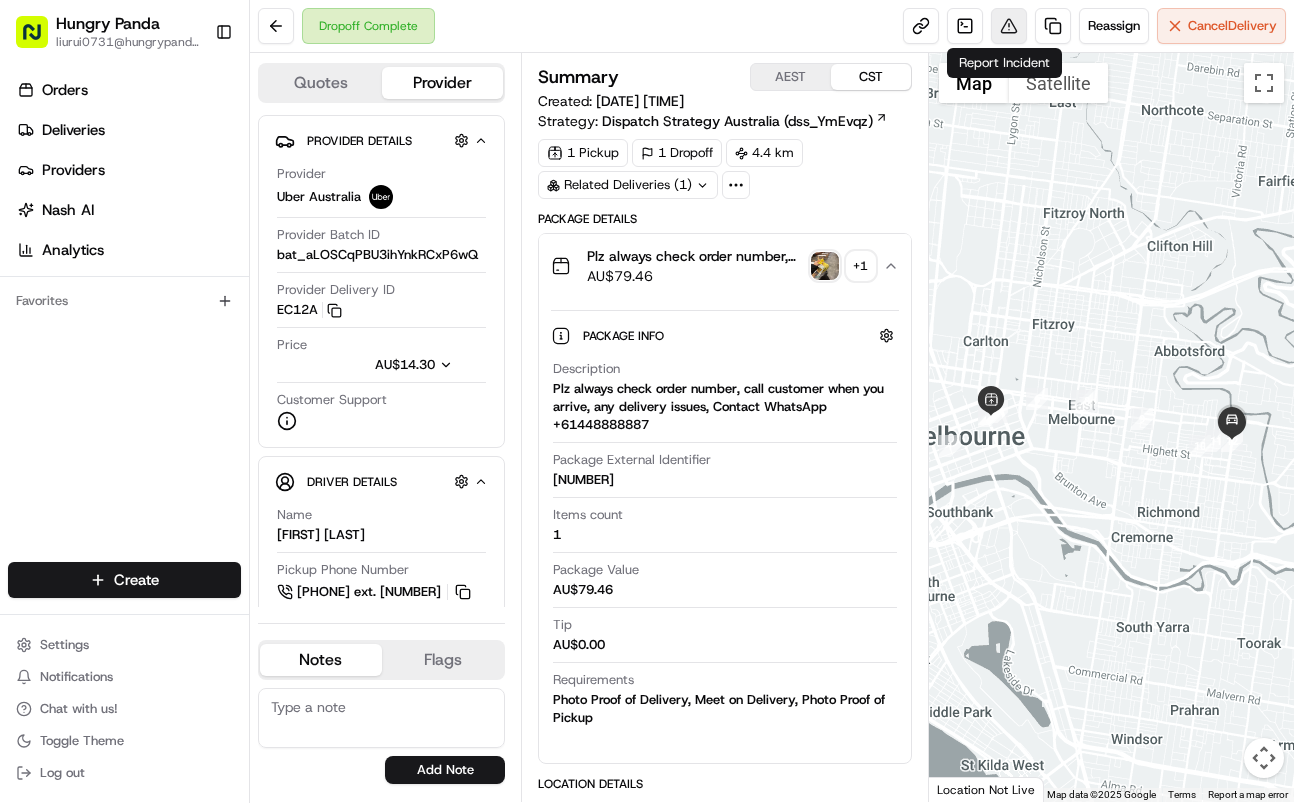 click at bounding box center [1009, 26] 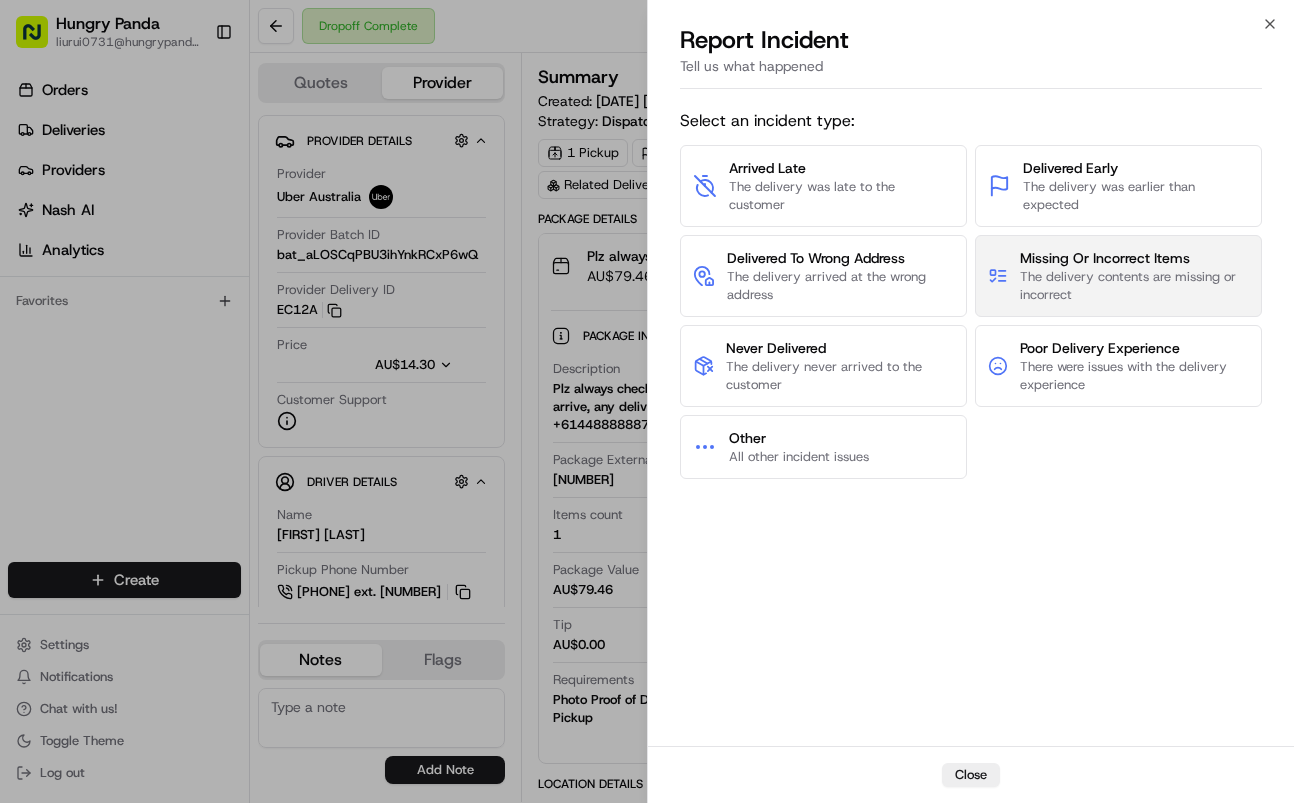 click on "Missing Or Incorrect Items" at bounding box center (1134, 258) 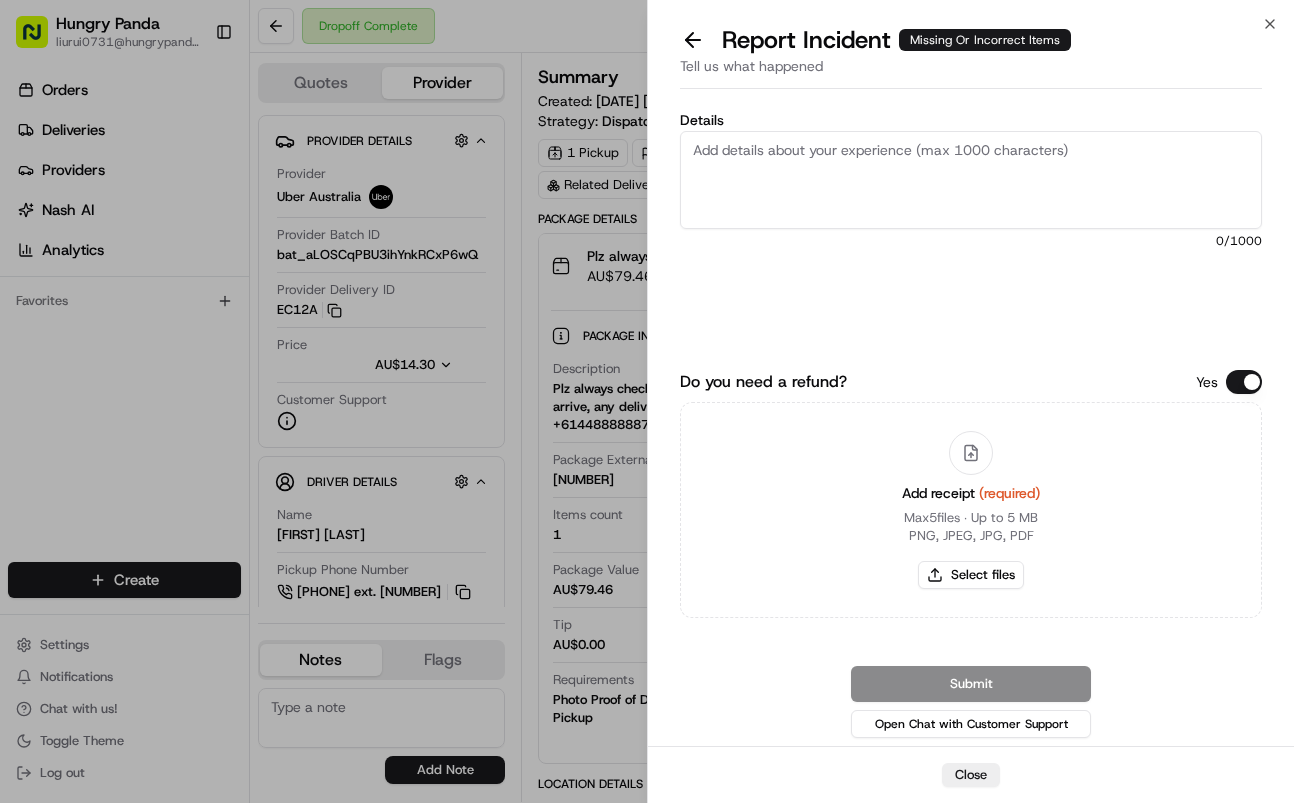 click on "Details" at bounding box center (971, 180) 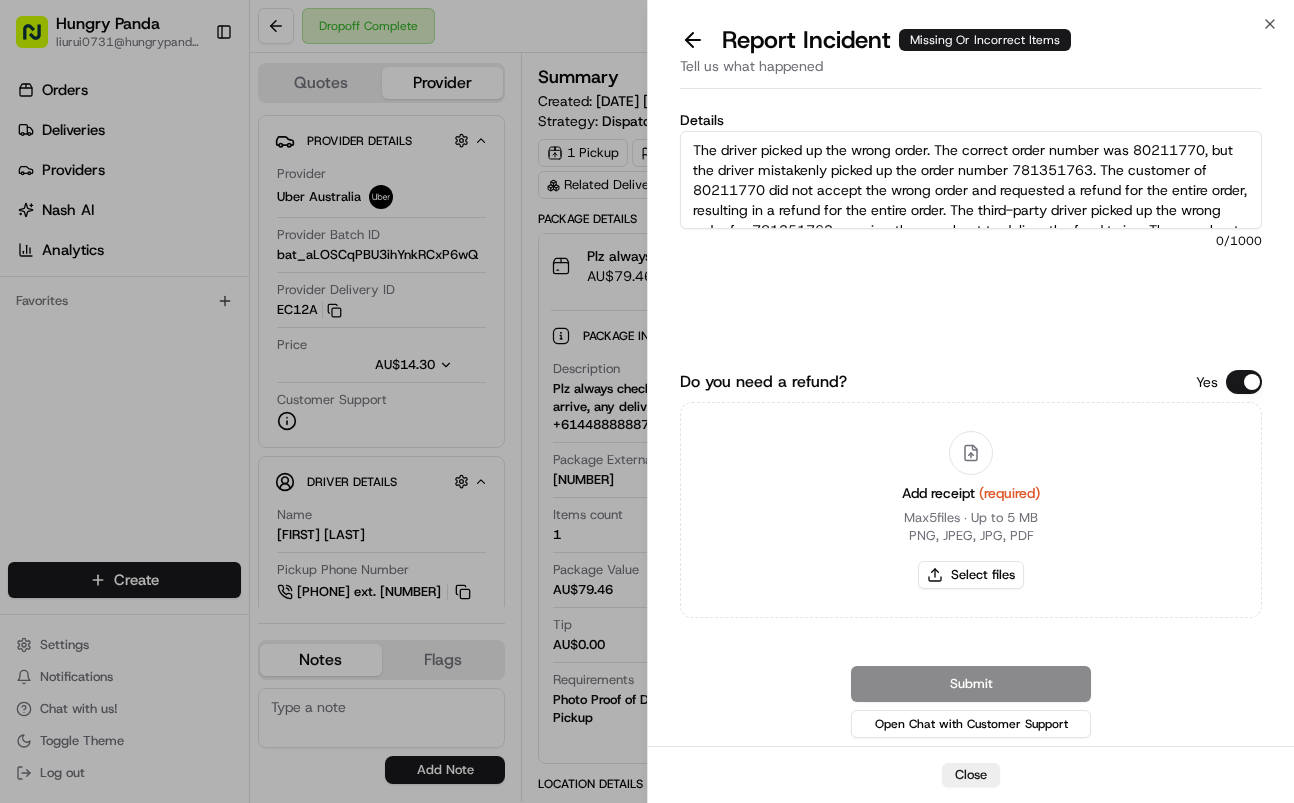 scroll, scrollTop: 91, scrollLeft: 0, axis: vertical 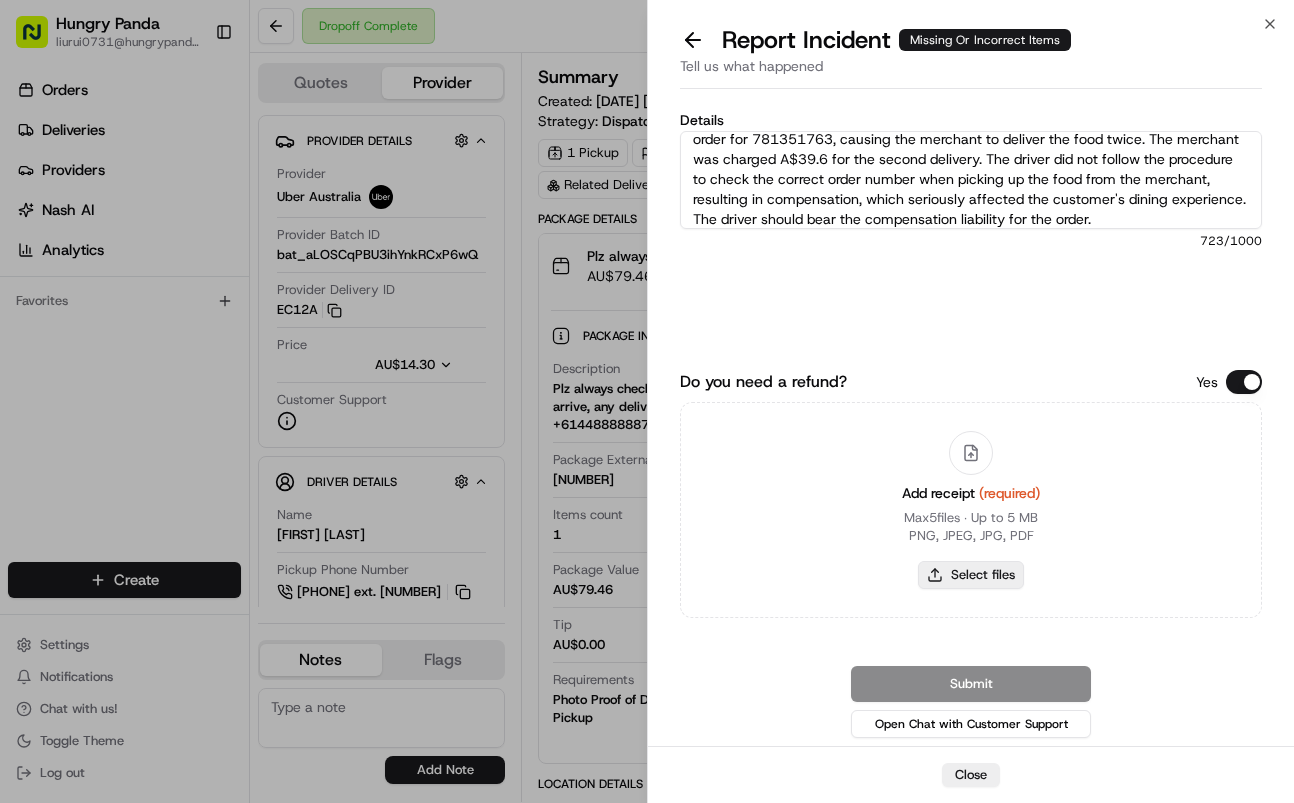 type on "The driver picked up the wrong order. The correct order number was 80211770, but the driver mistakenly picked up the order number 781351763. The customer of 80211770 did not accept the wrong order and requested a refund for the entire order, resulting in a refund for the entire order. The third-party driver picked up the wrong order for 781351763, causing the merchant to deliver the food twice. The merchant was charged A$39.6 for the second delivery. The driver did not follow the procedure to check the correct order number when picking up the food from the merchant, resulting in compensation, which seriously affected the customer's dining experience. The driver should bear the compensation liability for the order." 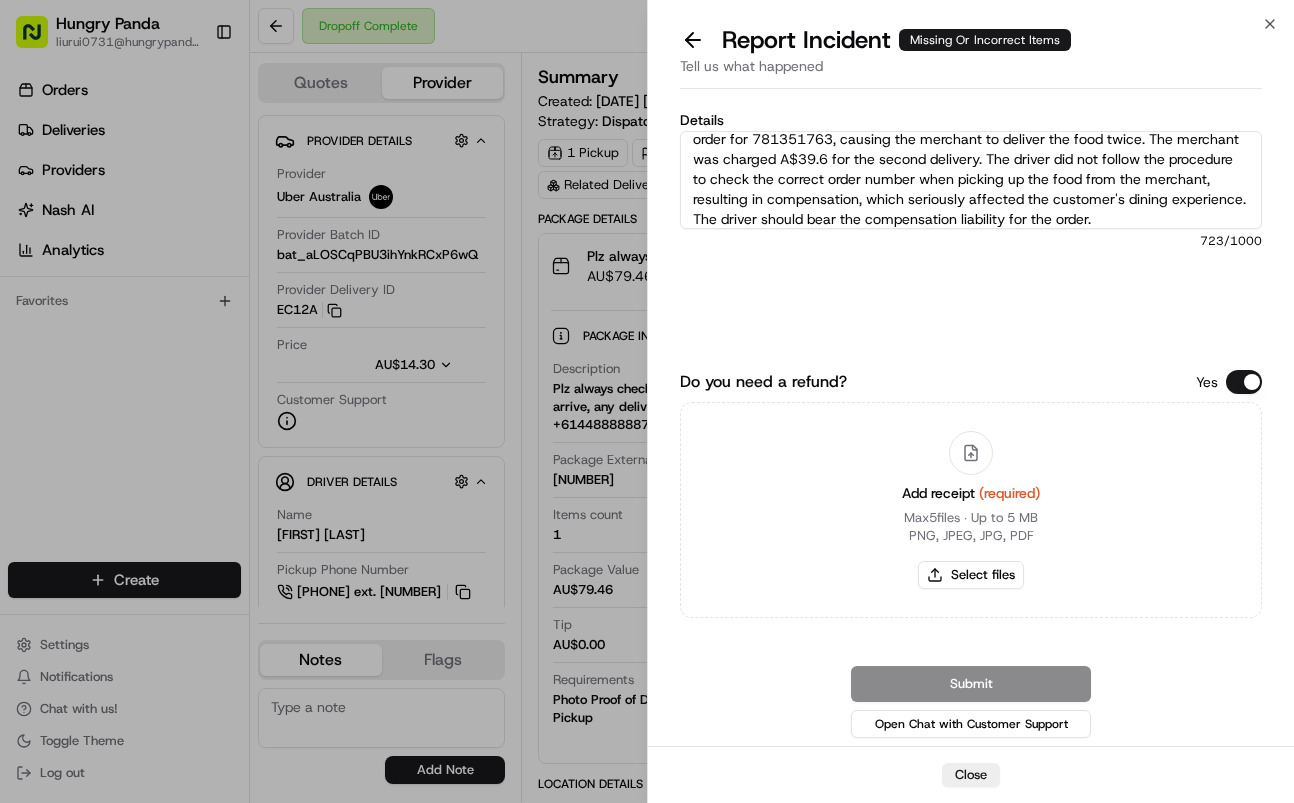type on "C:\fakepath\1.jpg" 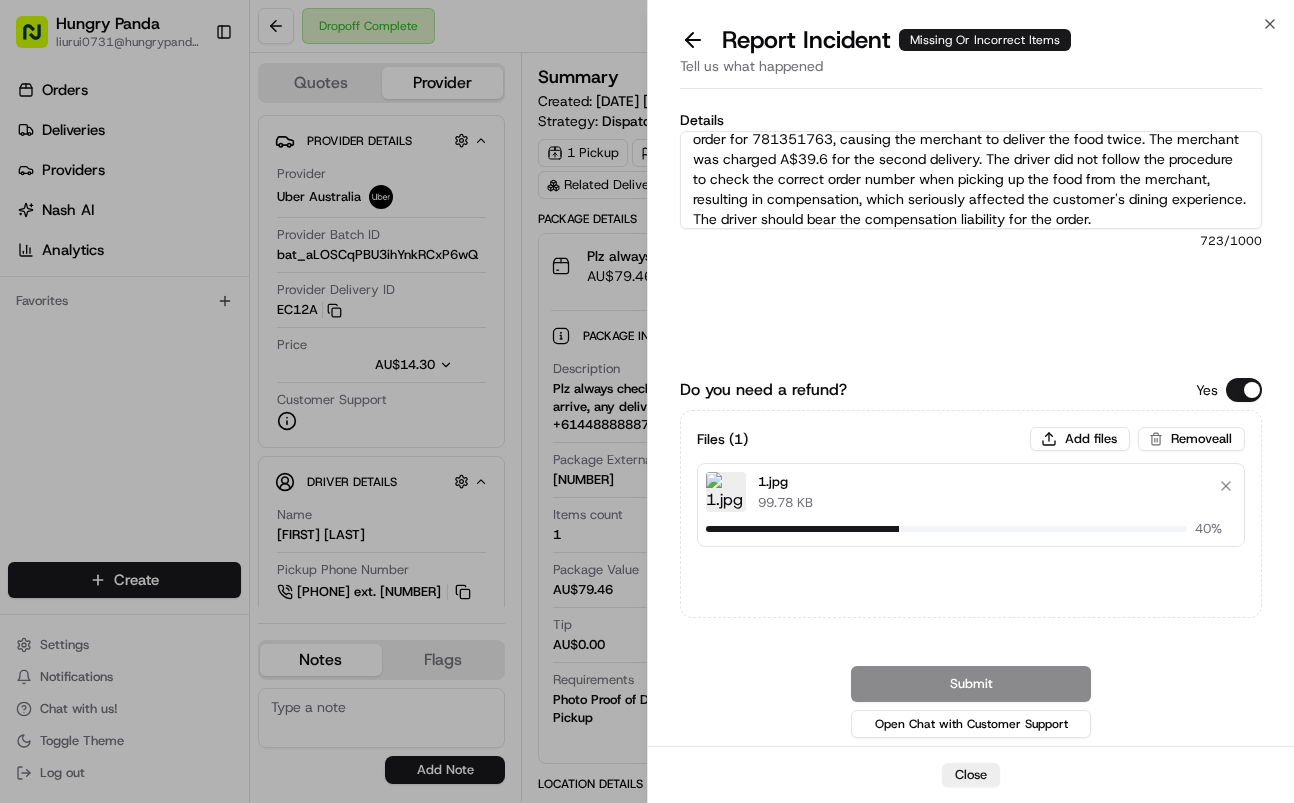 type 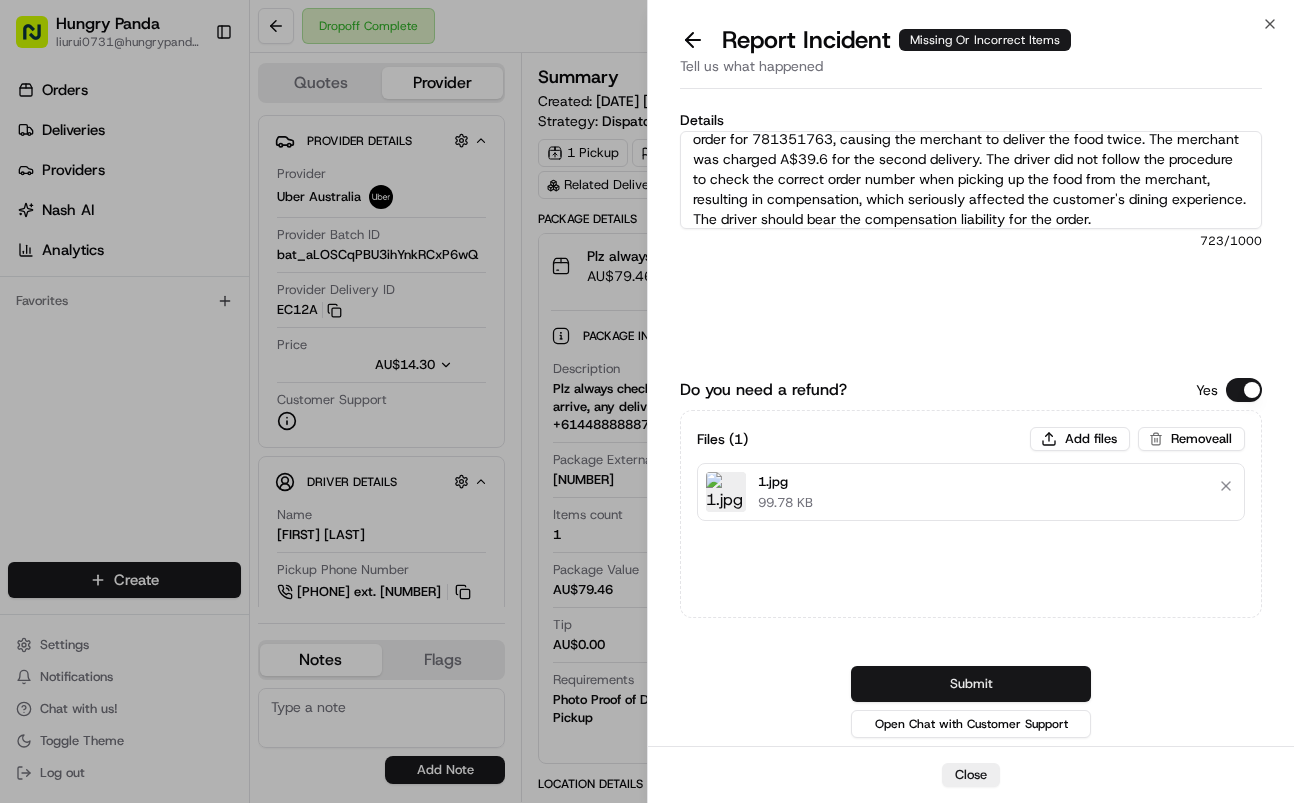click on "Submit" at bounding box center (971, 684) 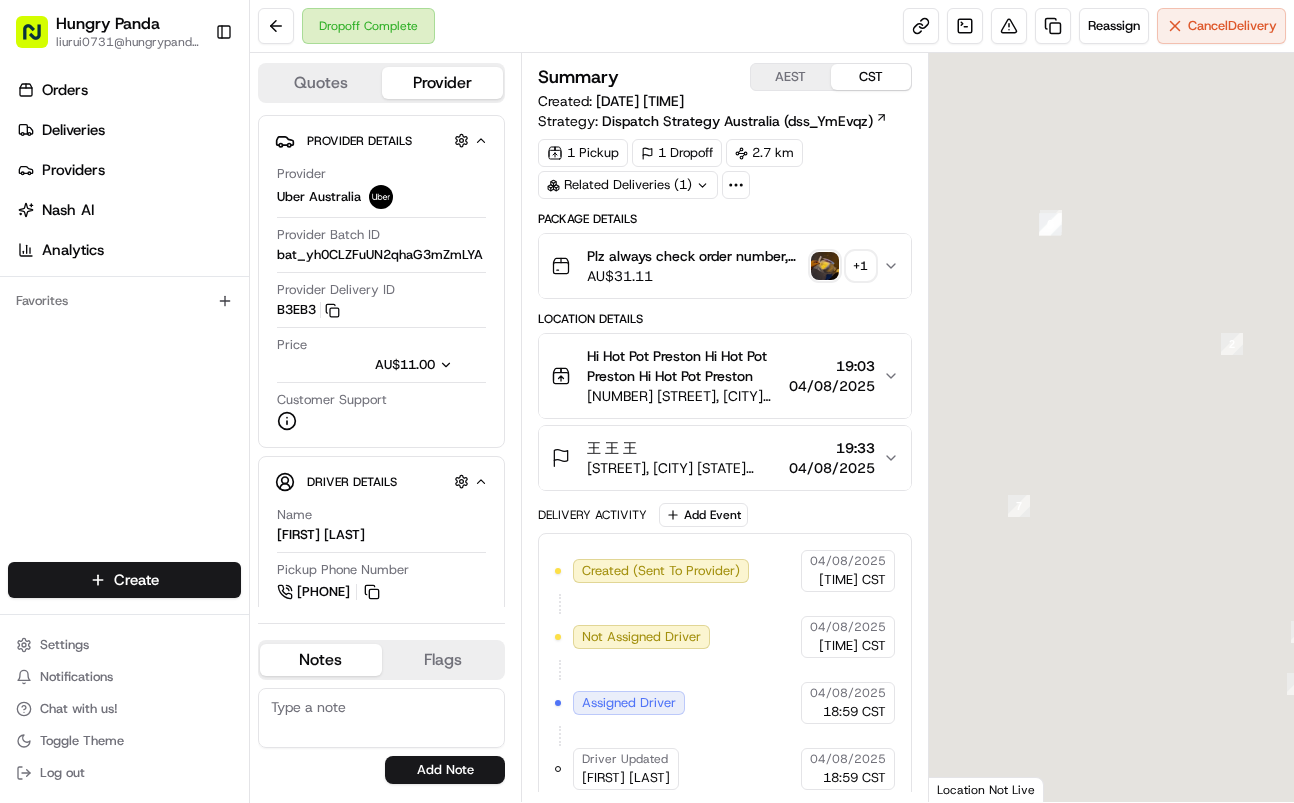 scroll, scrollTop: 0, scrollLeft: 0, axis: both 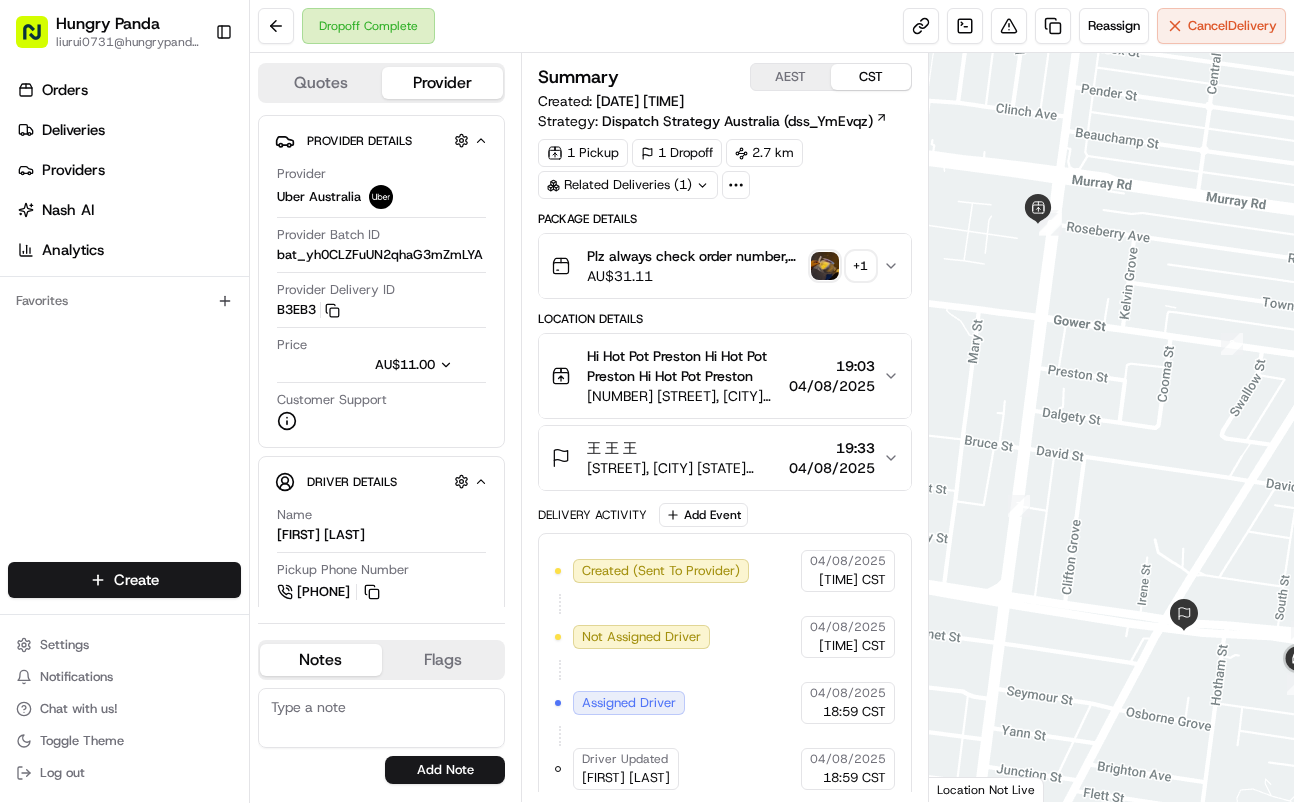 click 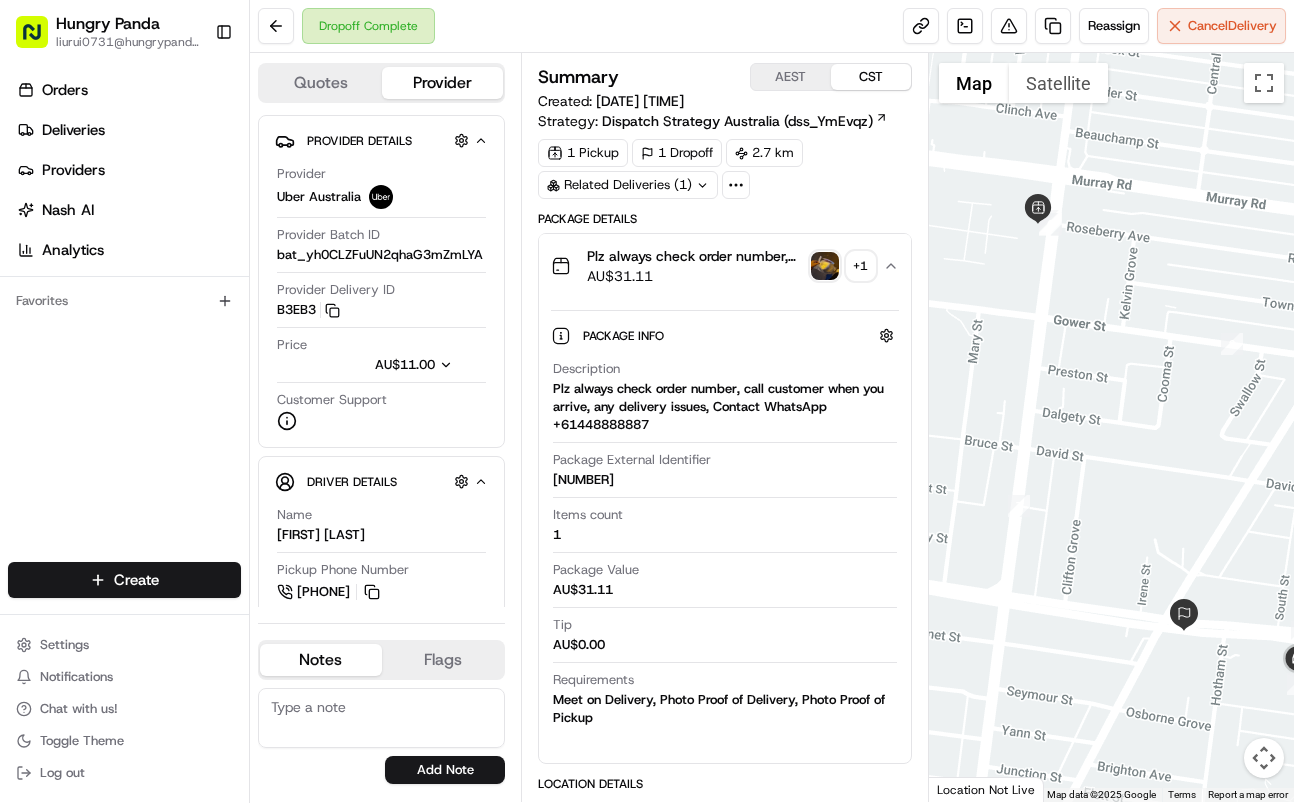type 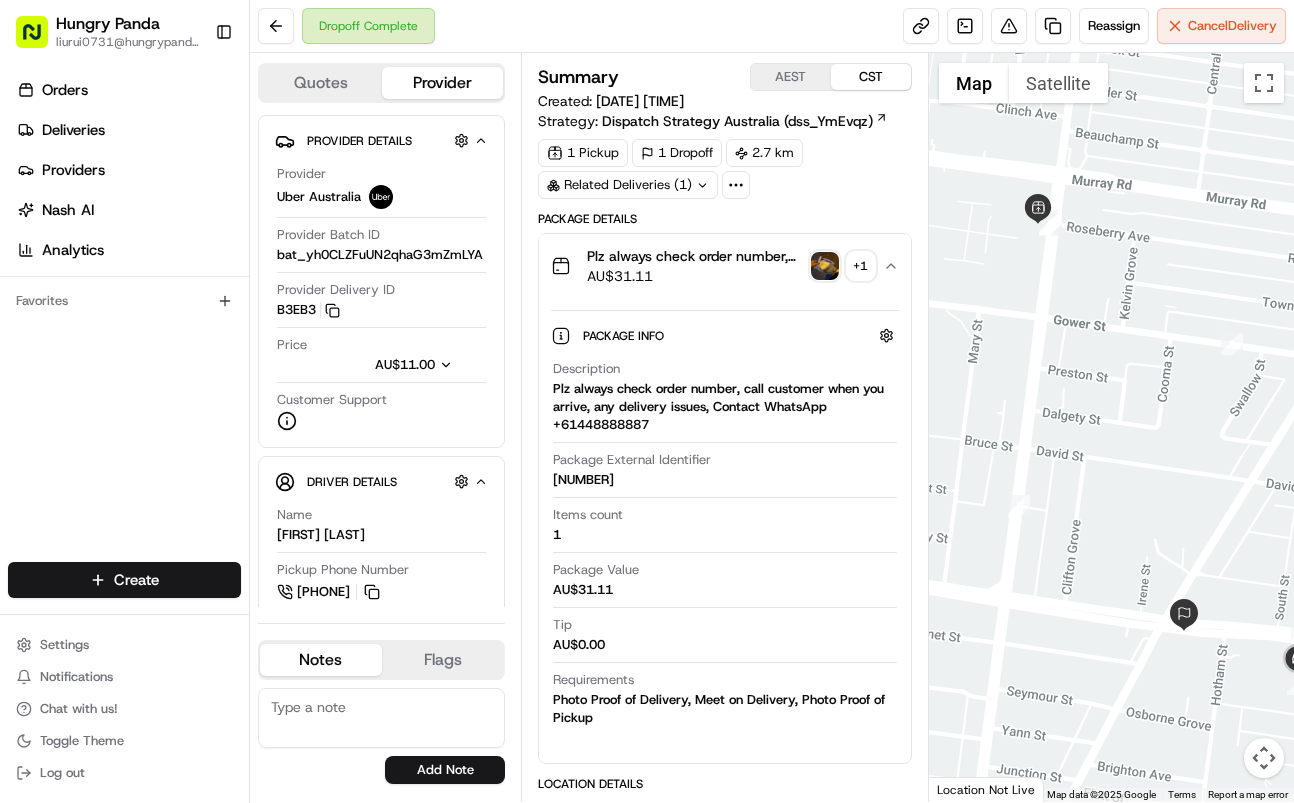 click at bounding box center (825, 266) 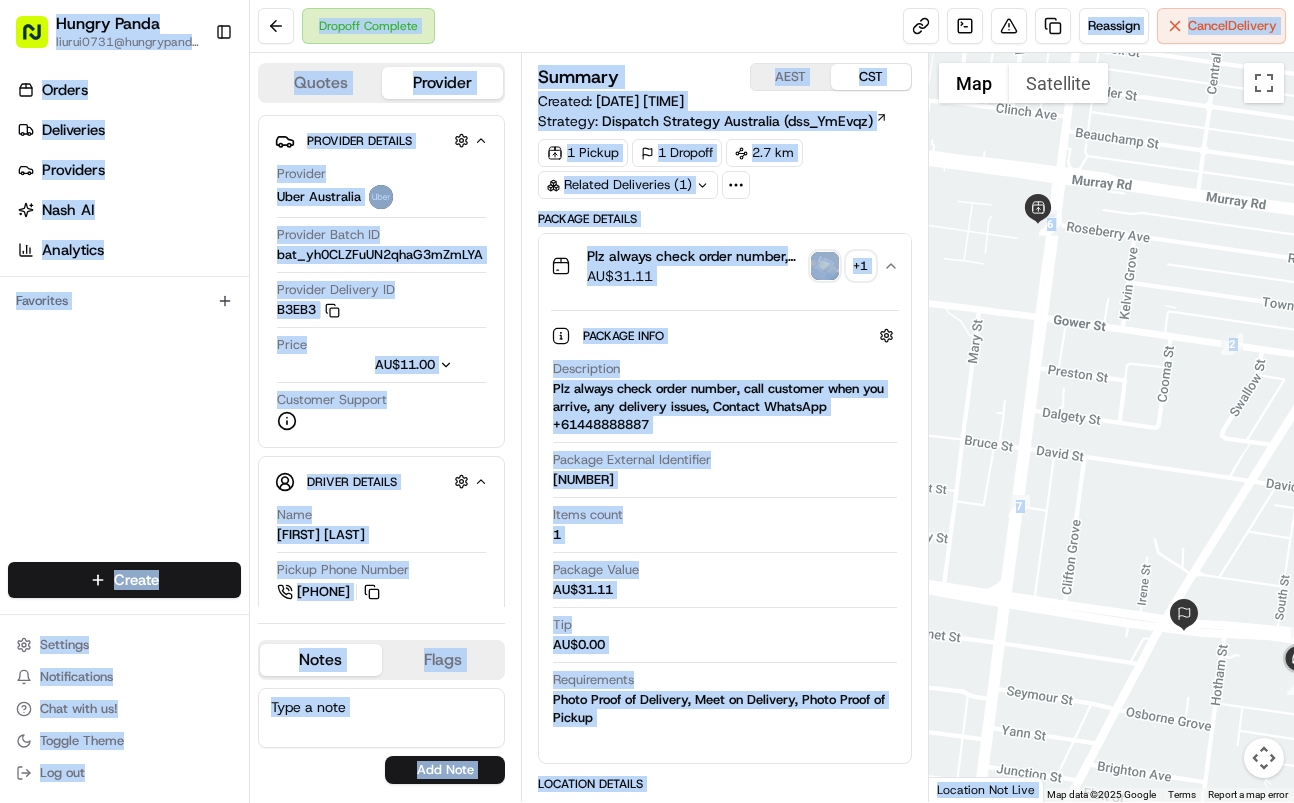 click on "Hungry Panda support@example.com Toggle Sidebar Orders Deliveries Providers Nash AI Analytics Favorites Main Menu Members & Organization Organization Users Roles Preferences Customization Tracking Orchestration Automations Dispatch Strategy Locations Pickup Locations Dropoff Locations Billing Billing Refund Requests Integrations Notification Triggers Webhooks API Keys Request Logs Create Settings Notifications Chat with us! Toggle Theme Log out Dropoff Complete Reassign Cancel Delivery Quotes Provider Provider Details Hidden ( 2 ) Provider Uber Australia Provider Batch ID bat_yh0CLZFuUN2qhaG3mZmLYA Provider Delivery ID B3EB3 Copy del_H4v-kiQzQueXfcvtLxs-sw B3EB3 Price AU$11.00 Customer Support Driver Details Hidden ( 5 ) Name [FIRST] [LAST] Pickup Phone Number [PHONE] ext. [NUMBER] Dropoff Phone Number [PHONE] Tip AU$0.00 Type car Make Toyota Model Yaris Color white License Plate Number **C7PP Notes Flags support@example.com support@example.com AEST" at bounding box center [647, 401] 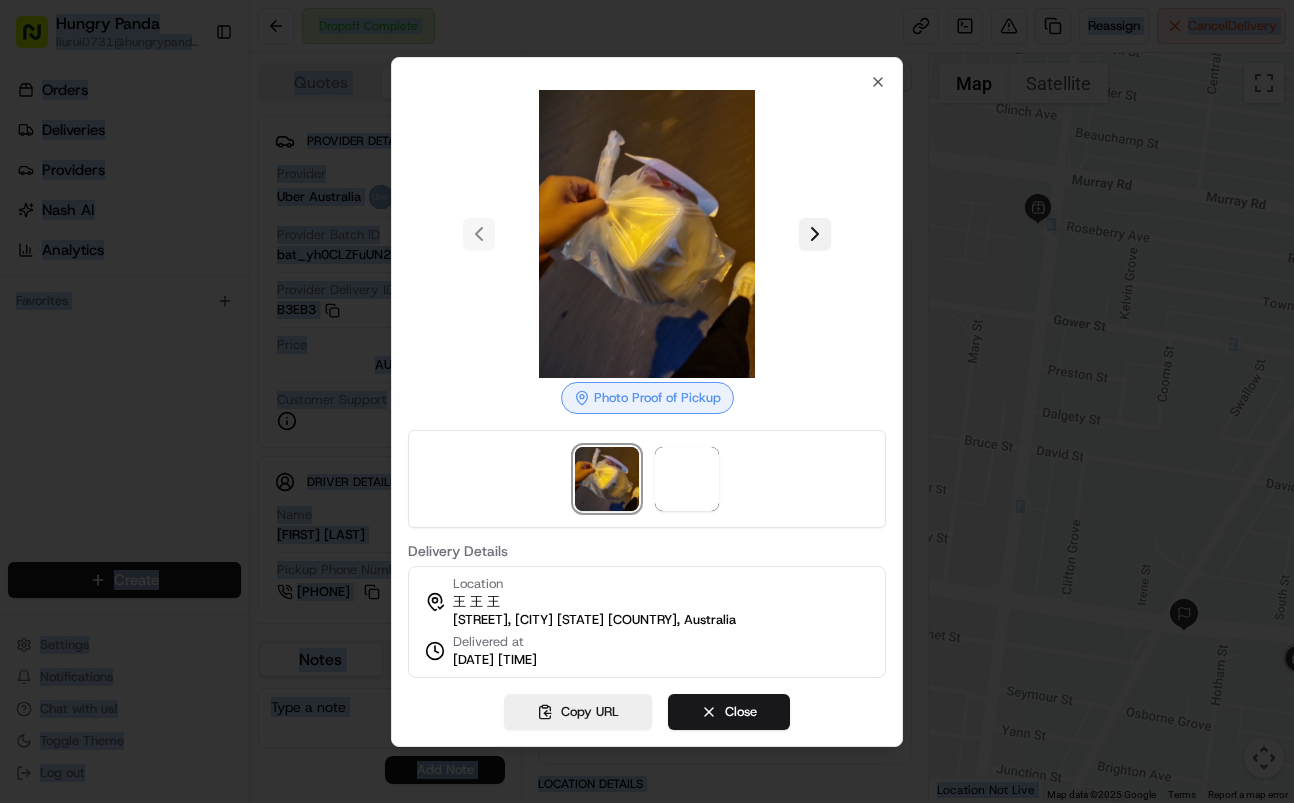 click at bounding box center [815, 234] 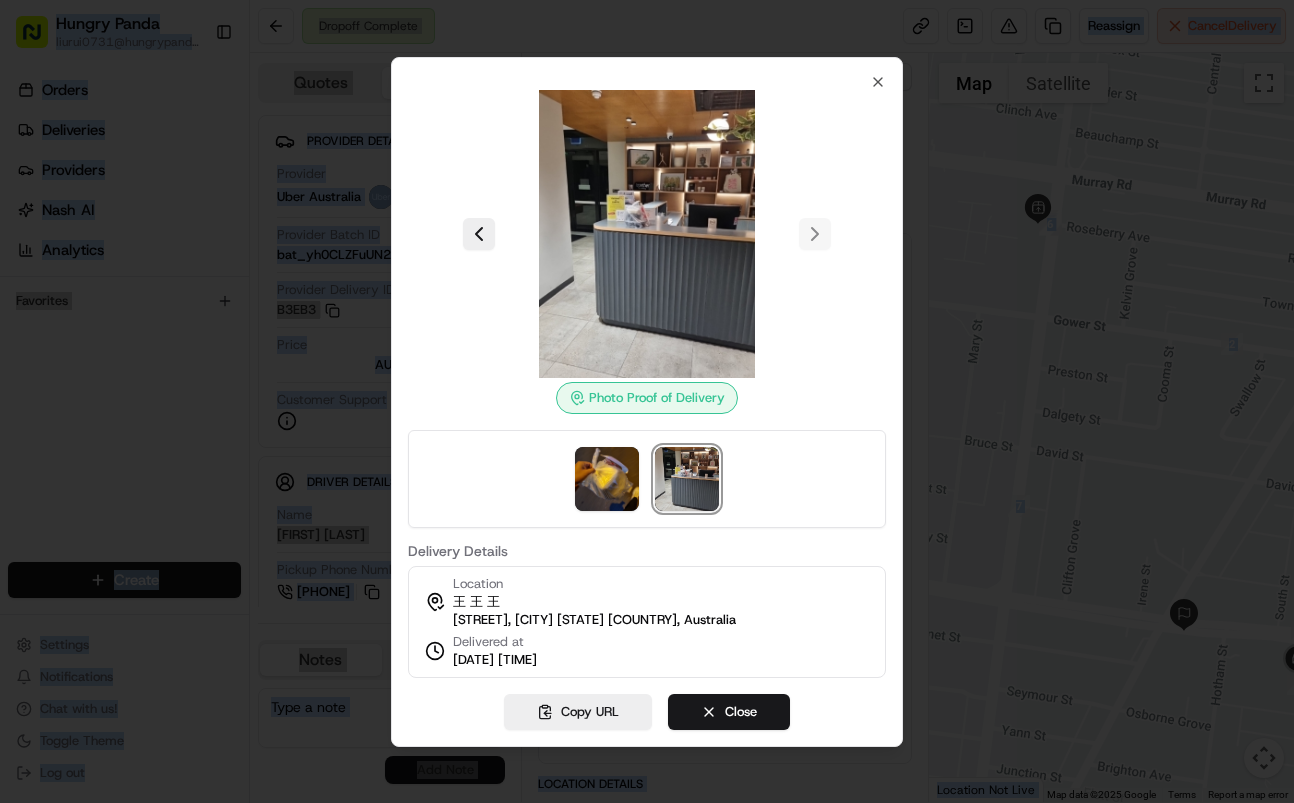click at bounding box center (647, 401) 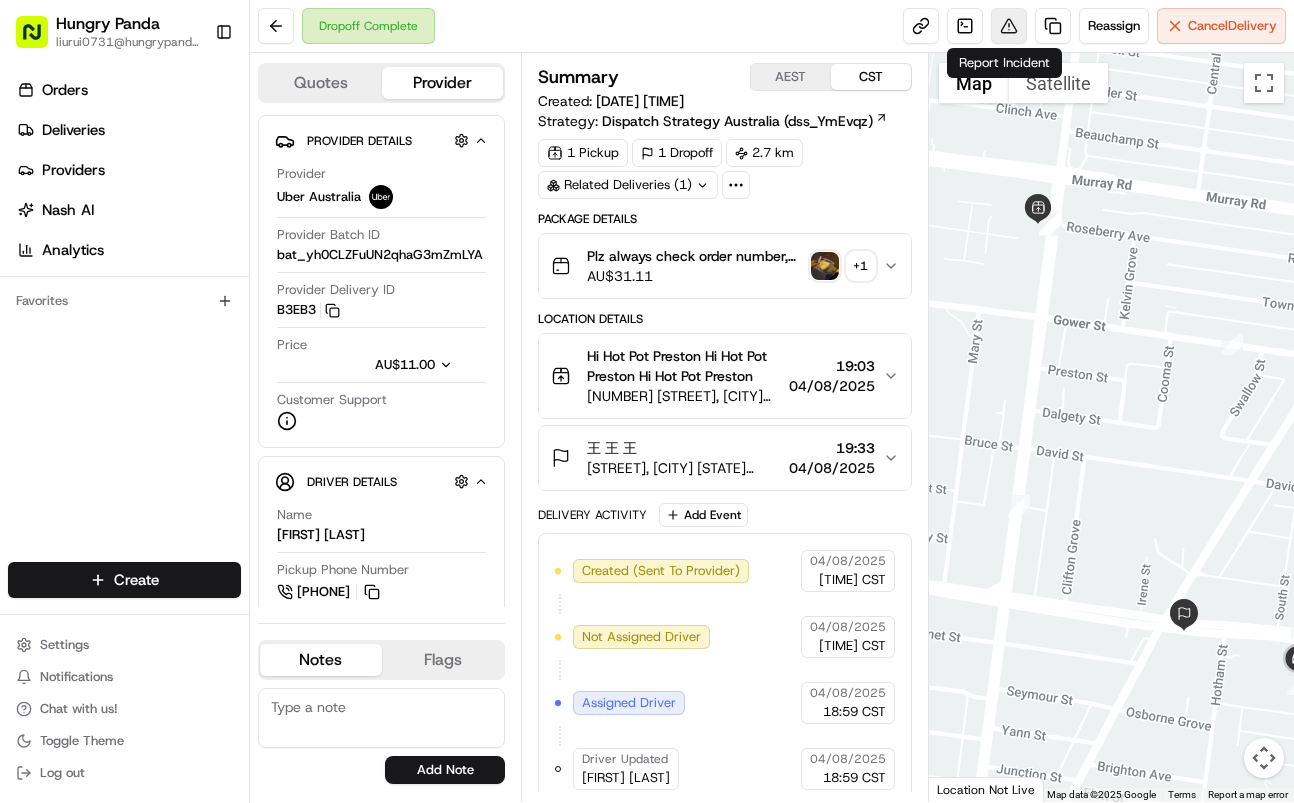click at bounding box center (1009, 26) 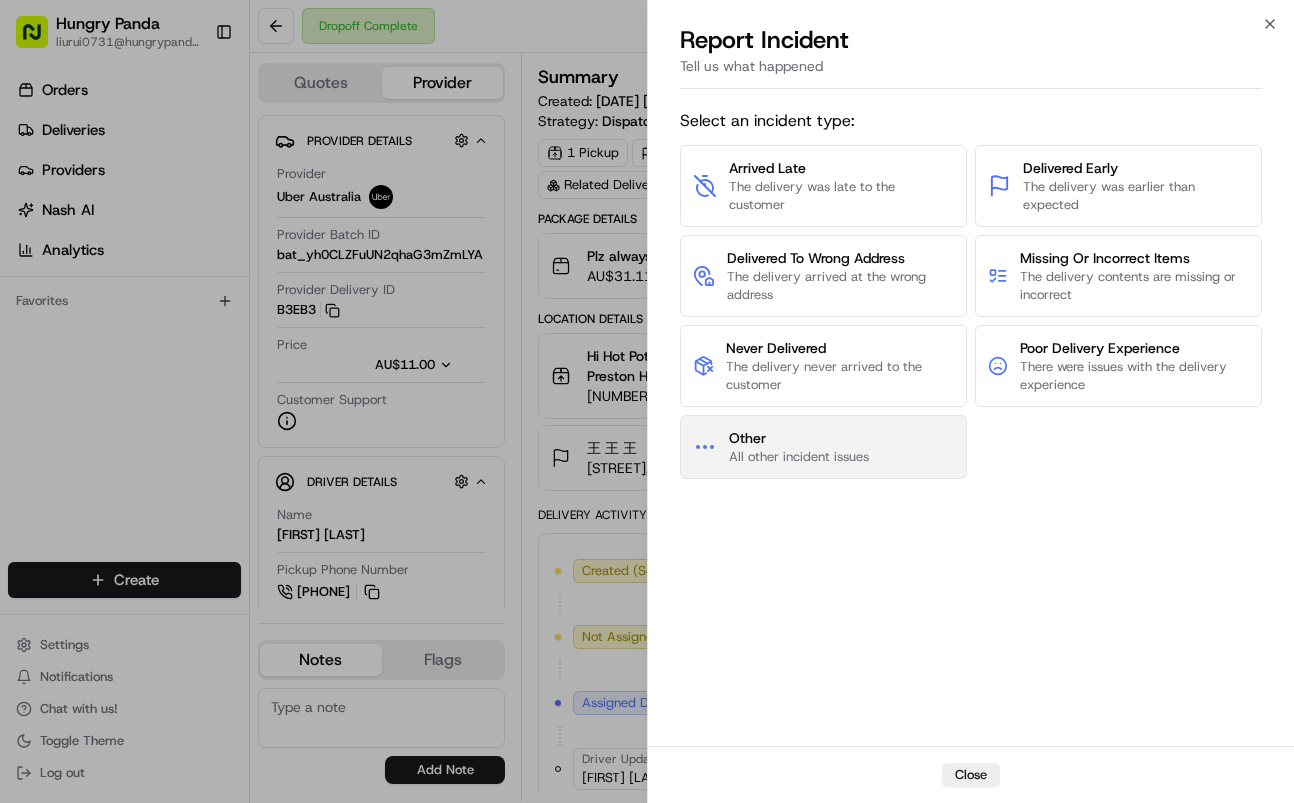 click on "Other All other incident issues" at bounding box center [799, 447] 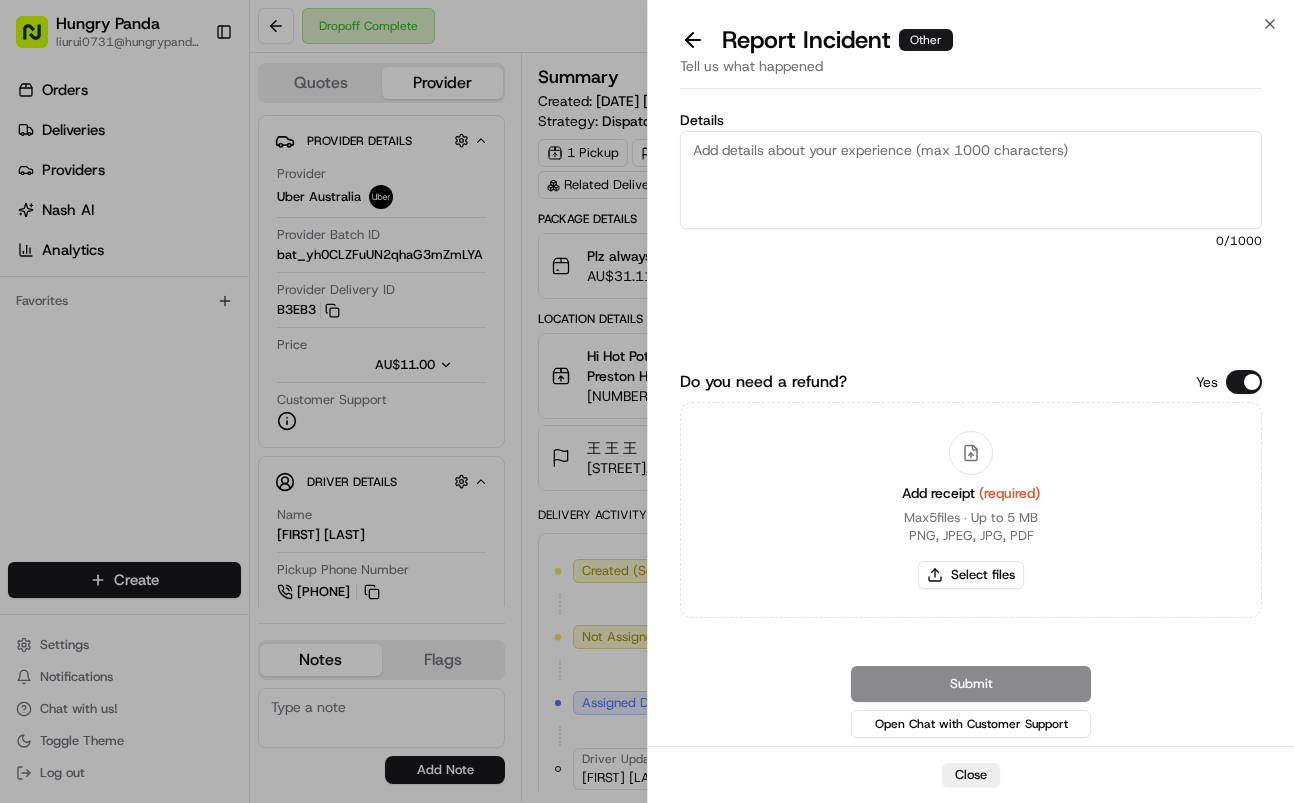 click on "Details" at bounding box center [971, 180] 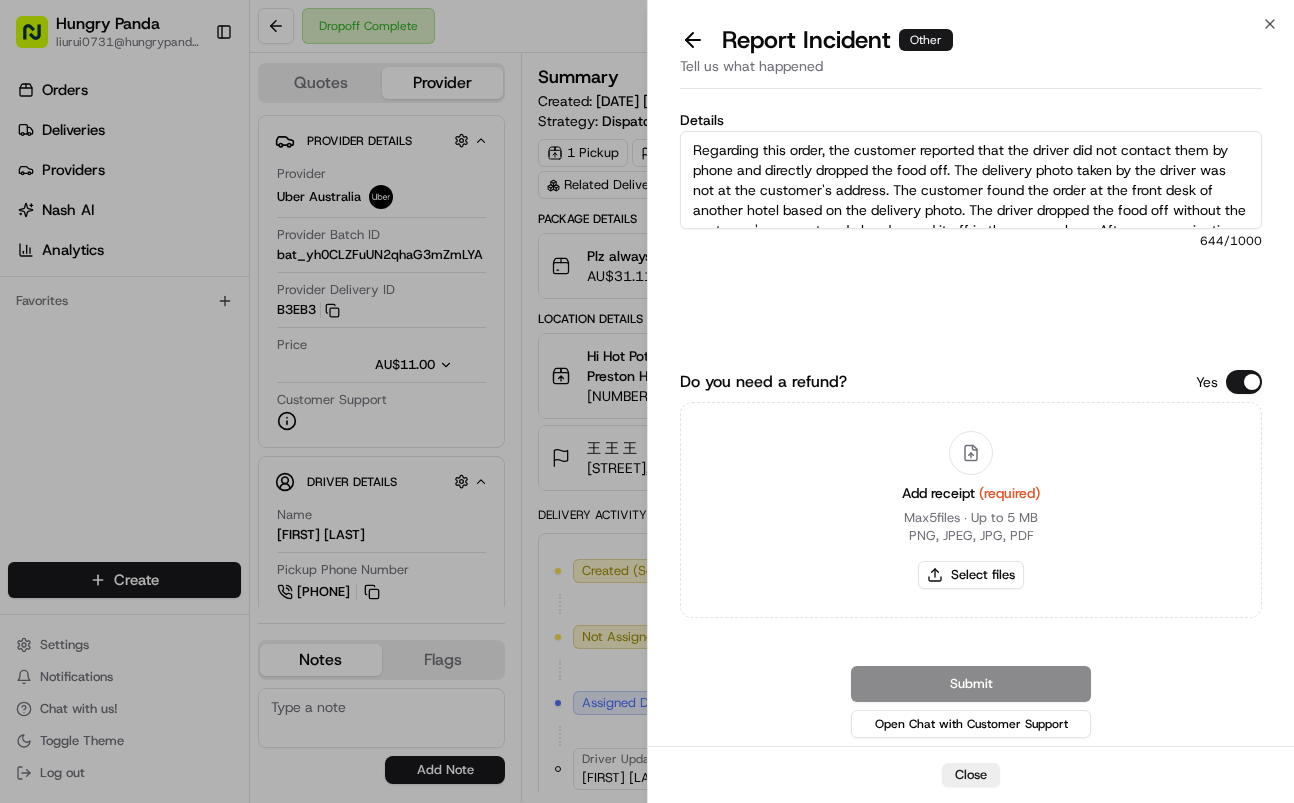 scroll, scrollTop: 71, scrollLeft: 0, axis: vertical 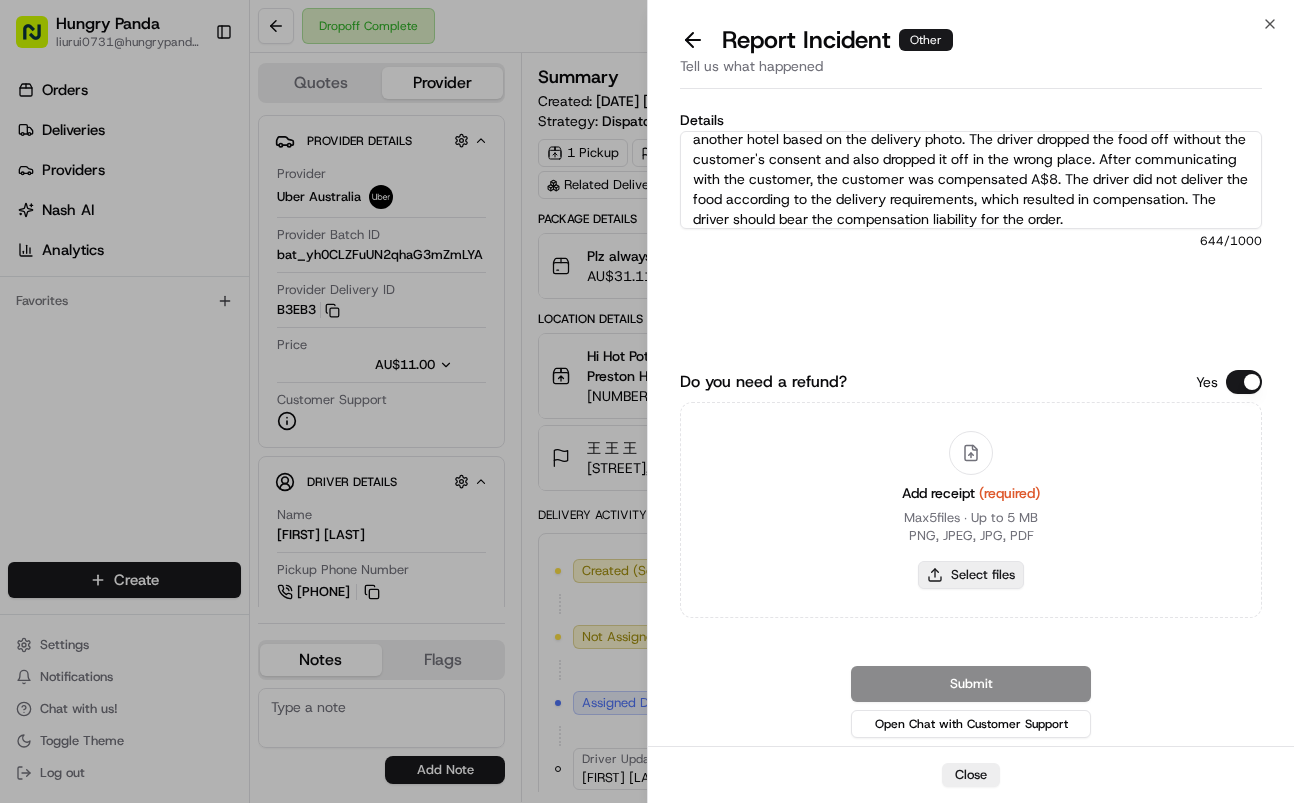 type on "Regarding this order, the customer reported that the driver did not contact them by phone and directly dropped the food off. The delivery photo taken by the driver was not at the customer's address. The customer found the order at the front desk of another hotel based on the delivery photo. The driver dropped the food off without the customer's consent and also dropped it off in the wrong place. After communicating with the customer, the customer was compensated A$8. The driver did not deliver the food according to the delivery requirements, which resulted in compensation. The driver should bear the compensation liability for the order." 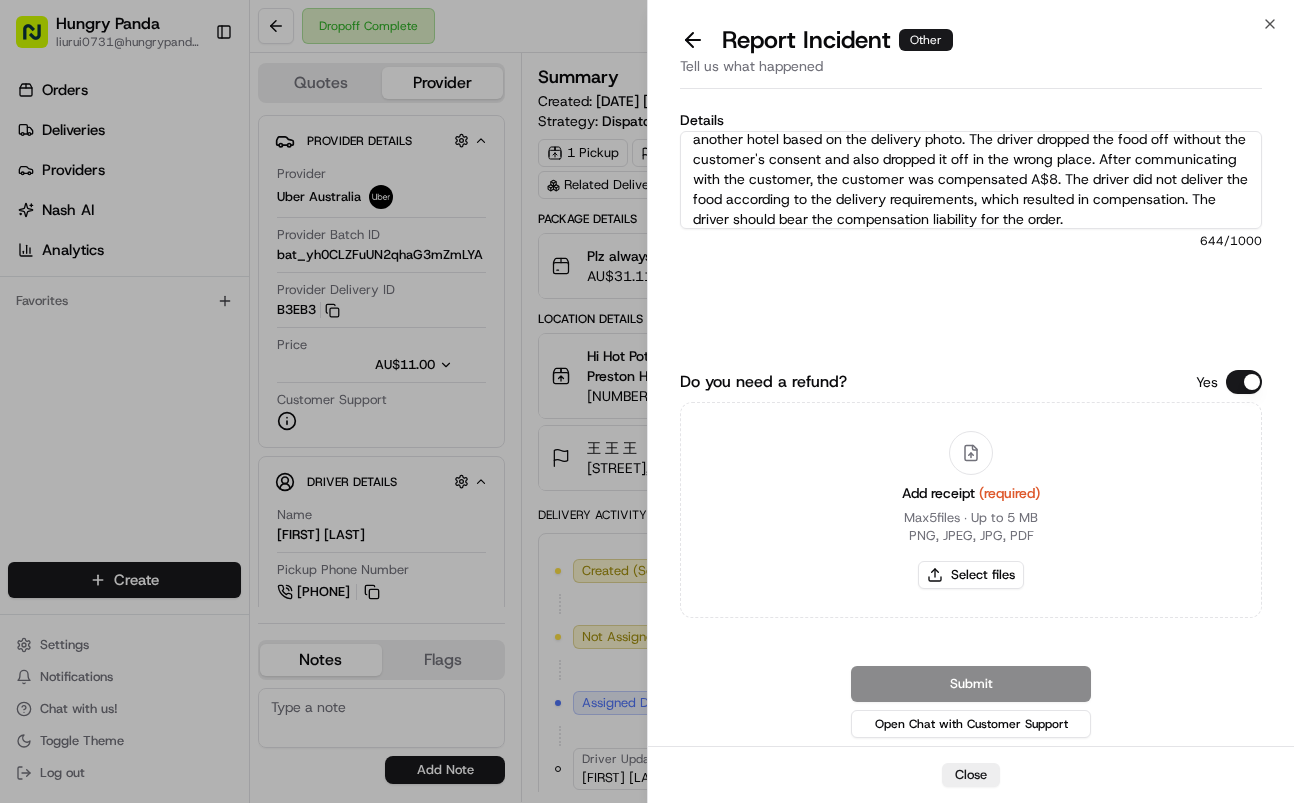 type on "C:\fakepath\2.jpg" 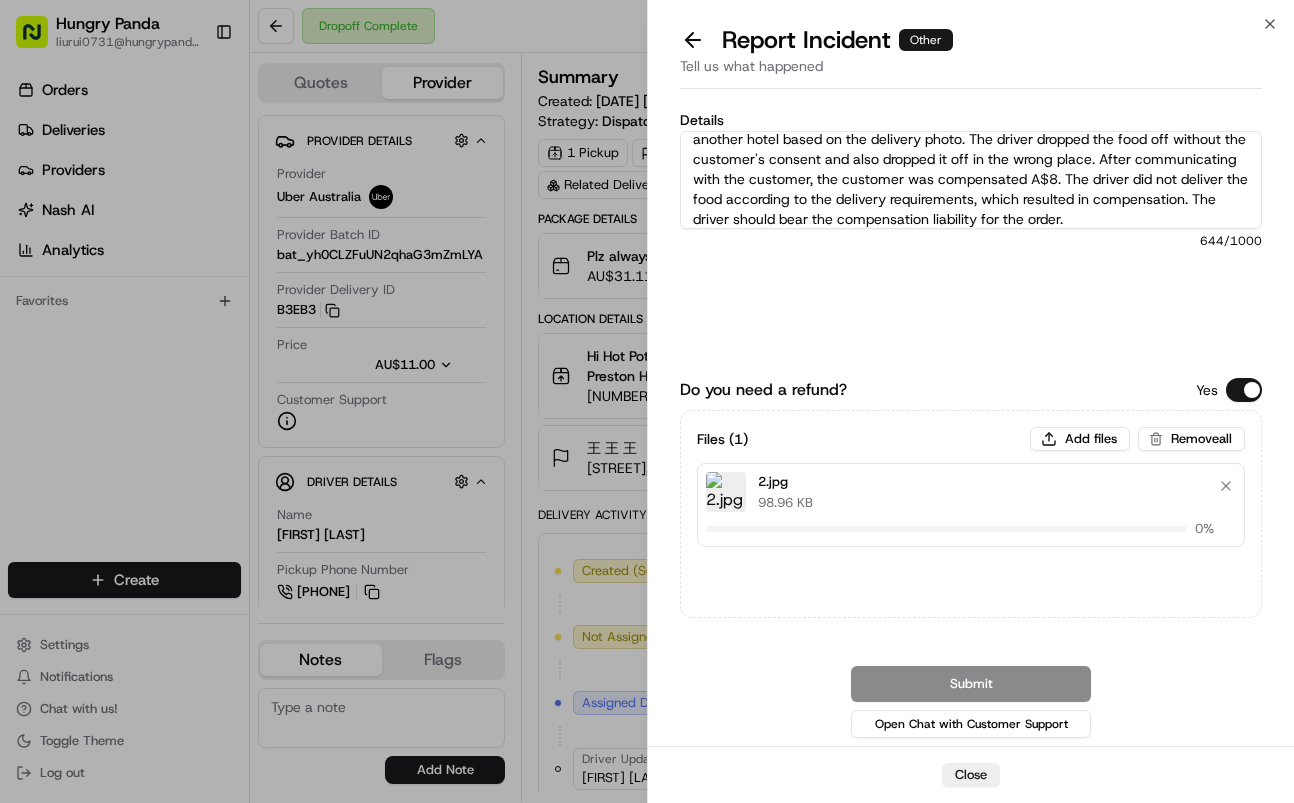 type 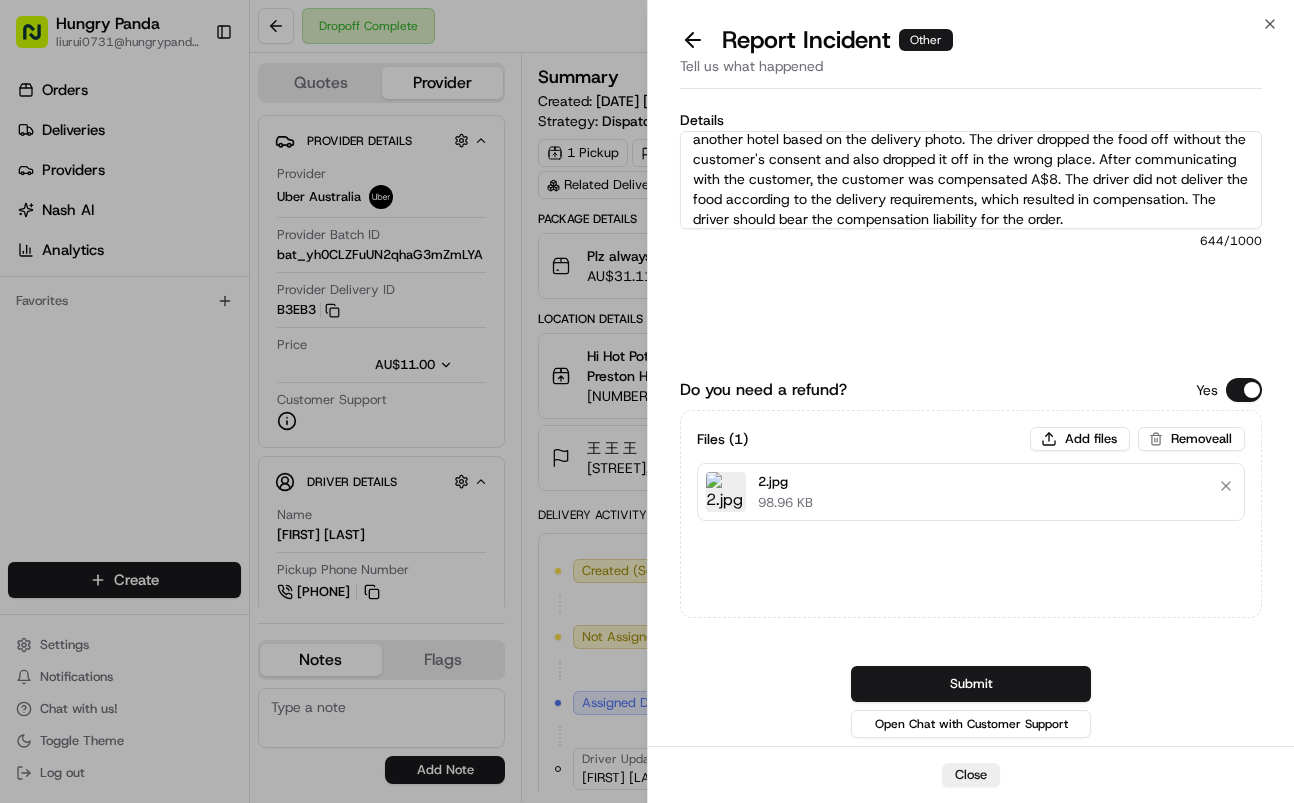 click on "Submit" at bounding box center (971, 684) 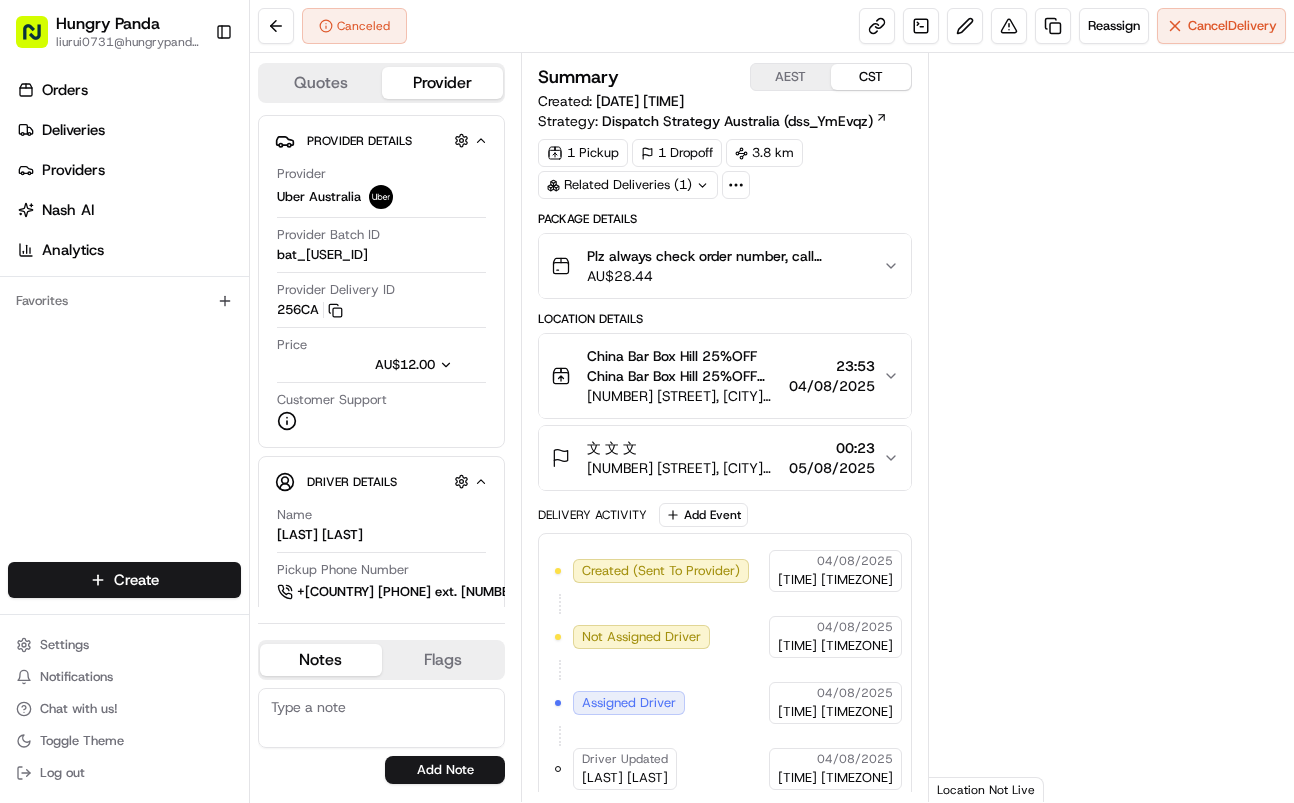 scroll, scrollTop: 0, scrollLeft: 0, axis: both 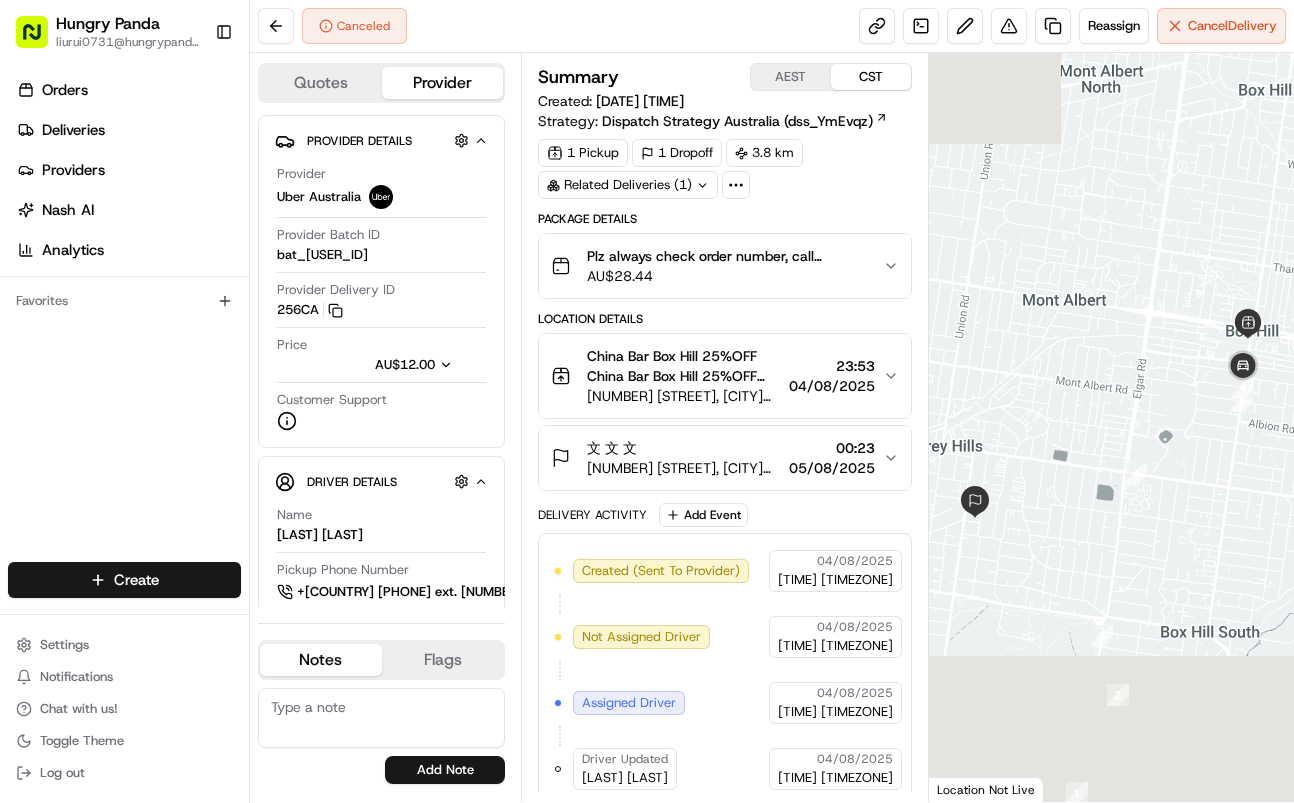 click on "Plz always check order number, call customer when you arrive, any delivery issues, Contact WhatsApp +61448888887 AU$ 28.44" at bounding box center (724, 266) 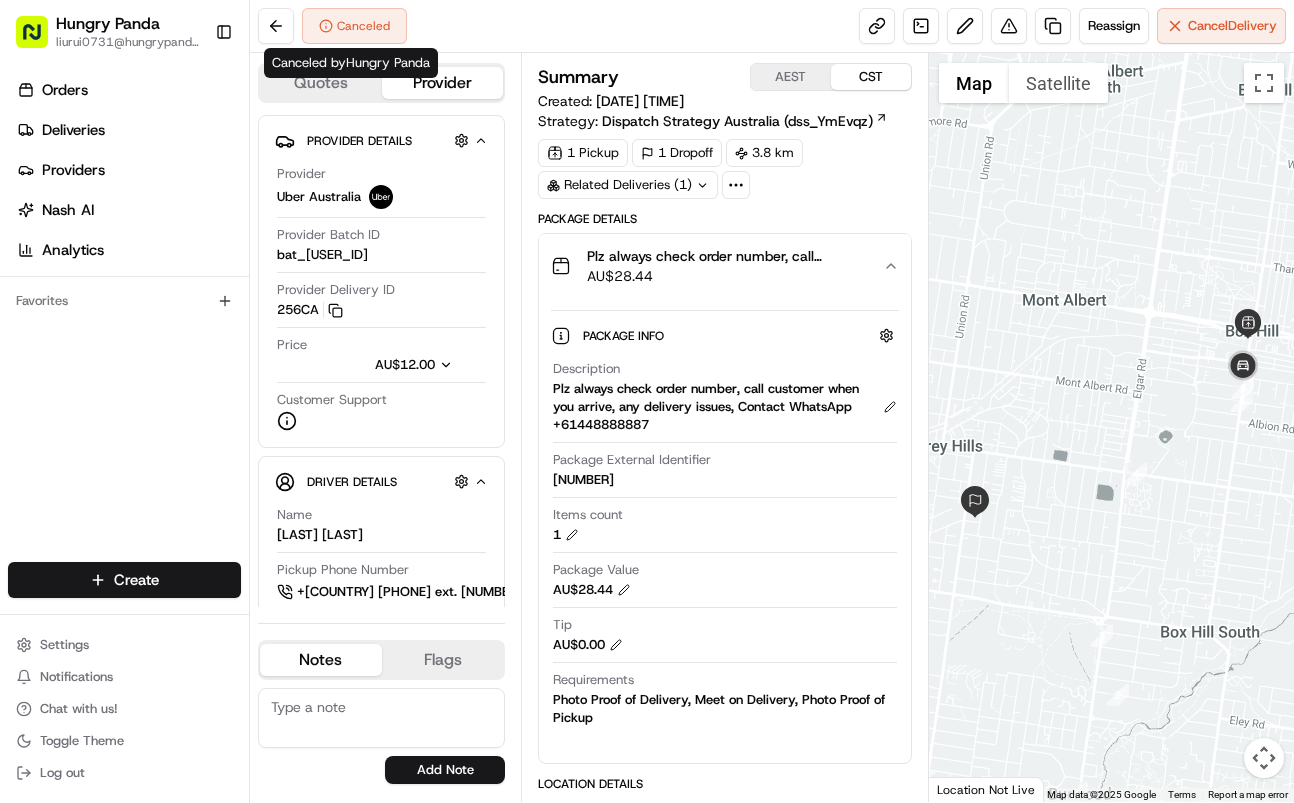 type 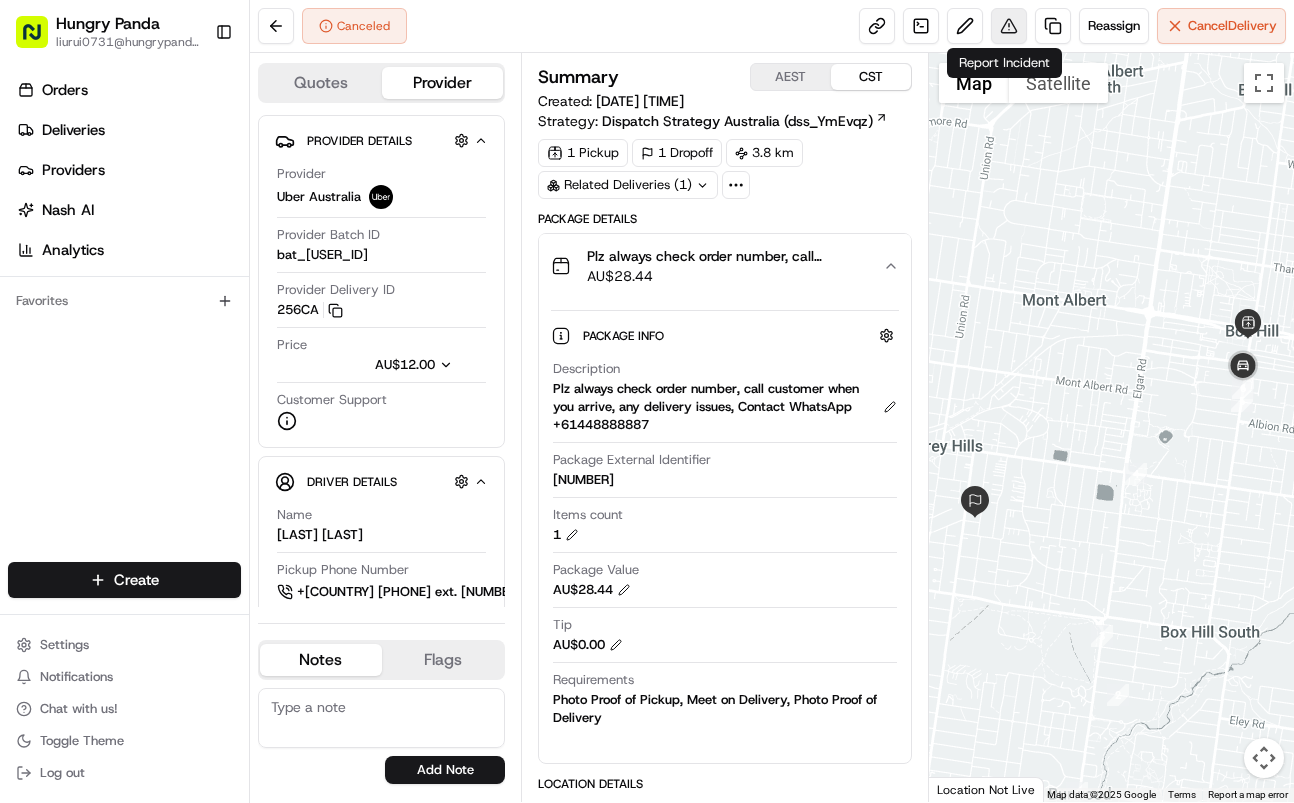 click at bounding box center (1009, 26) 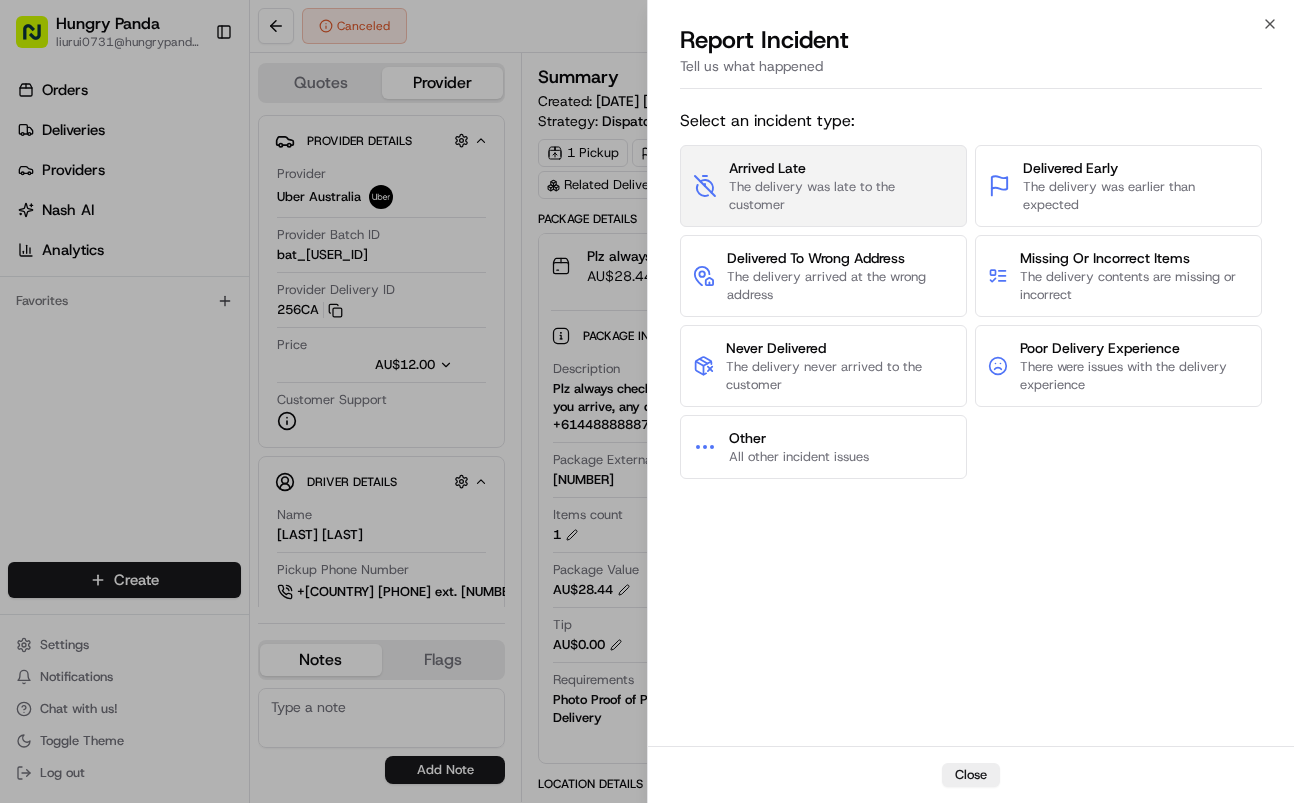 click on "The delivery was late to the customer" at bounding box center (841, 196) 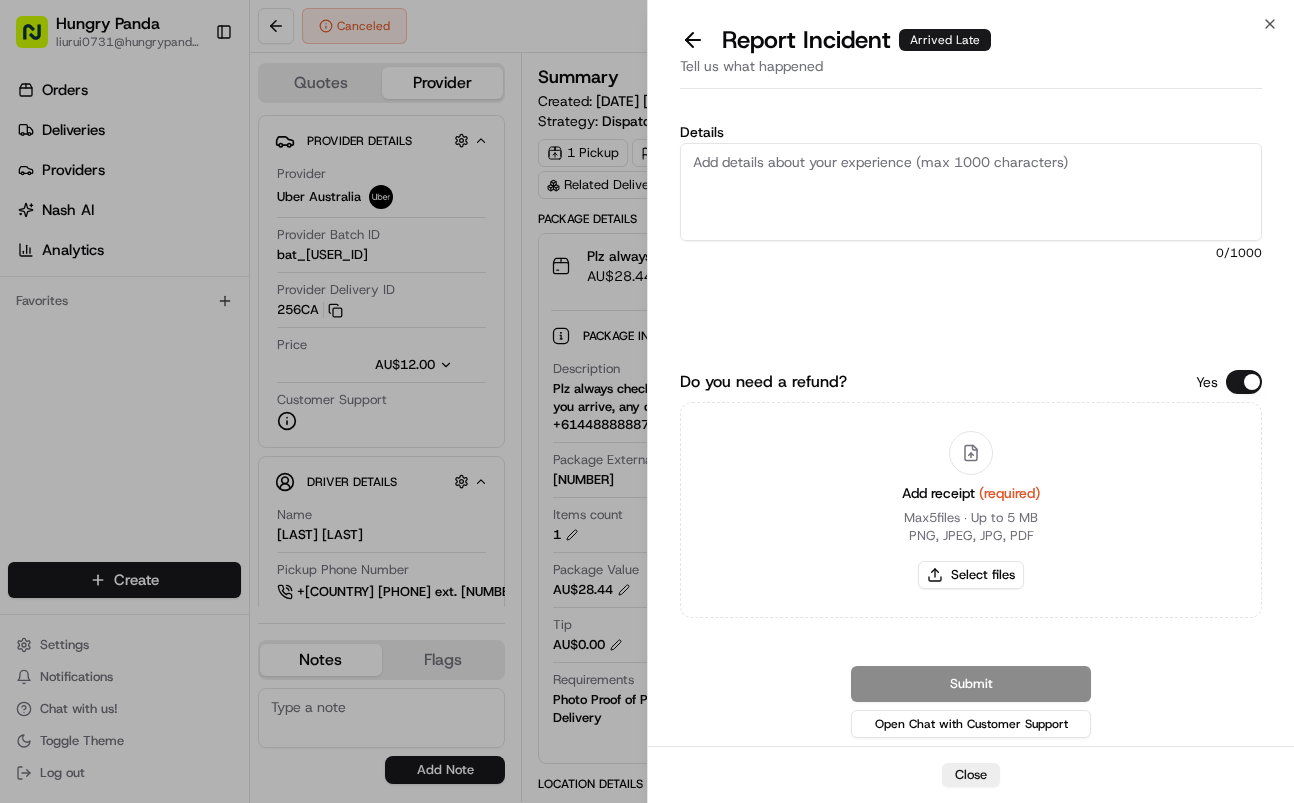 click on "Details" at bounding box center [971, 192] 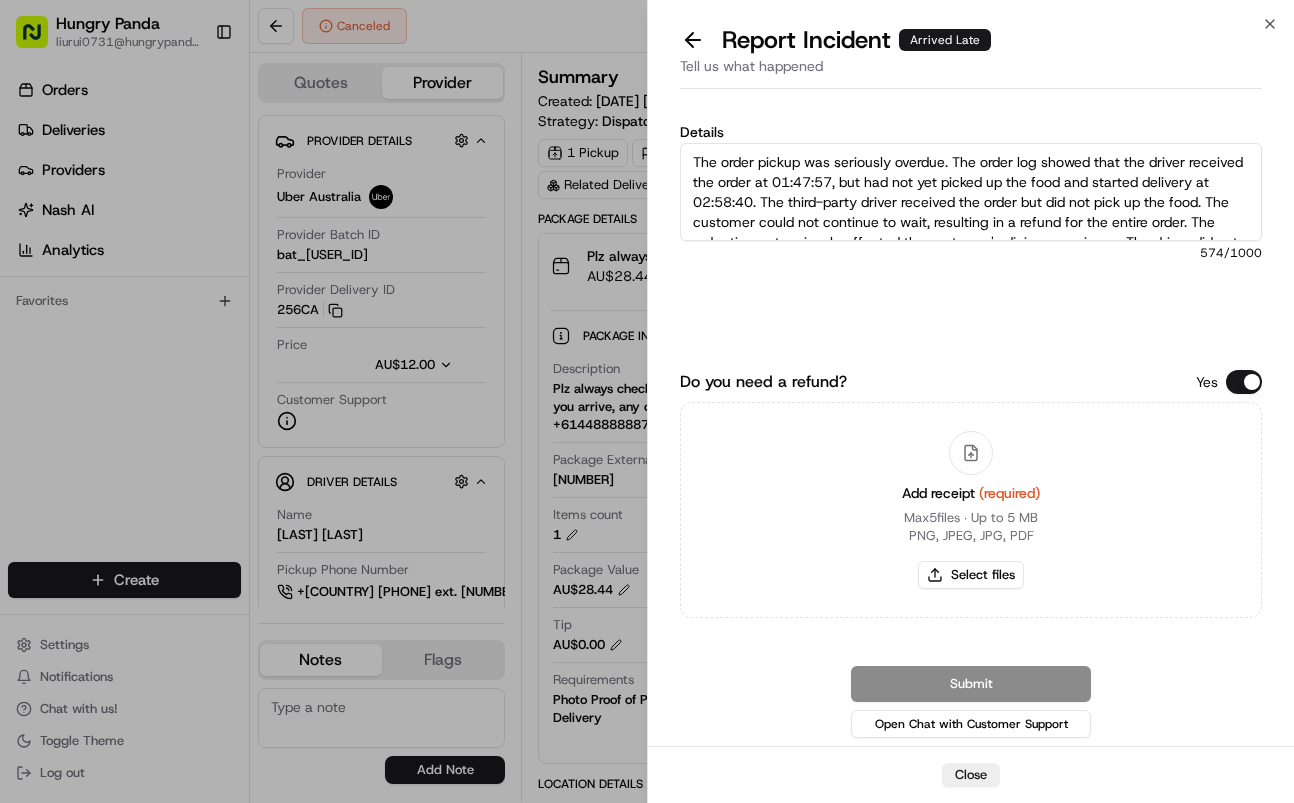 scroll, scrollTop: 71, scrollLeft: 0, axis: vertical 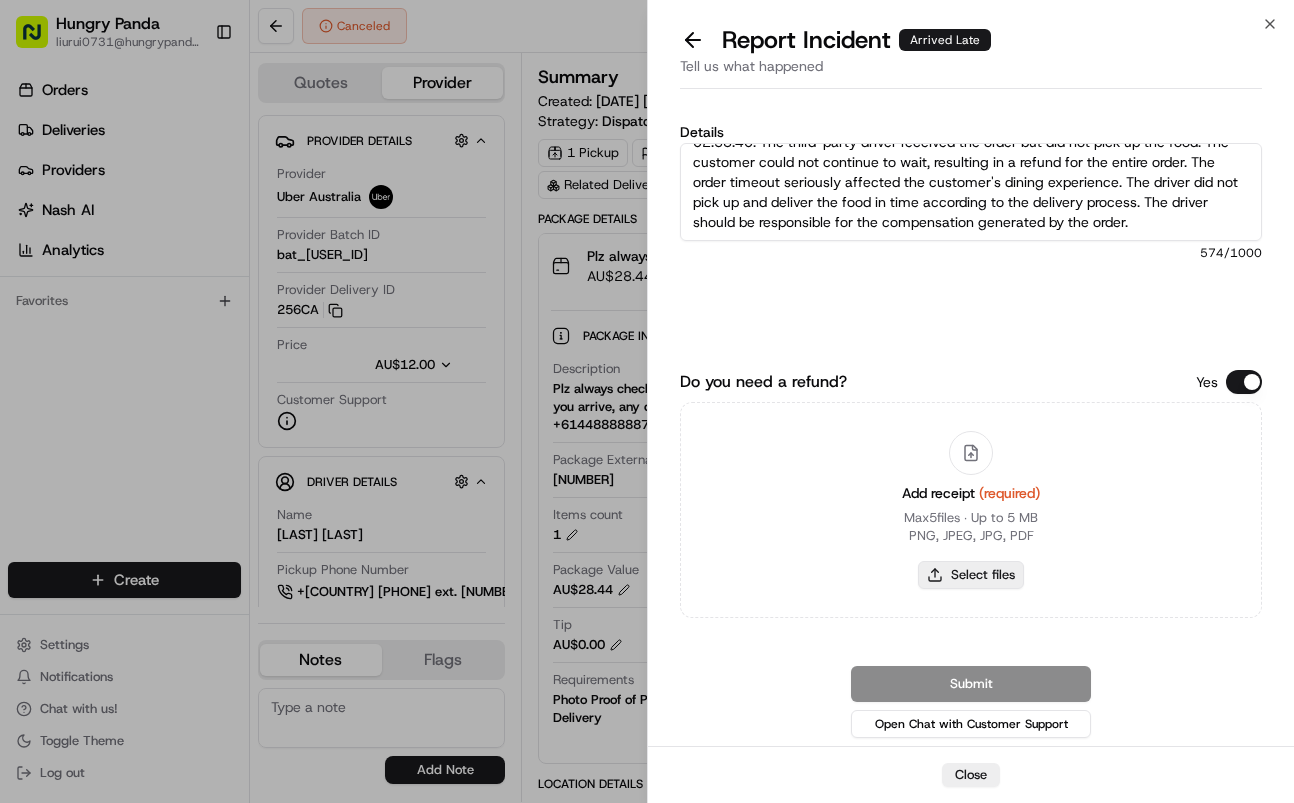 type on "The order pickup was seriously overdue. The order log showed that the driver received the order at 01:47:57, but had not yet picked up the food and started delivery at 02:58:40. The third-party driver received the order but did not pick up the food. The customer could not continue to wait, resulting in a refund for the entire order. The order timeout seriously affected the customer's dining experience. The driver did not pick up and deliver the food in time according to the delivery process. The driver should be responsible for the compensation generated by the order." 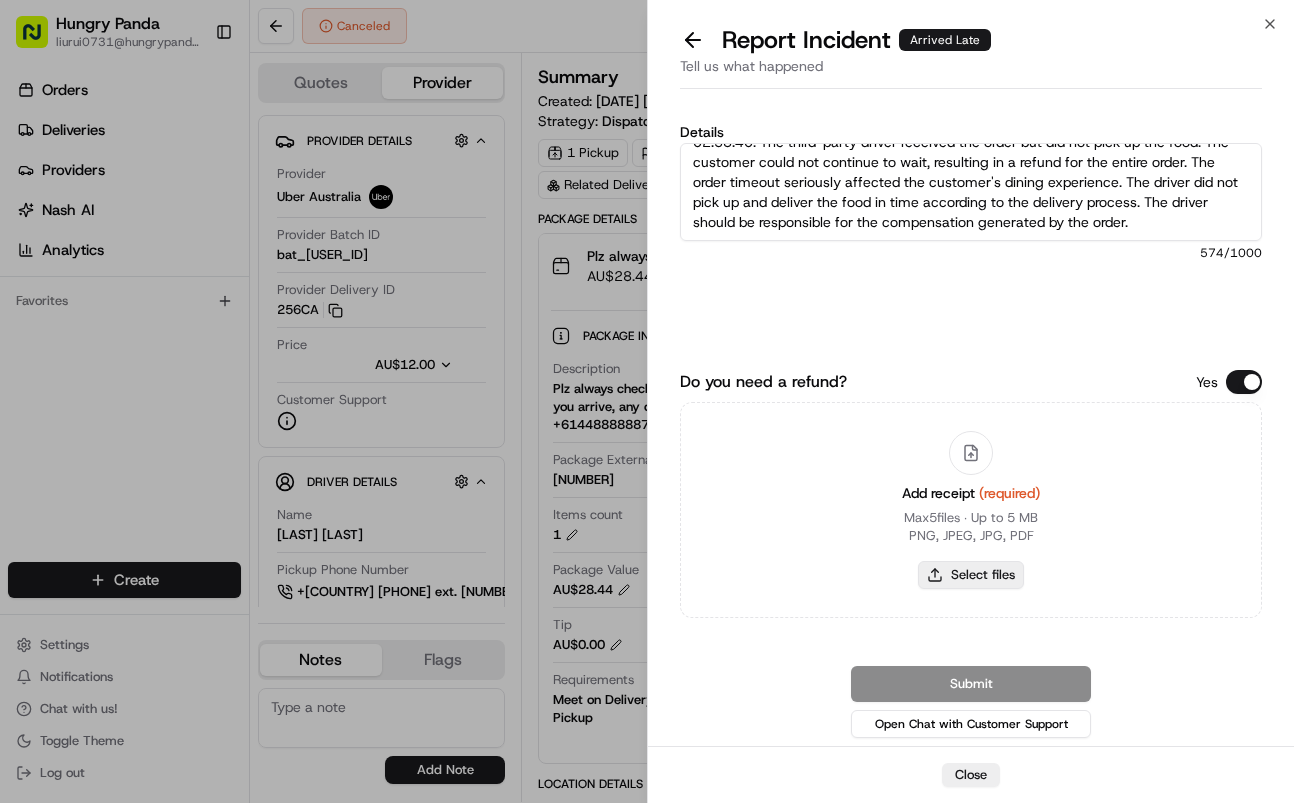 type on "C:\fakepath\3.jpg" 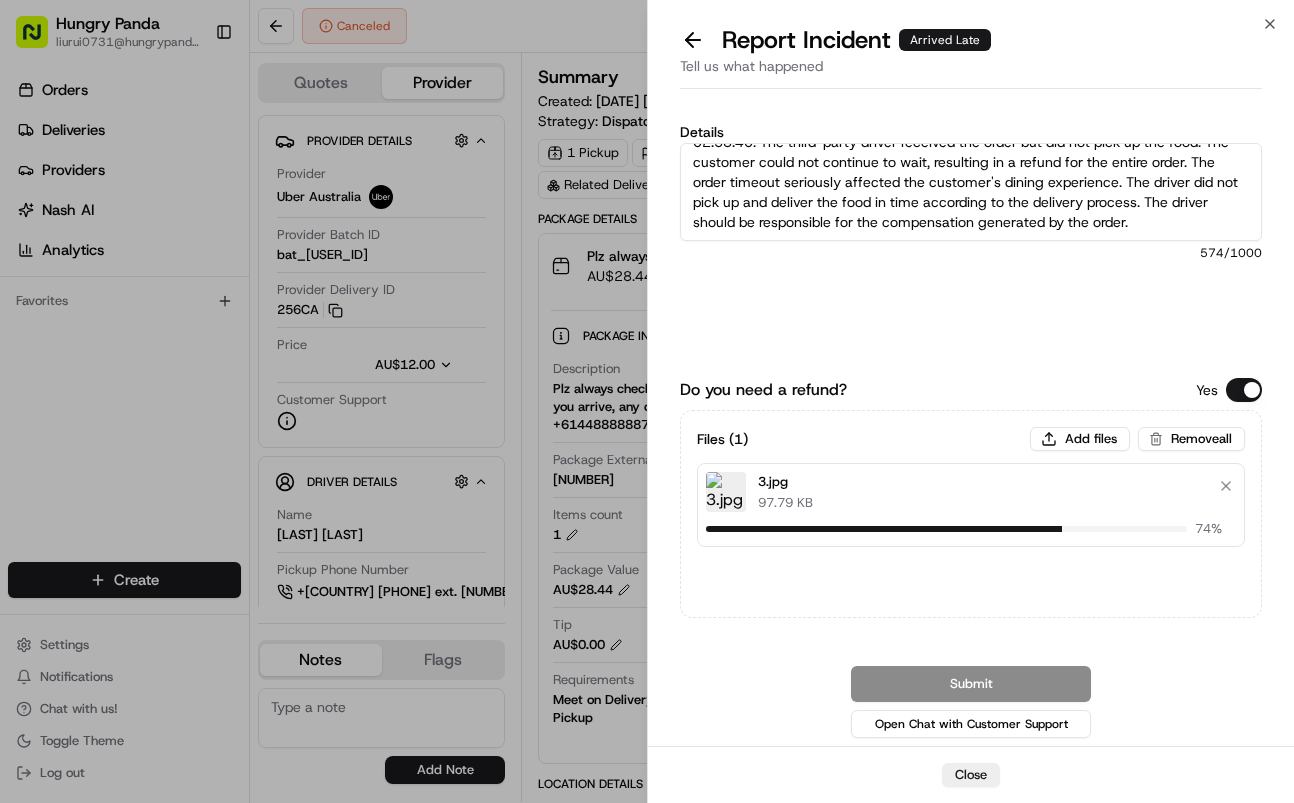 type 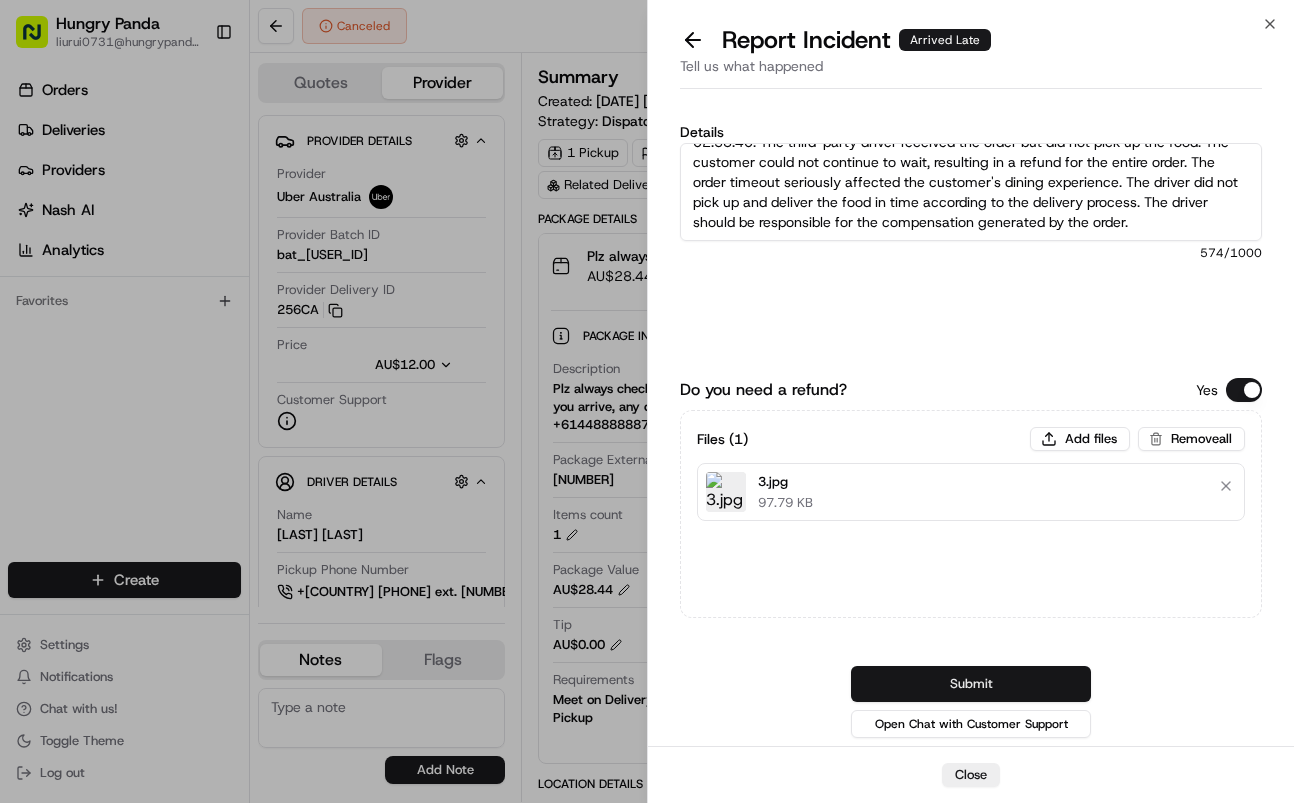 click on "Submit" at bounding box center (971, 684) 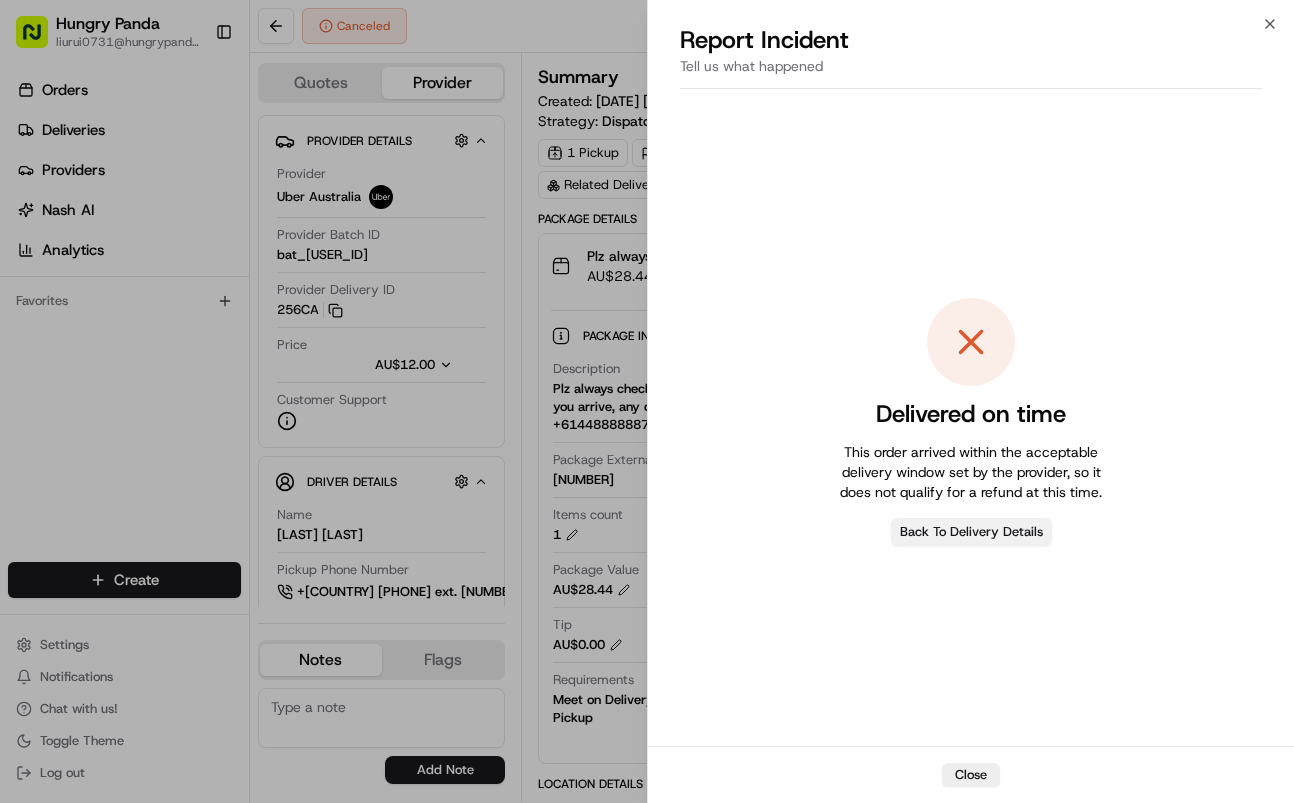 click on "Back To Delivery Details" at bounding box center (971, 532) 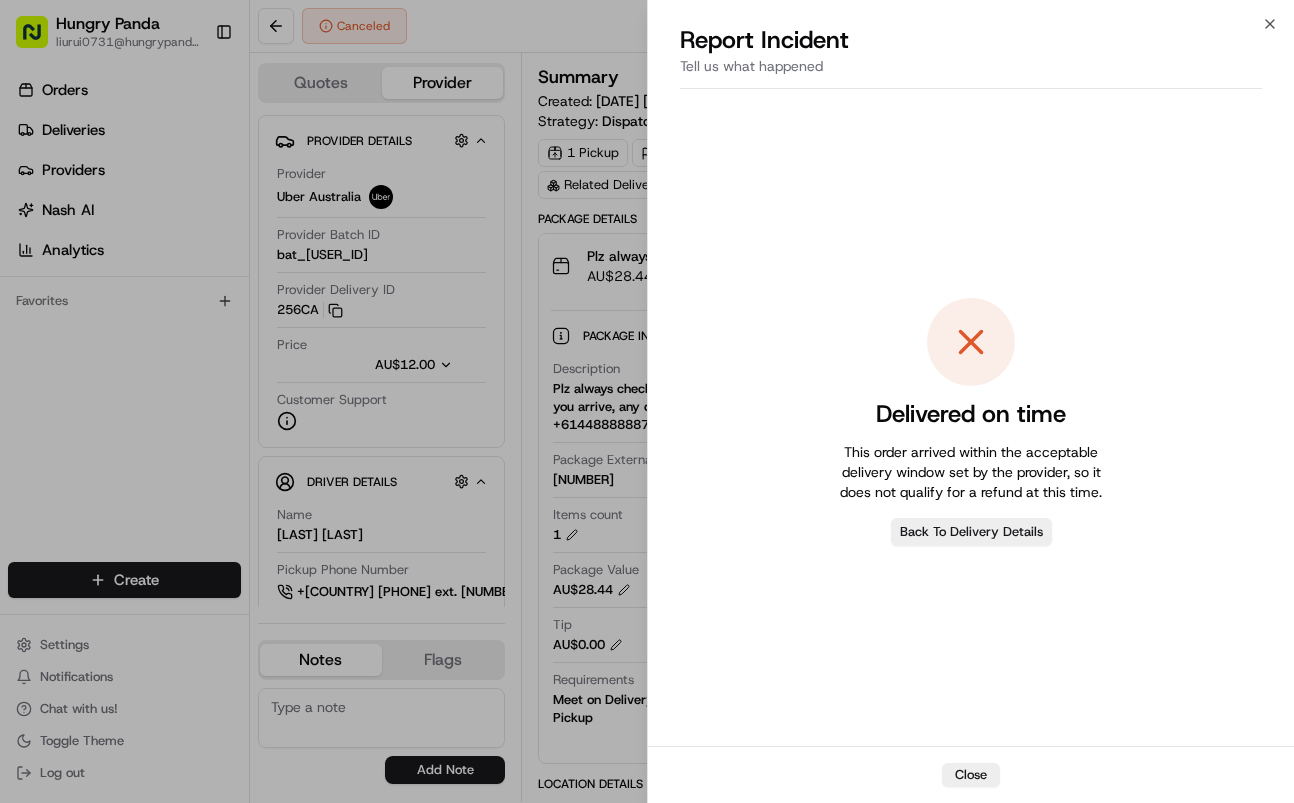 click at bounding box center [1111, 427] 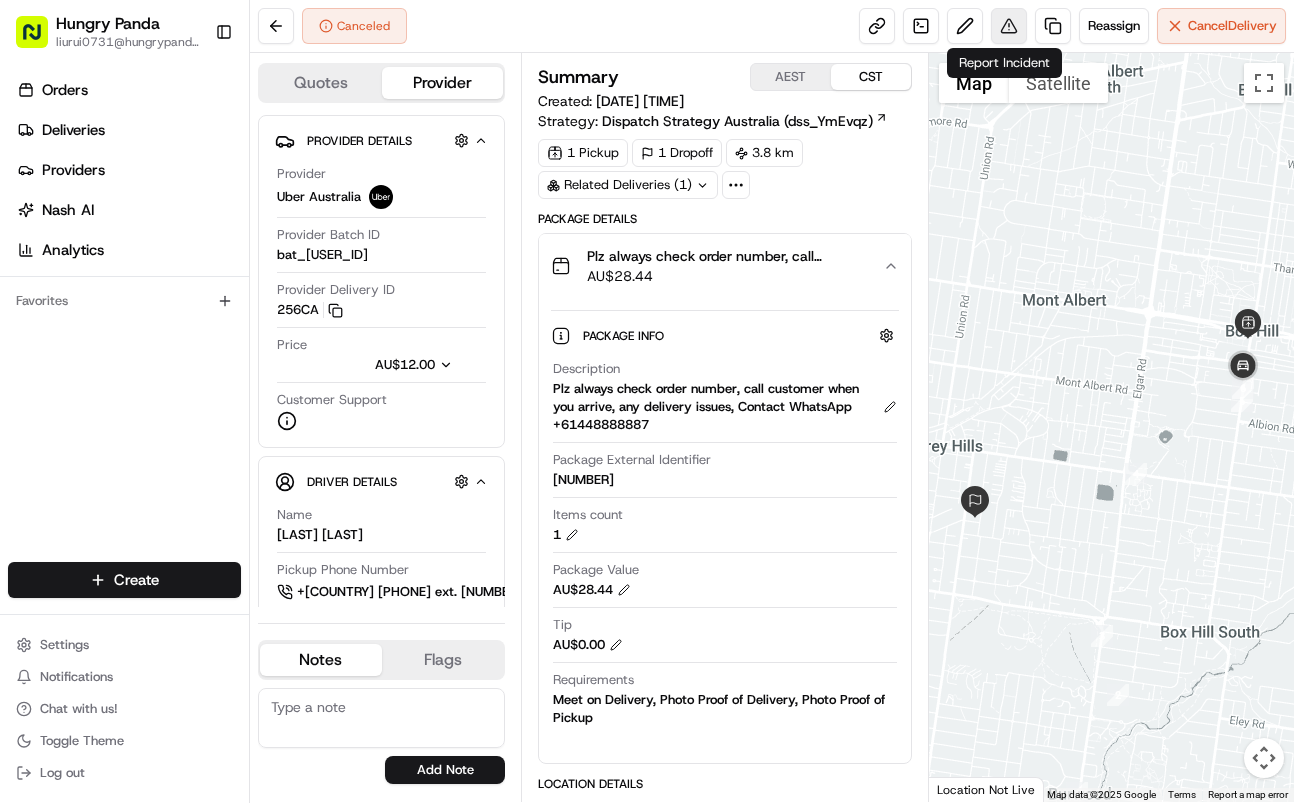 click at bounding box center (1009, 26) 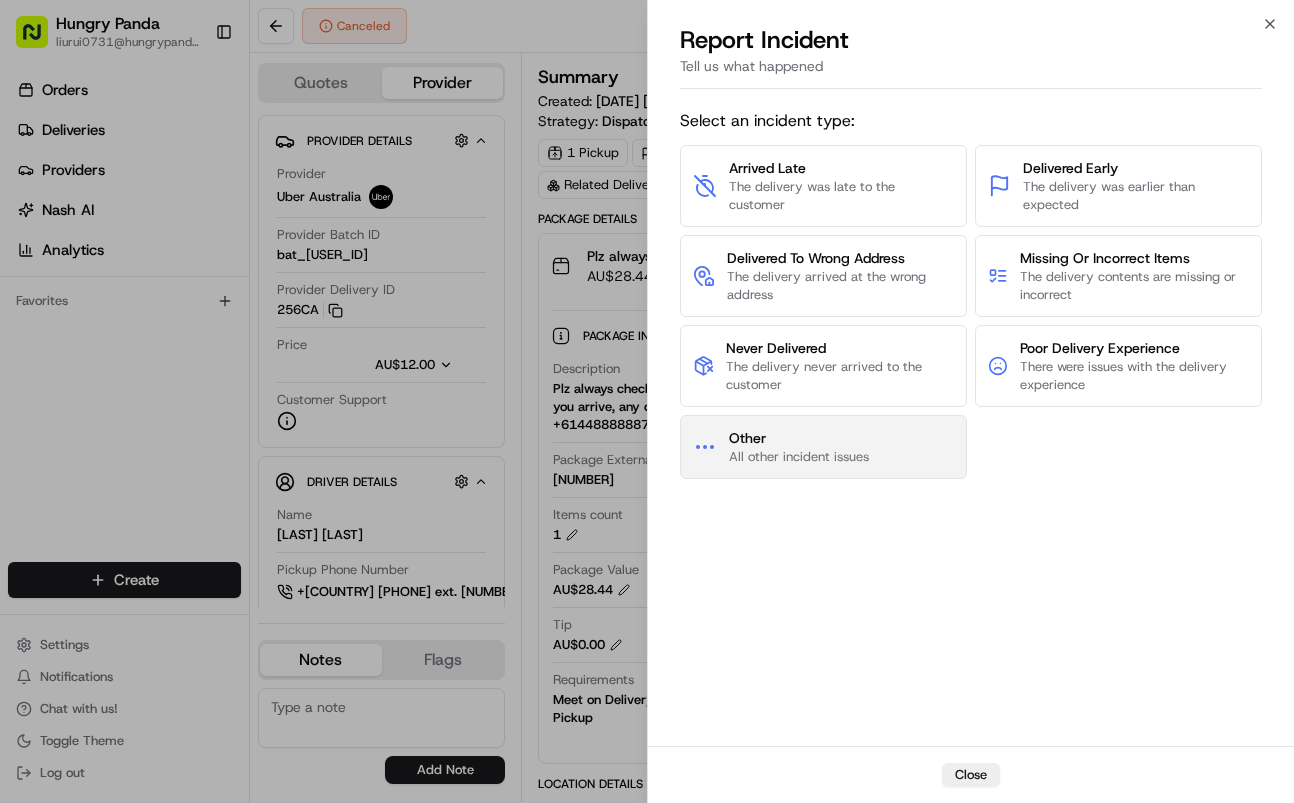 click on "Other" at bounding box center [799, 438] 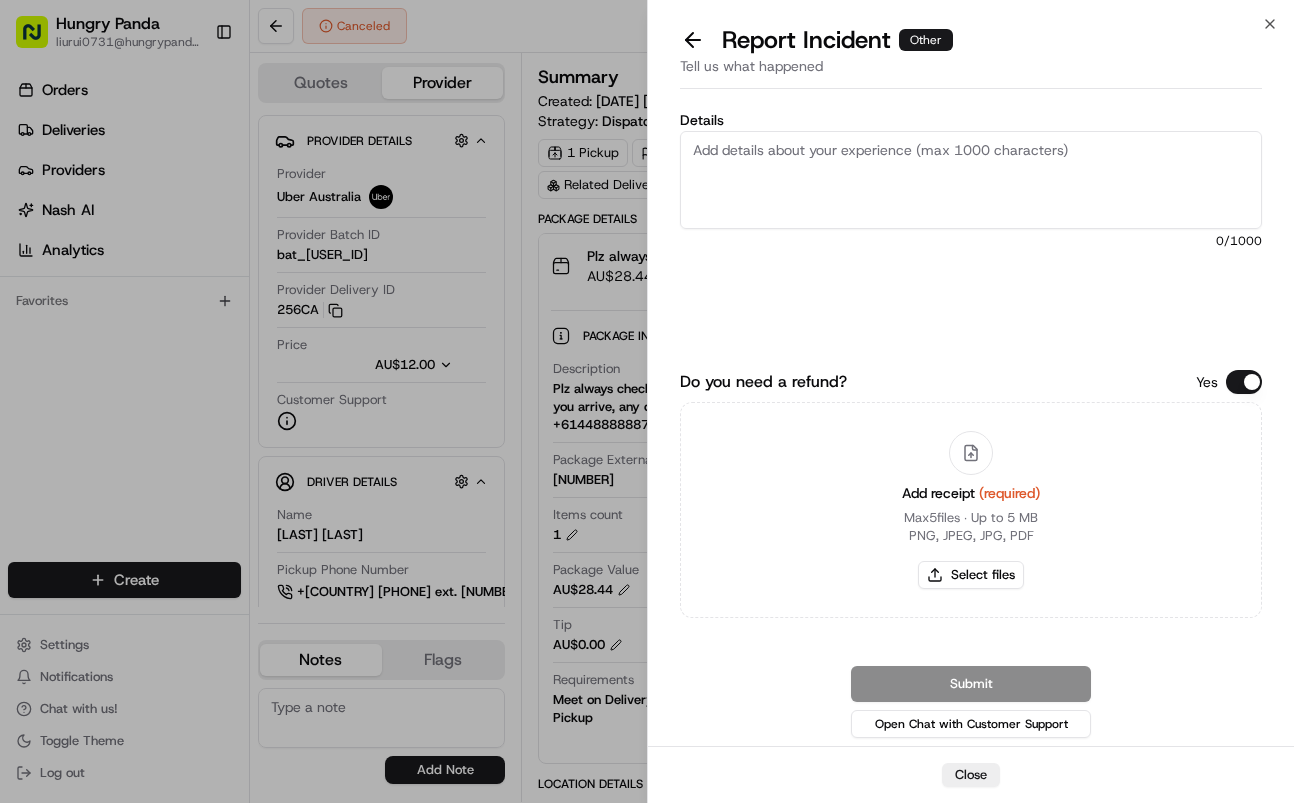 click on "Details" at bounding box center [971, 180] 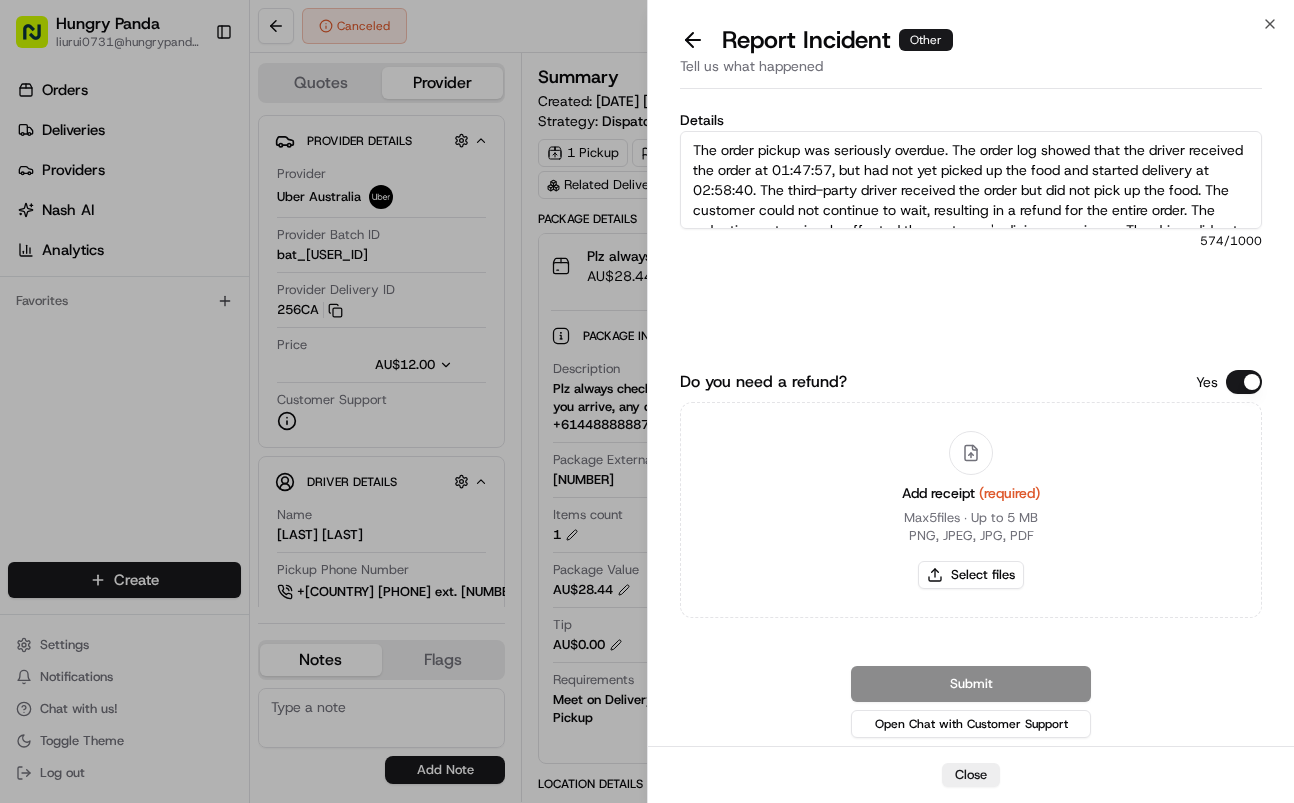 scroll, scrollTop: 71, scrollLeft: 0, axis: vertical 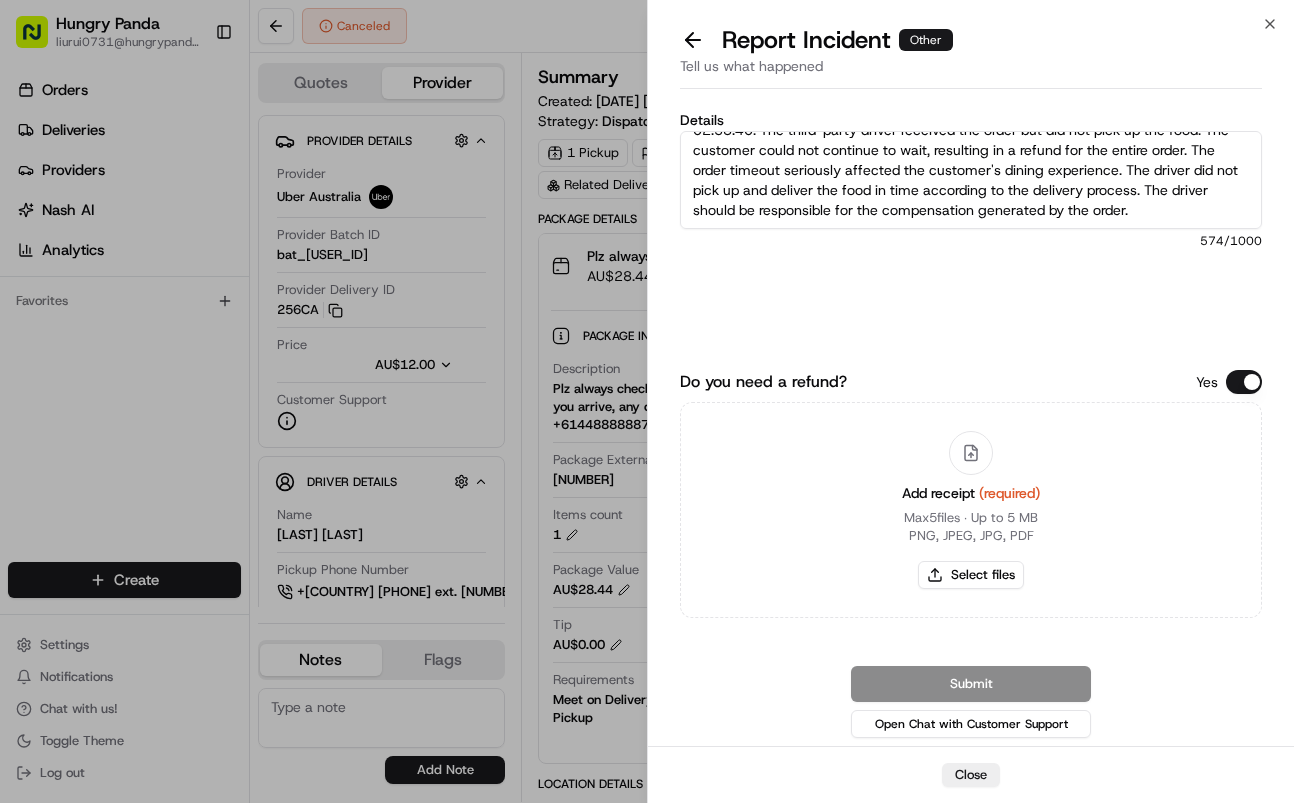 type on "The order pickup was seriously overdue. The order log showed that the driver received the order at 01:47:57, but had not yet picked up the food and started delivery at 02:58:40. The third-party driver received the order but did not pick up the food. The customer could not continue to wait, resulting in a refund for the entire order. The order timeout seriously affected the customer's dining experience. The driver did not pick up and deliver the food in time according to the delivery process. The driver should be responsible for the compensation generated by the order." 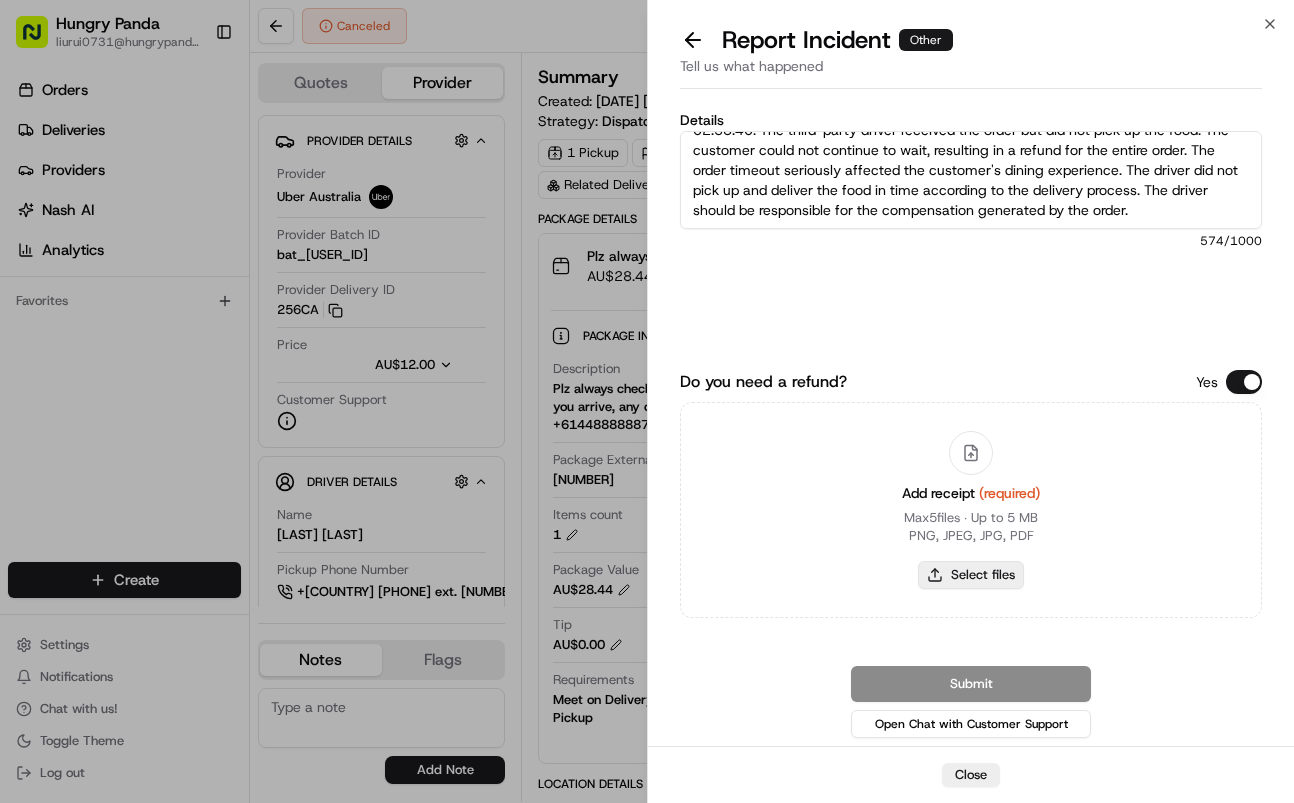 click on "Select files" at bounding box center (971, 575) 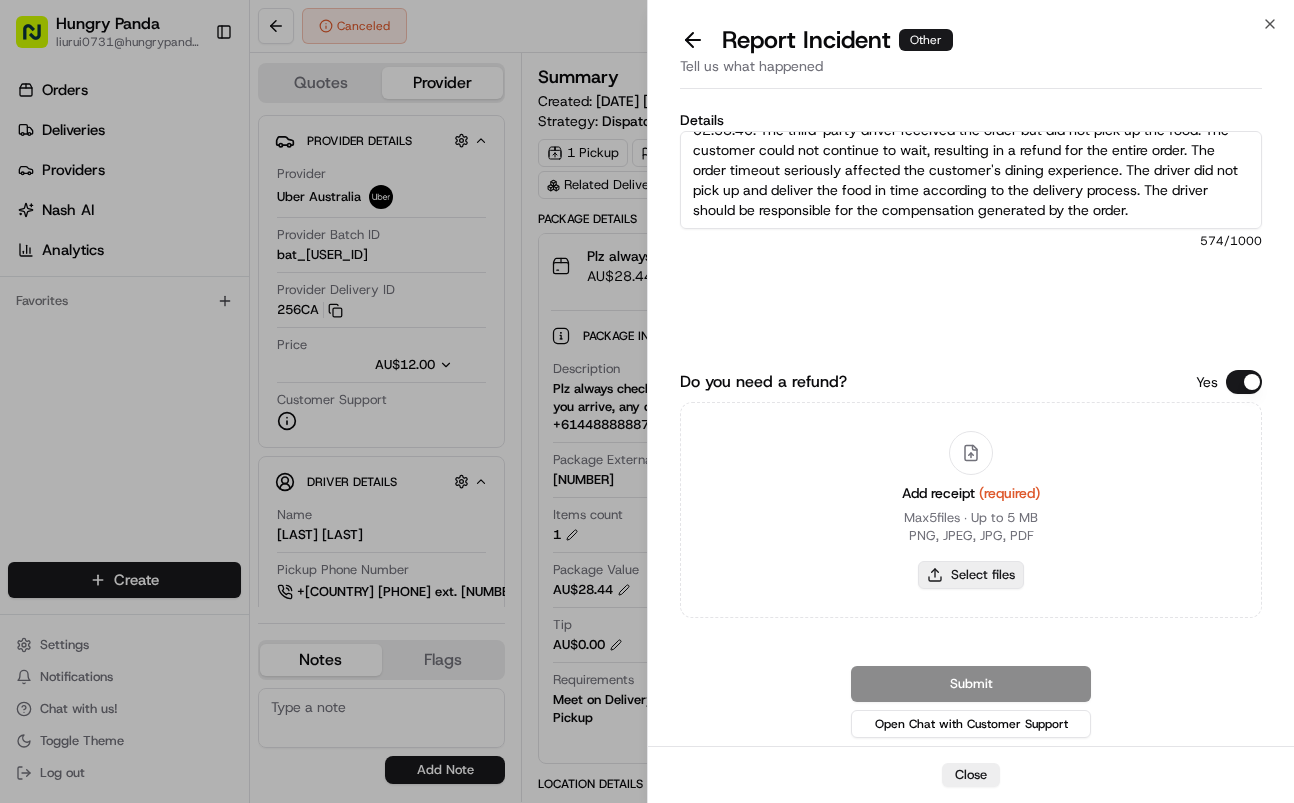 type on "C:\fakepath\3.jpg" 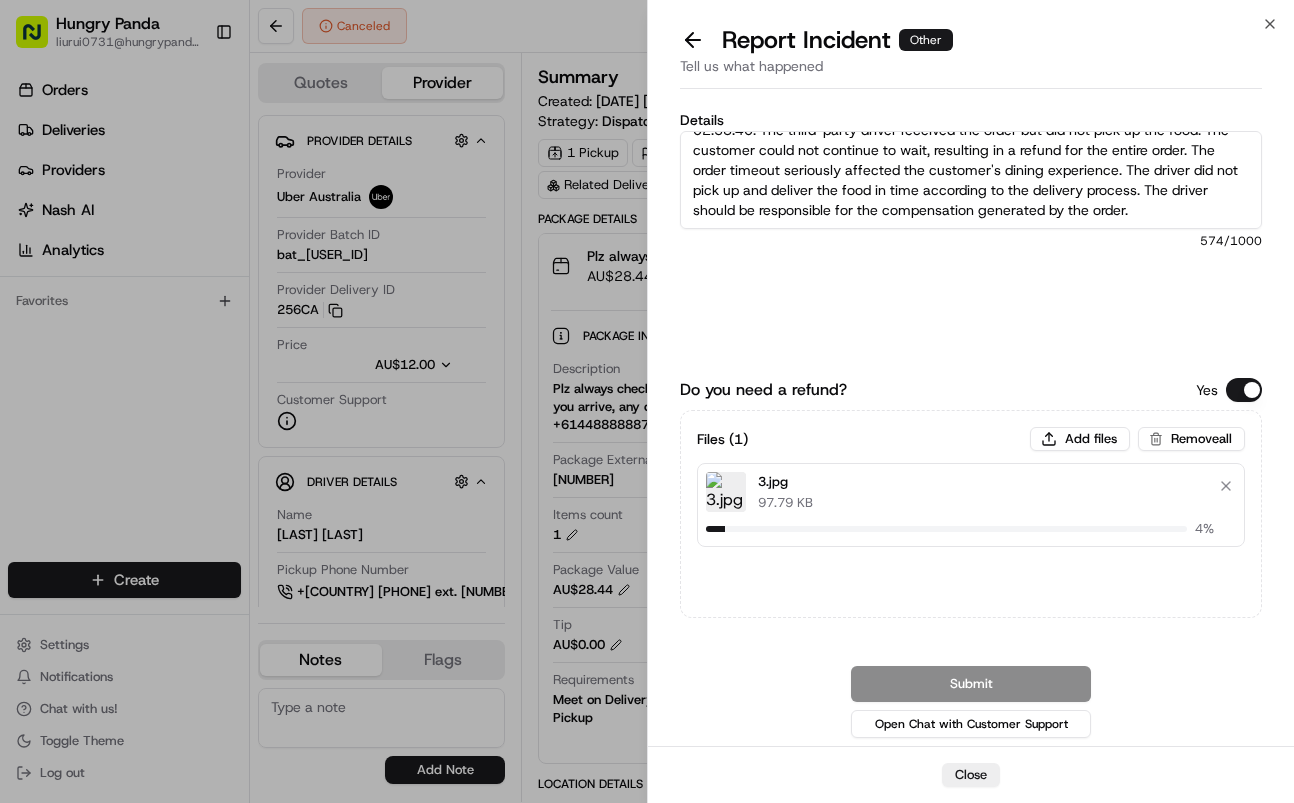 type 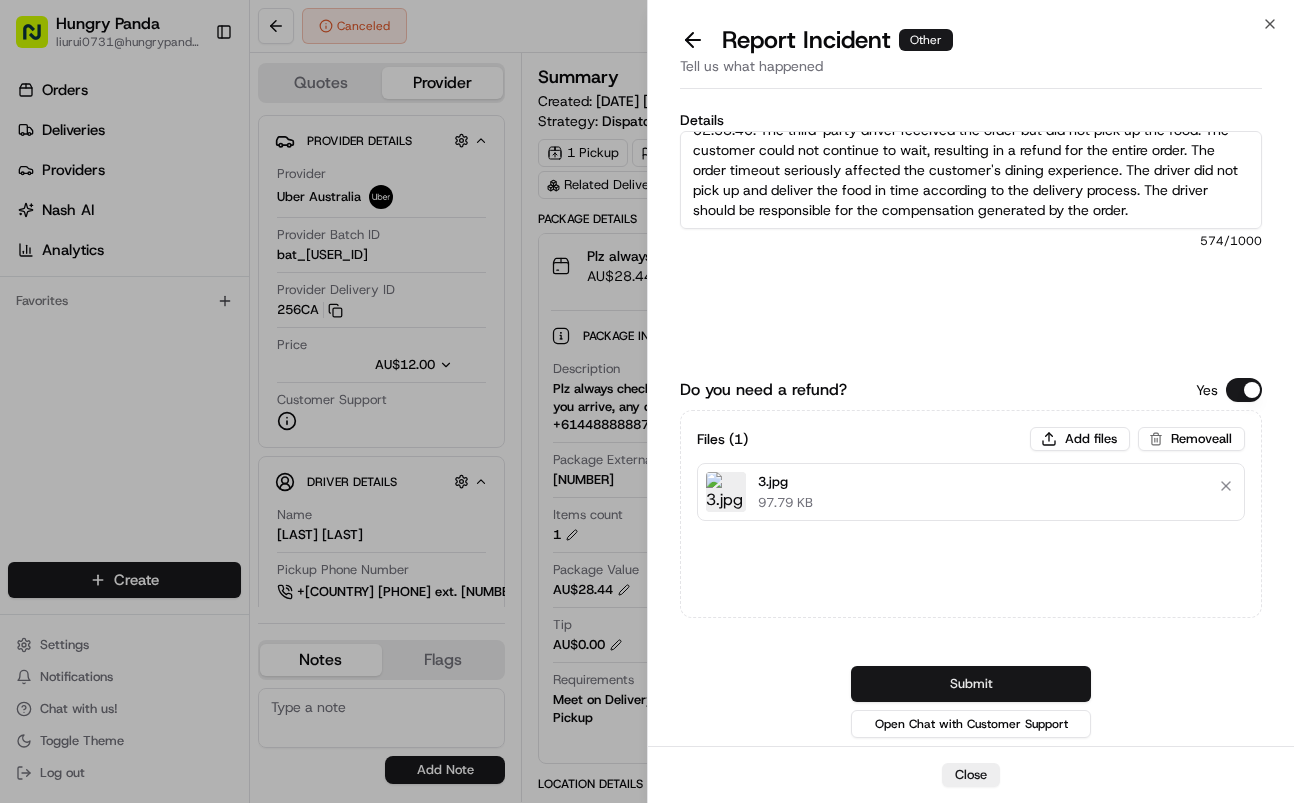 click on "Submit" at bounding box center (971, 684) 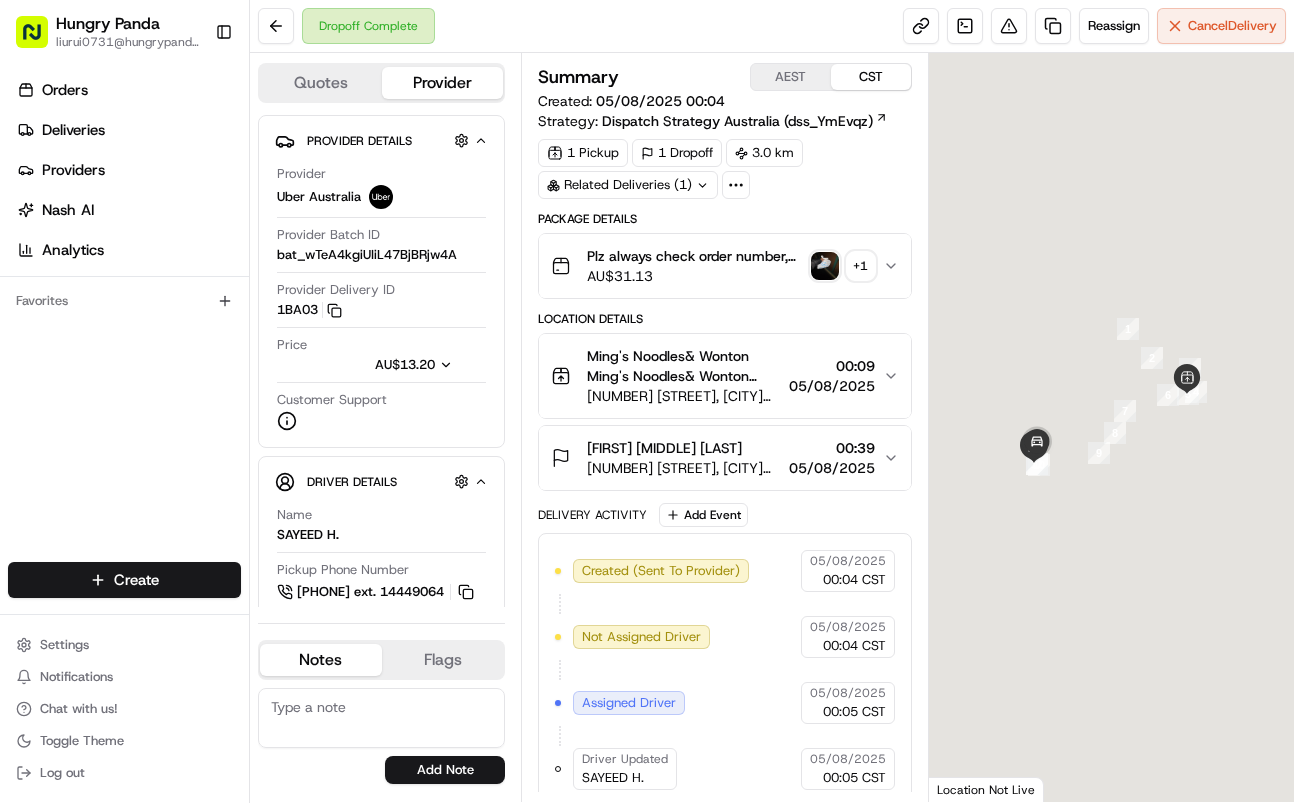 scroll, scrollTop: 0, scrollLeft: 0, axis: both 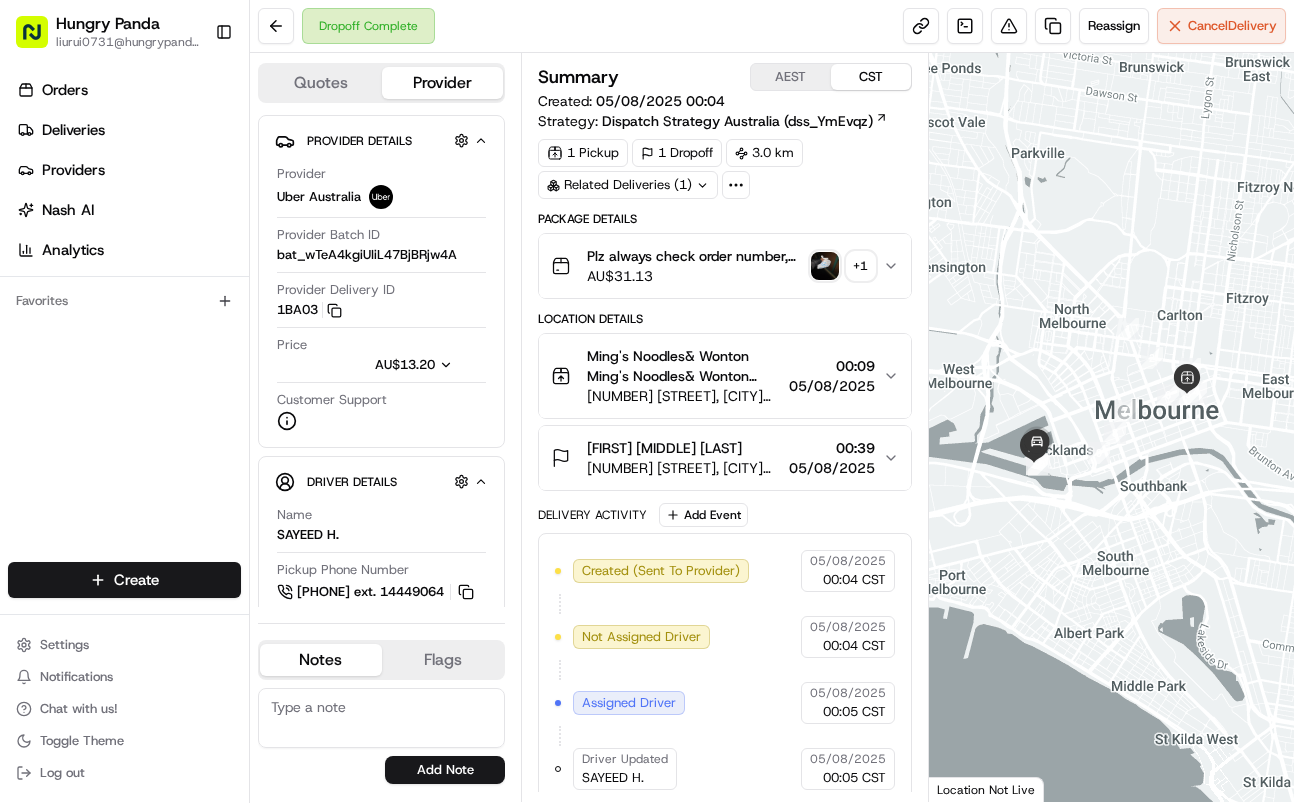 click 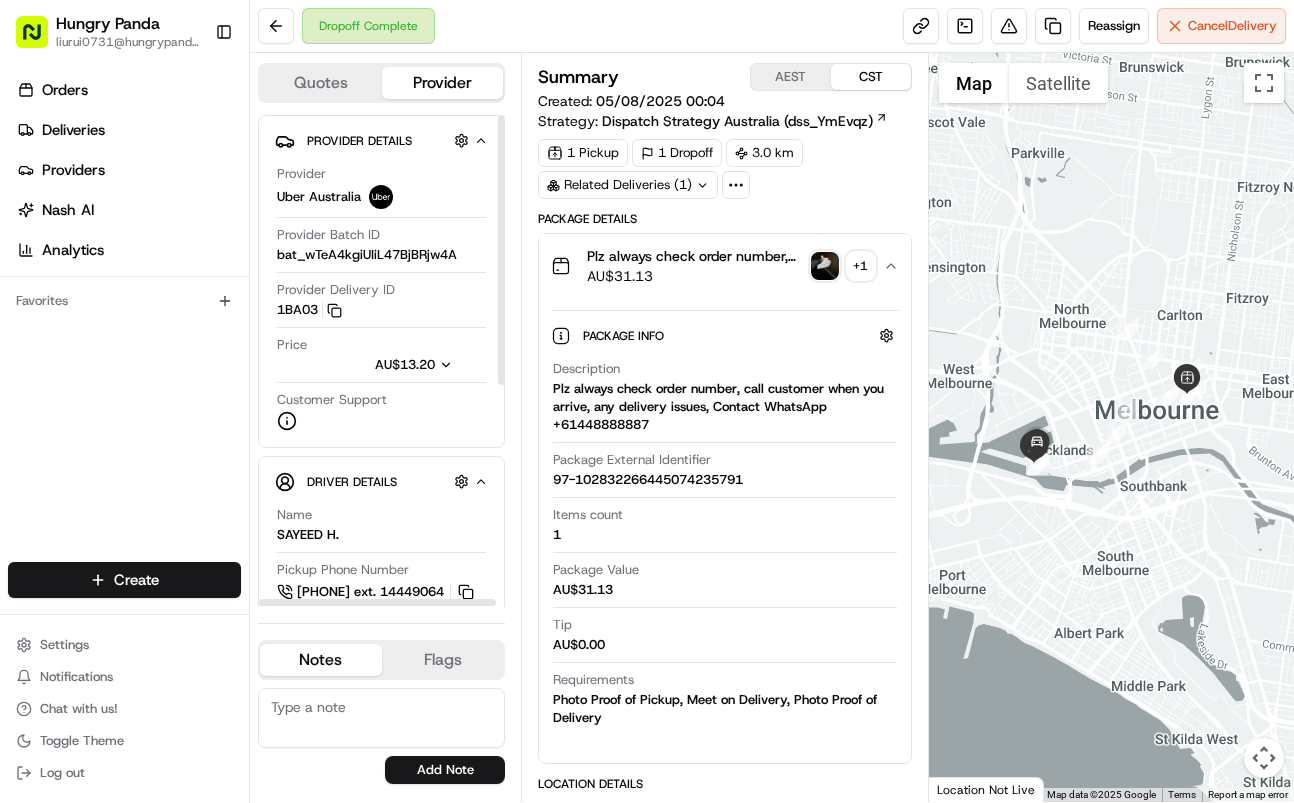 type 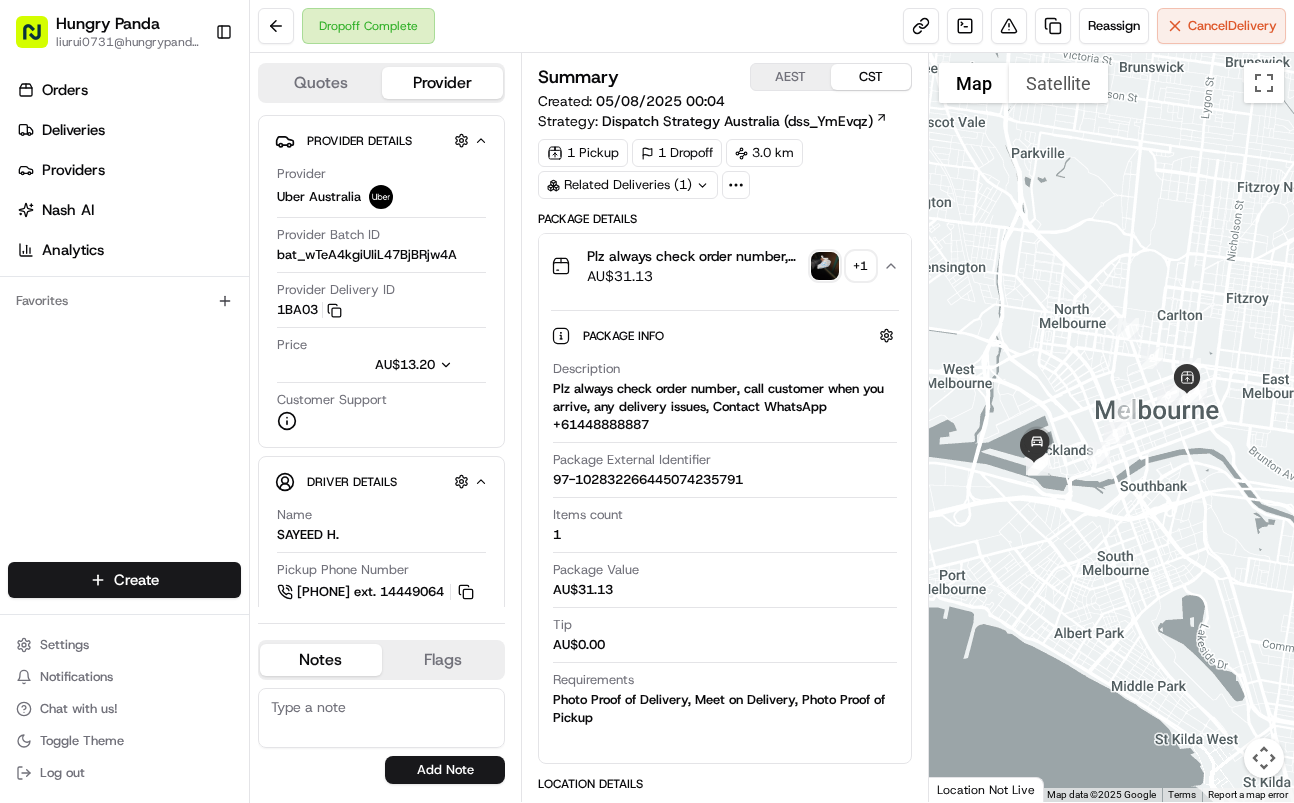 click at bounding box center (825, 266) 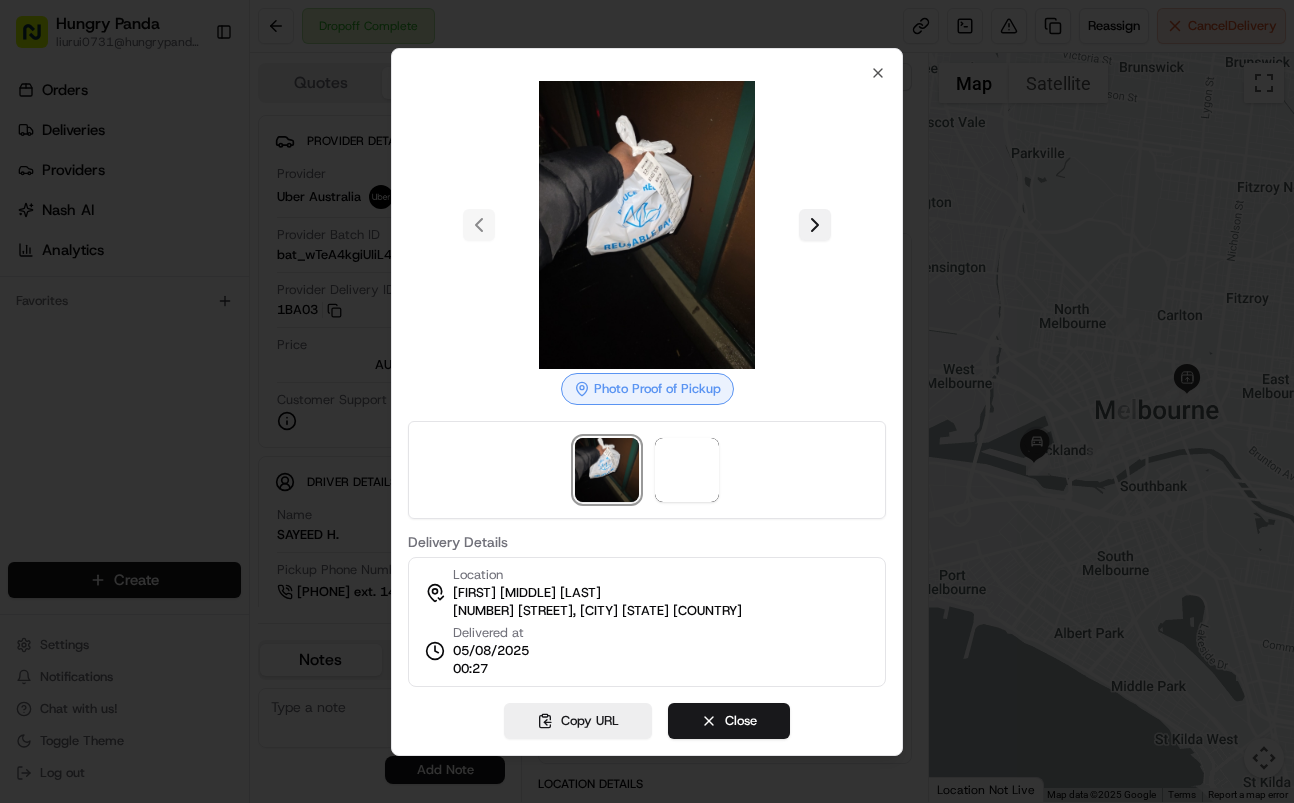 click at bounding box center (815, 225) 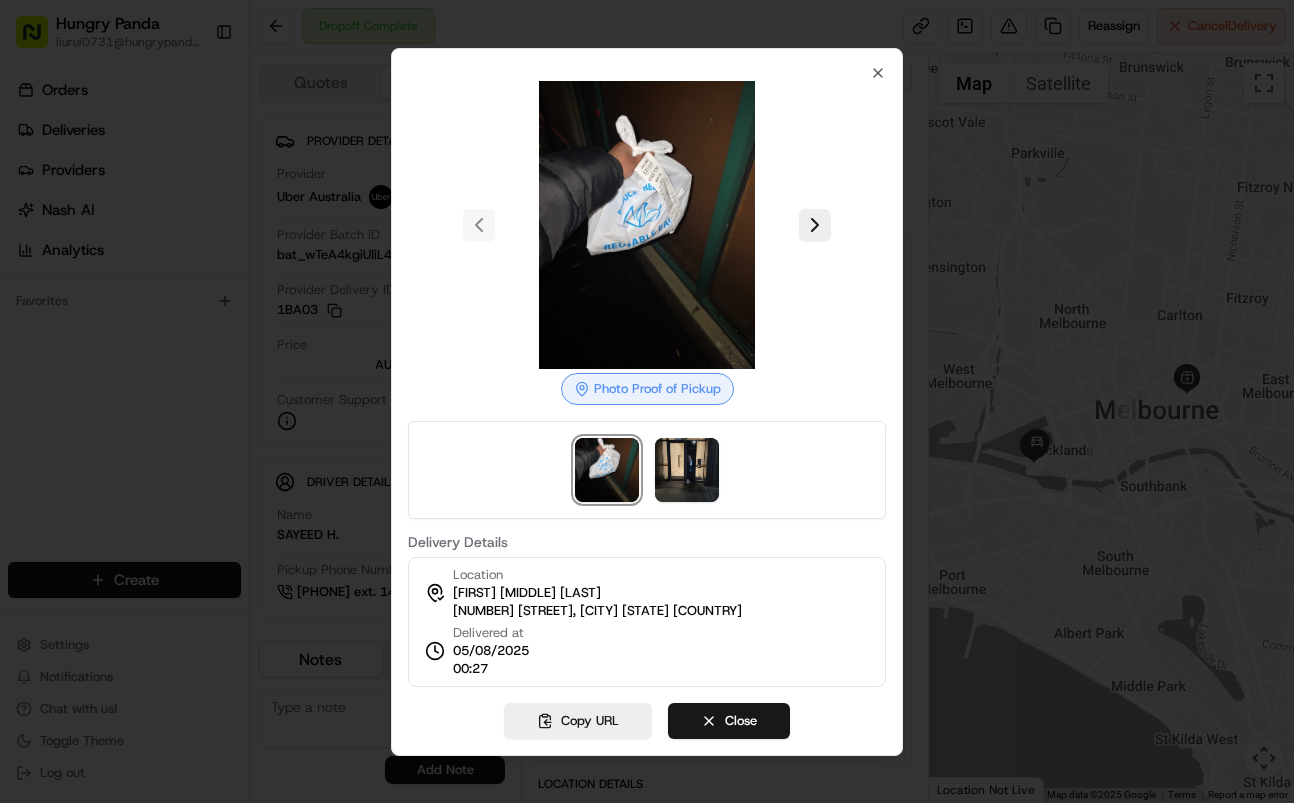 click at bounding box center [647, 401] 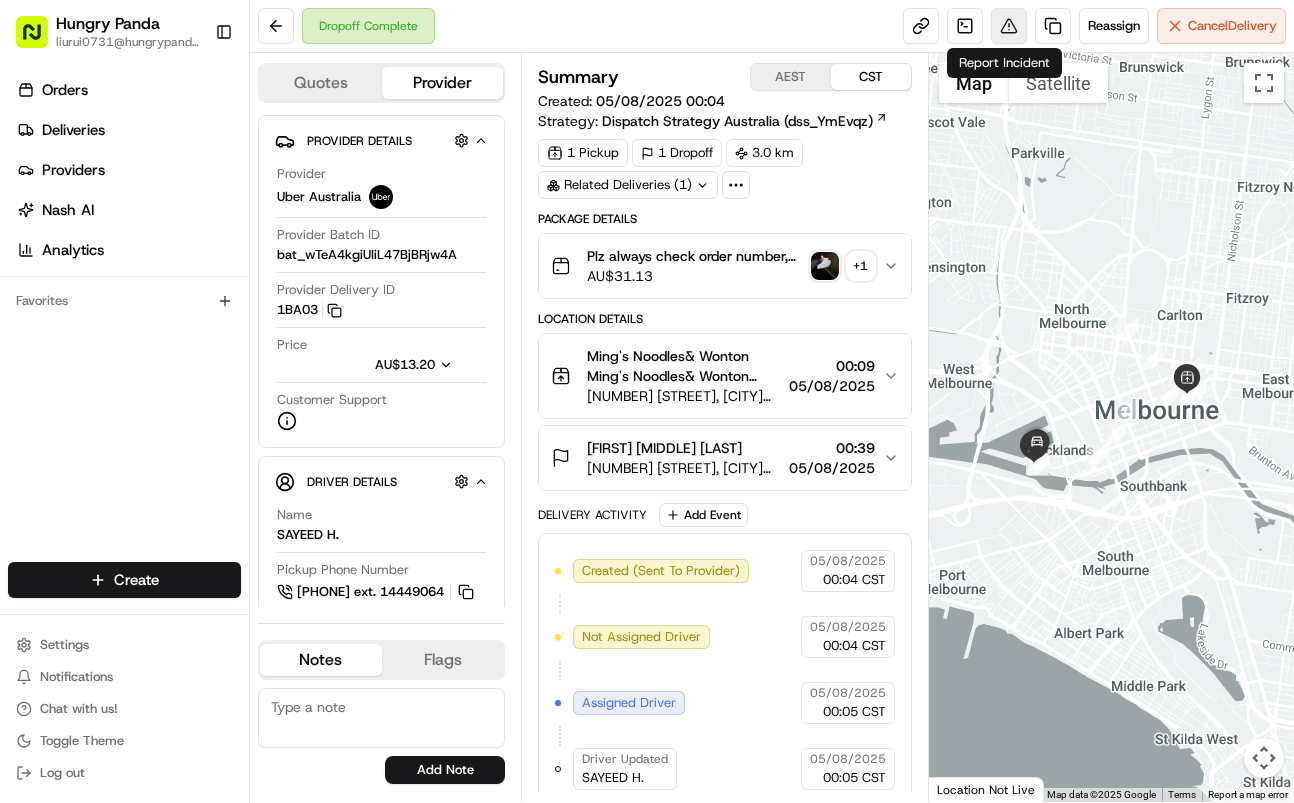 click at bounding box center [1009, 26] 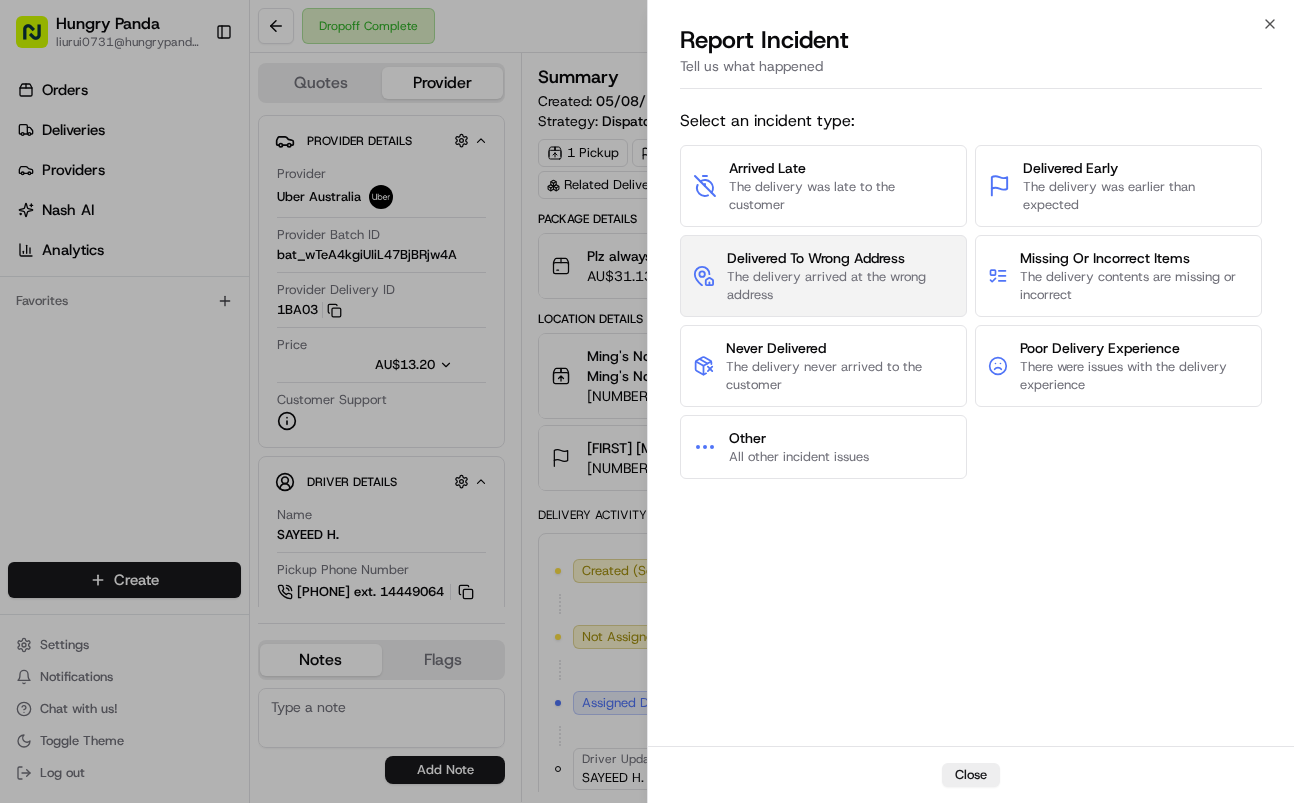 click on "The delivery arrived at the wrong address" at bounding box center (840, 286) 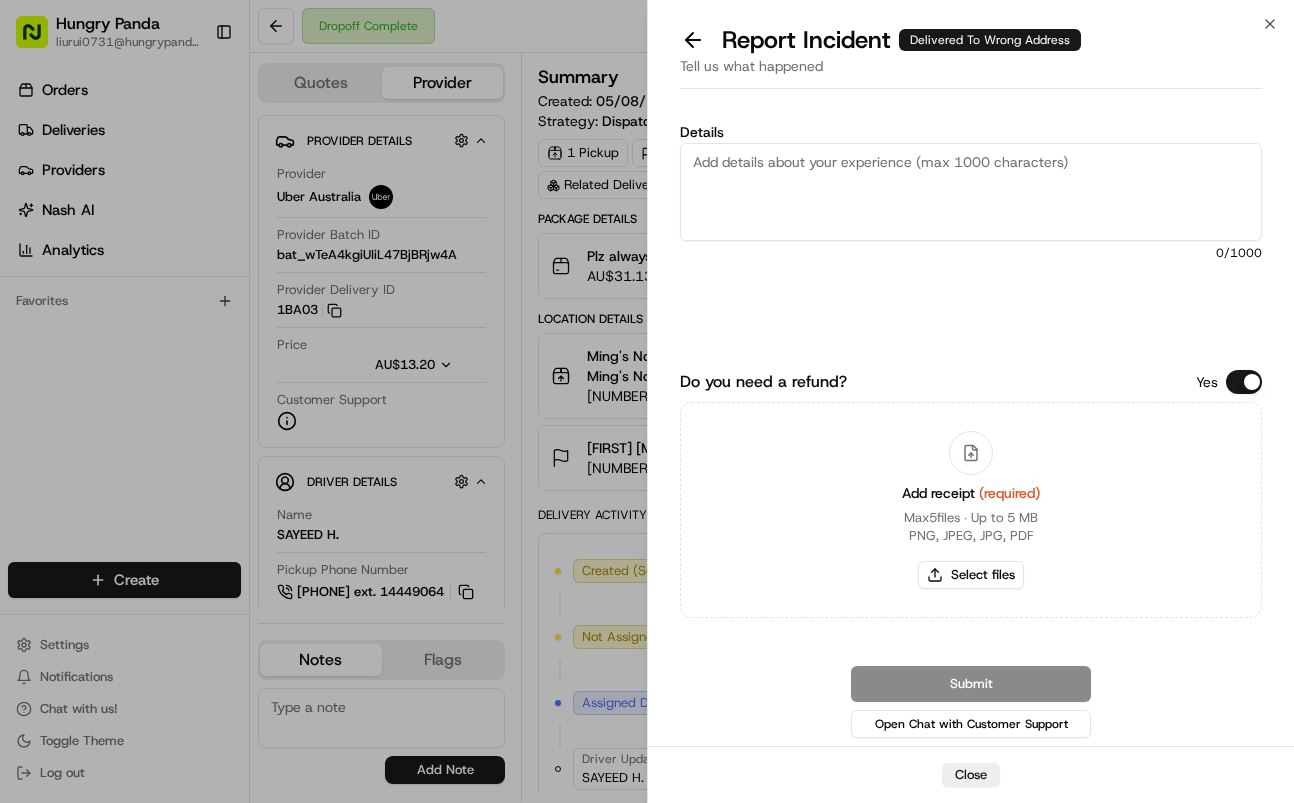 click on "Details" at bounding box center [971, 192] 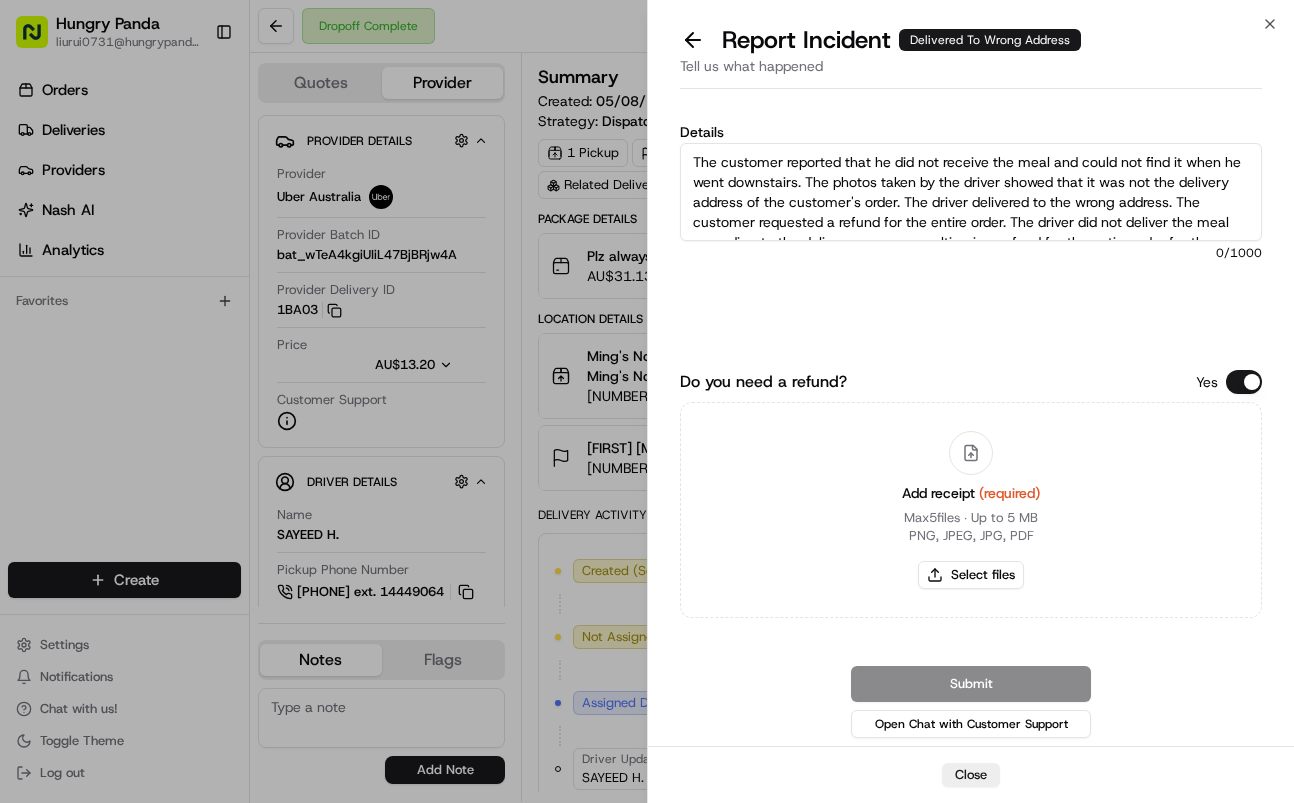 scroll, scrollTop: 31, scrollLeft: 0, axis: vertical 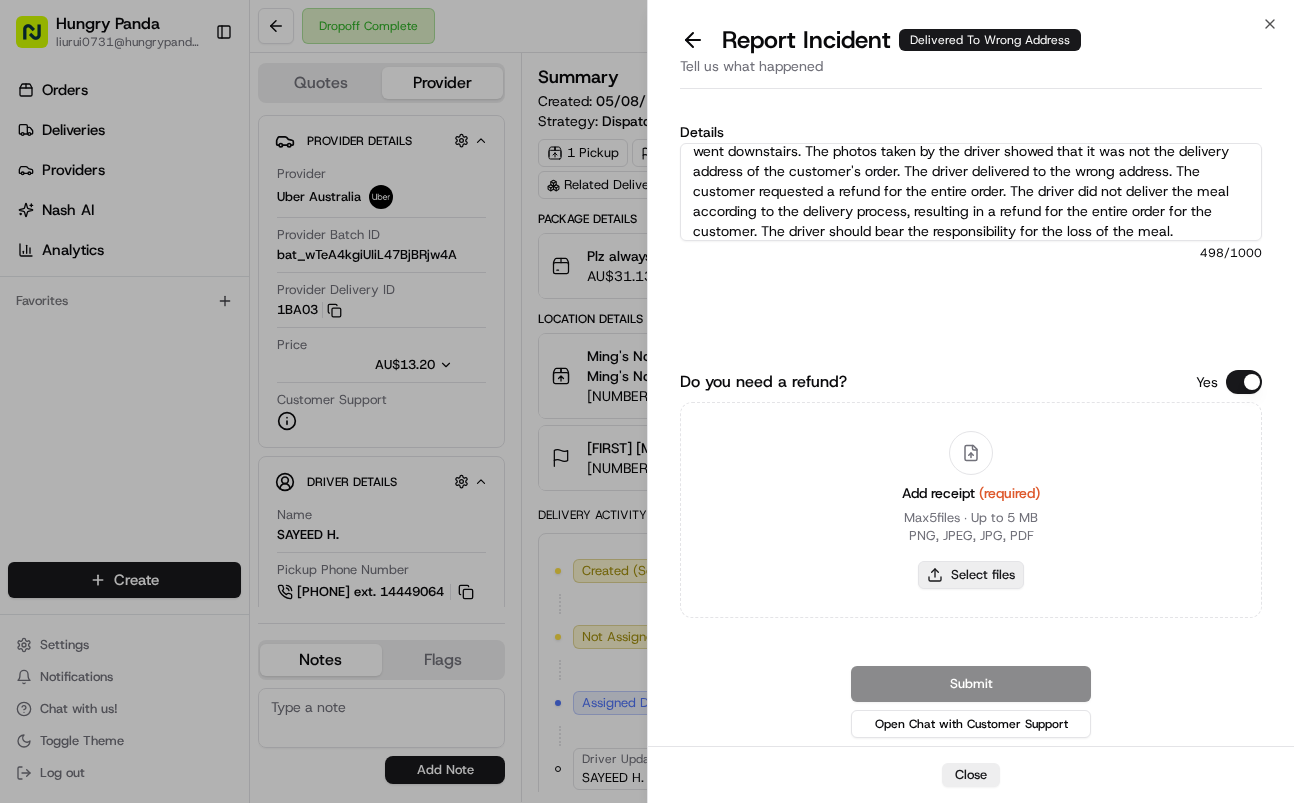 type on "The customer reported that he did not receive the meal and could not find it when he went downstairs. The photos taken by the driver showed that it was not the delivery address of the customer's order. The driver delivered to the wrong address. The customer requested a refund for the entire order. The driver did not deliver the meal according to the delivery process, resulting in a refund for the entire order for the customer. The driver should bear the responsibility for the loss of the meal." 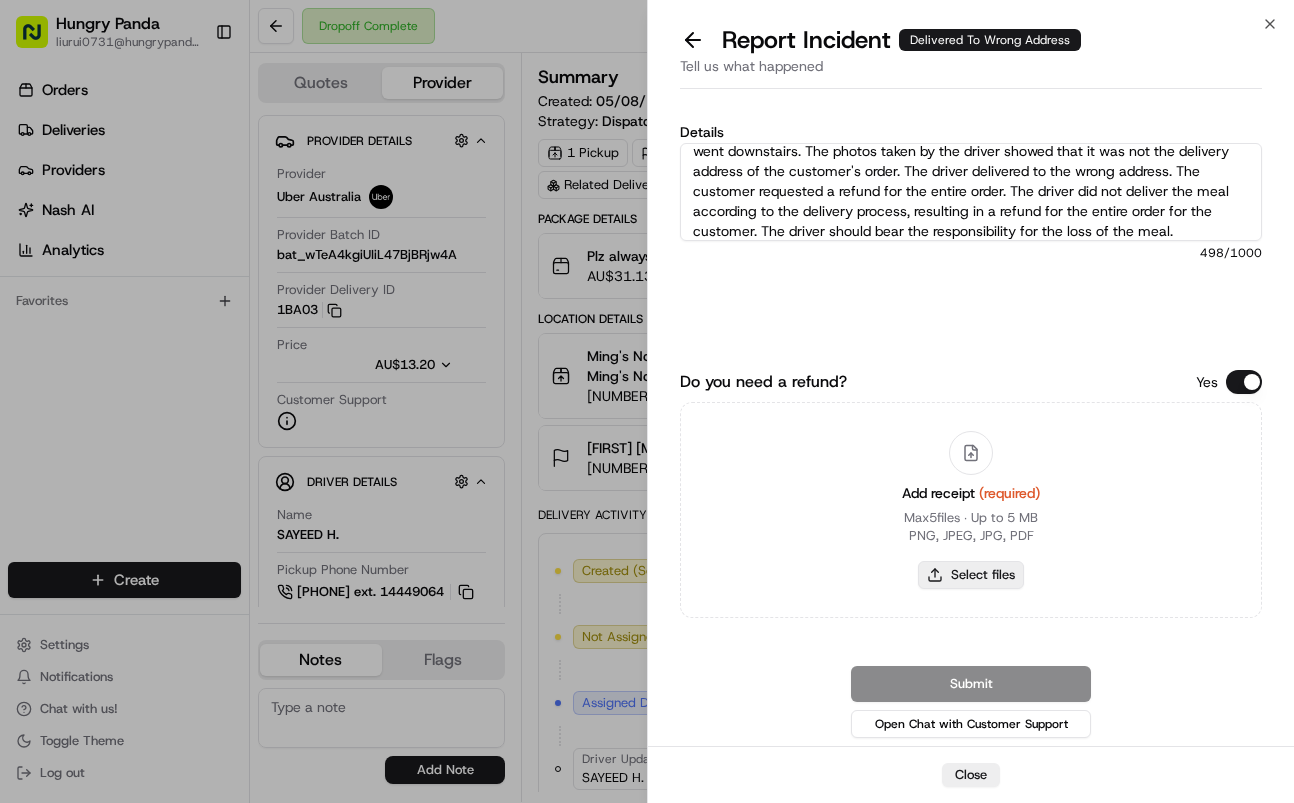 type on "C:\fakepath\4.jpg" 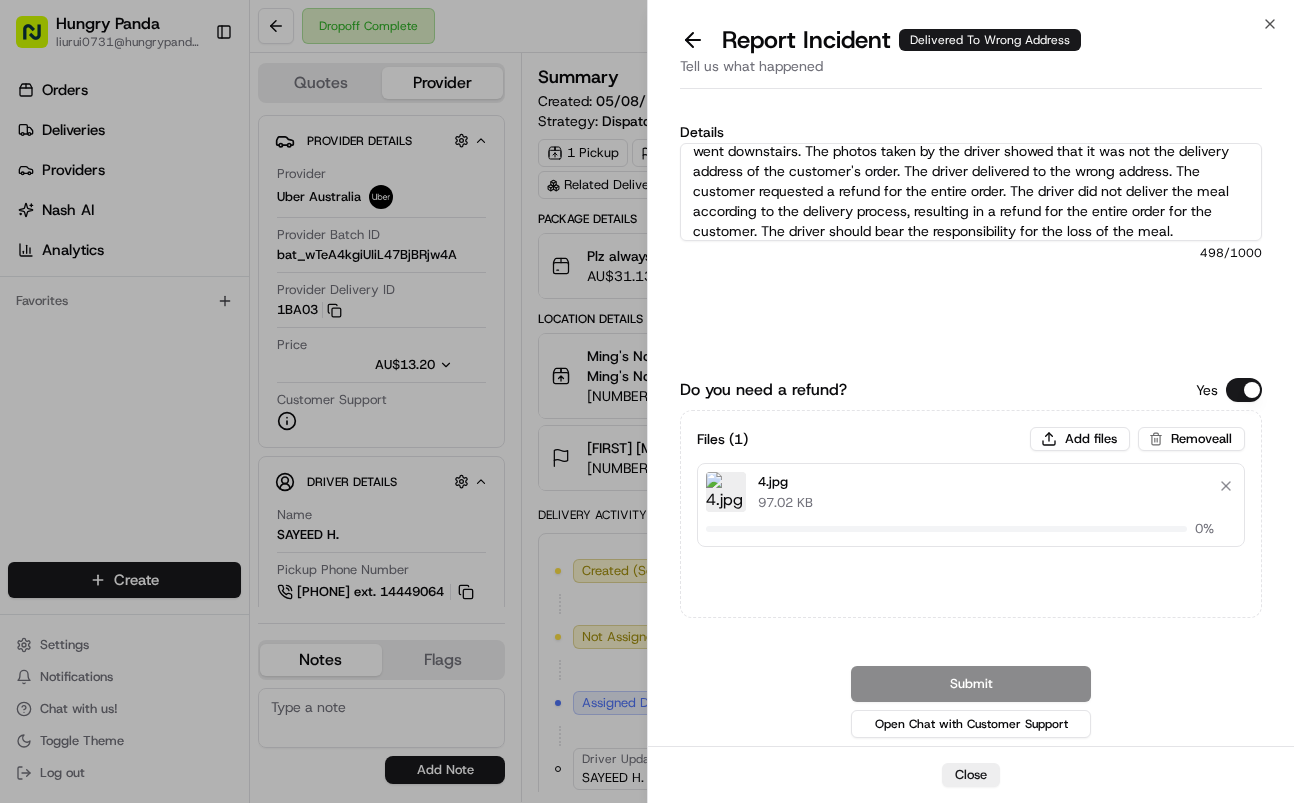 type 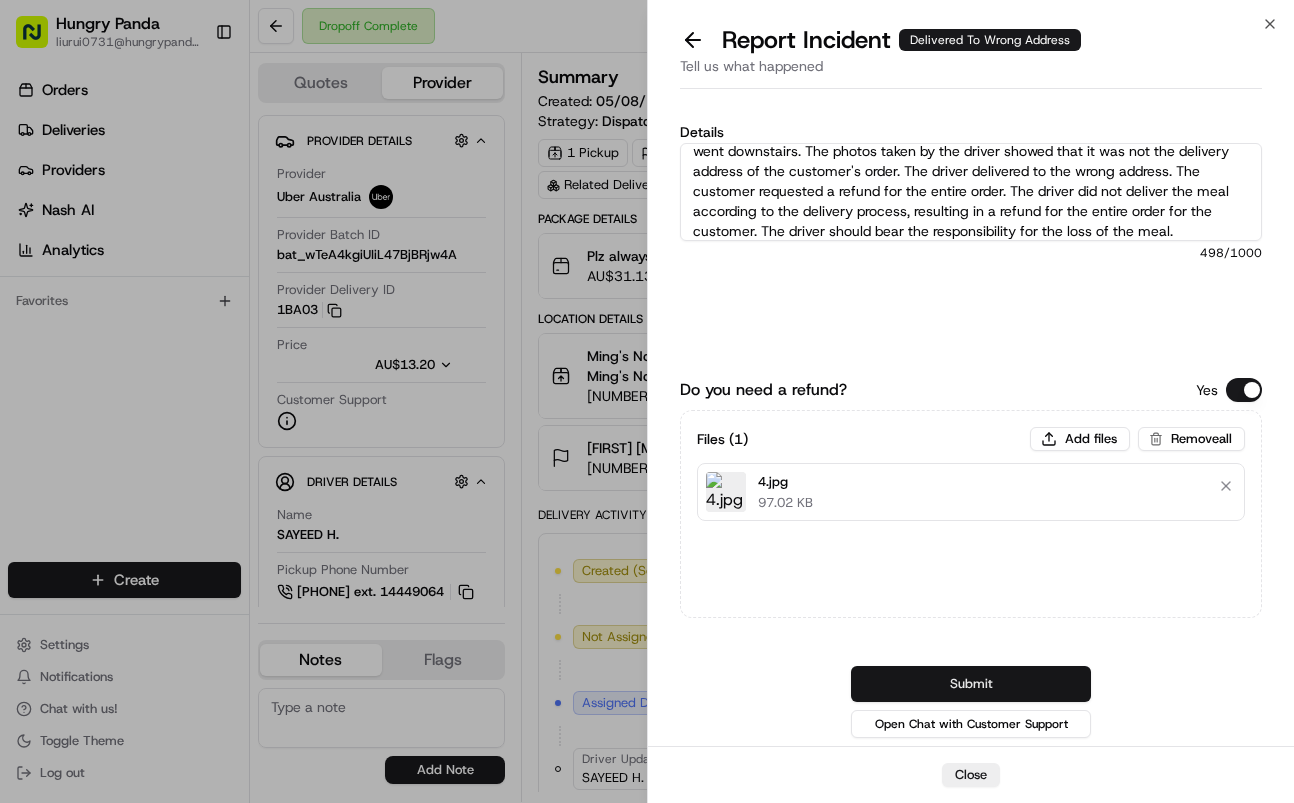 click on "Submit" at bounding box center [971, 684] 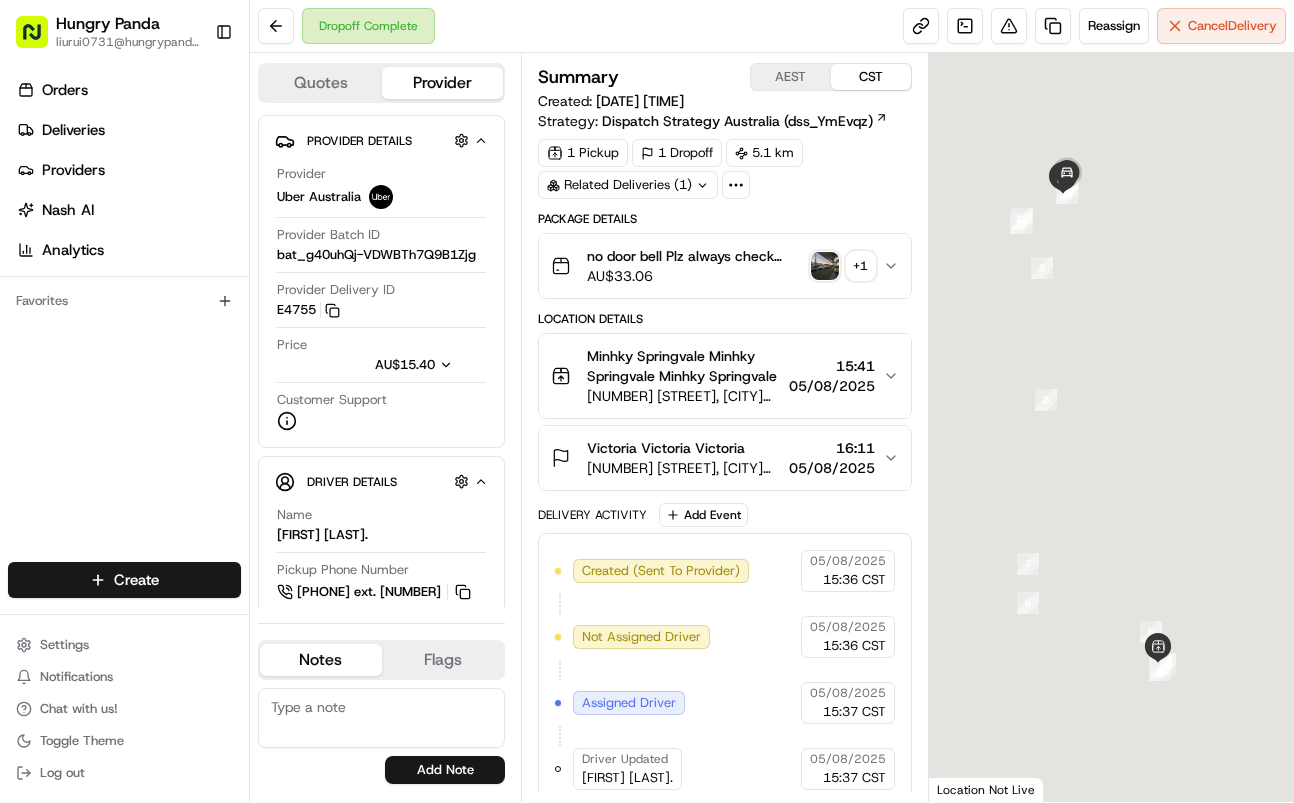 scroll, scrollTop: 0, scrollLeft: 0, axis: both 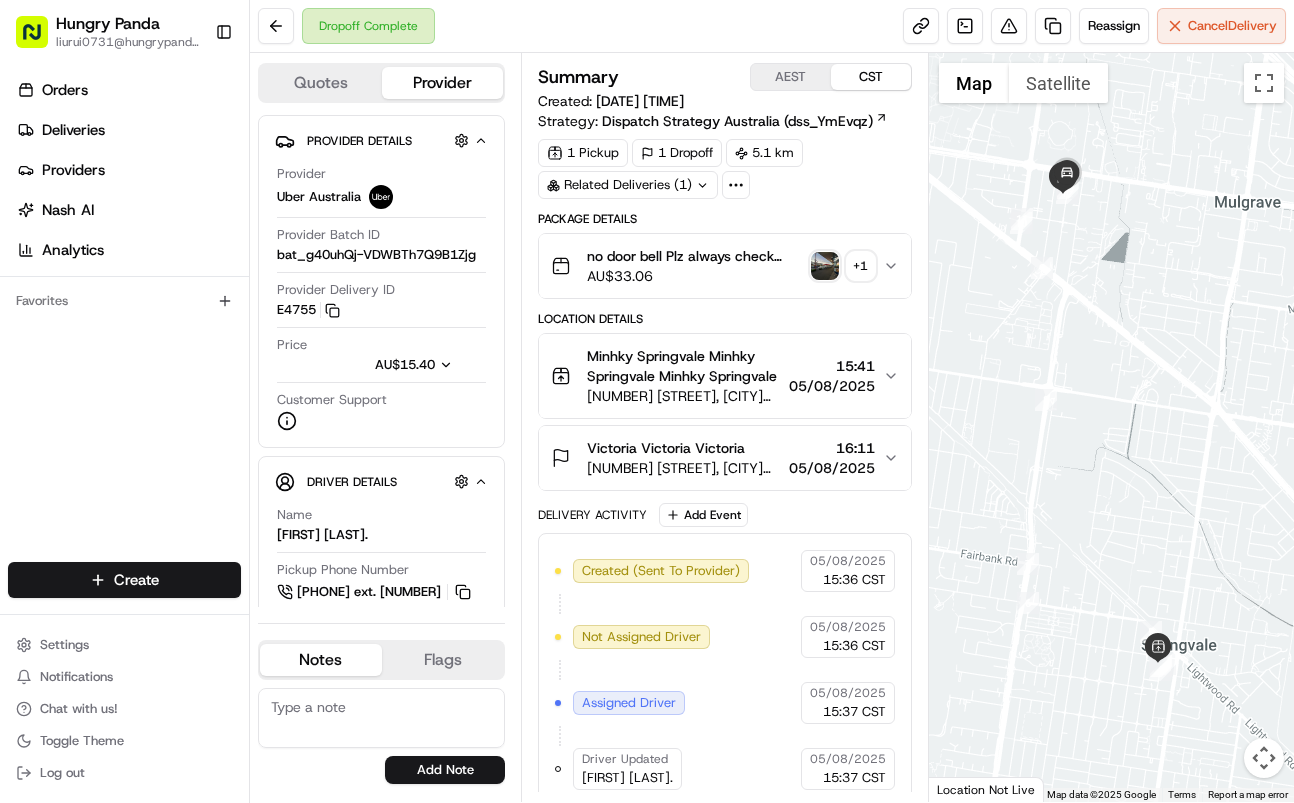 click 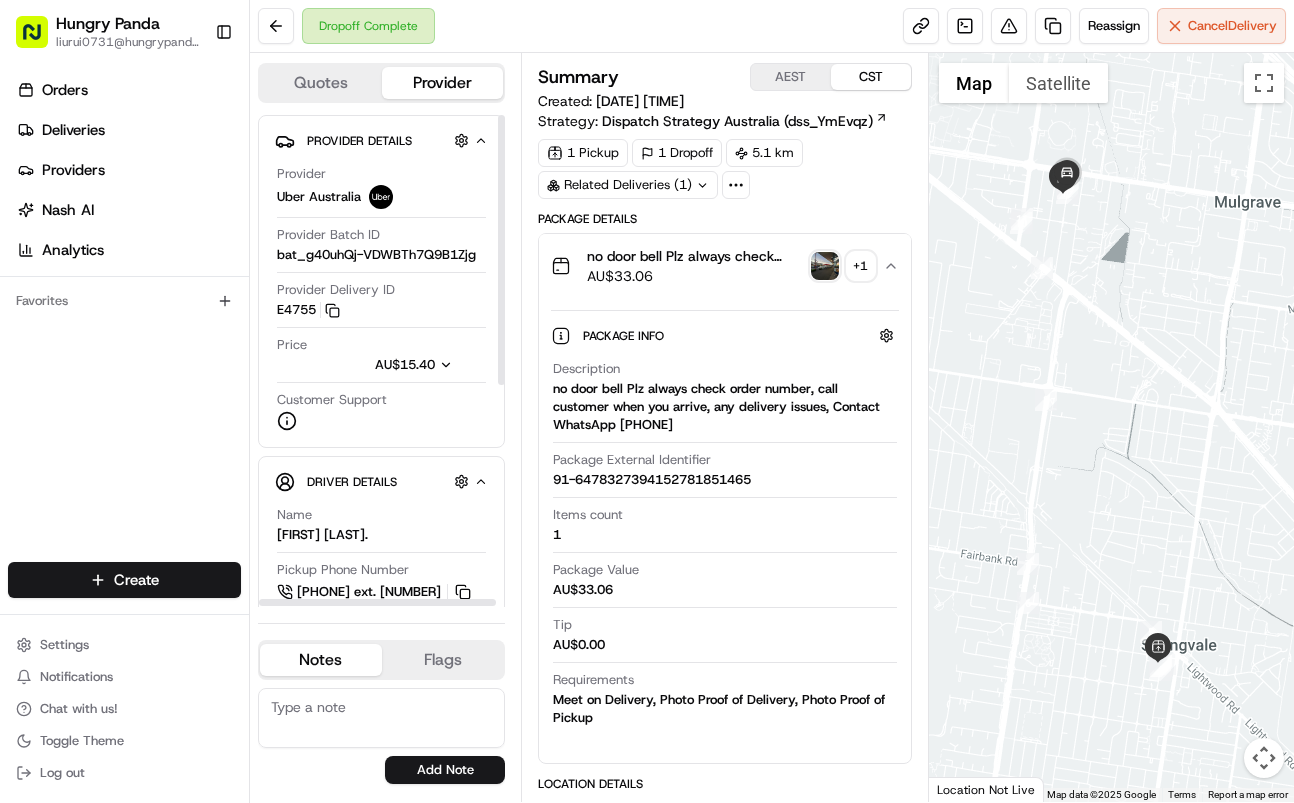 type 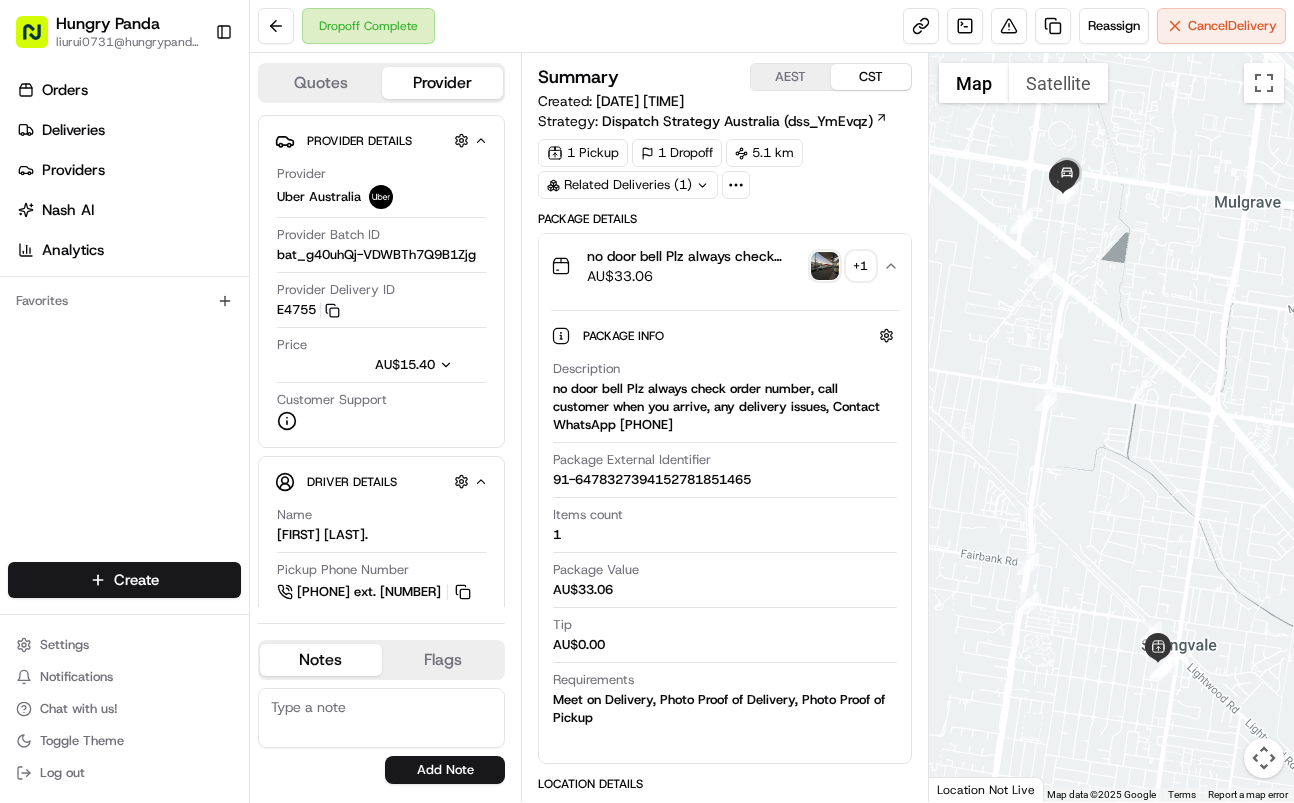click at bounding box center [825, 266] 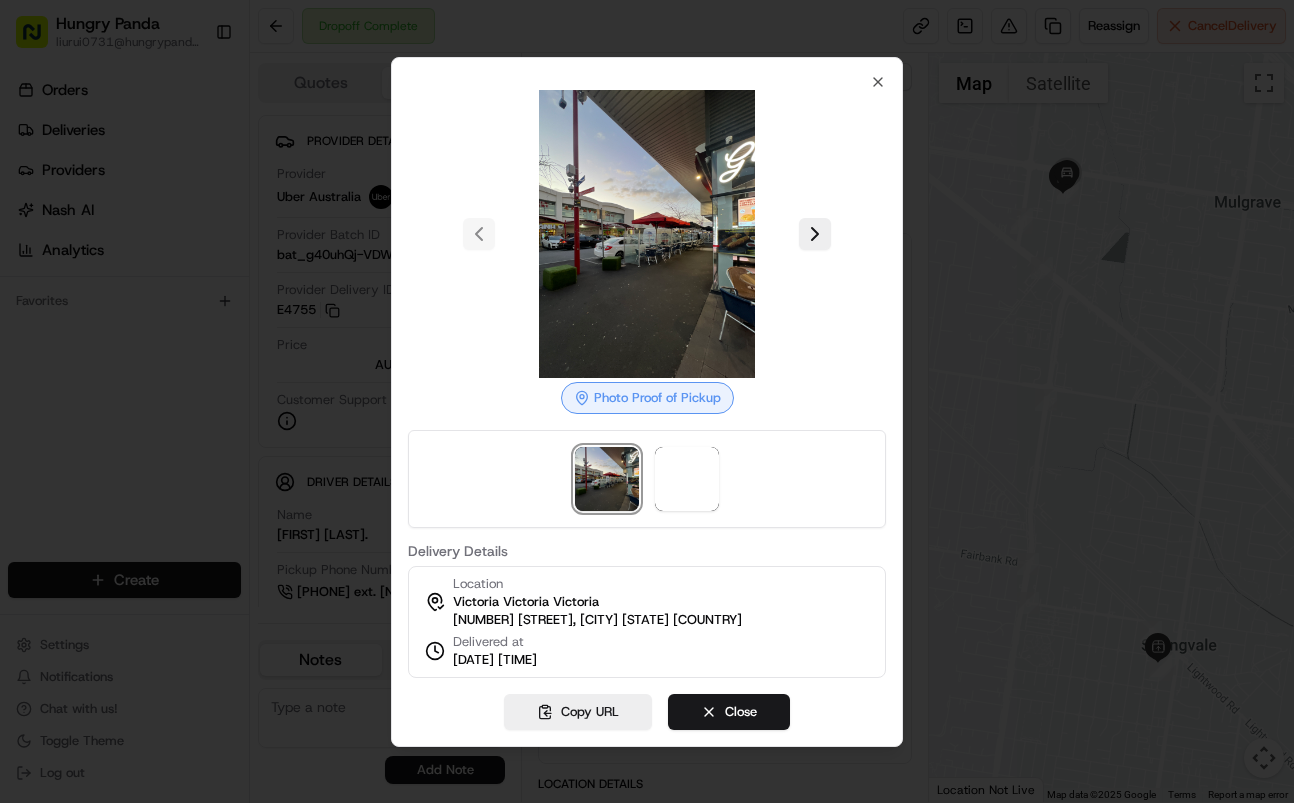 drag, startPoint x: 819, startPoint y: 225, endPoint x: 805, endPoint y: 228, distance: 14.3178215 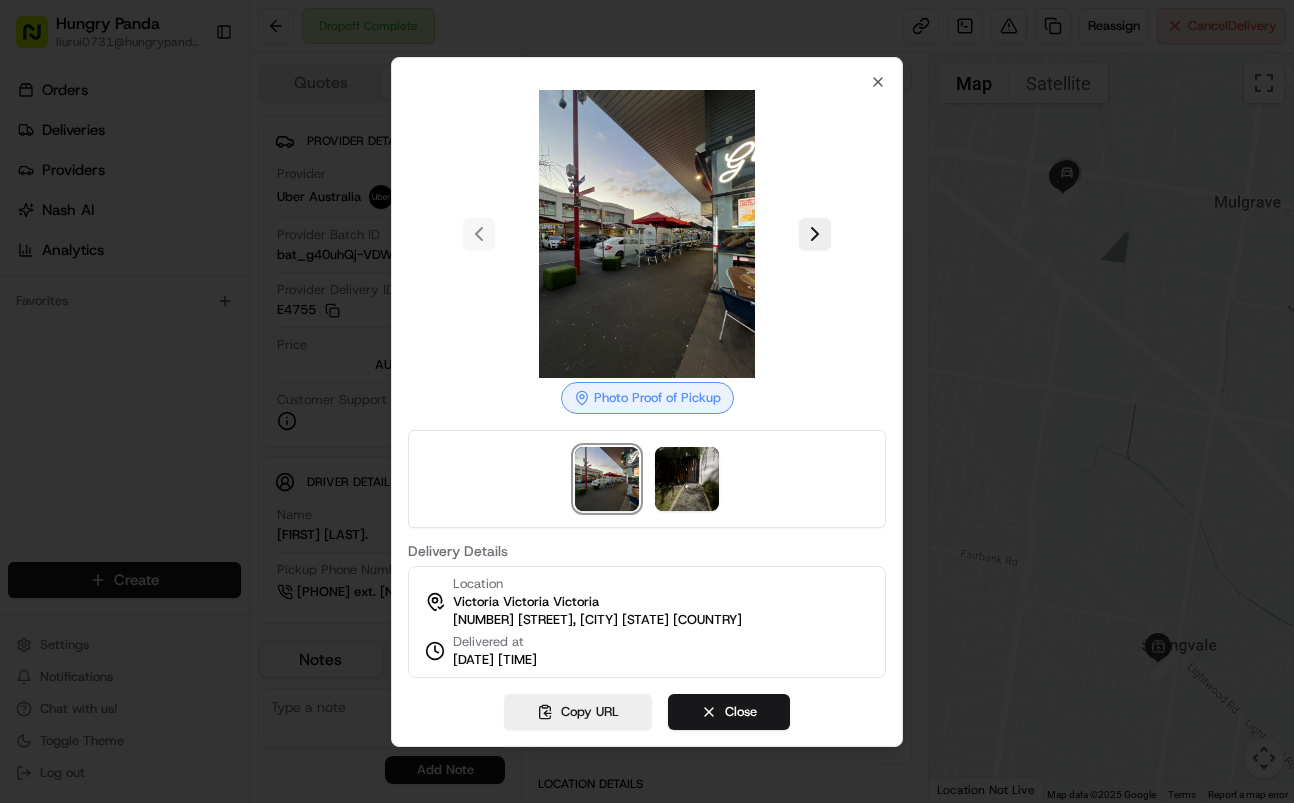 drag, startPoint x: 1009, startPoint y: 117, endPoint x: 1020, endPoint y: 60, distance: 58.0517 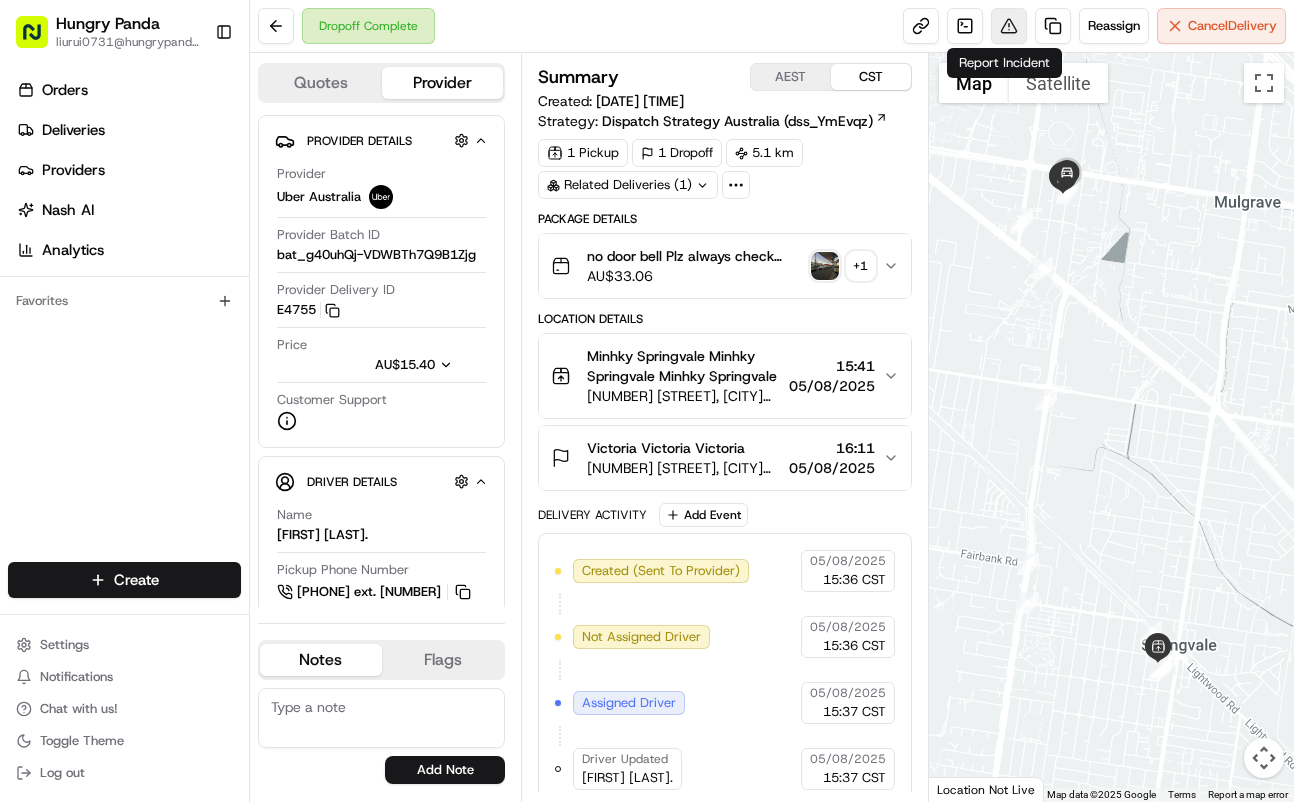 click at bounding box center (1009, 26) 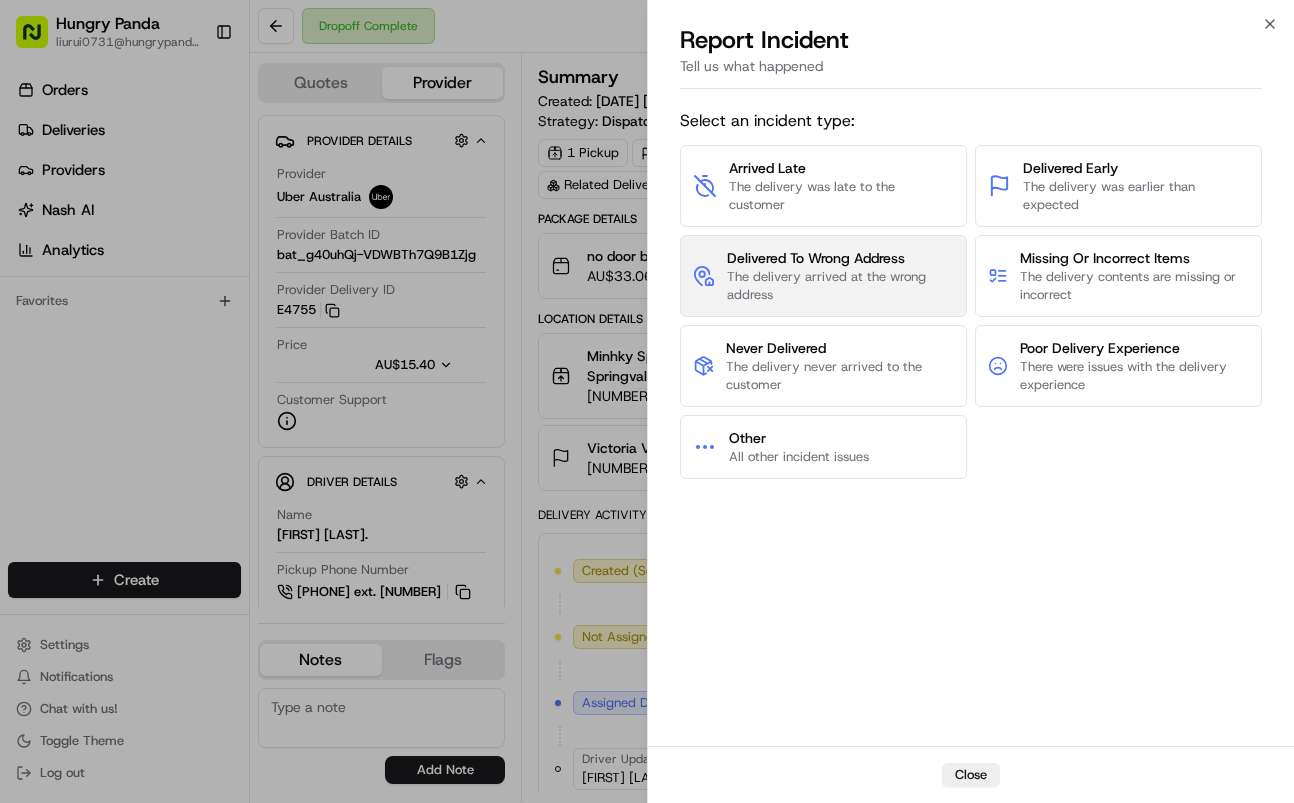 click on "The delivery arrived at the wrong address" at bounding box center [840, 286] 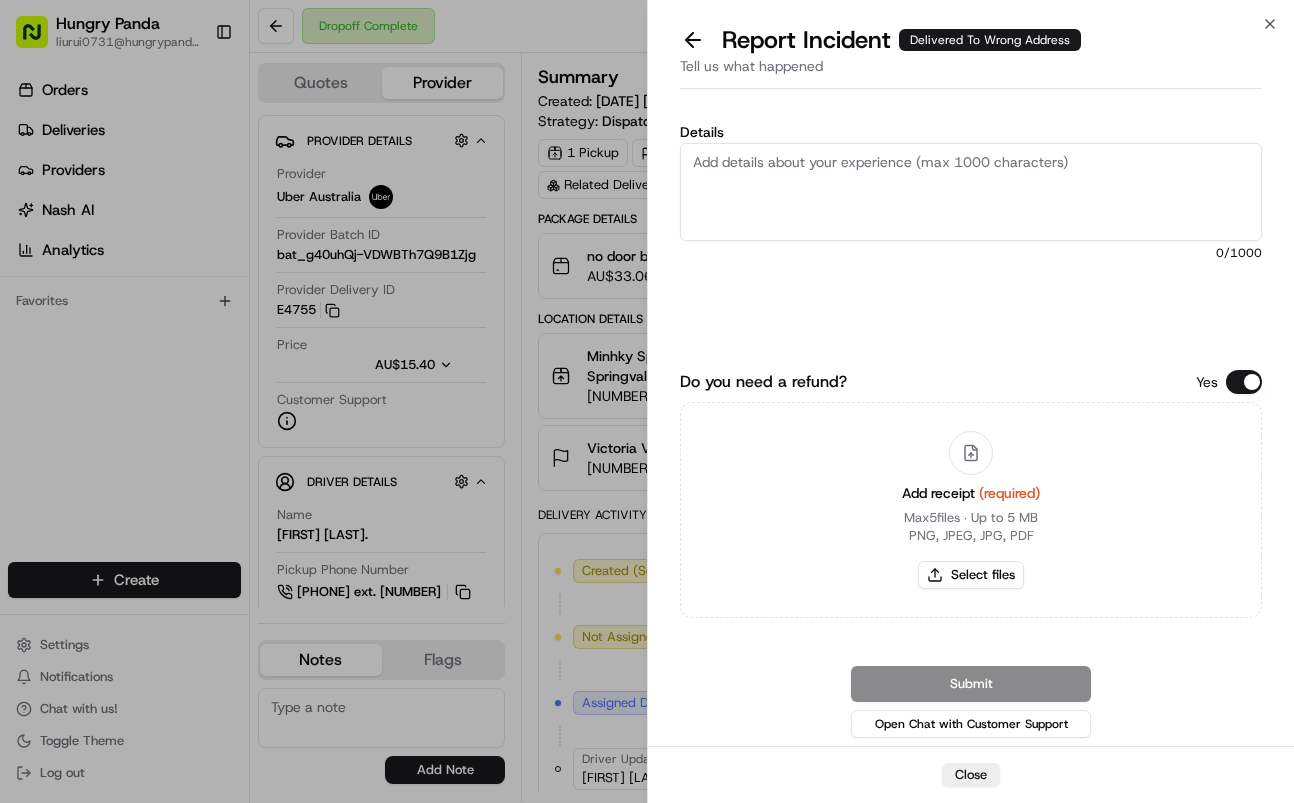click on "Details" at bounding box center (971, 192) 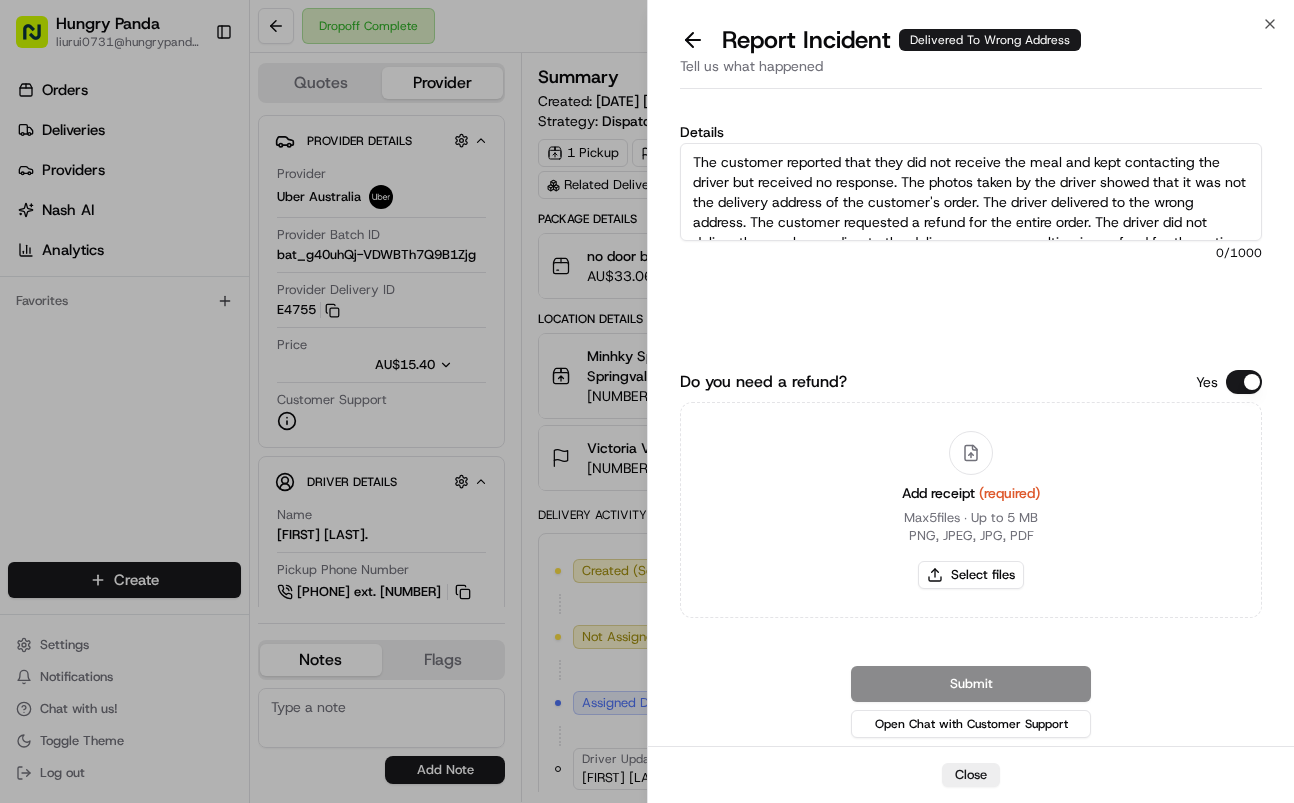 scroll, scrollTop: 51, scrollLeft: 0, axis: vertical 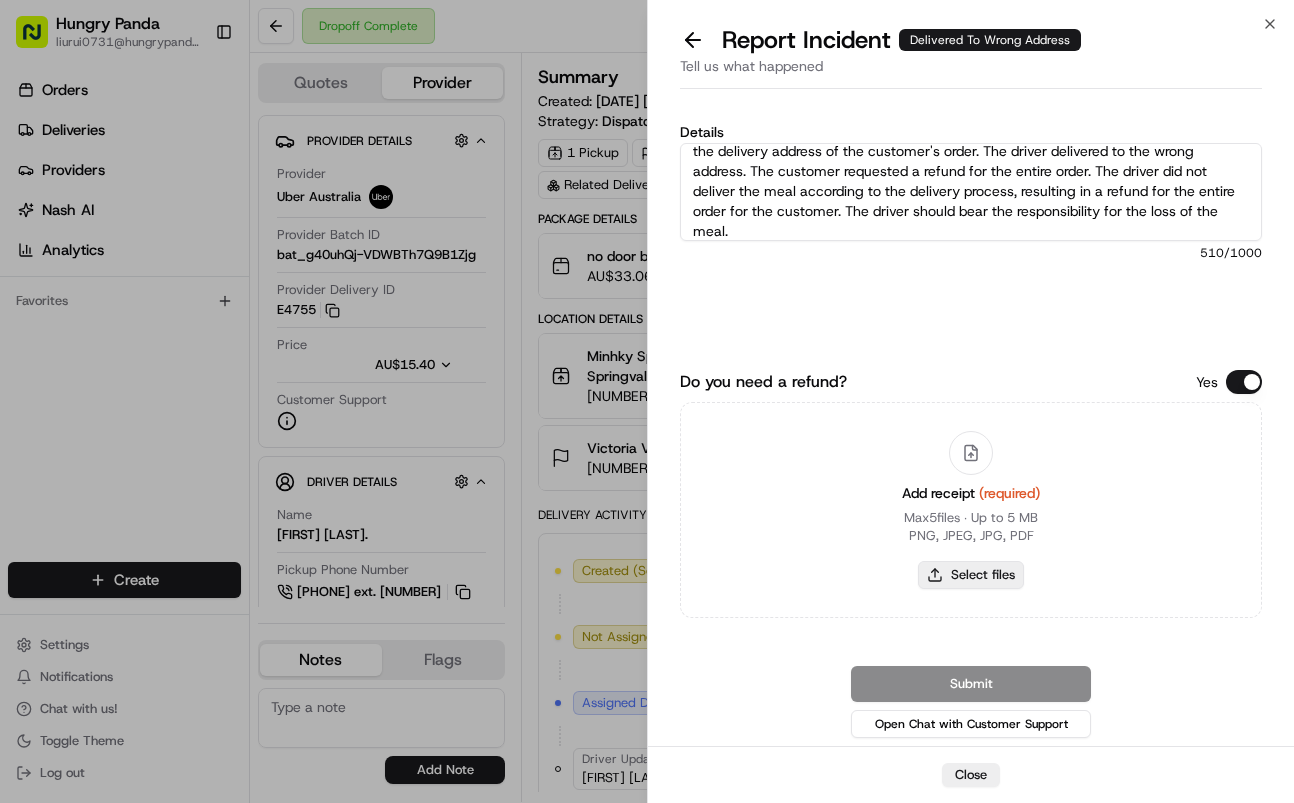type on "The customer reported that they did not receive the meal and kept contacting the driver but received no response. The photos taken by the driver showed that it was not the delivery address of the customer's order. The driver delivered to the wrong address. The customer requested a refund for the entire order. The driver did not deliver the meal according to the delivery process, resulting in a refund for the entire order for the customer. The driver should bear the responsibility for the loss of the meal." 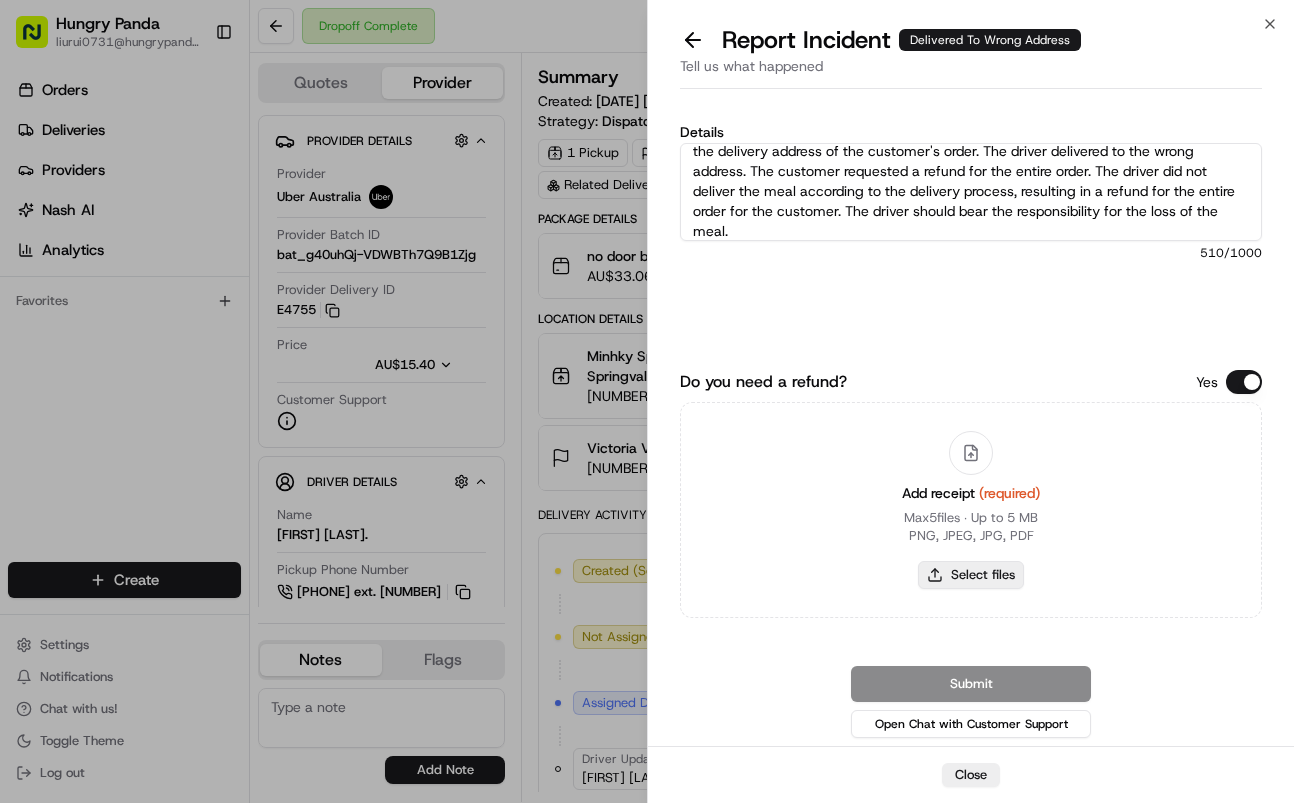 type on "C:\fakepath\5.jpg" 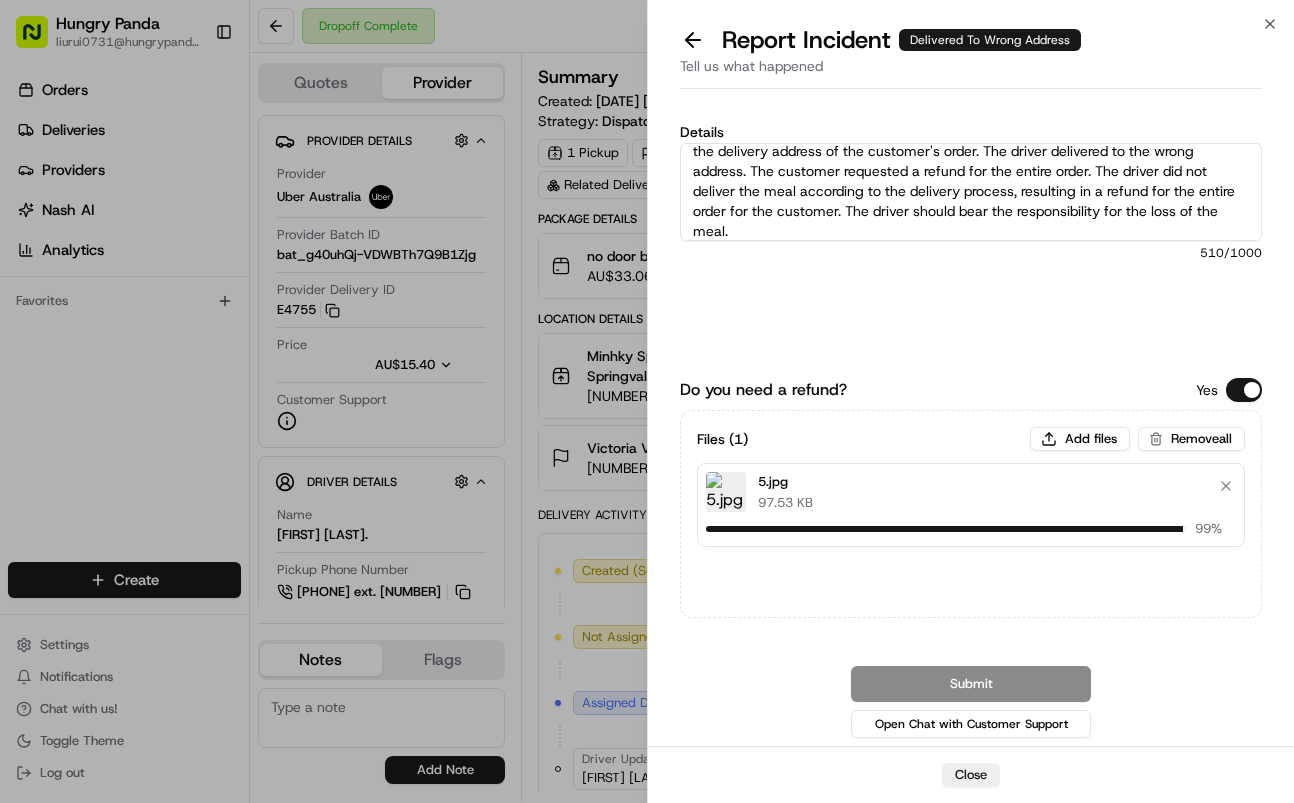 type 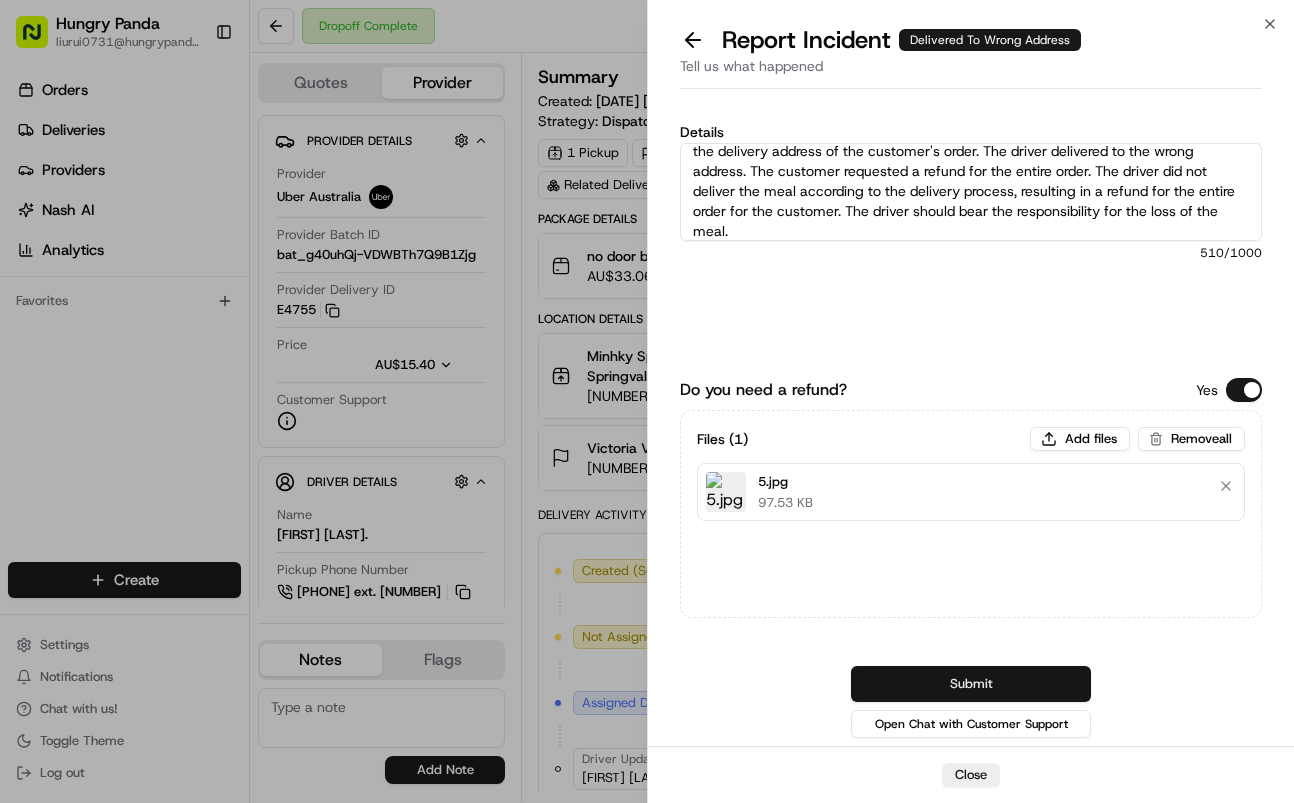 click on "Submit" at bounding box center [971, 684] 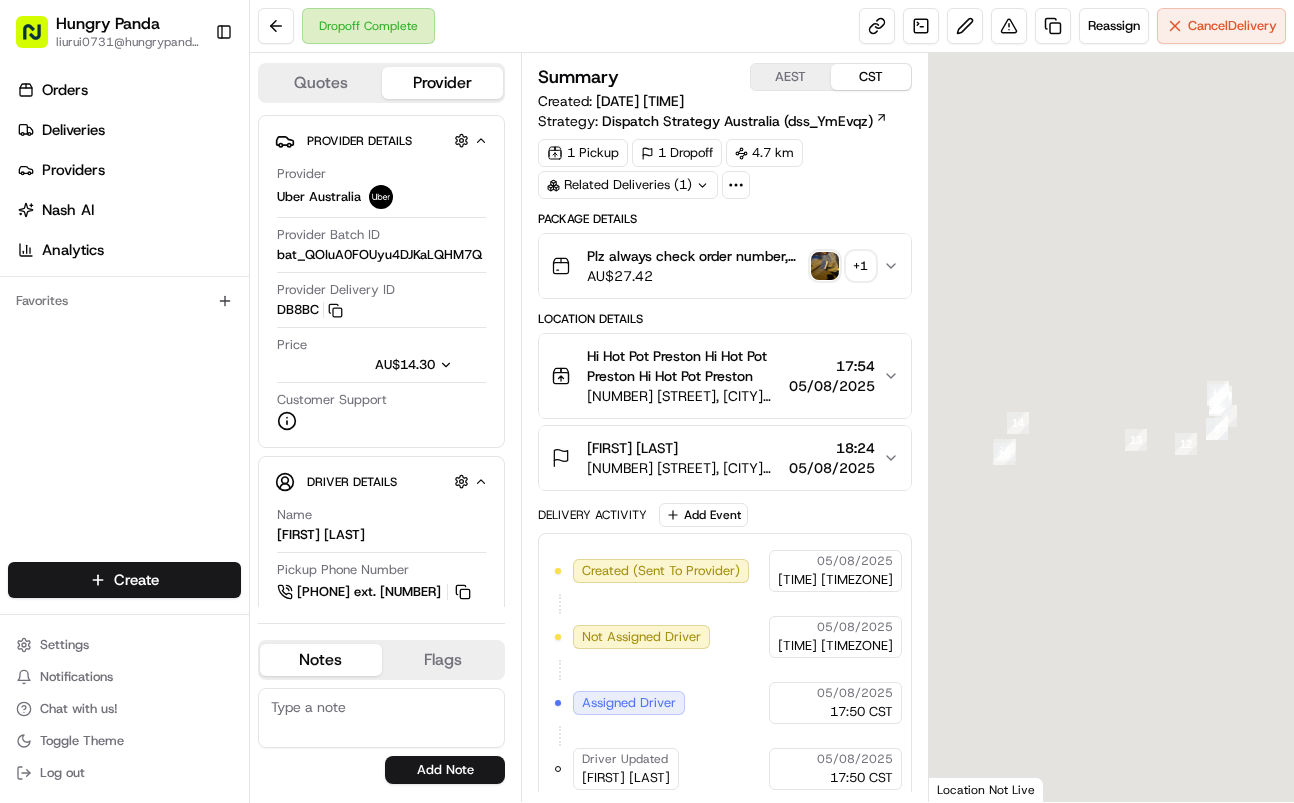 scroll, scrollTop: 0, scrollLeft: 0, axis: both 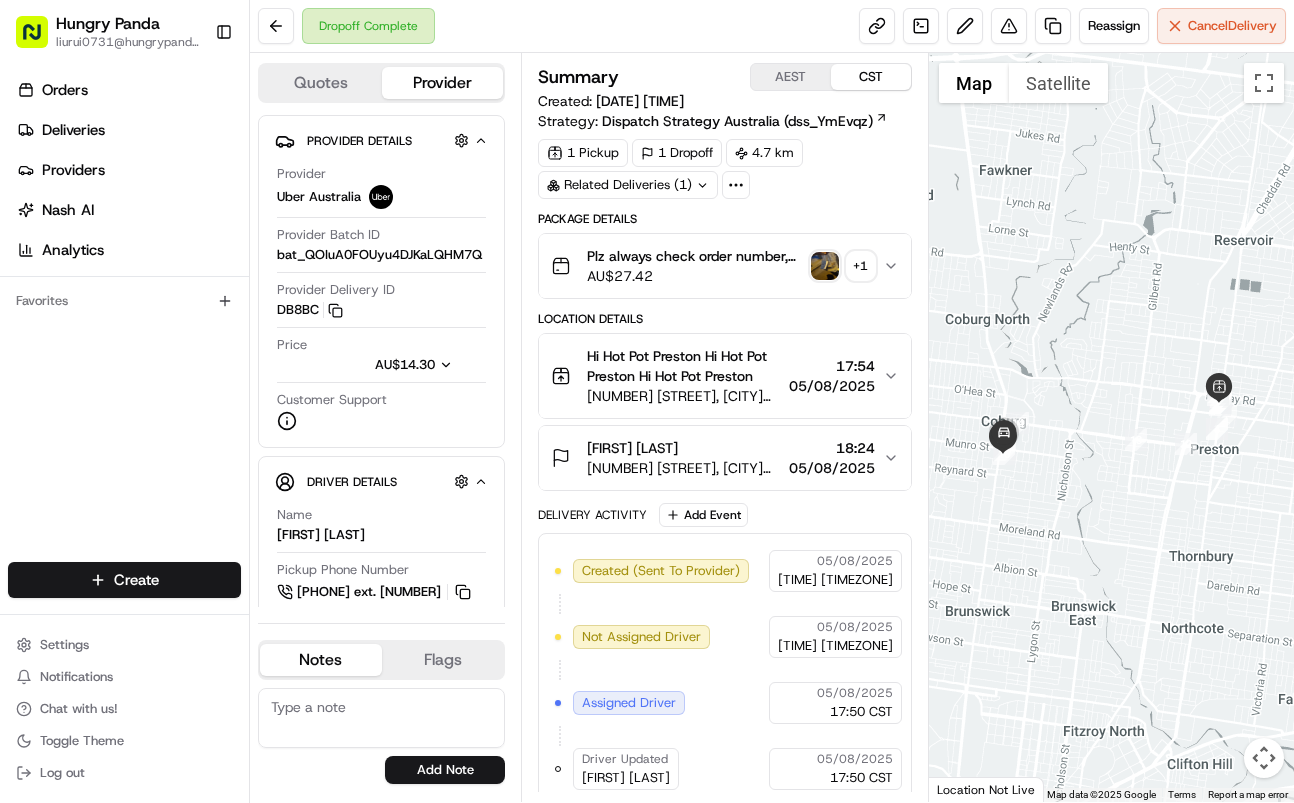 drag, startPoint x: 889, startPoint y: 259, endPoint x: 982, endPoint y: 192, distance: 114.62112 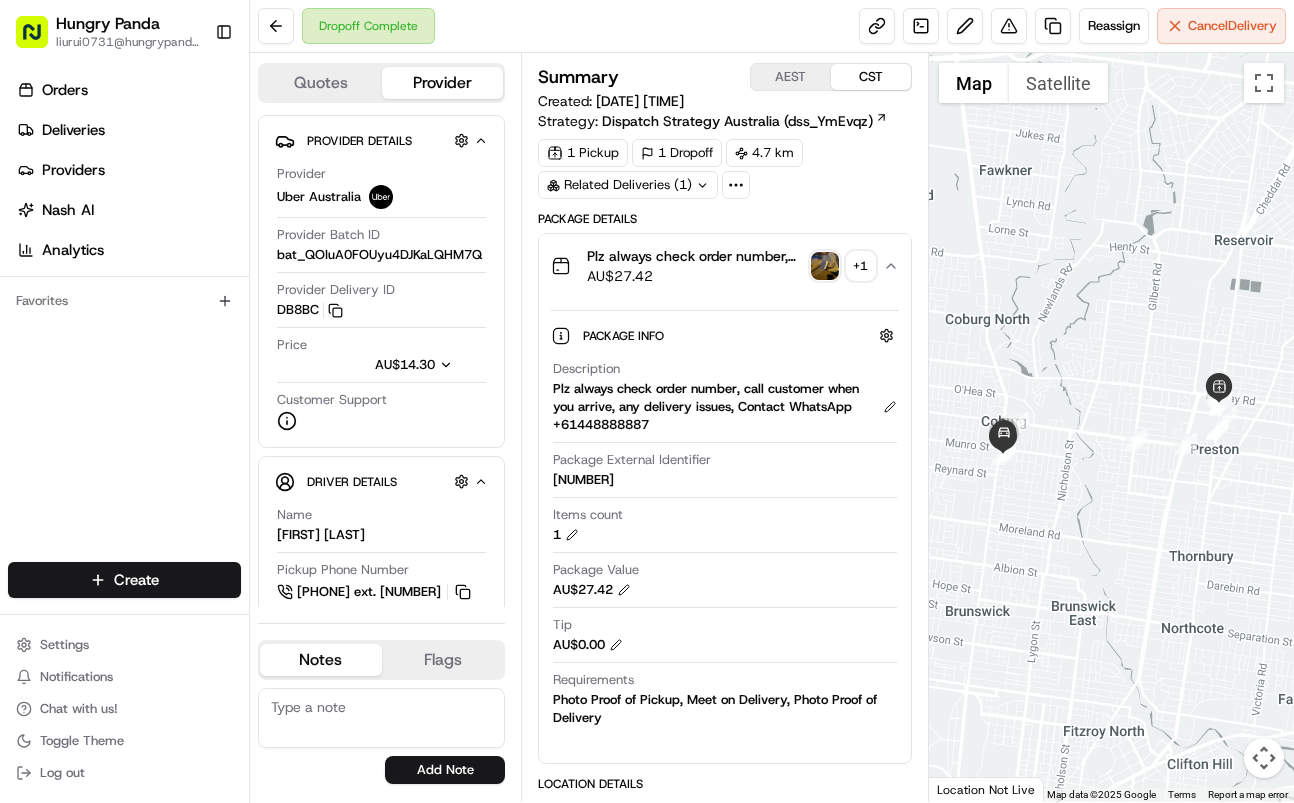type 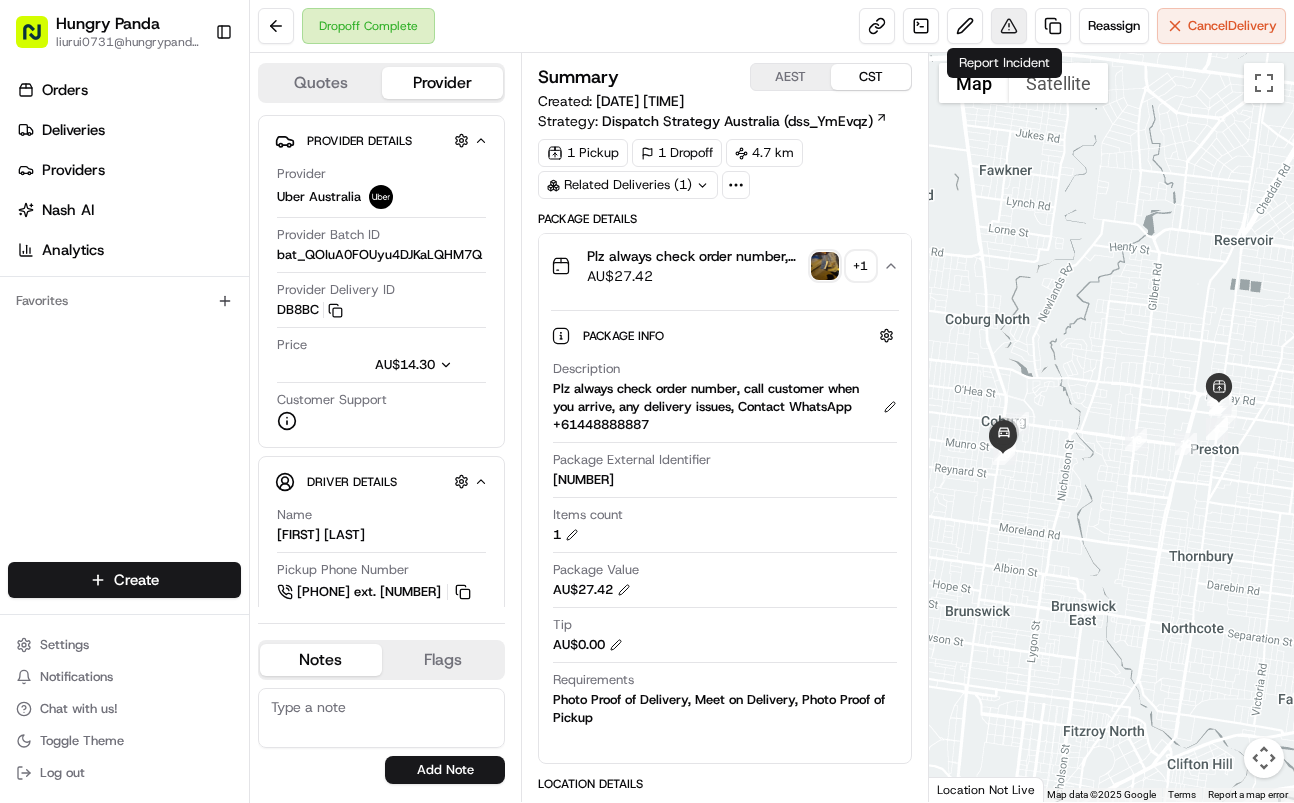 click at bounding box center (1009, 26) 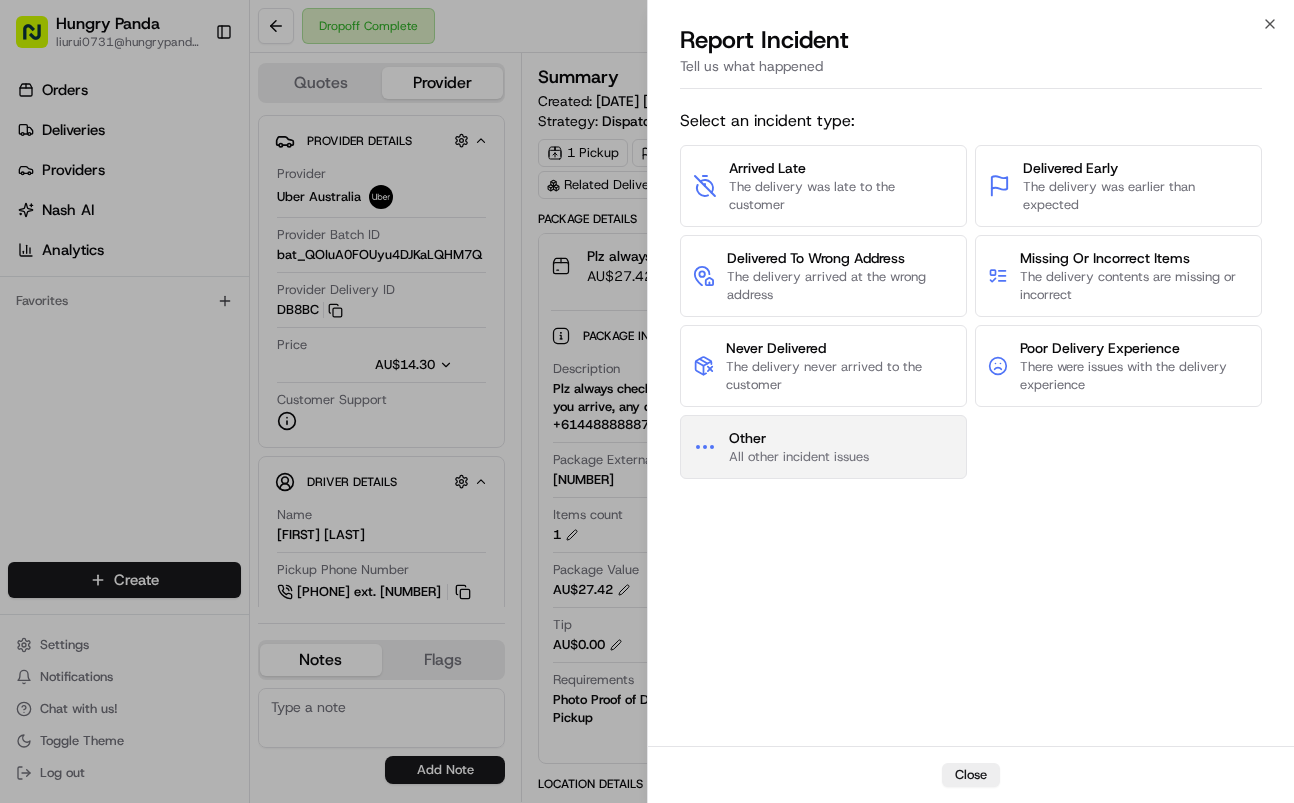 click on "Other All other incident issues" at bounding box center (823, 447) 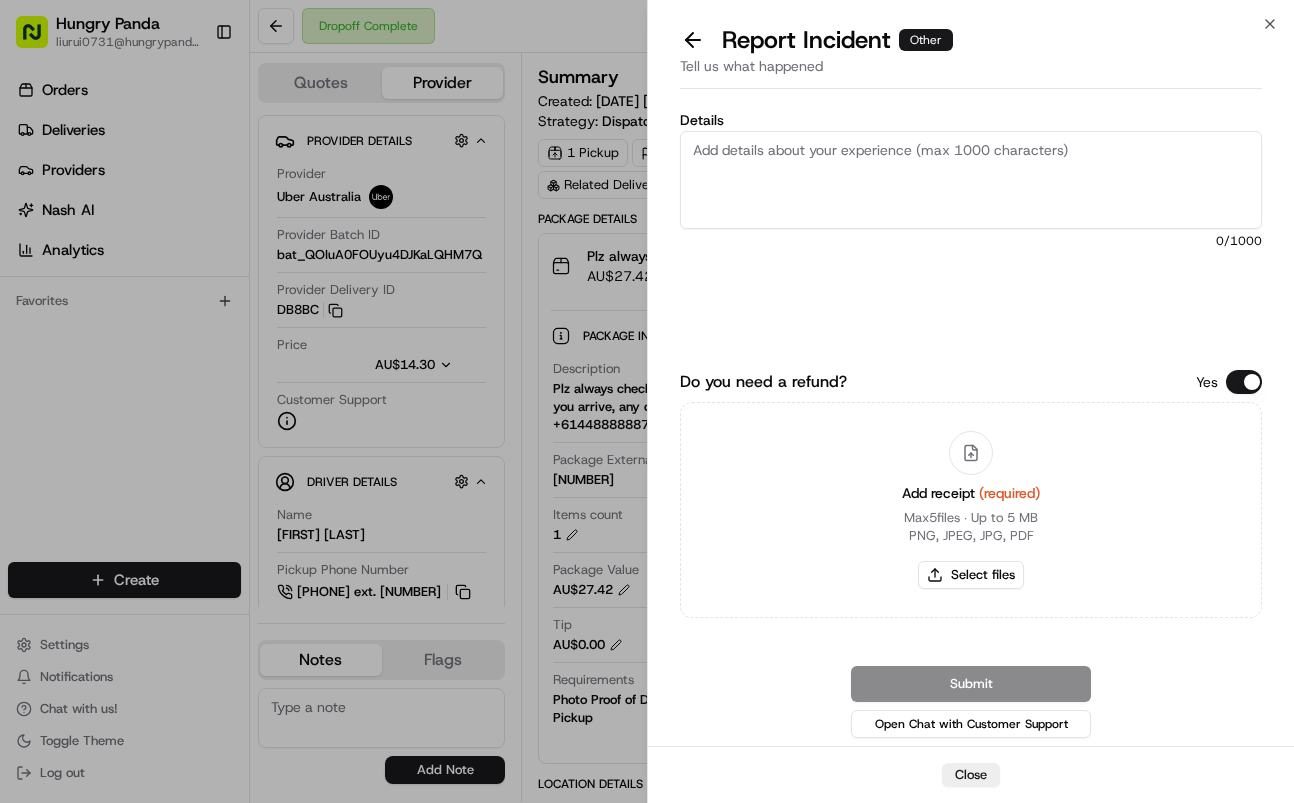 click on "Details" at bounding box center (971, 180) 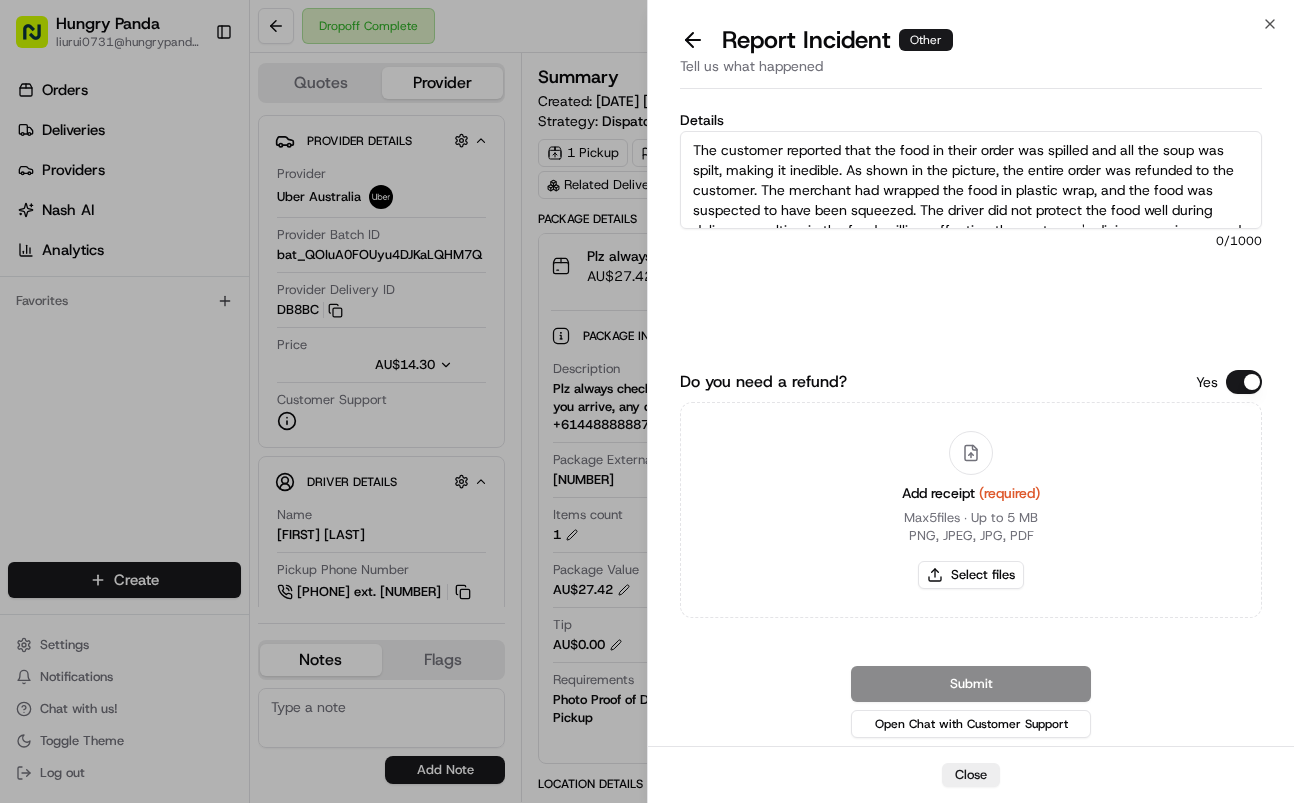 scroll, scrollTop: 31, scrollLeft: 0, axis: vertical 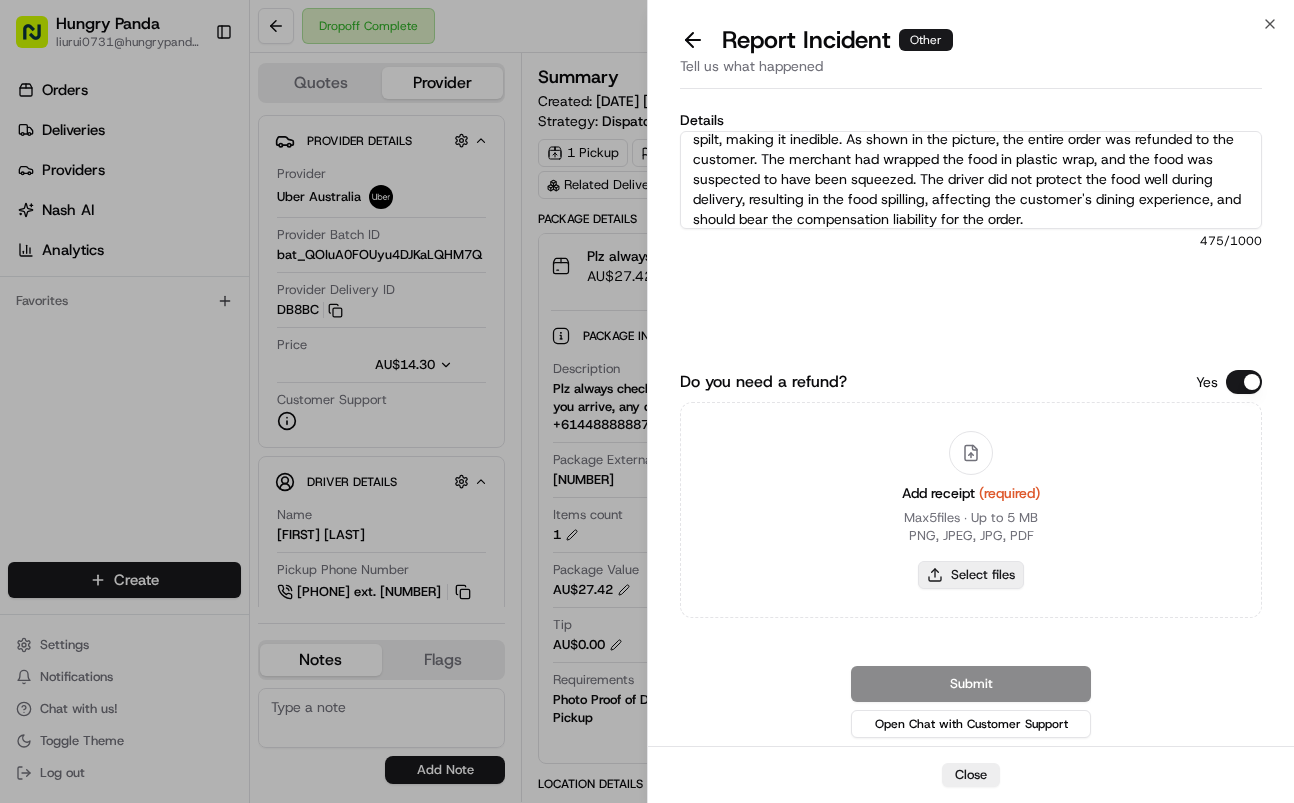 type on "The customer reported that the food in their order was spilled and all the soup was spilt, making it inedible. As shown in the picture, the entire order was refunded to the customer. The merchant had wrapped the food in plastic wrap, and the food was suspected to have been squeezed. The driver did not protect the food well during delivery, resulting in the food spilling, affecting the customer's dining experience, and should bear the compensation liability for the order." 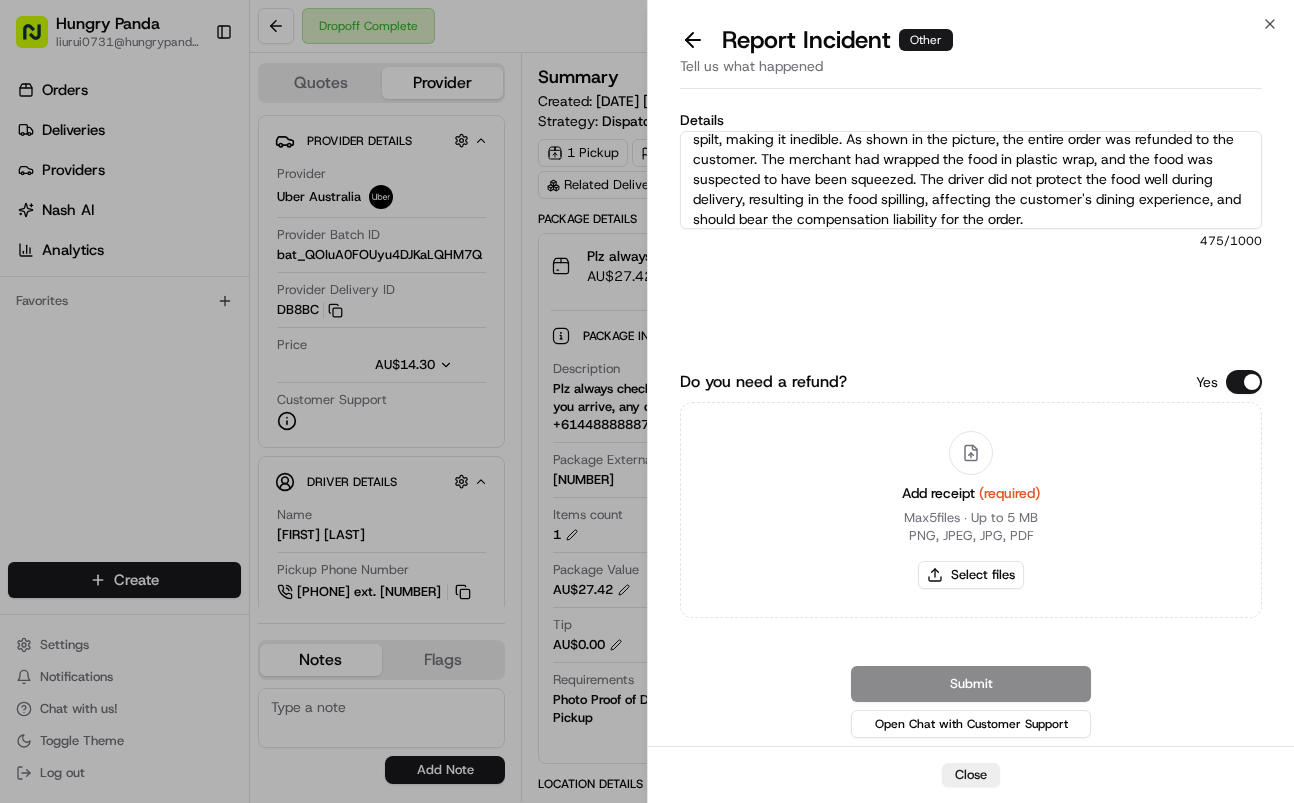 type on "C:\fakepath\撒餐.jpg" 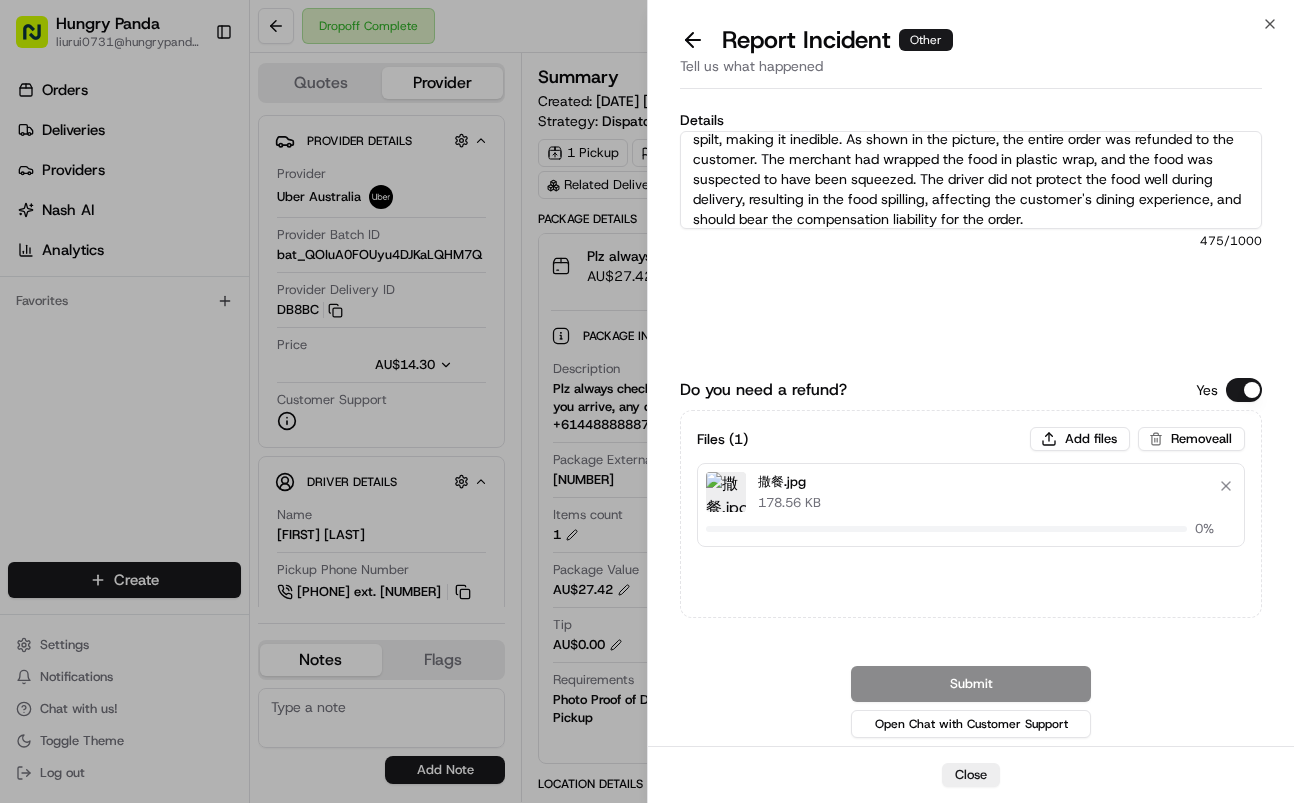 type 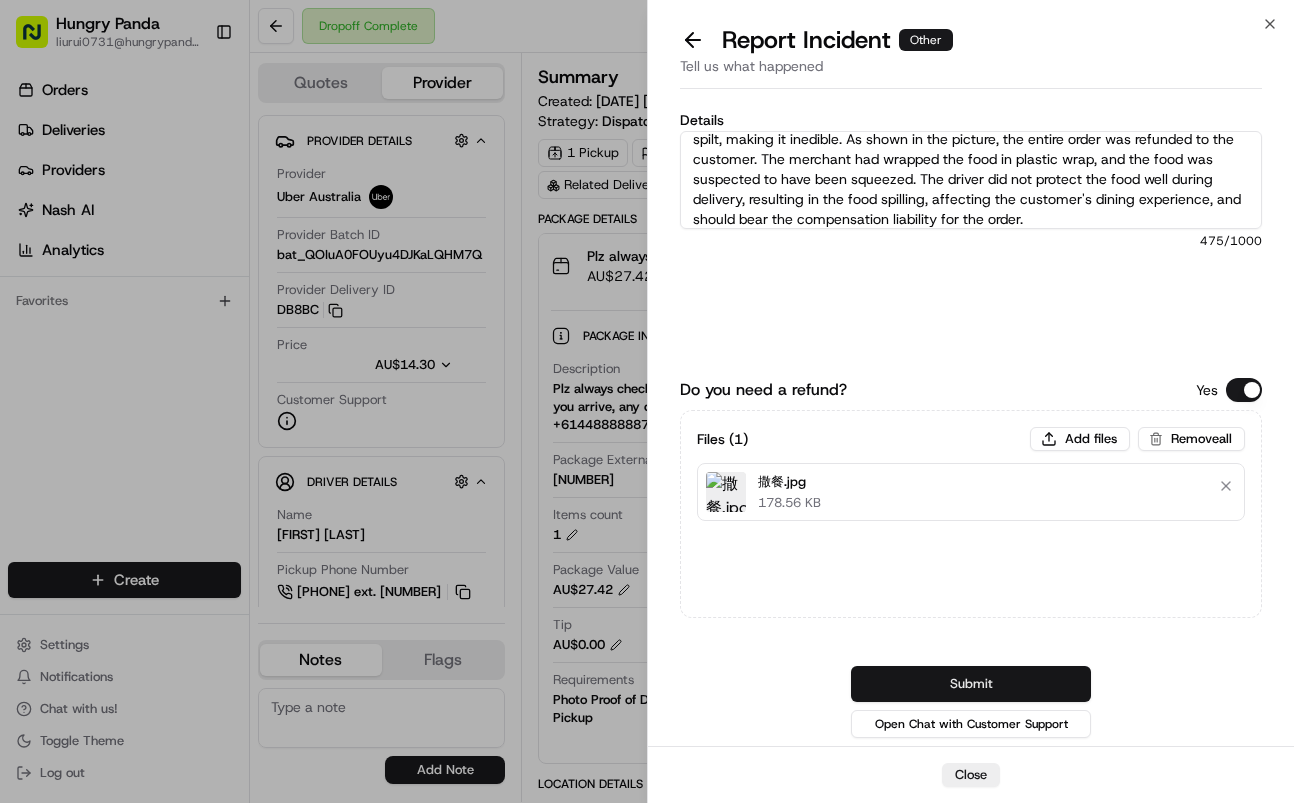 click on "Submit" at bounding box center (971, 684) 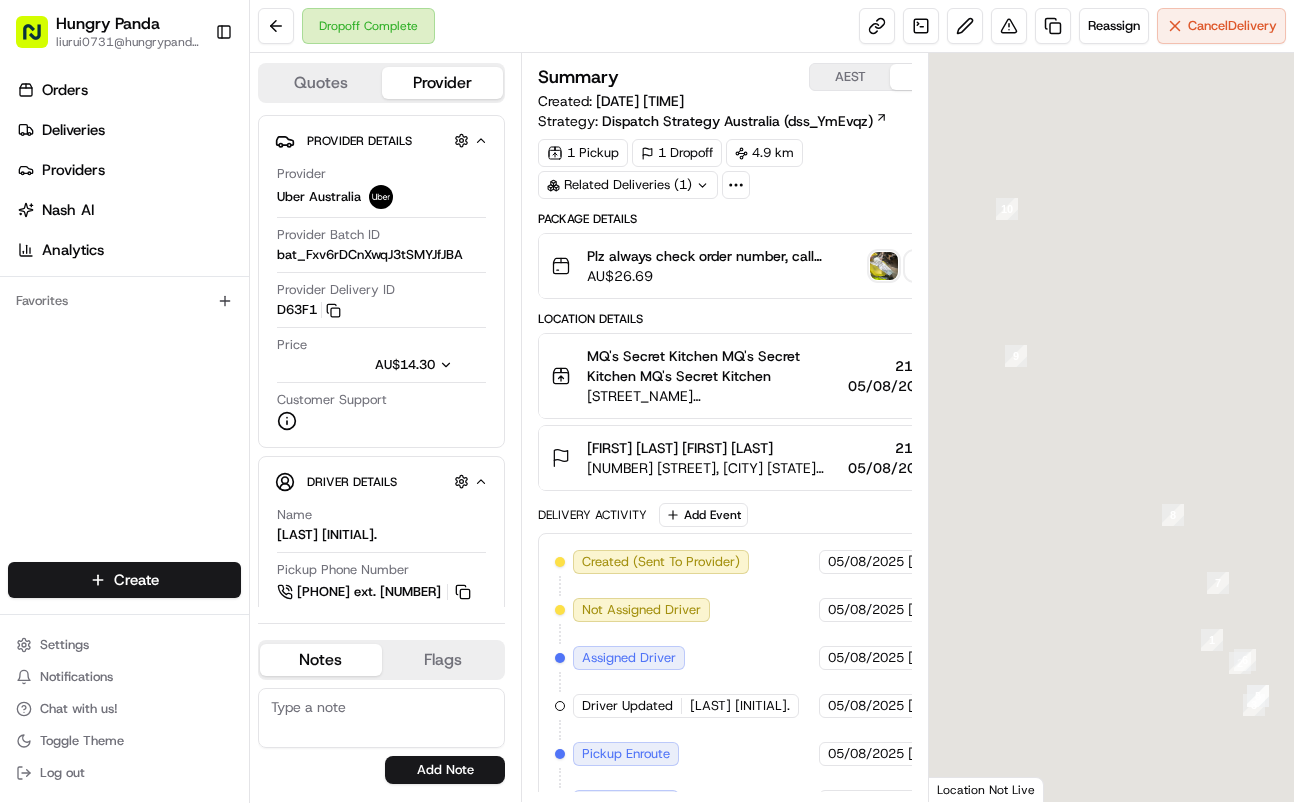 scroll, scrollTop: 0, scrollLeft: 0, axis: both 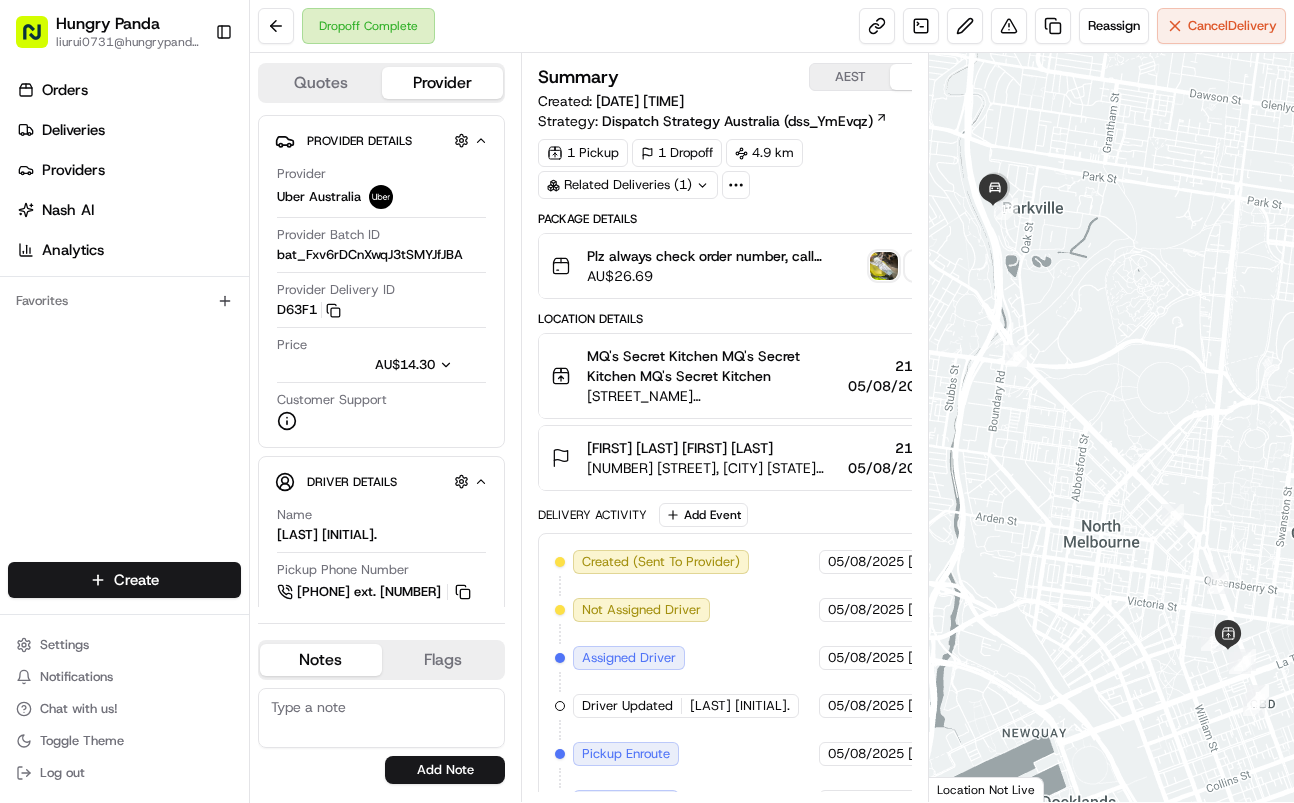 drag, startPoint x: 900, startPoint y: 259, endPoint x: 1065, endPoint y: 188, distance: 179.6274 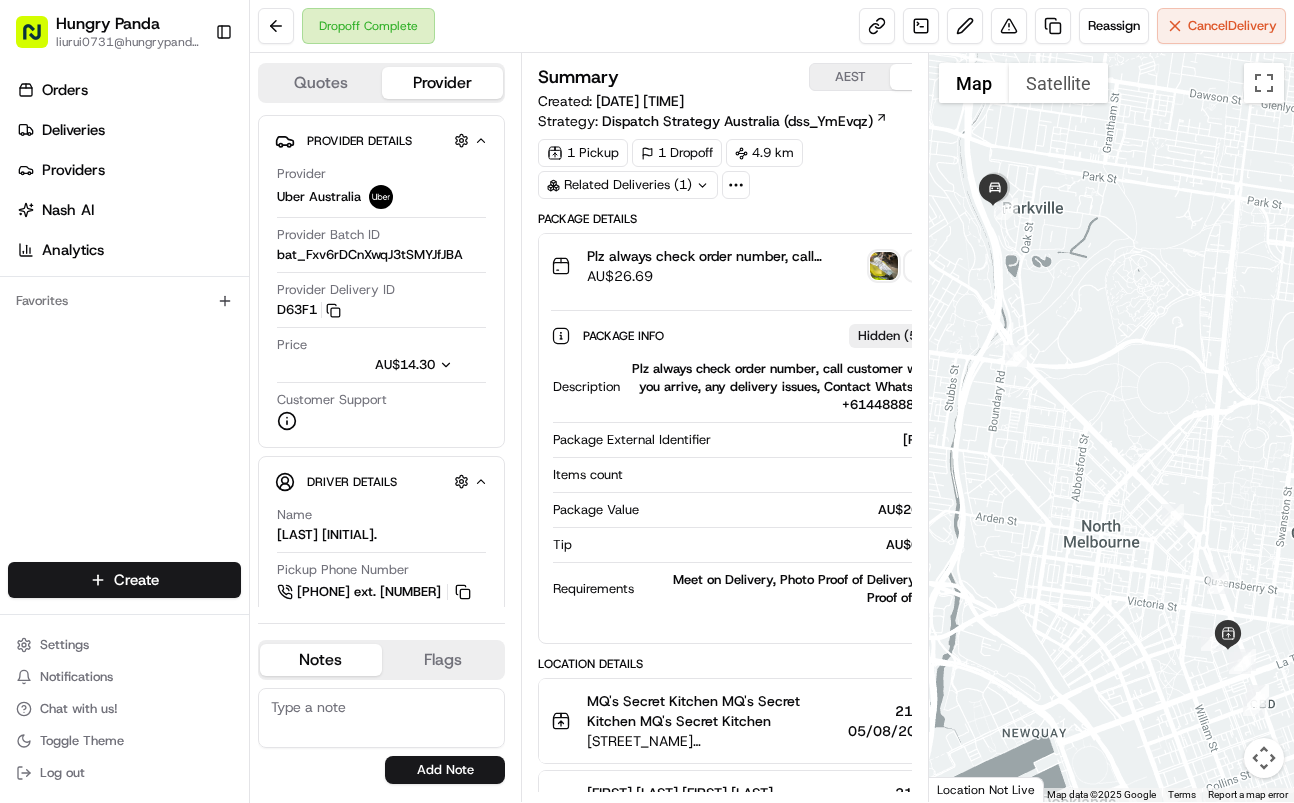 type 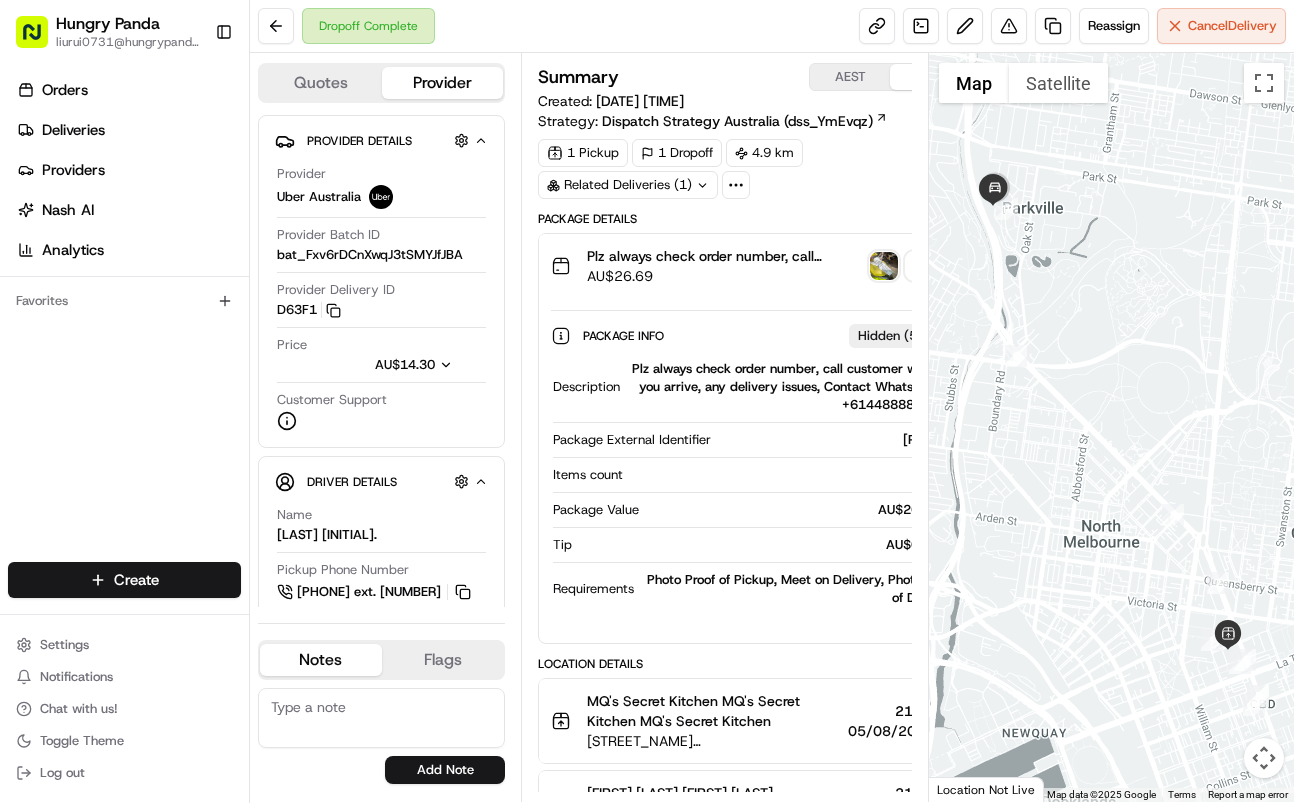 click at bounding box center [884, 266] 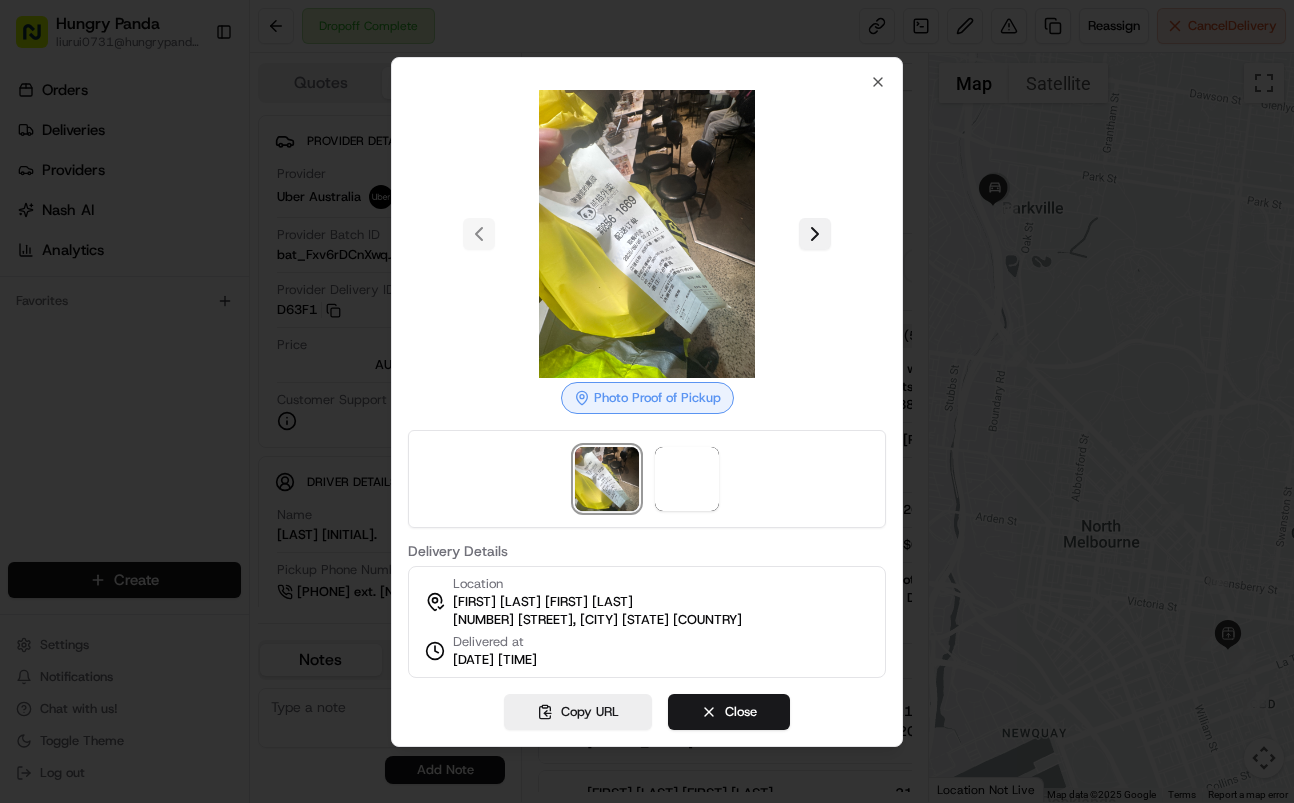 click at bounding box center [815, 234] 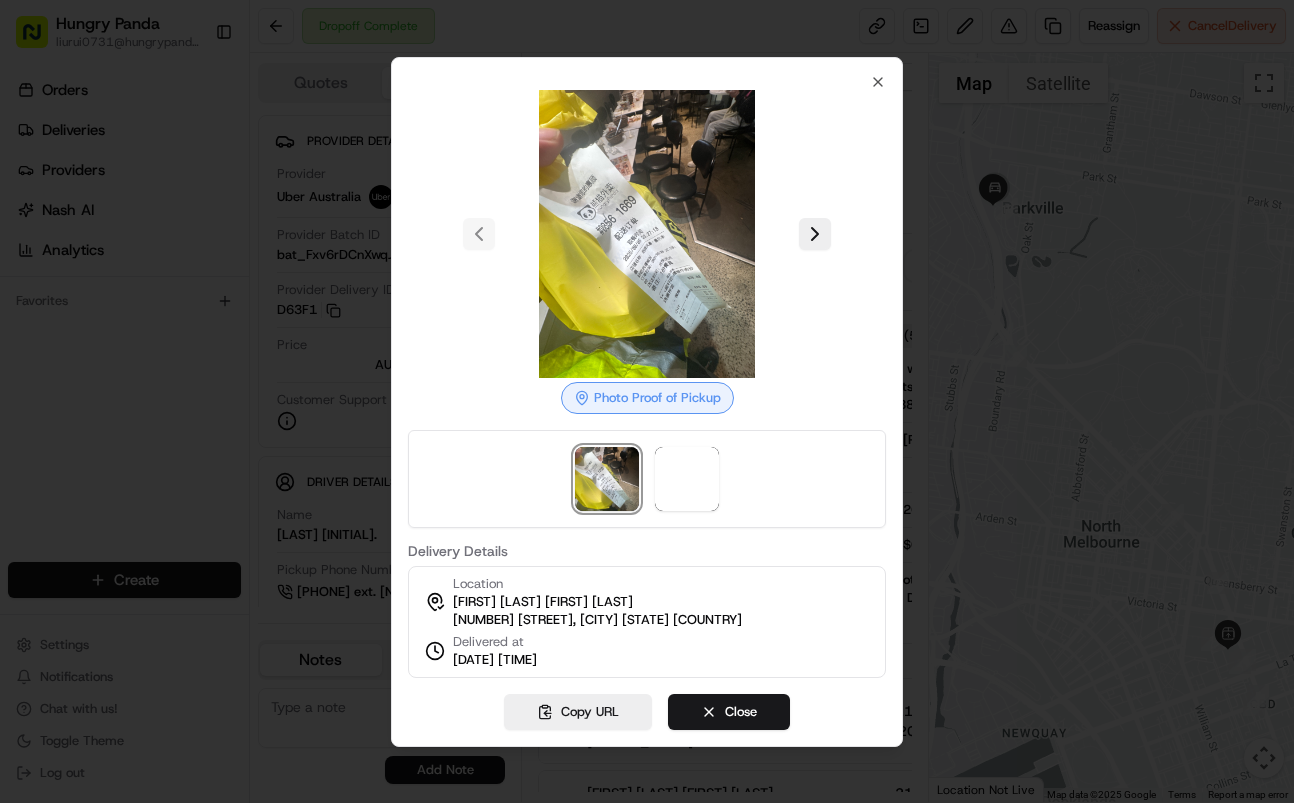 click at bounding box center (647, 401) 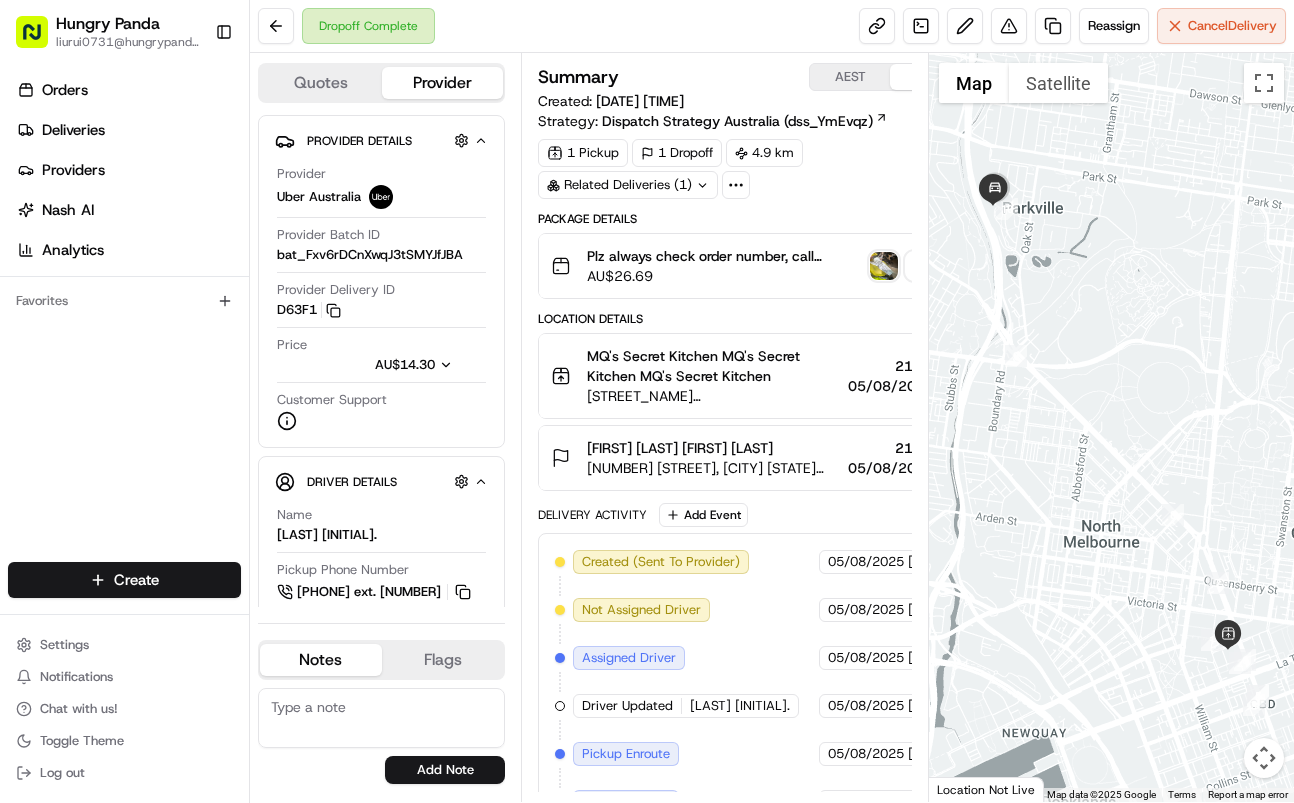 click at bounding box center [884, 266] 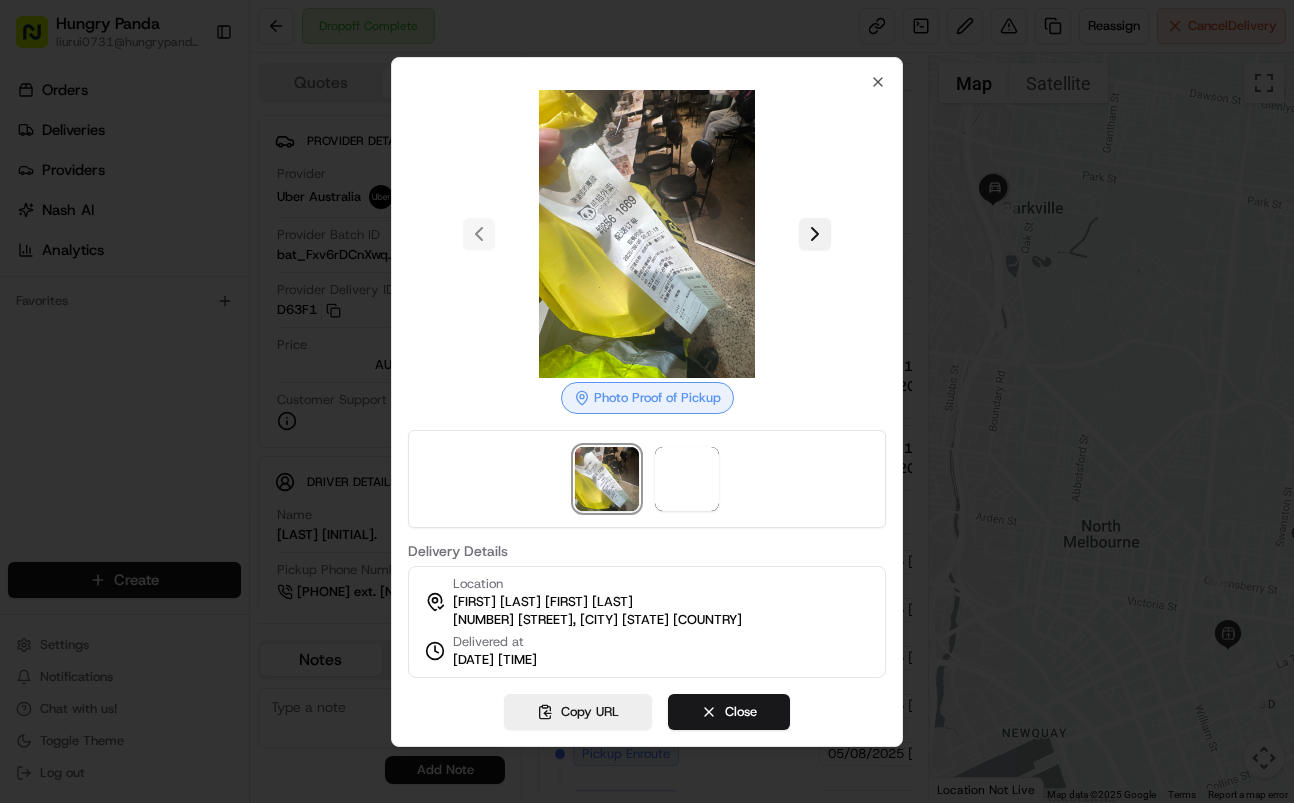click at bounding box center (815, 234) 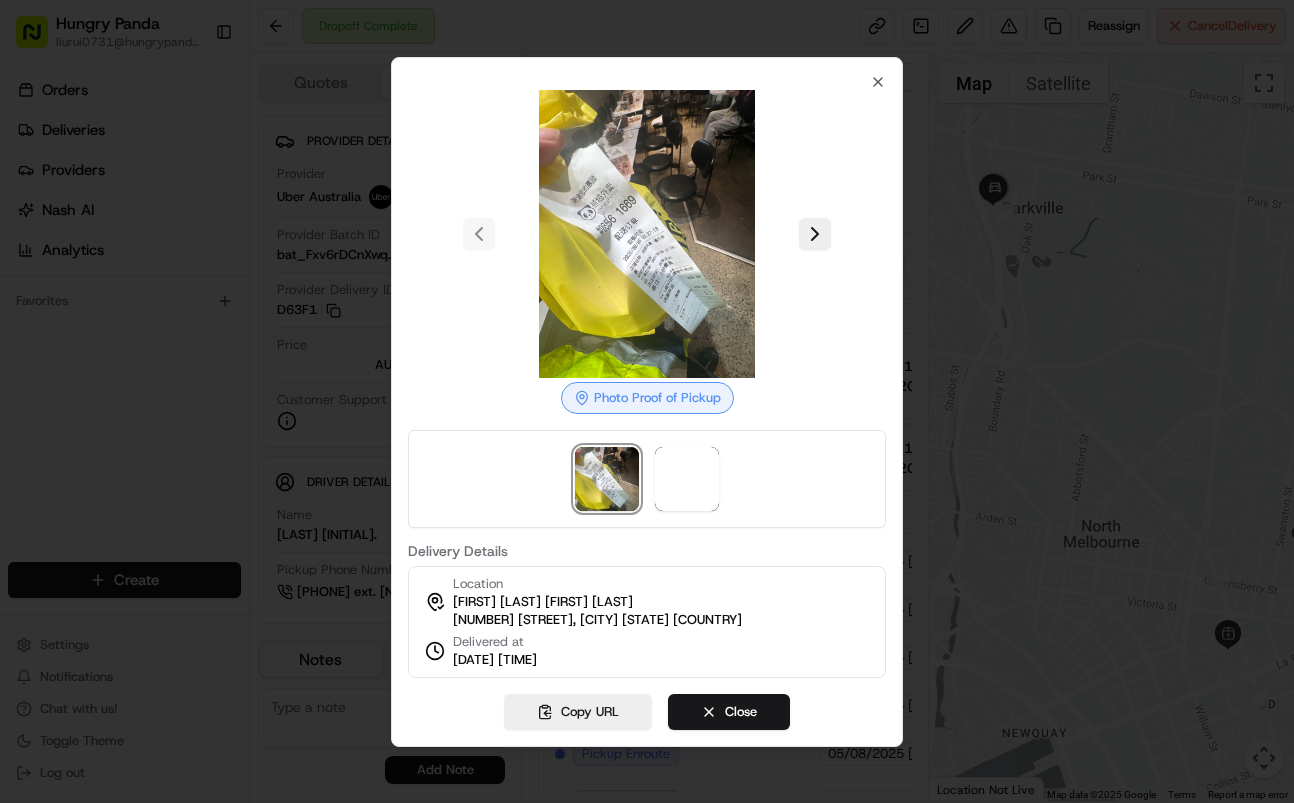 click at bounding box center [647, 401] 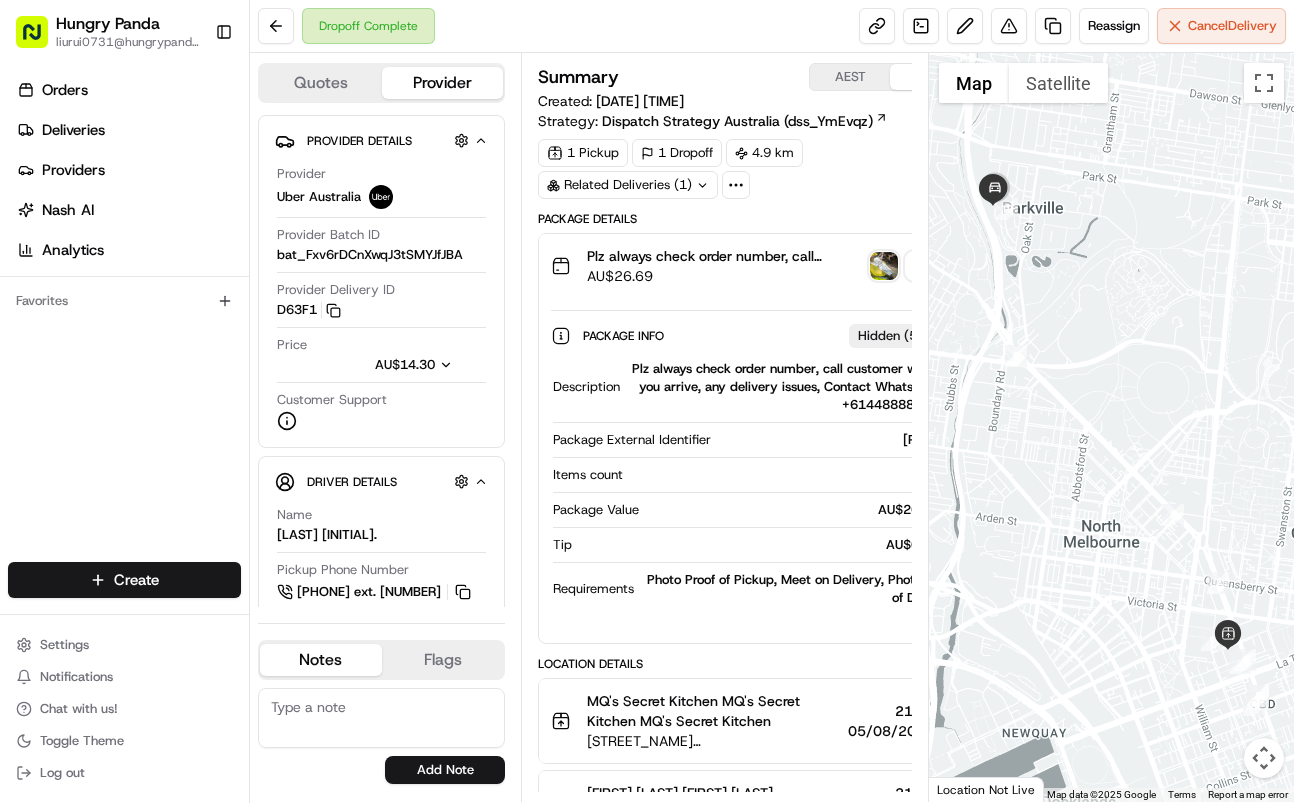 click at bounding box center [884, 266] 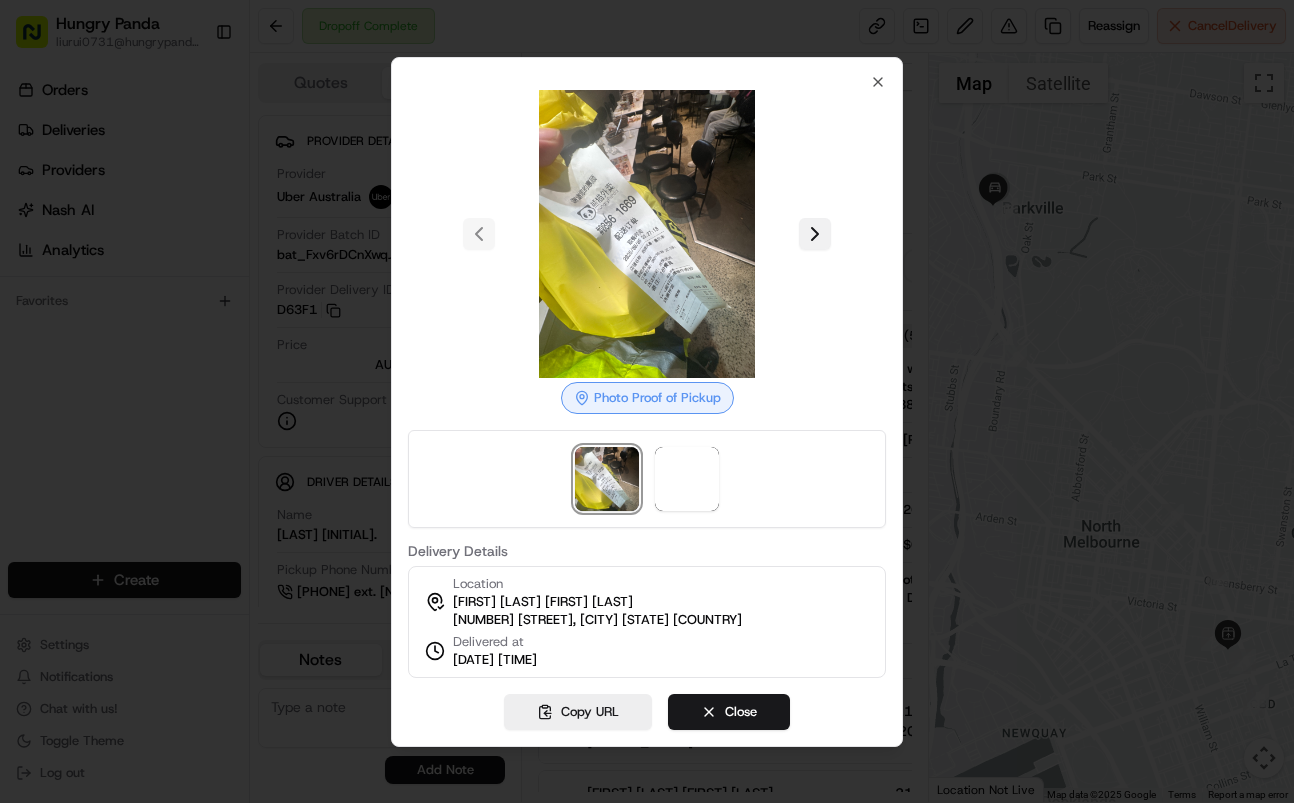 click at bounding box center (815, 234) 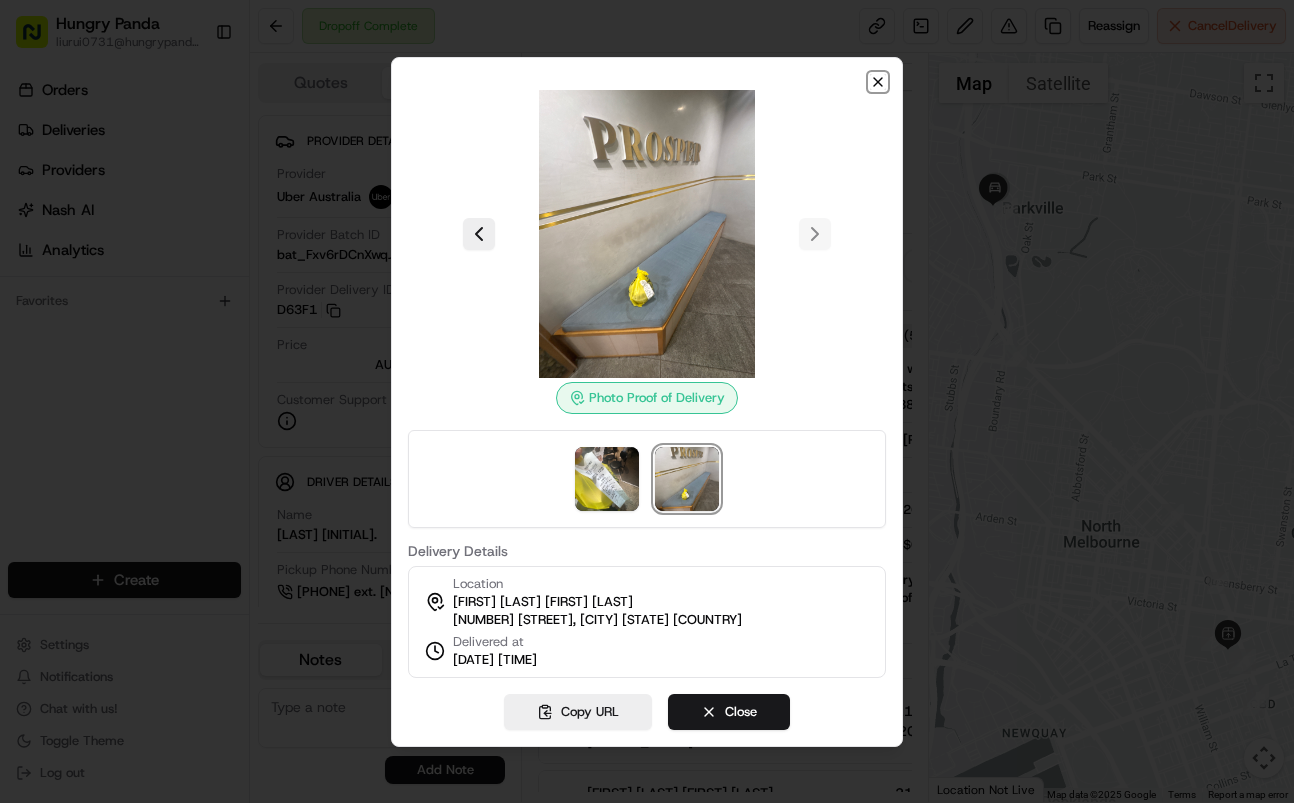 click 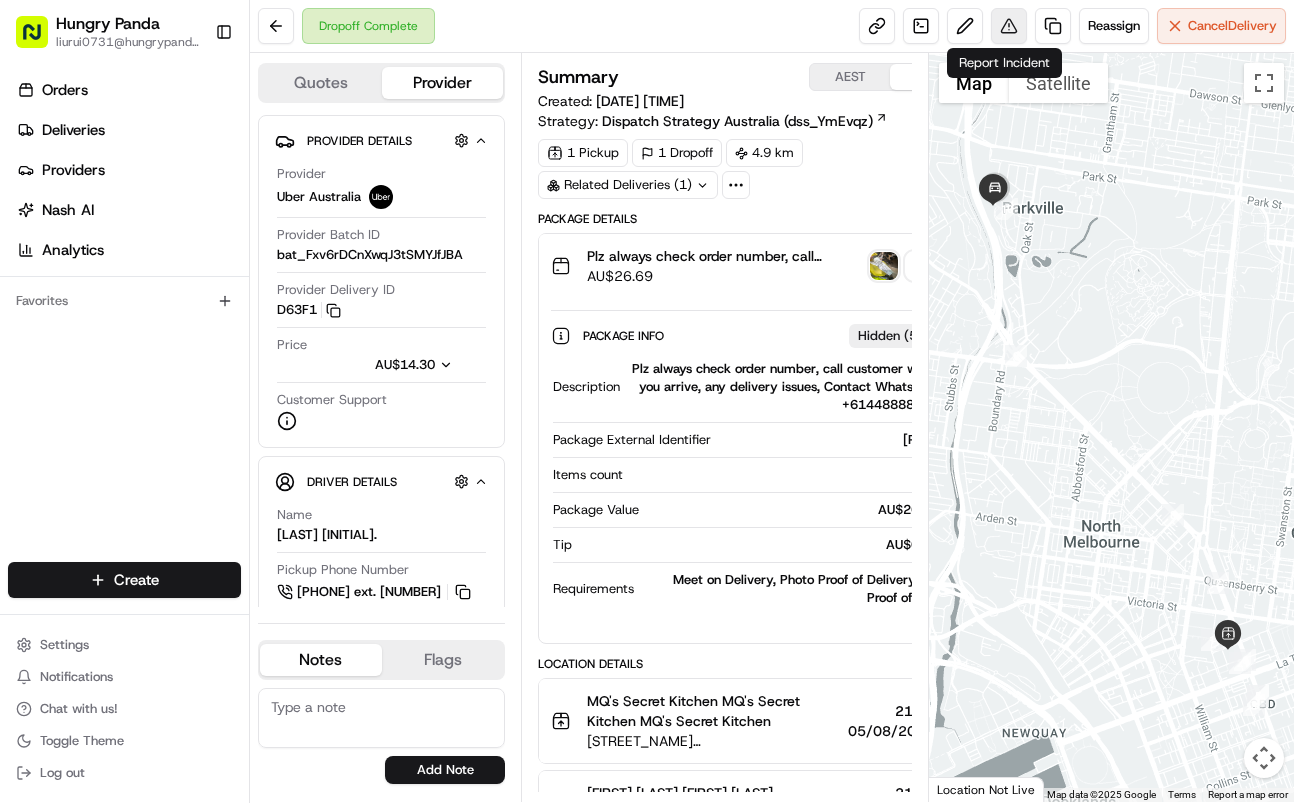 click at bounding box center (1009, 26) 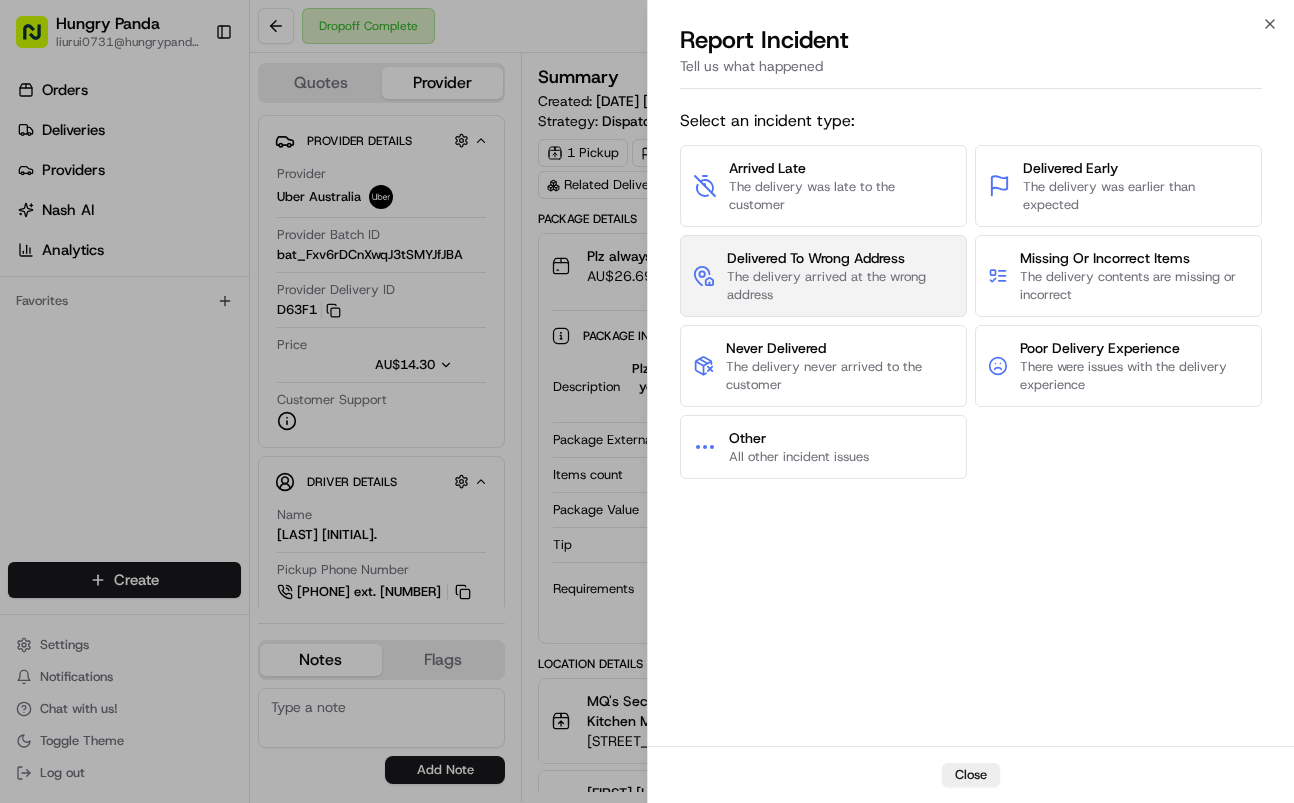 click on "The delivery arrived at the wrong address" at bounding box center (840, 286) 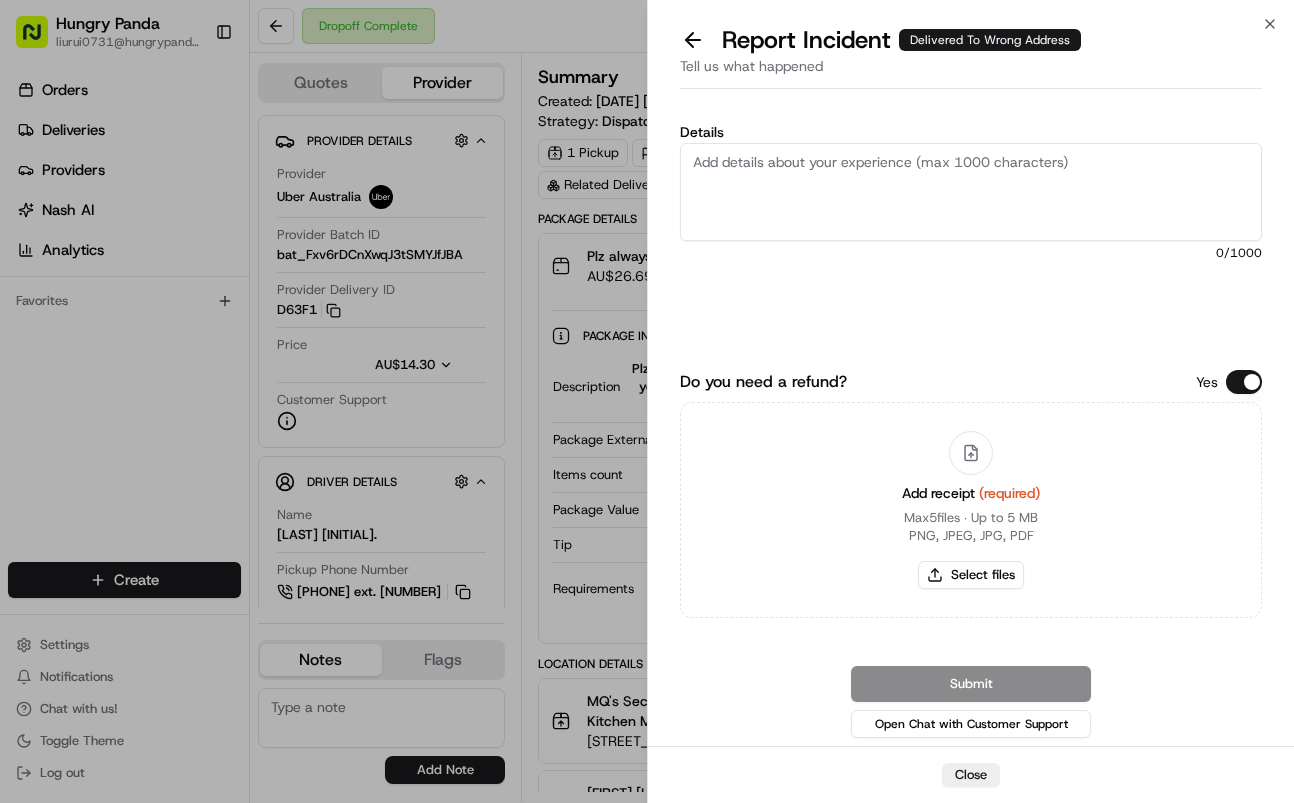 click on "Details" at bounding box center [971, 192] 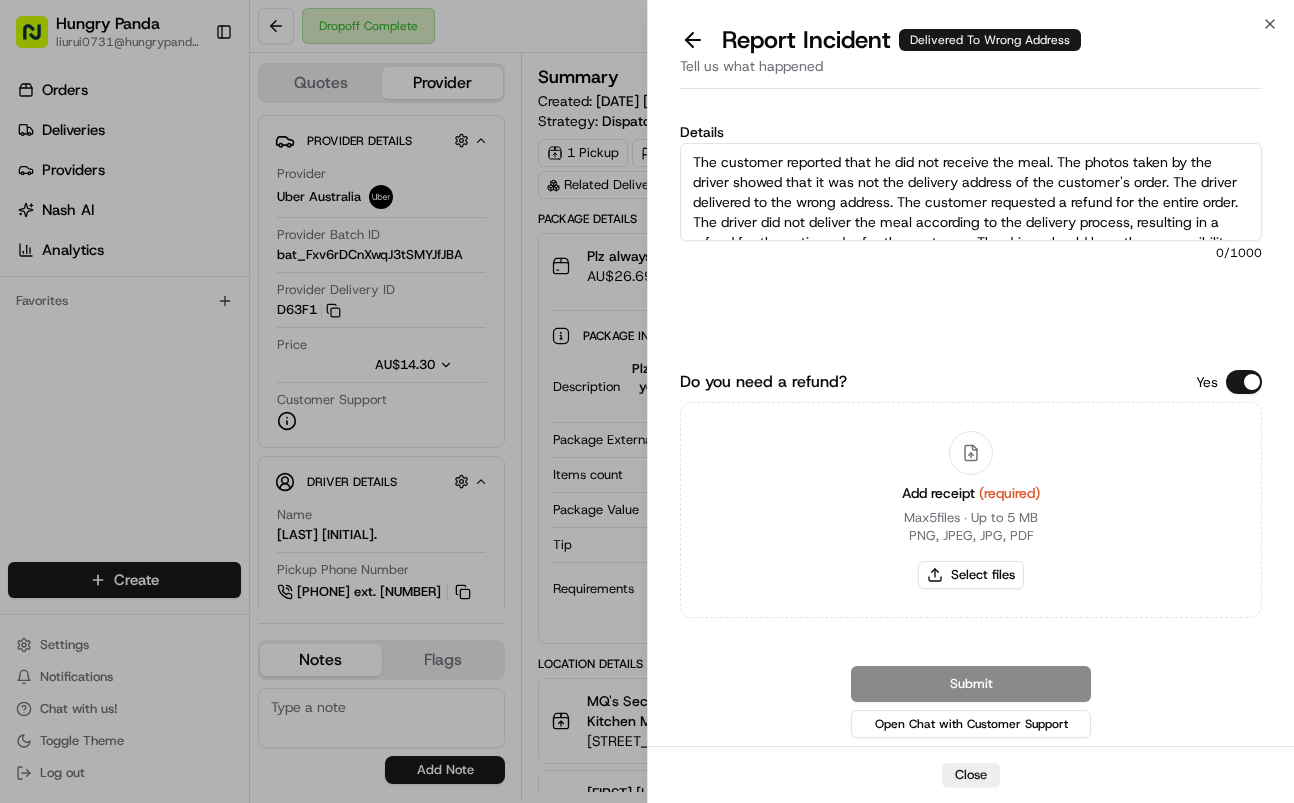 scroll, scrollTop: 31, scrollLeft: 0, axis: vertical 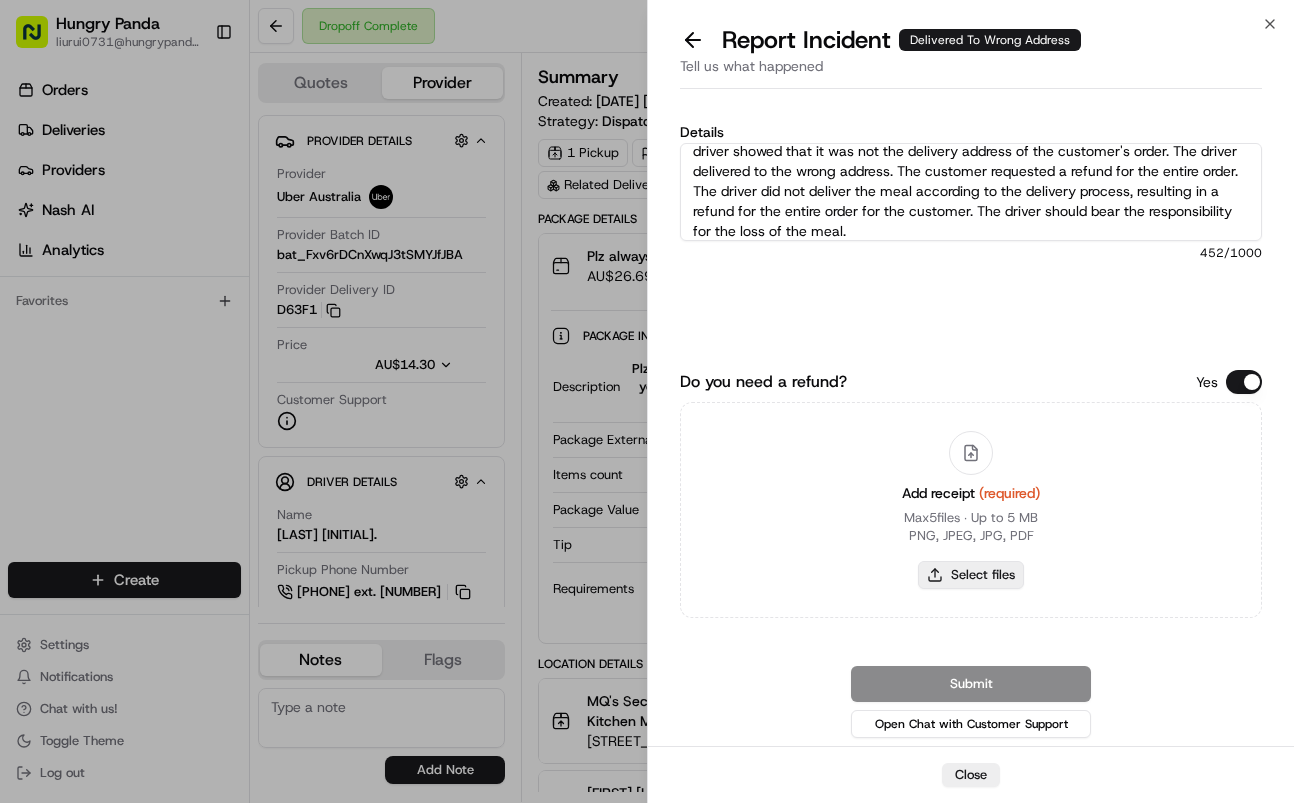 type on "The customer reported that he did not receive the meal. The photos taken by the driver showed that it was not the delivery address of the customer's order. The driver delivered to the wrong address. The customer requested a refund for the entire order. The driver did not deliver the meal according to the delivery process, resulting in a refund for the entire order for the customer. The driver should bear the responsibility for the loss of the meal." 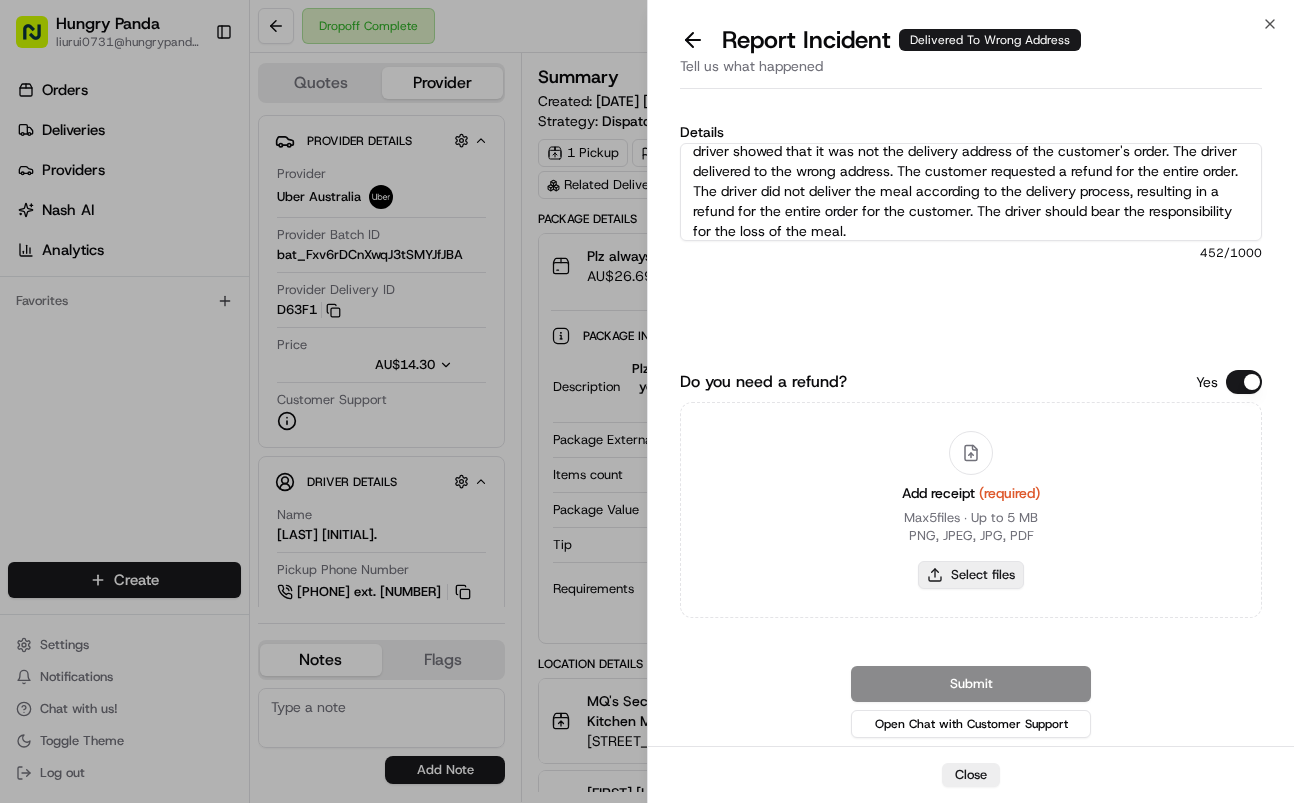 type on "C:\fakepath\7.jpg" 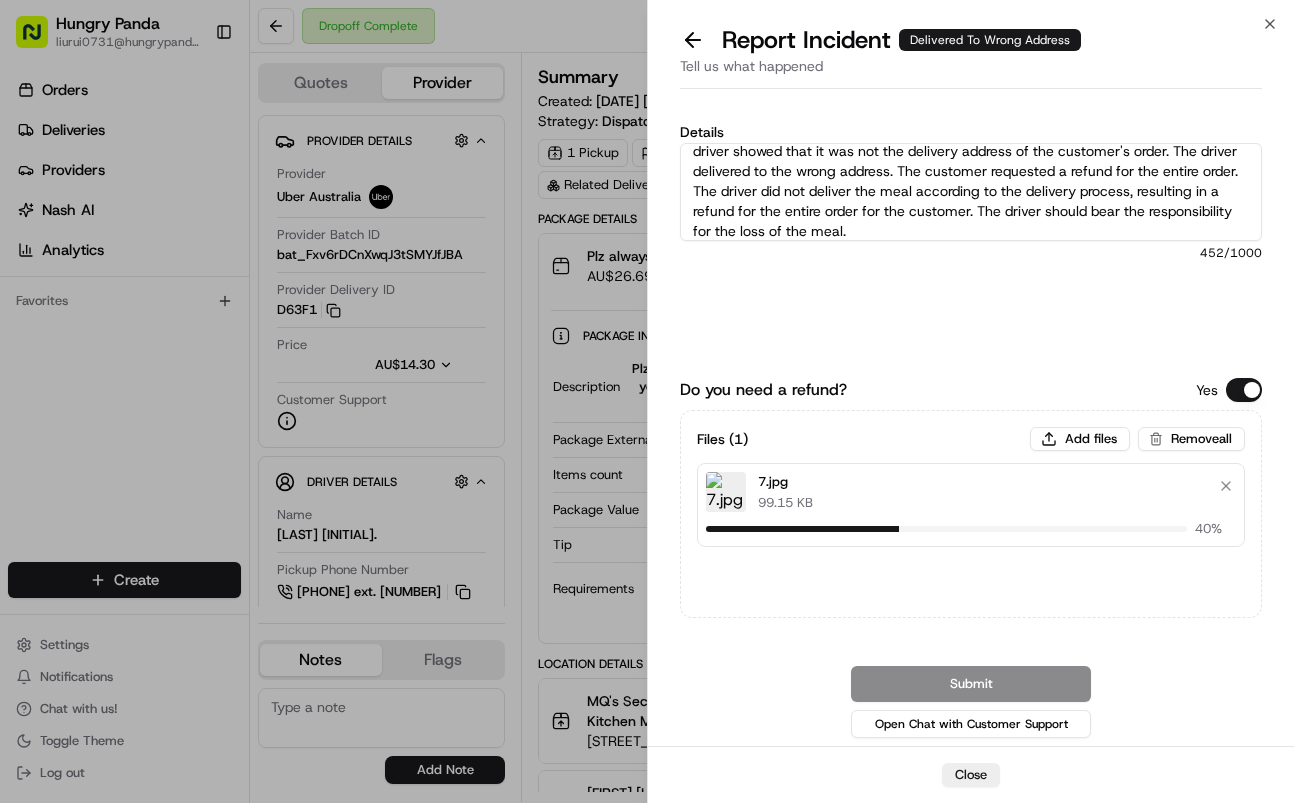 type 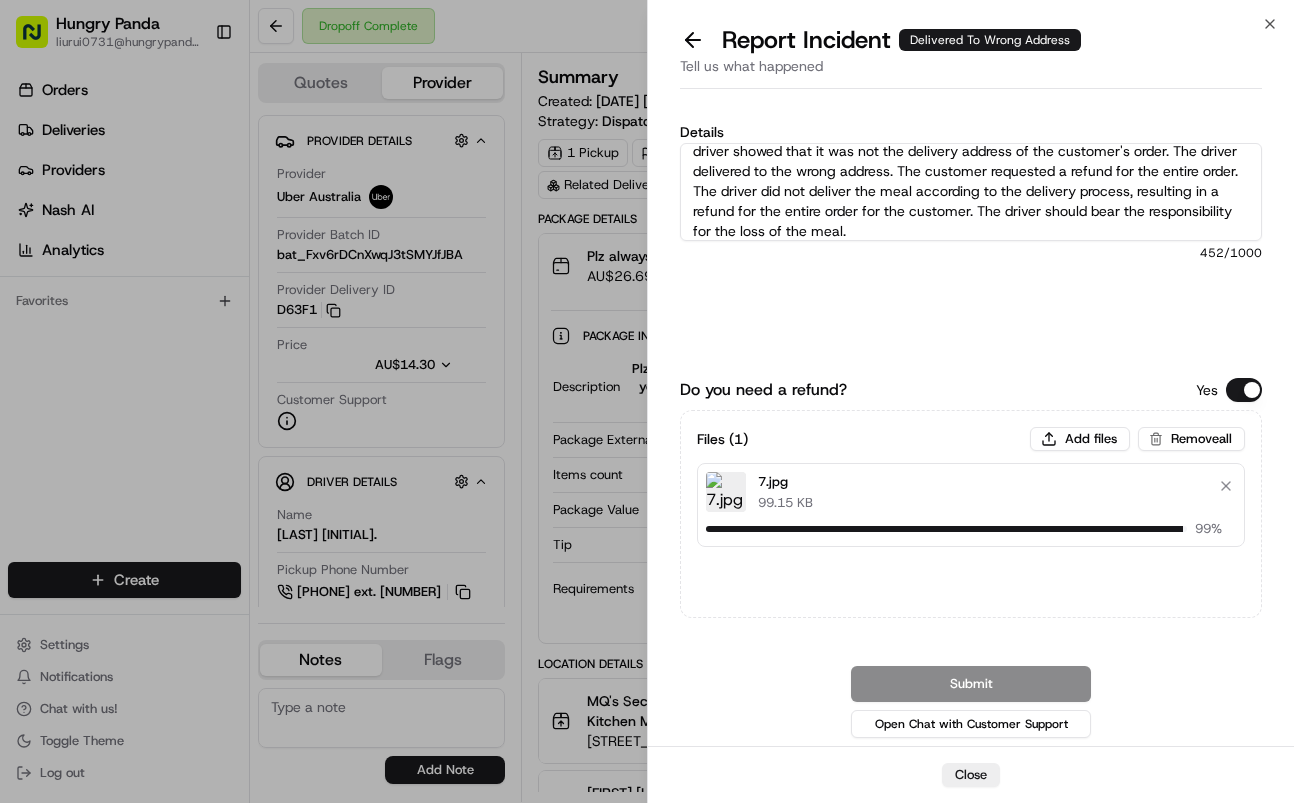 click on "Do you need a refund? Yes Files ( 1 ) Add files Remove  all 7.jpg 99.15 KB 99 % Submit Open Chat with Customer Support" at bounding box center (971, 560) 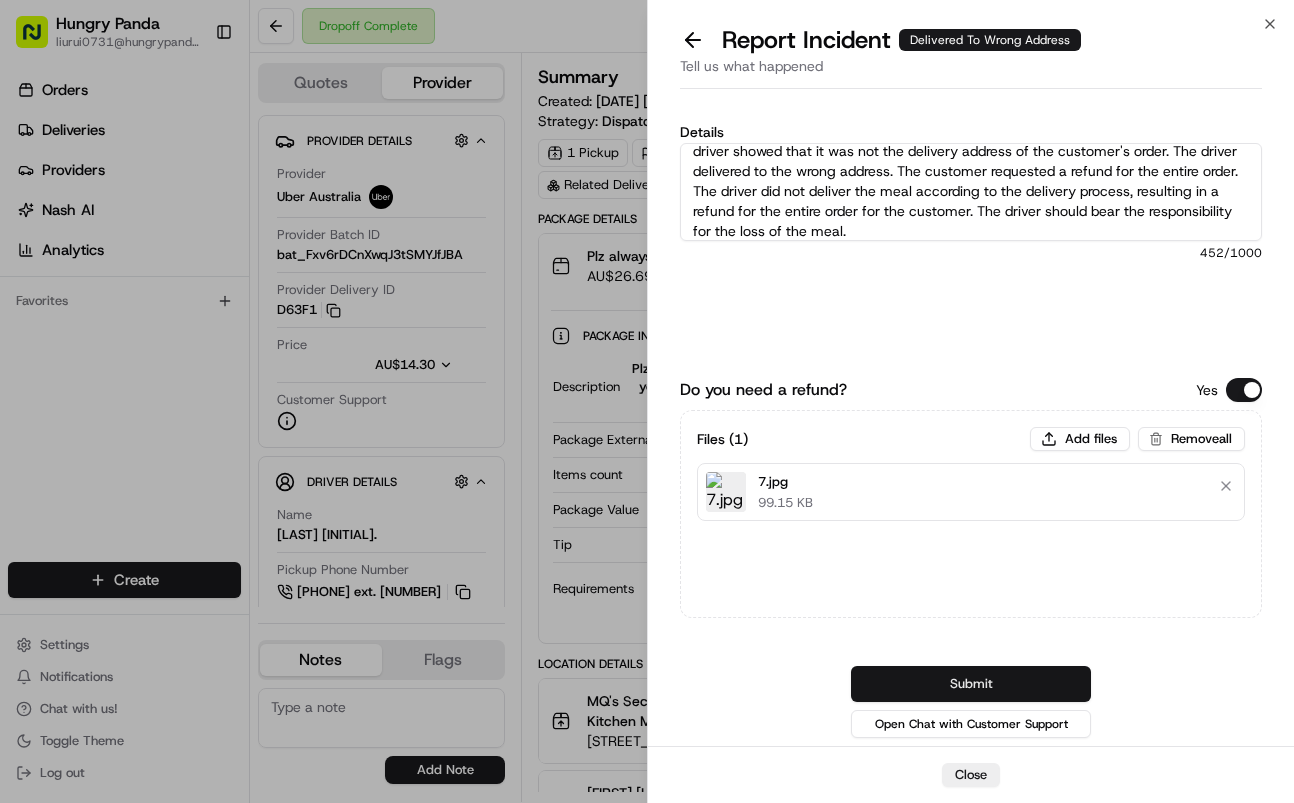click on "Submit" at bounding box center [971, 684] 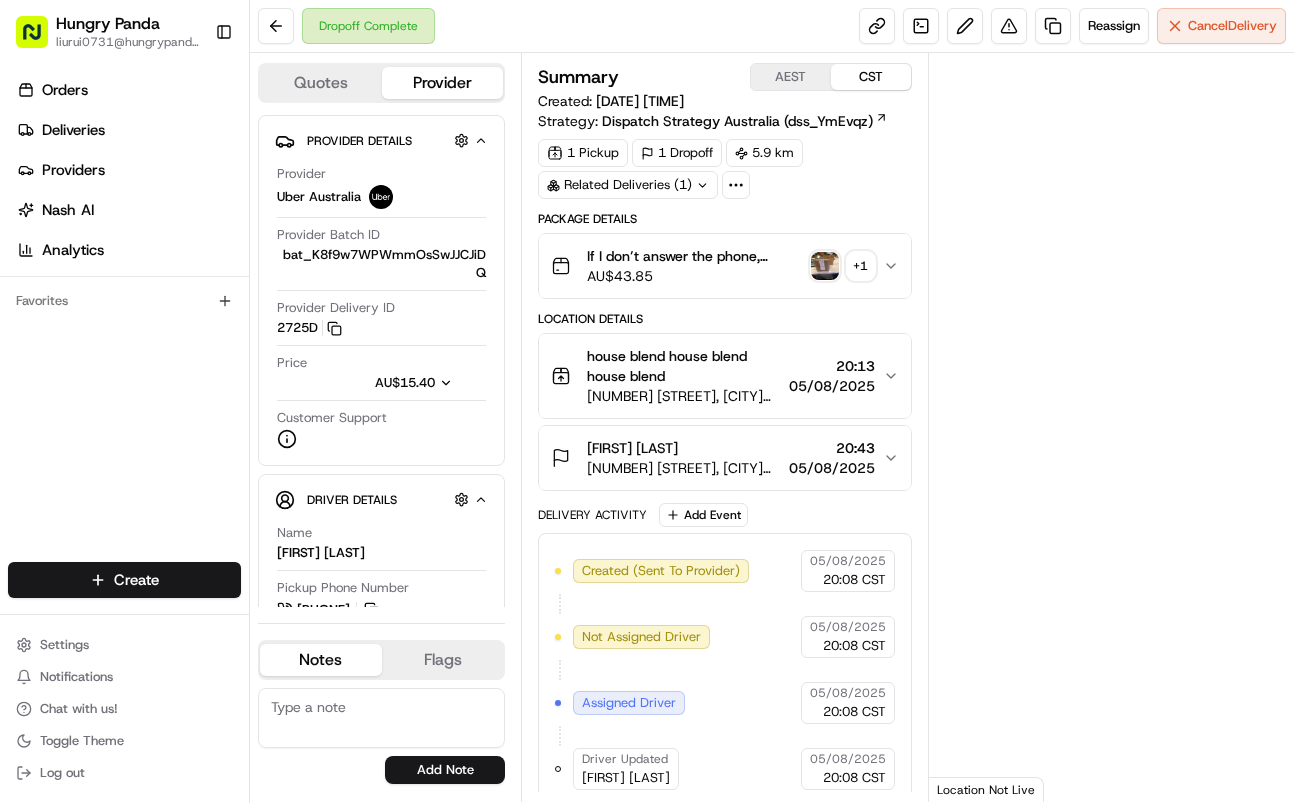 scroll, scrollTop: 0, scrollLeft: 0, axis: both 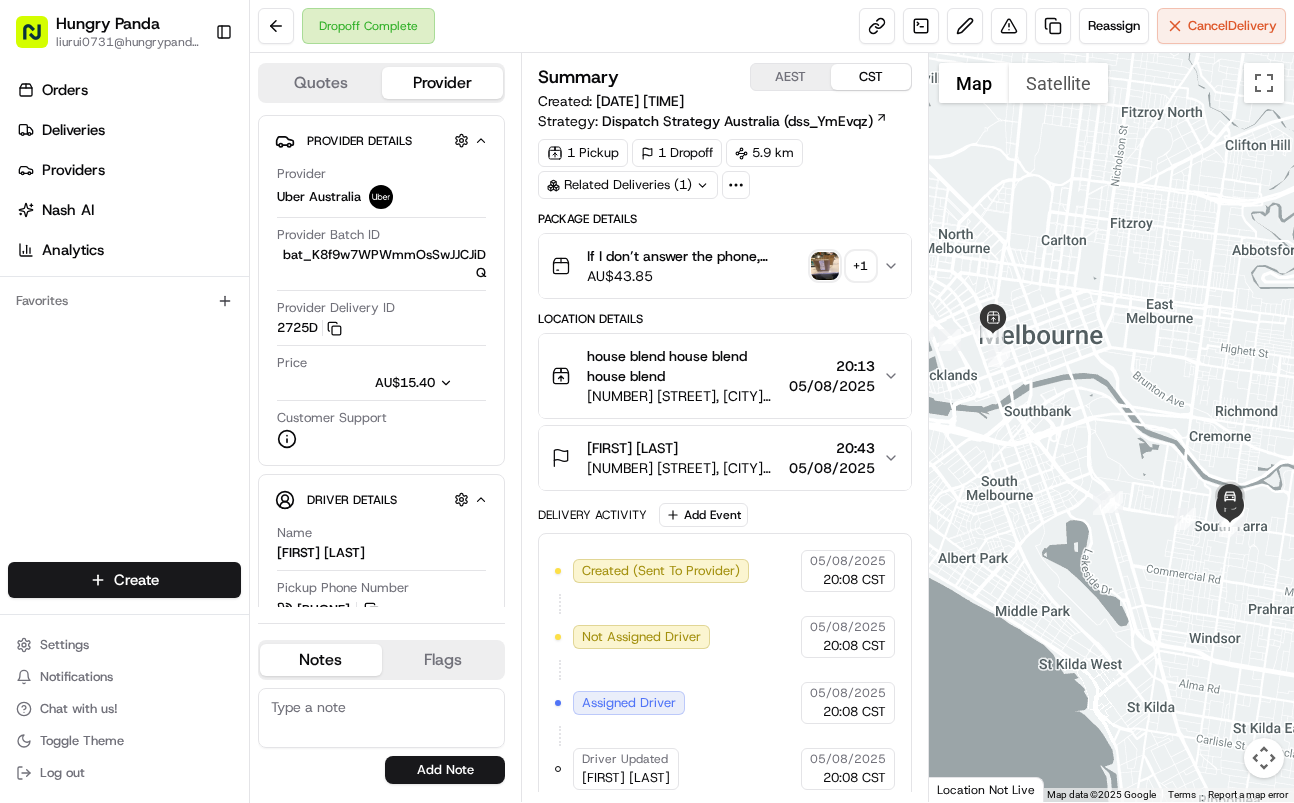 drag, startPoint x: 894, startPoint y: 274, endPoint x: 501, endPoint y: 250, distance: 393.73215 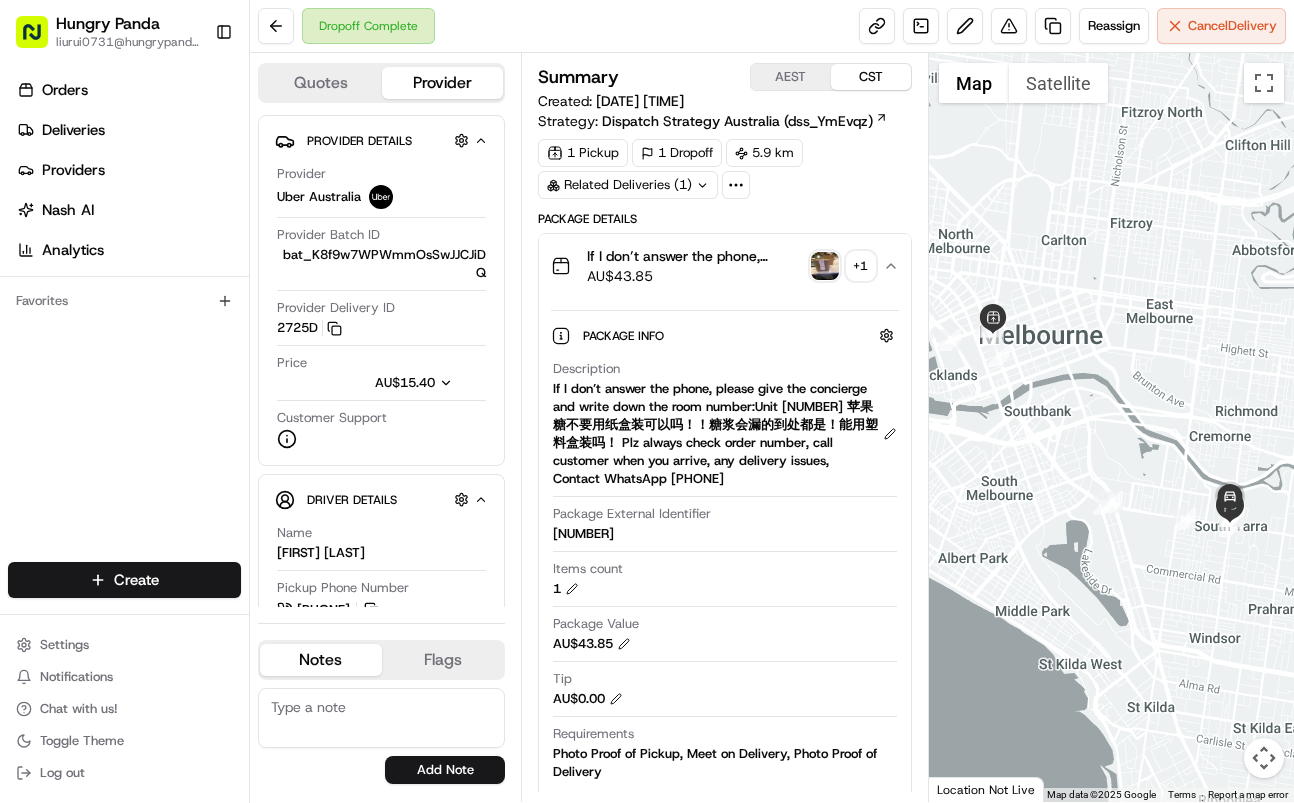 type 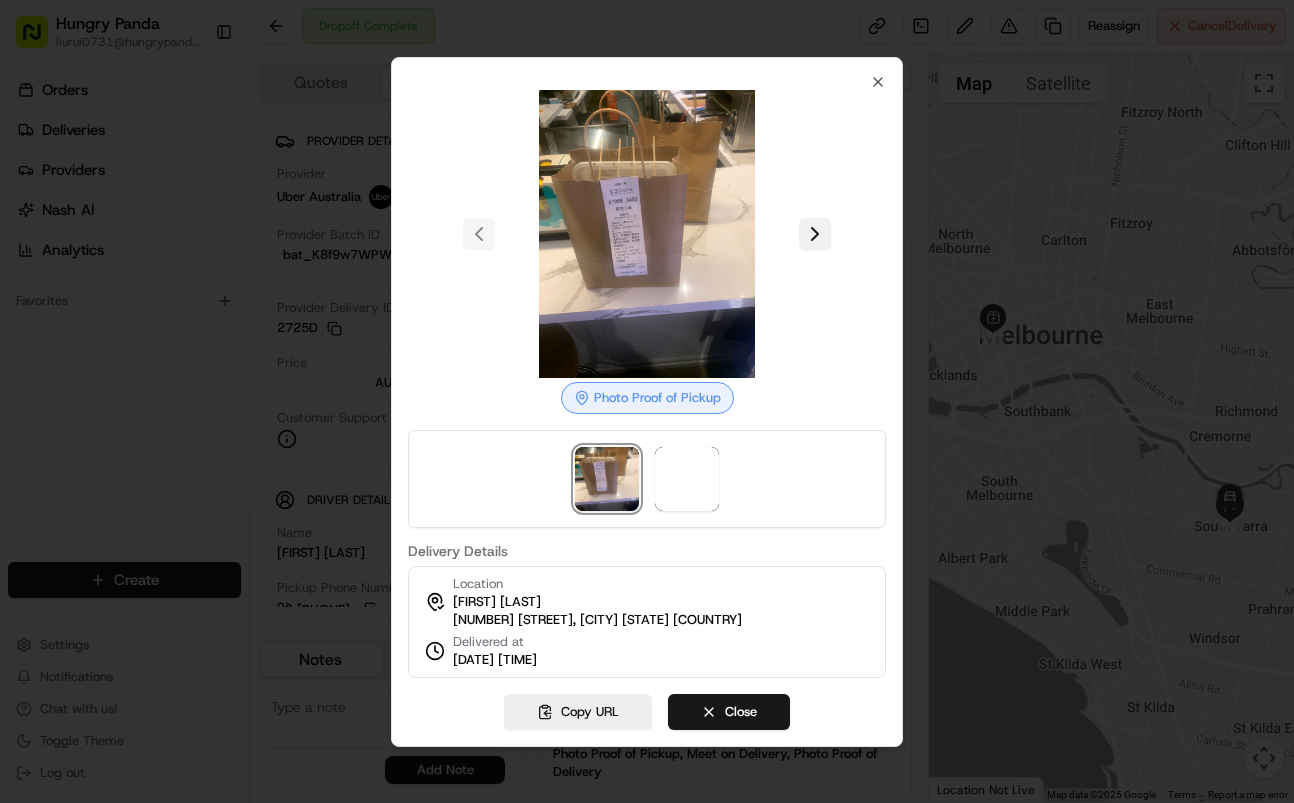 click at bounding box center (815, 234) 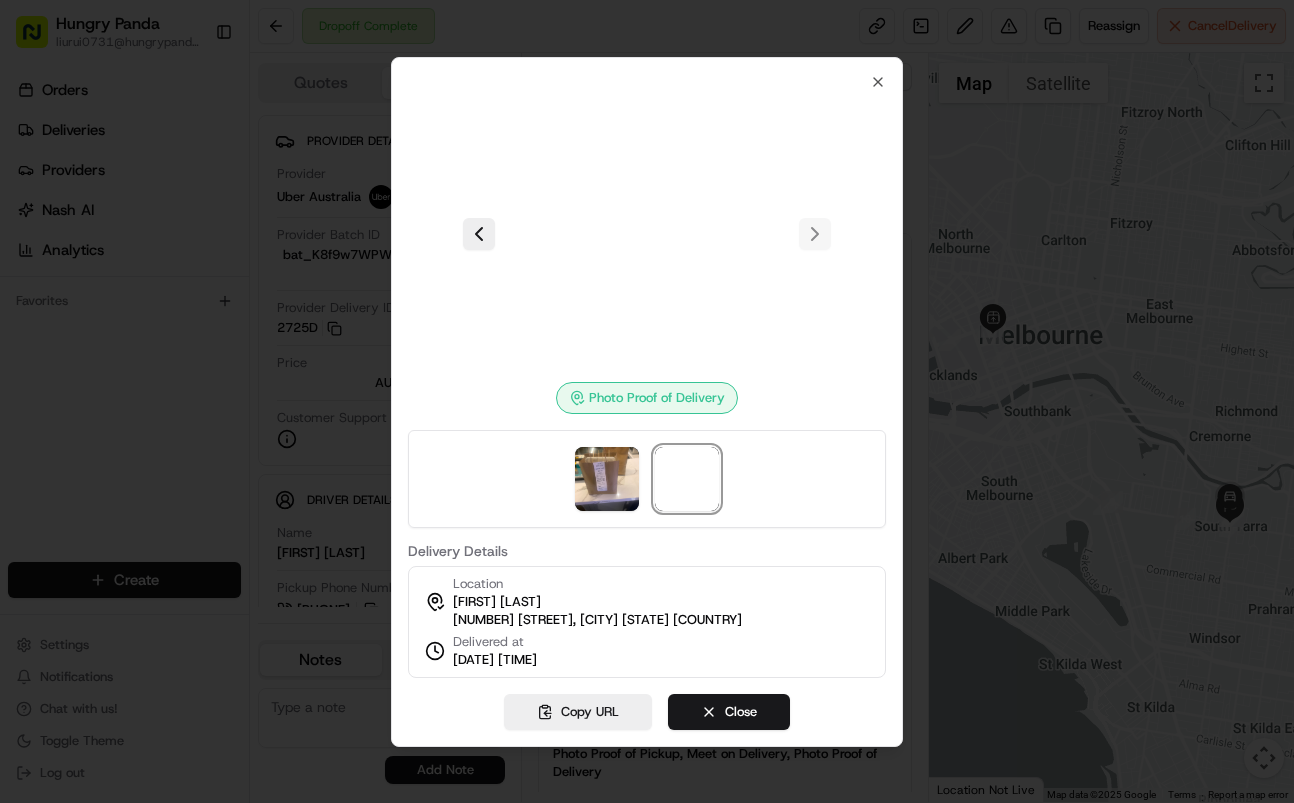 click at bounding box center (647, 401) 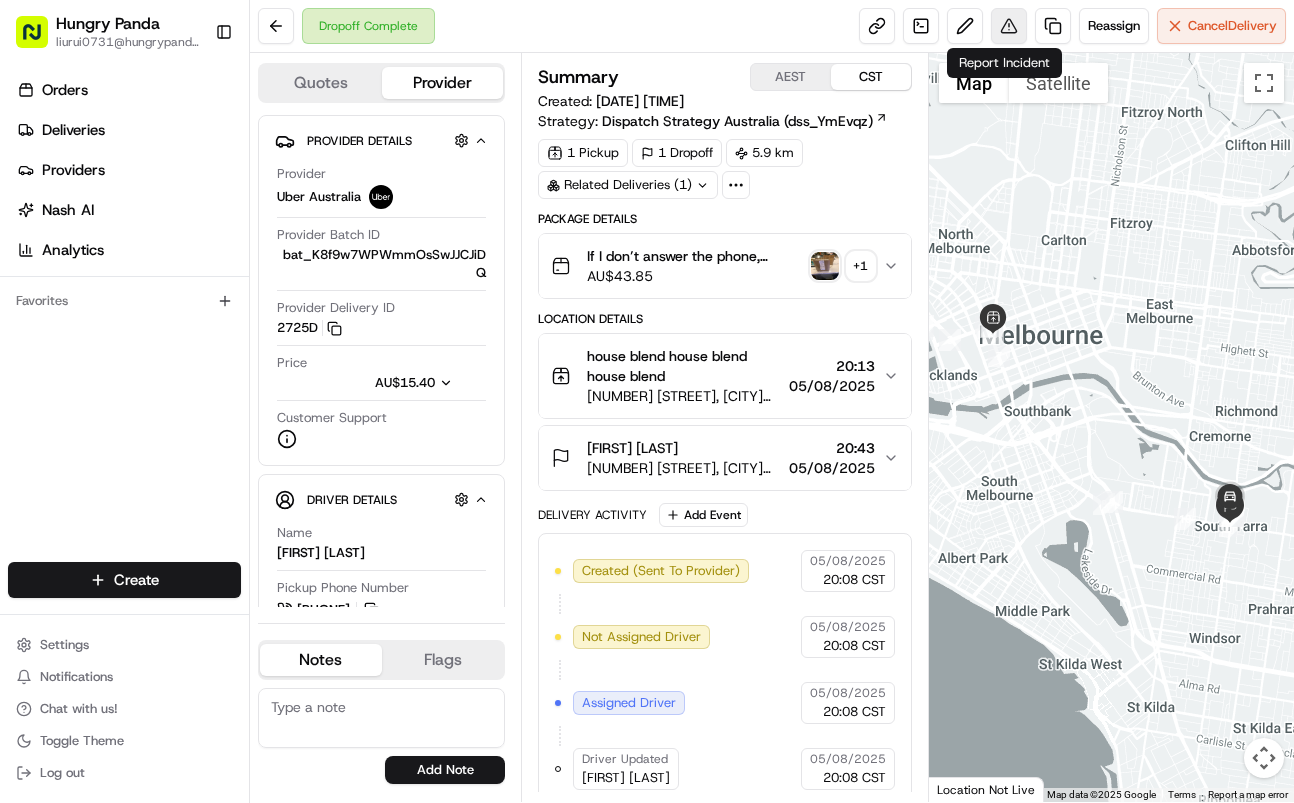 click at bounding box center (1009, 26) 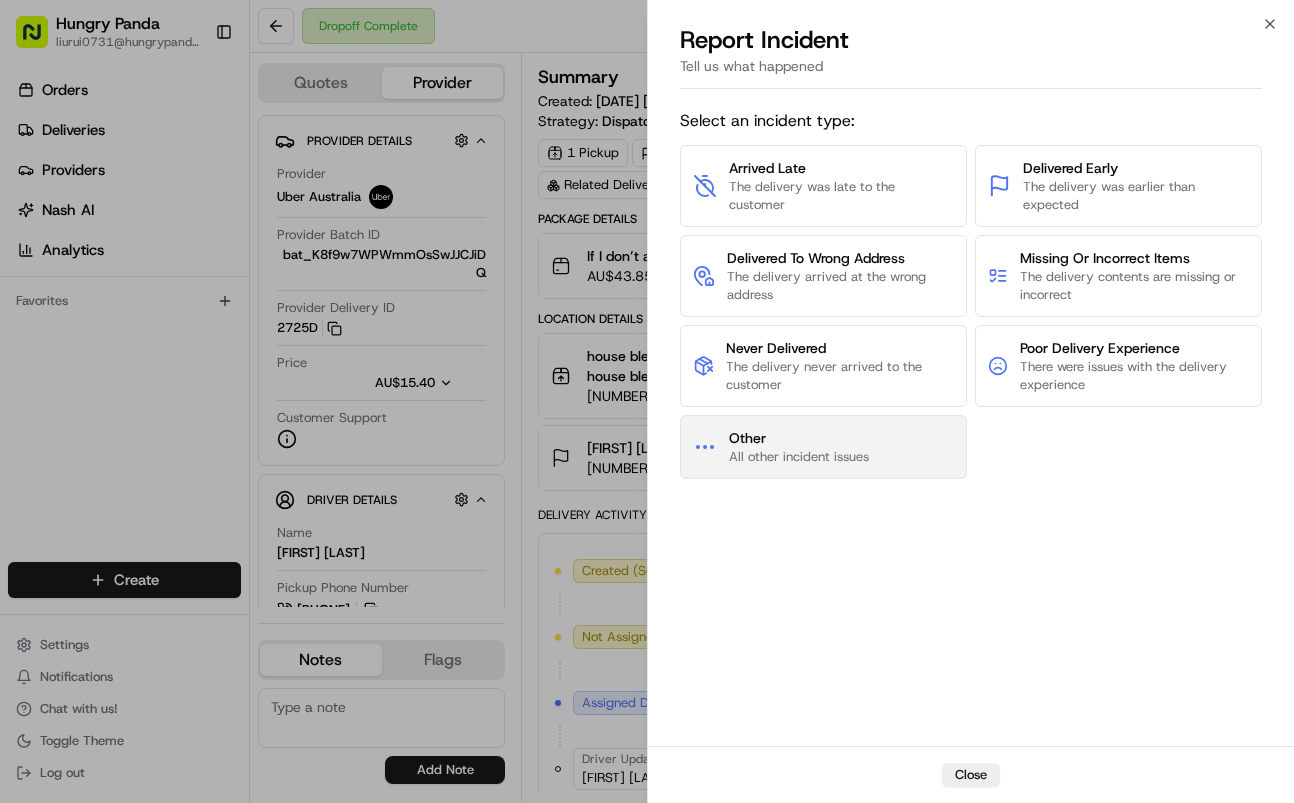 click on "Other All other incident issues" at bounding box center [823, 447] 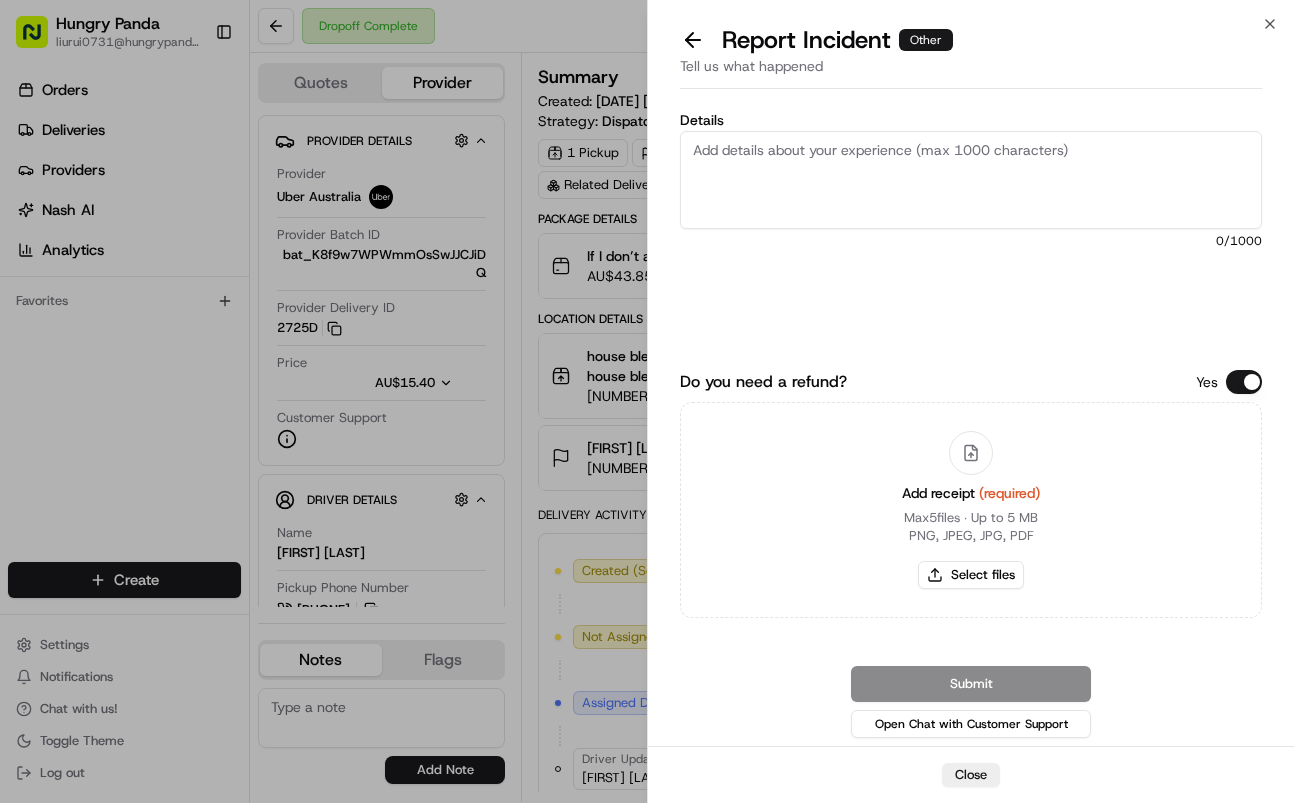 click on "Details" at bounding box center (971, 180) 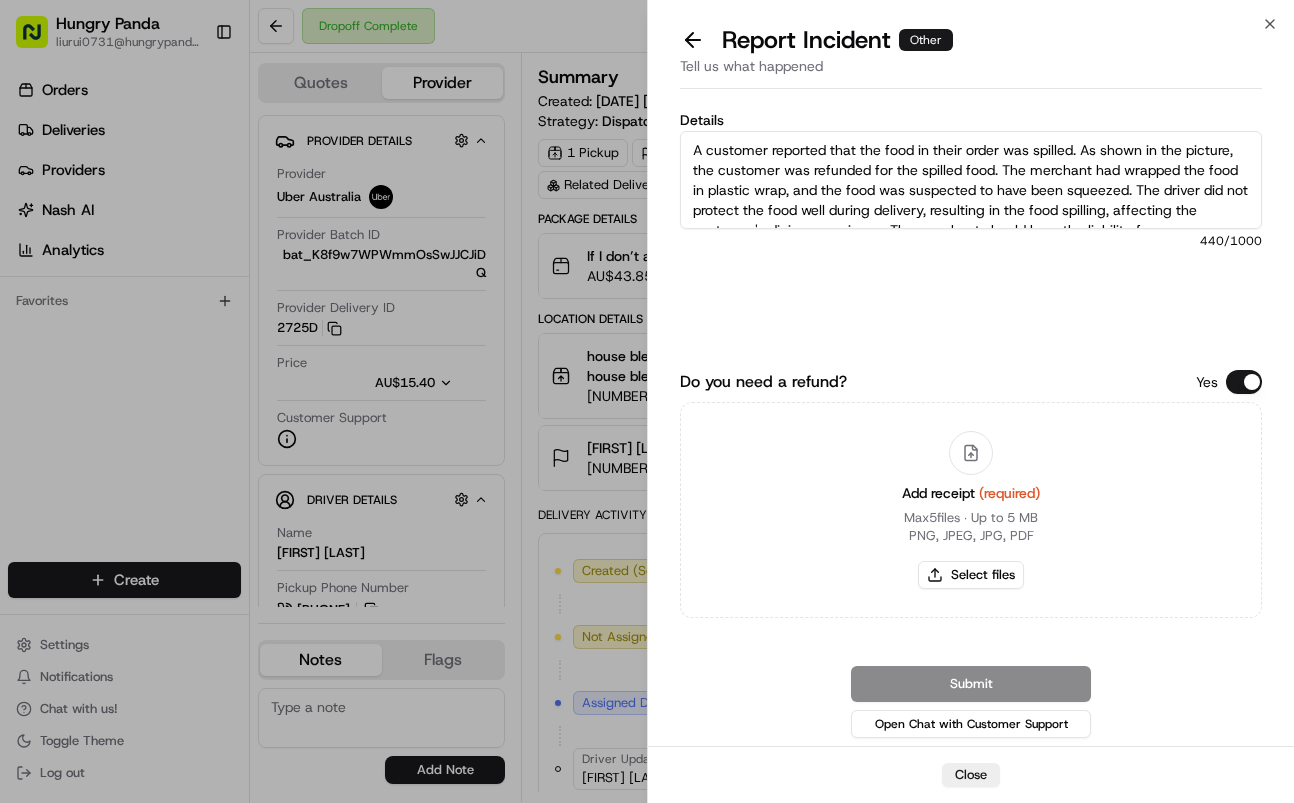scroll, scrollTop: 31, scrollLeft: 0, axis: vertical 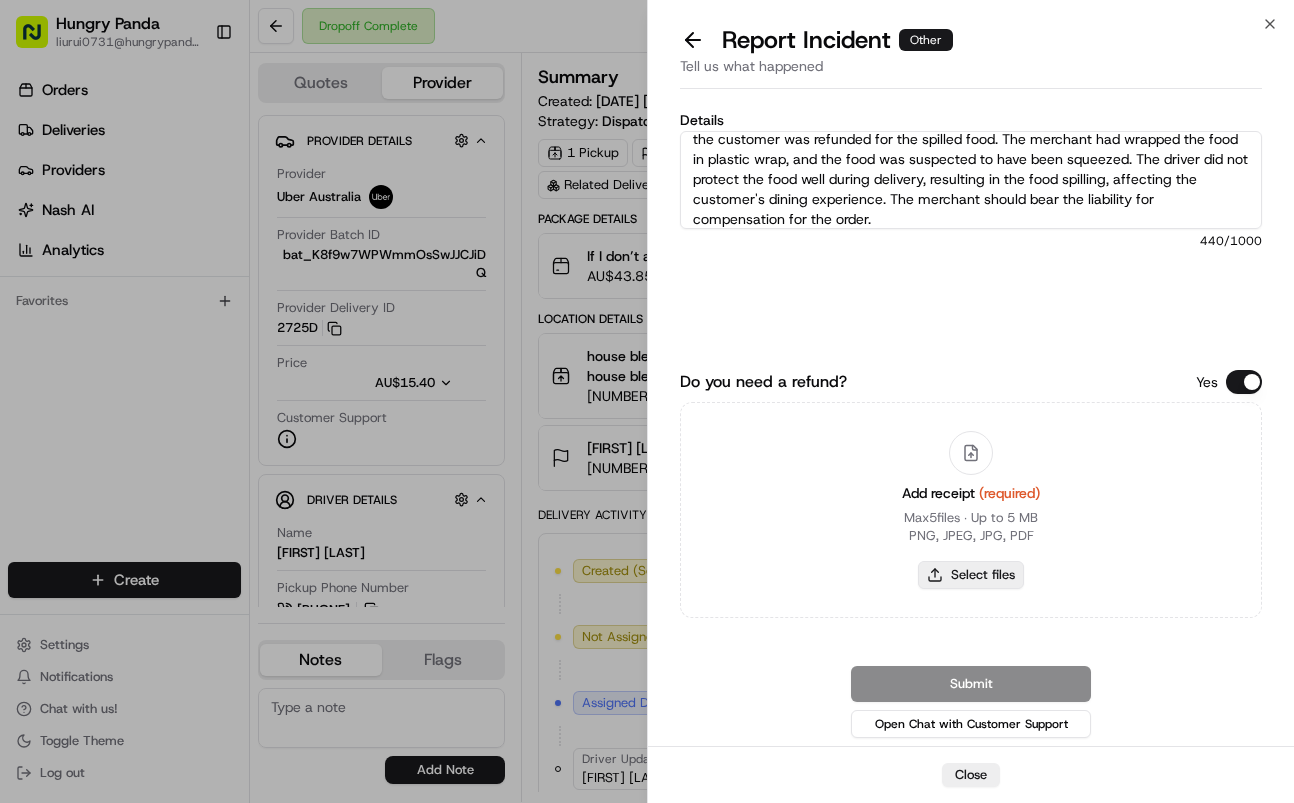 type on "A customer reported that the food in their order was spilled. As shown in the picture, the customer was refunded for the spilled food. The merchant had wrapped the food in plastic wrap, and the food was suspected to have been squeezed. The driver did not protect the food well during delivery, resulting in the food spilling, affecting the customer's dining experience. The merchant should bear the liability for compensation for the order." 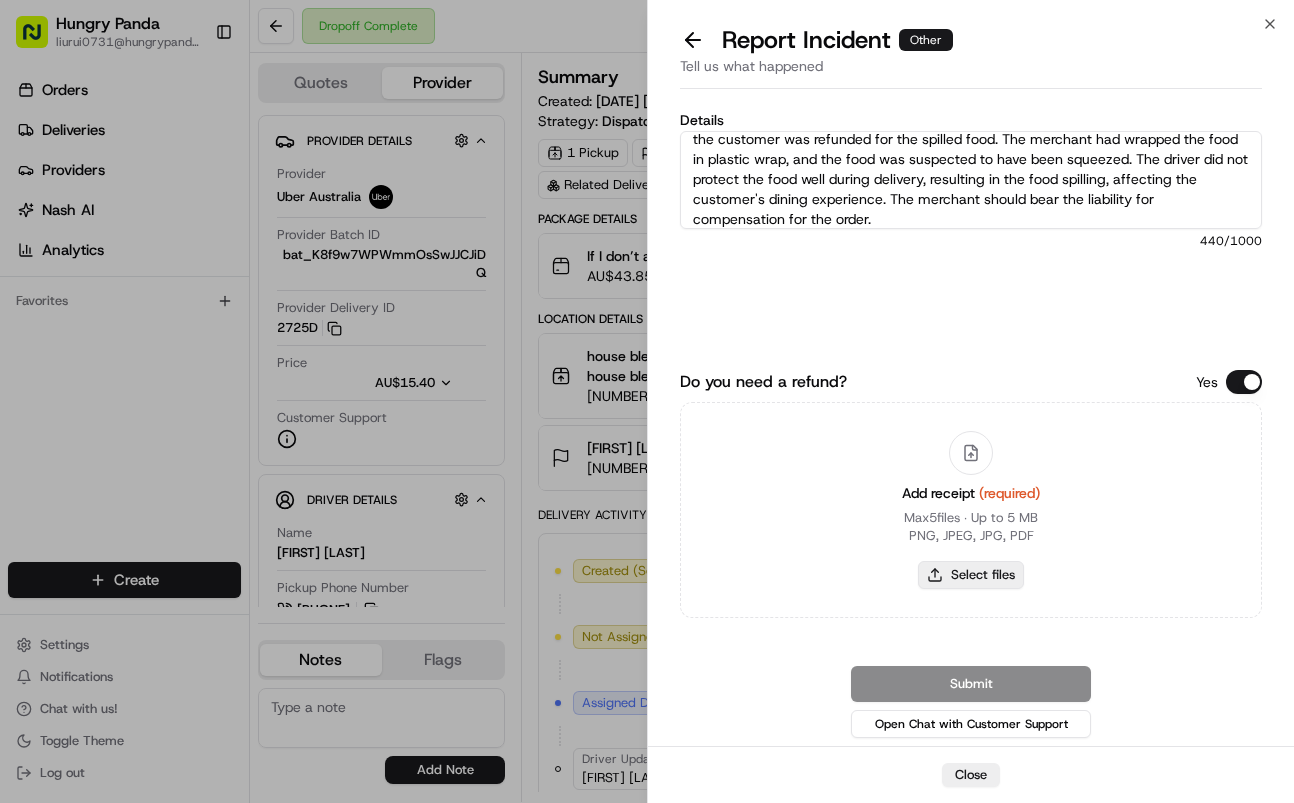 type on "C:\fakepath\撒餐1.jpg" 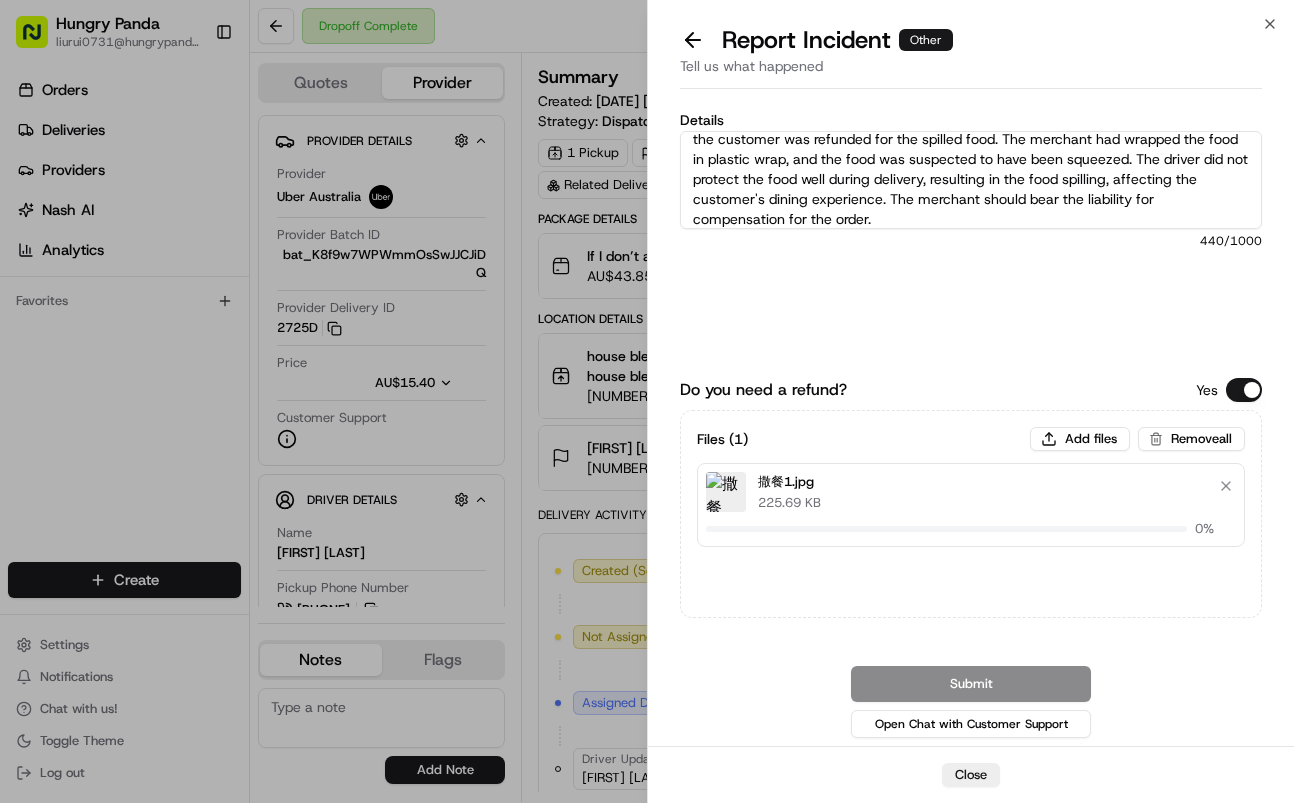 type 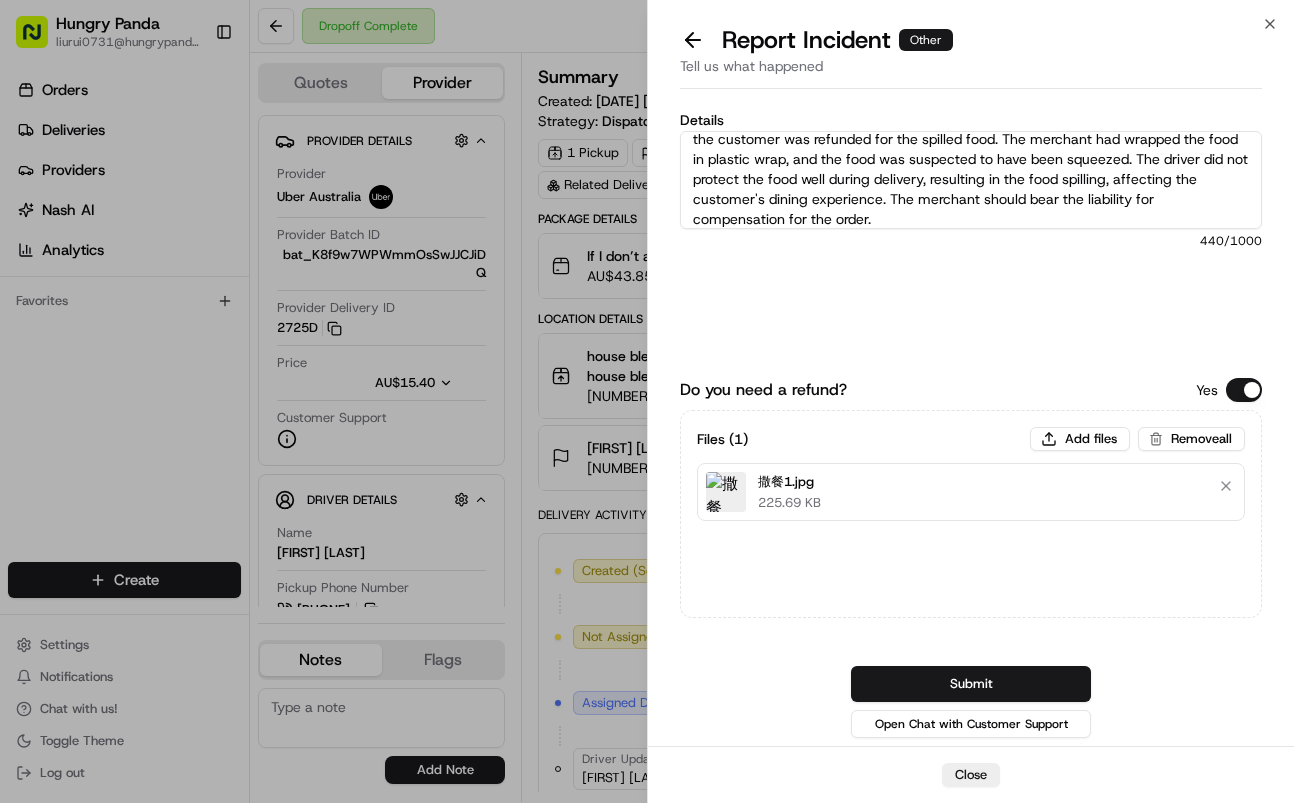 drag, startPoint x: 1044, startPoint y: 682, endPoint x: 1075, endPoint y: 669, distance: 33.61547 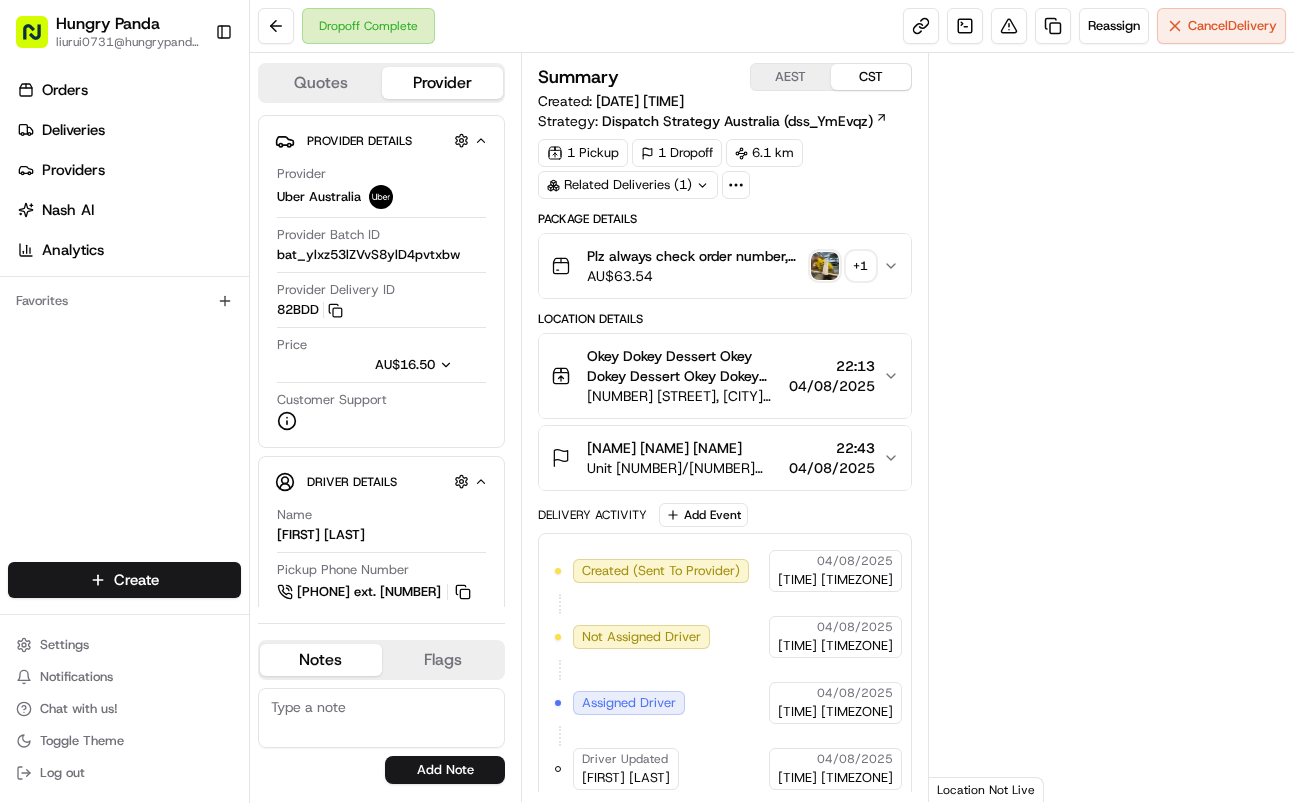 scroll, scrollTop: 0, scrollLeft: 0, axis: both 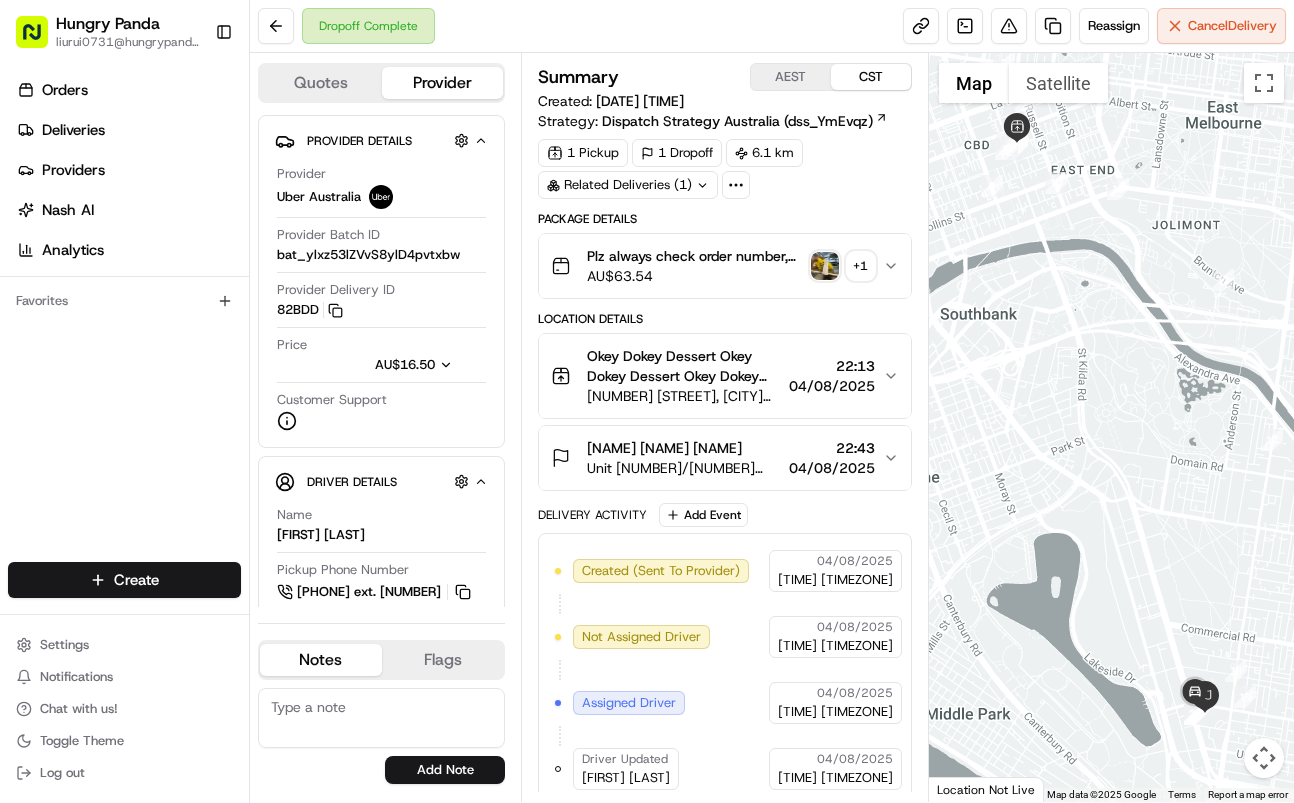 click on "Plz always check order number, call customer when you arrive, any delivery issues, Contact WhatsApp [PHONE] [COUNTRY_CODE] [PRICE] + 1" at bounding box center (724, 266) 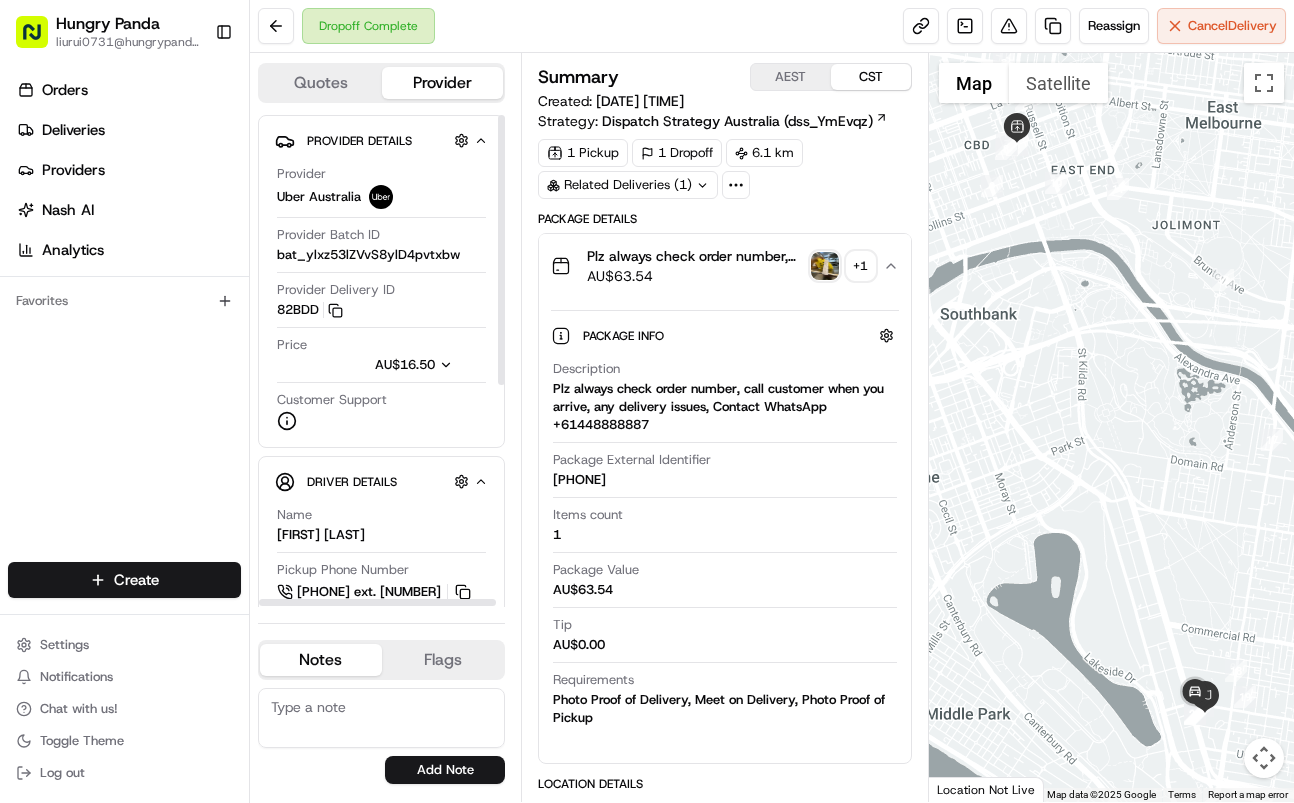 type 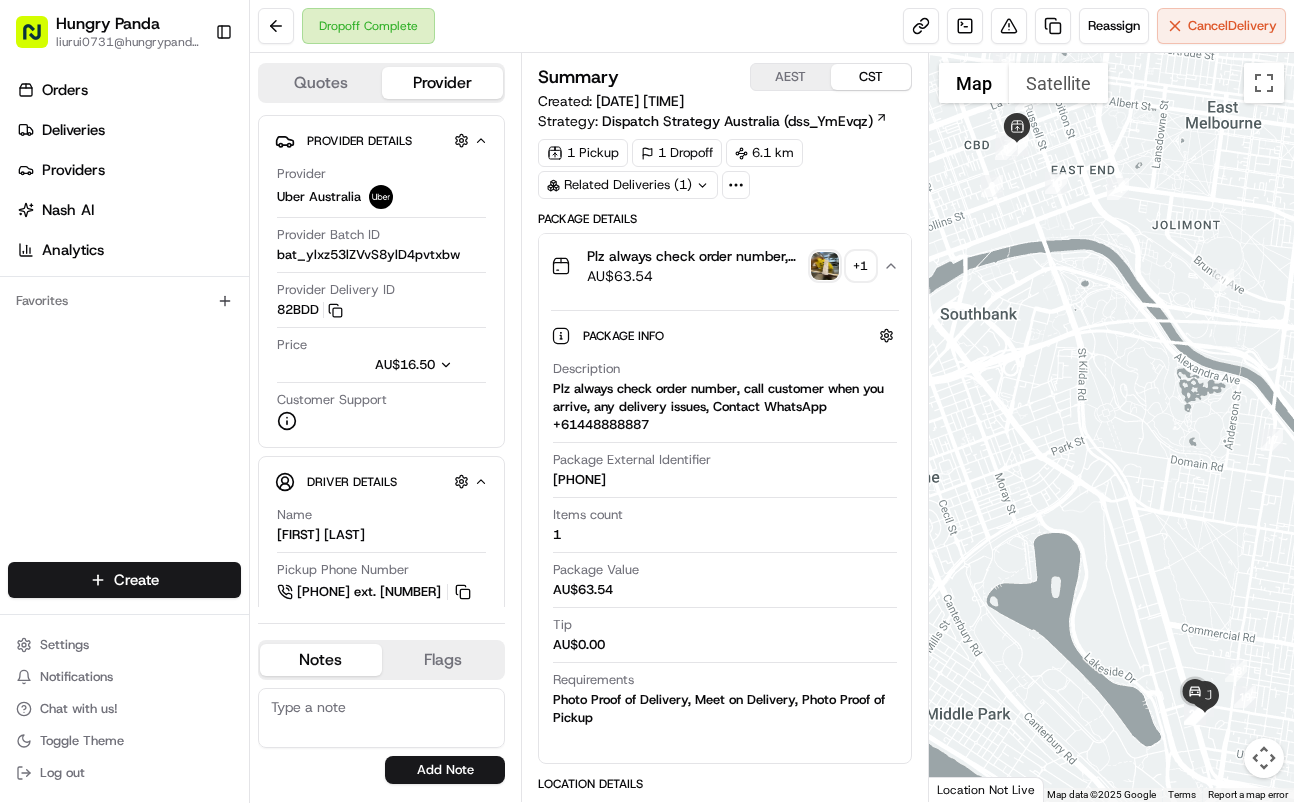 click at bounding box center (825, 266) 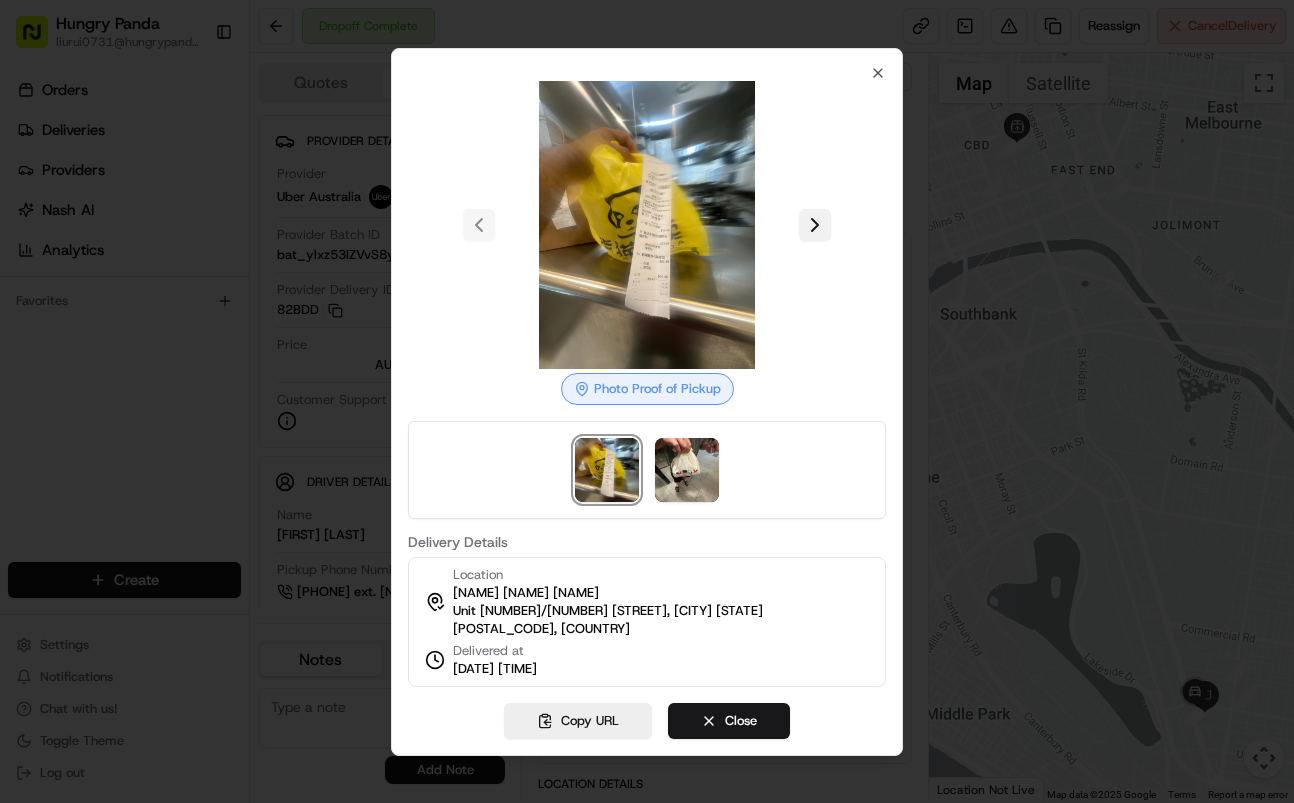 click at bounding box center [815, 225] 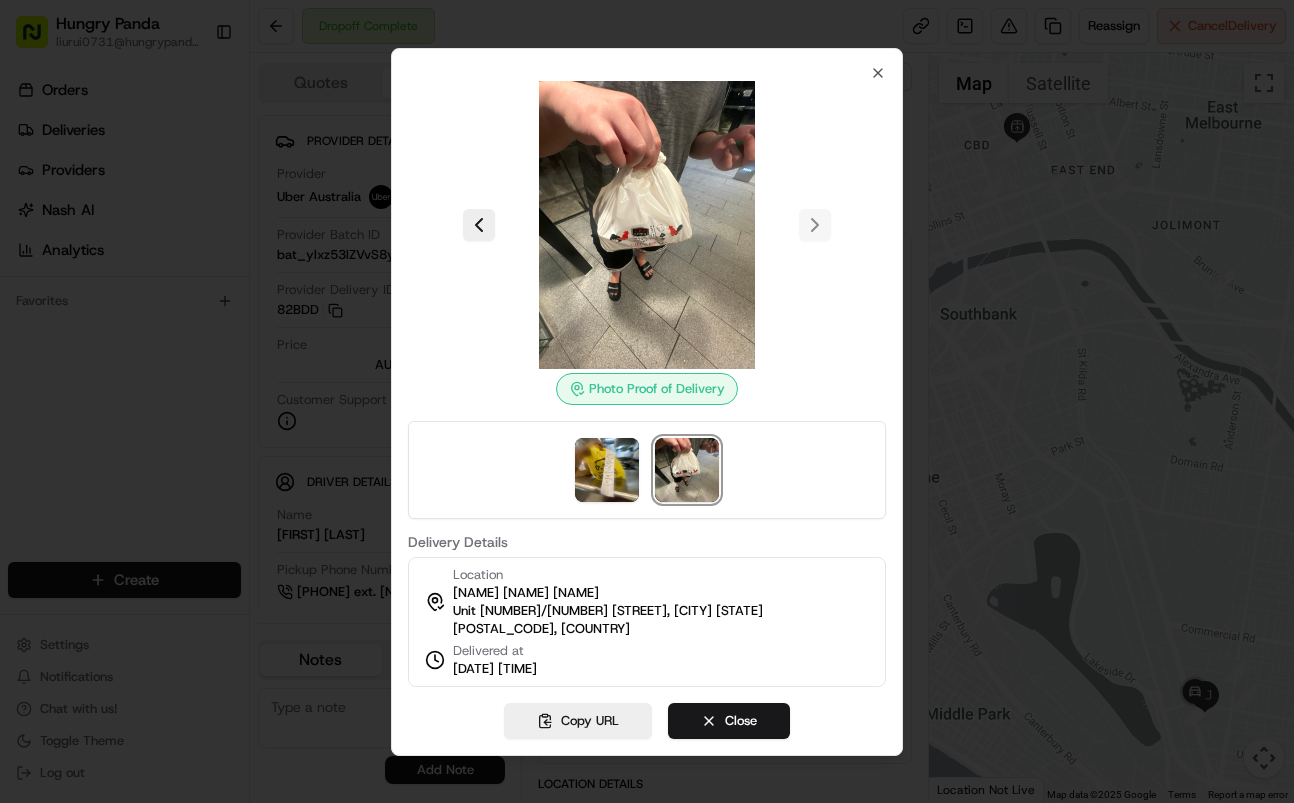 drag, startPoint x: 283, startPoint y: 450, endPoint x: 317, endPoint y: 432, distance: 38.470768 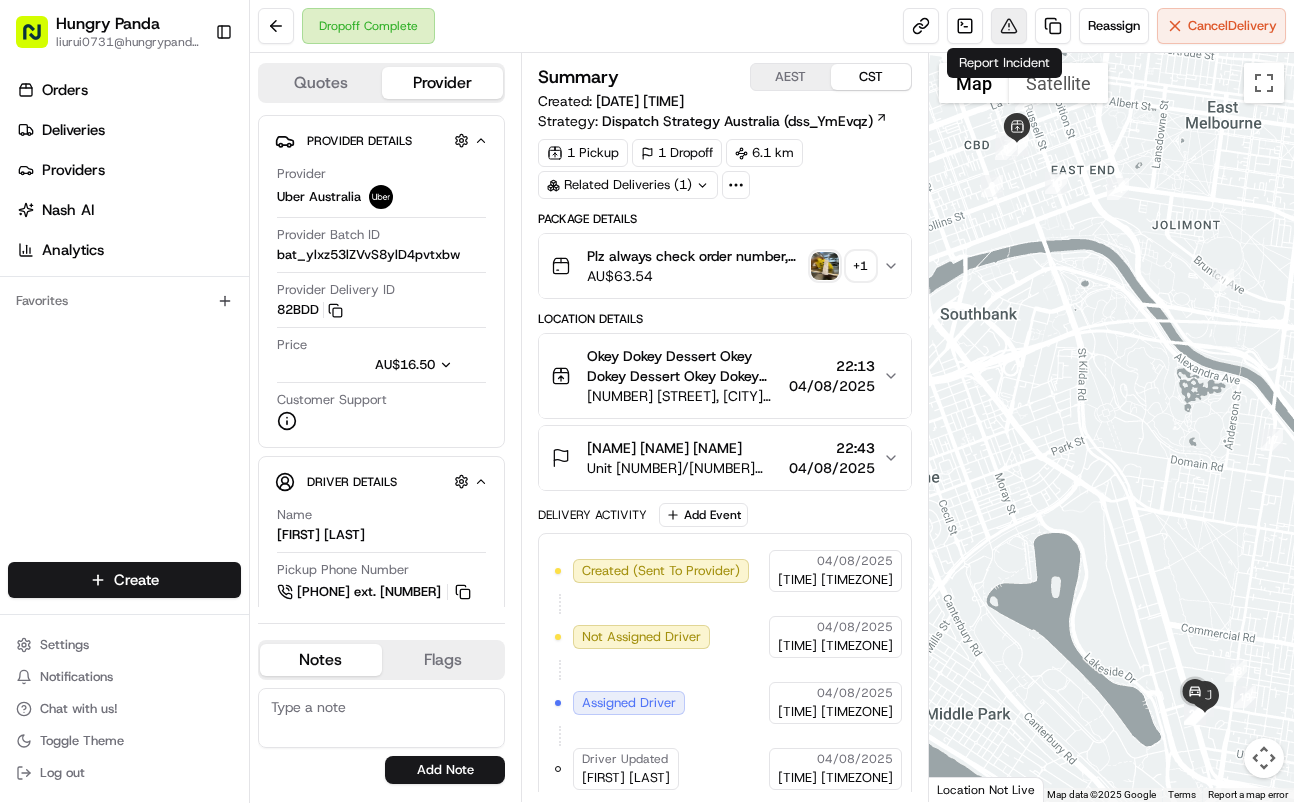 click at bounding box center [1009, 26] 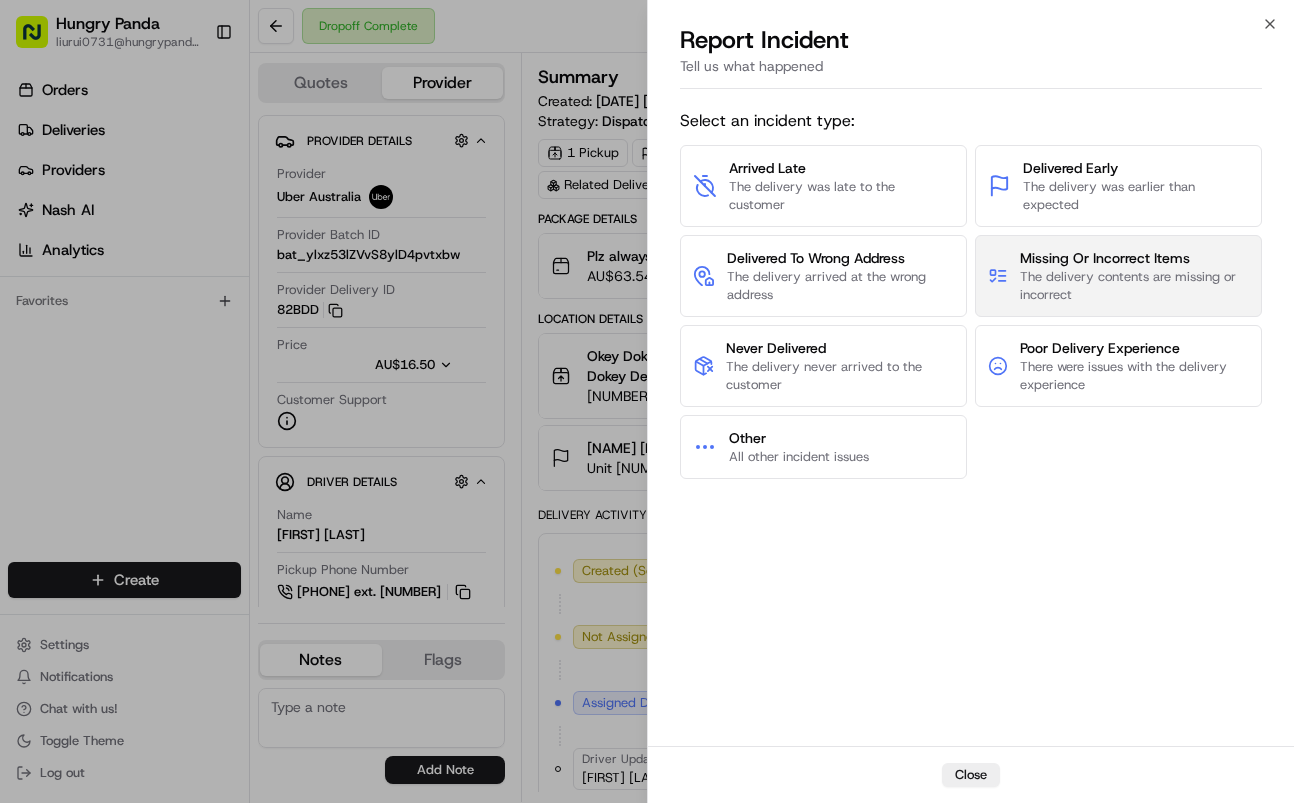 click on "Missing Or Incorrect Items" at bounding box center [1134, 258] 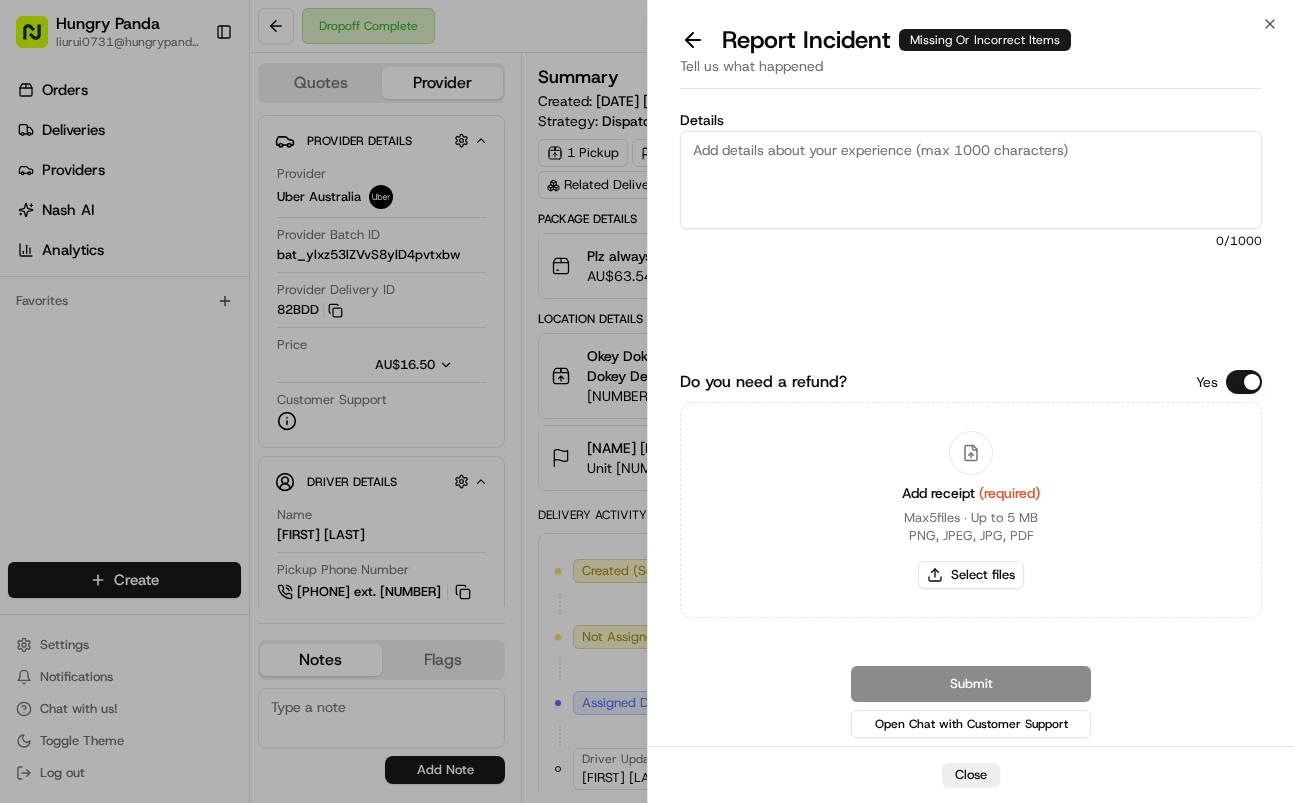 click on "Details" at bounding box center [971, 180] 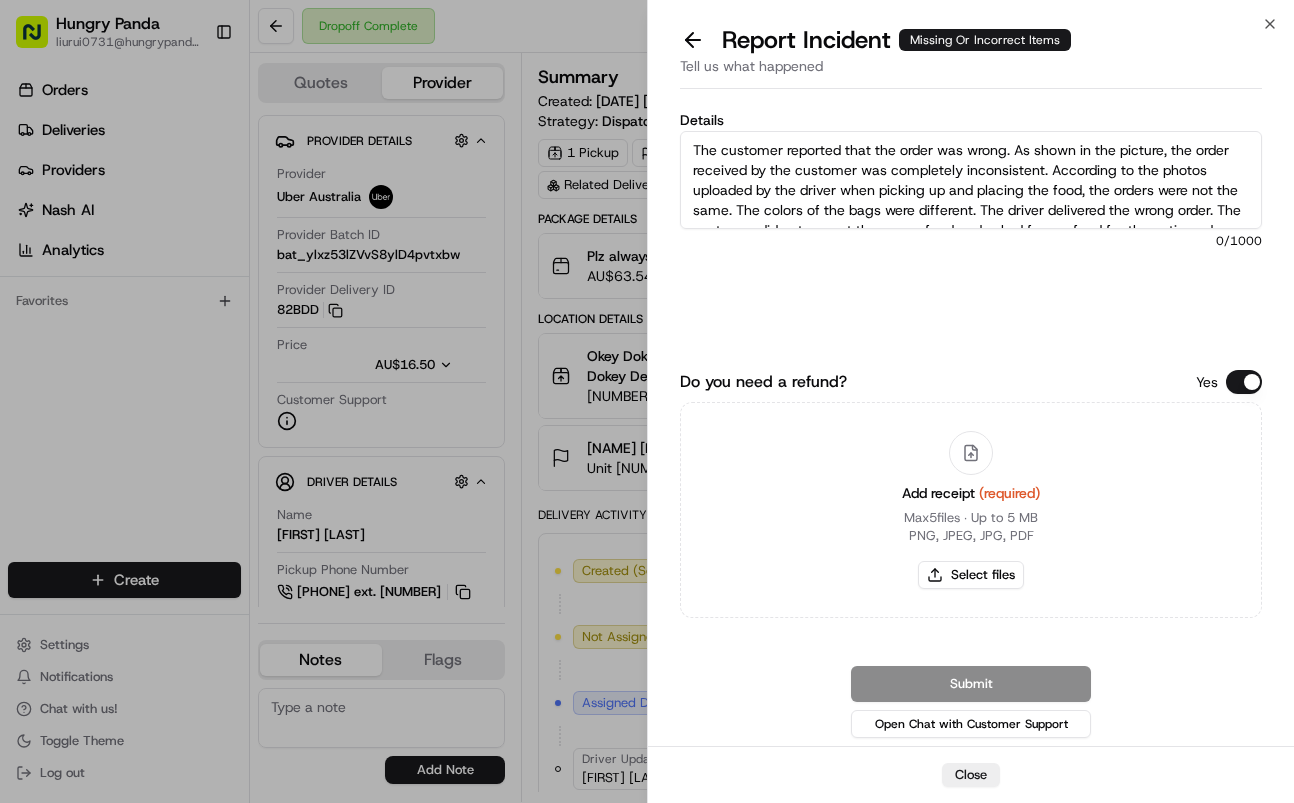 scroll, scrollTop: 71, scrollLeft: 0, axis: vertical 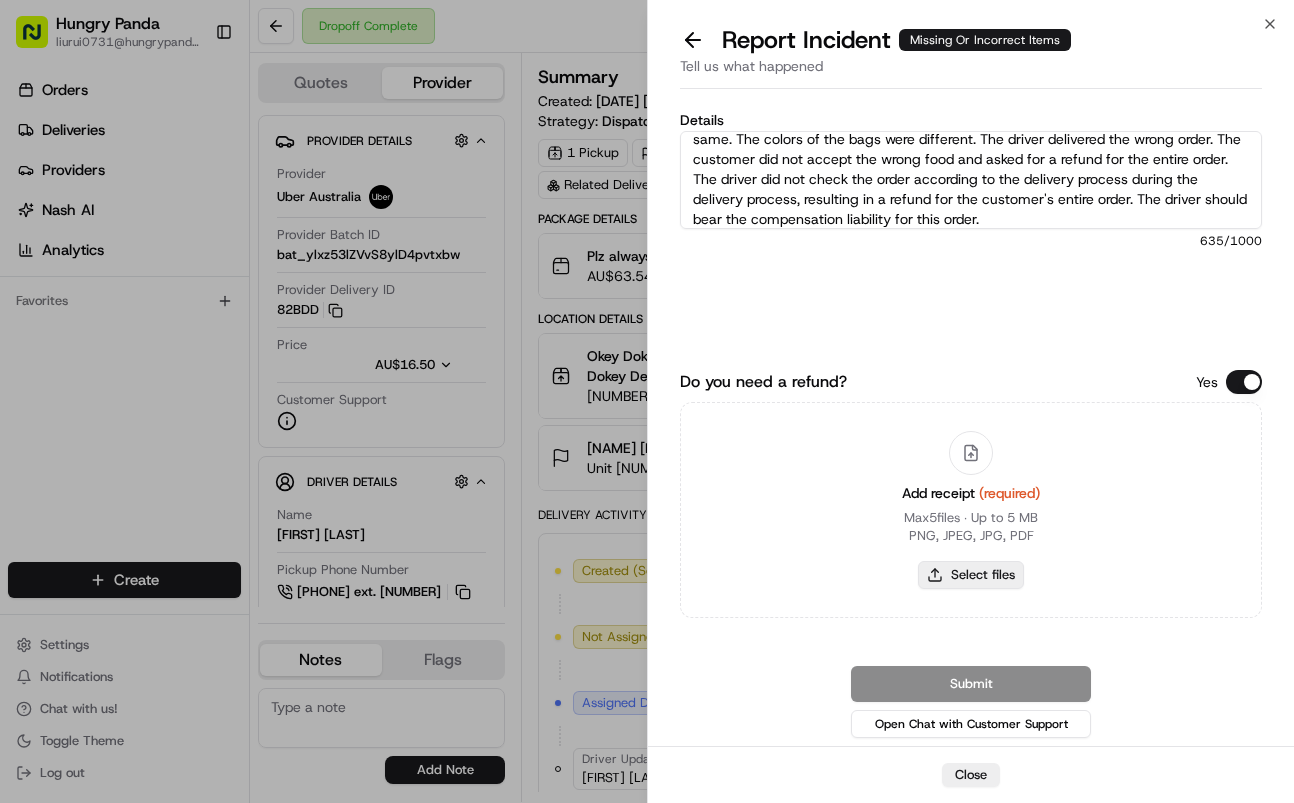 type on "The customer reported that the order was wrong. As shown in the picture, the order received by the customer was completely inconsistent. According to the photos uploaded by the driver when picking up and placing the food, the orders were not the same. The colors of the bags were different. The driver delivered the wrong order. The customer did not accept the wrong food and asked for a refund for the entire order. The driver did not check the order according to the delivery process during the delivery process, resulting in a refund for the customer's entire order. The driver should bear the compensation liability for this order." 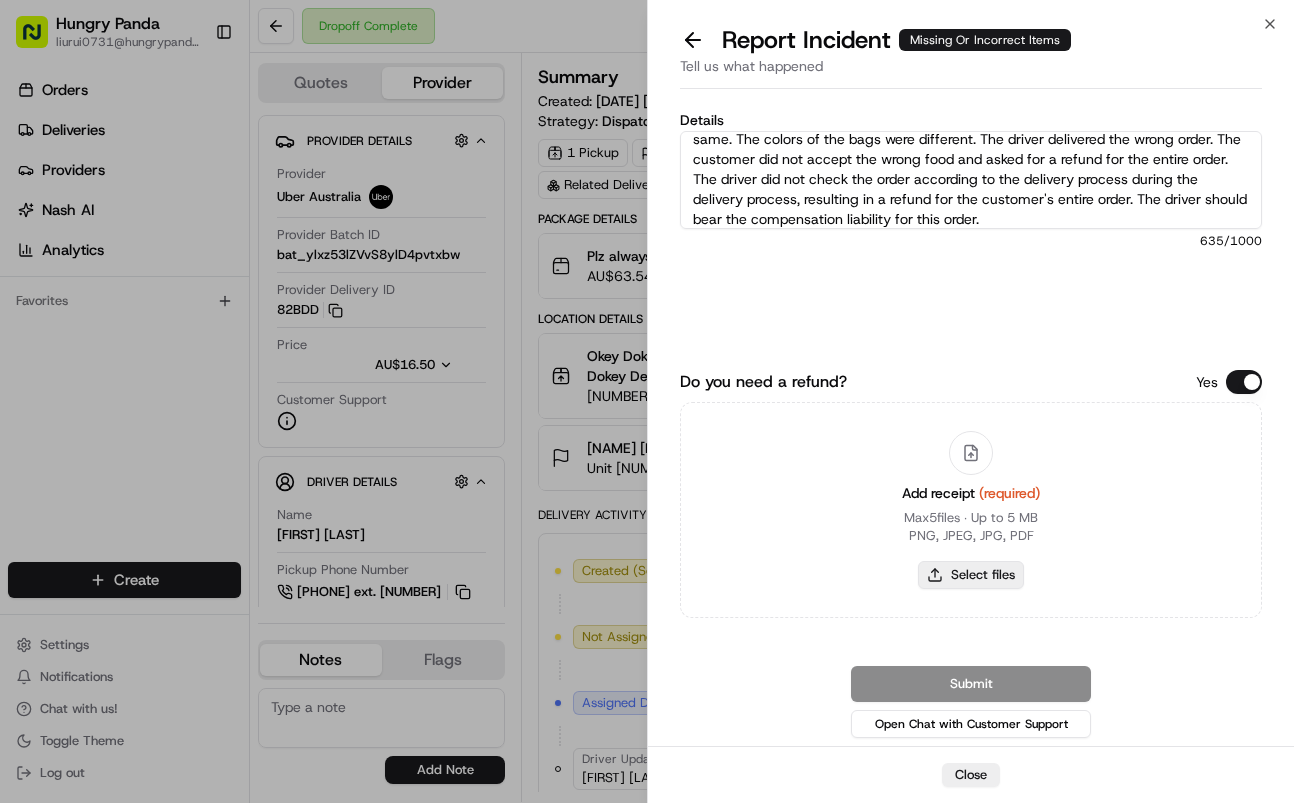 type on "C:\fakepath\错餐1.jpg" 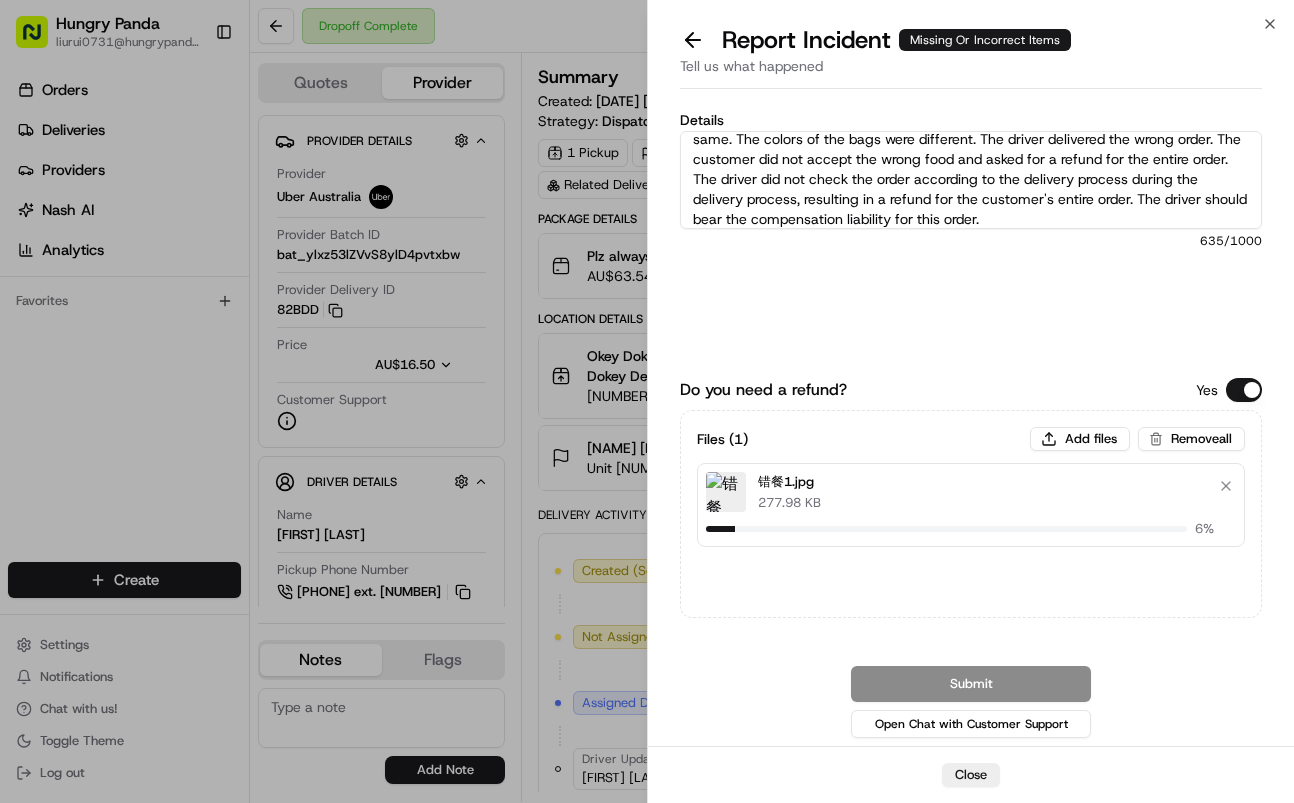 type 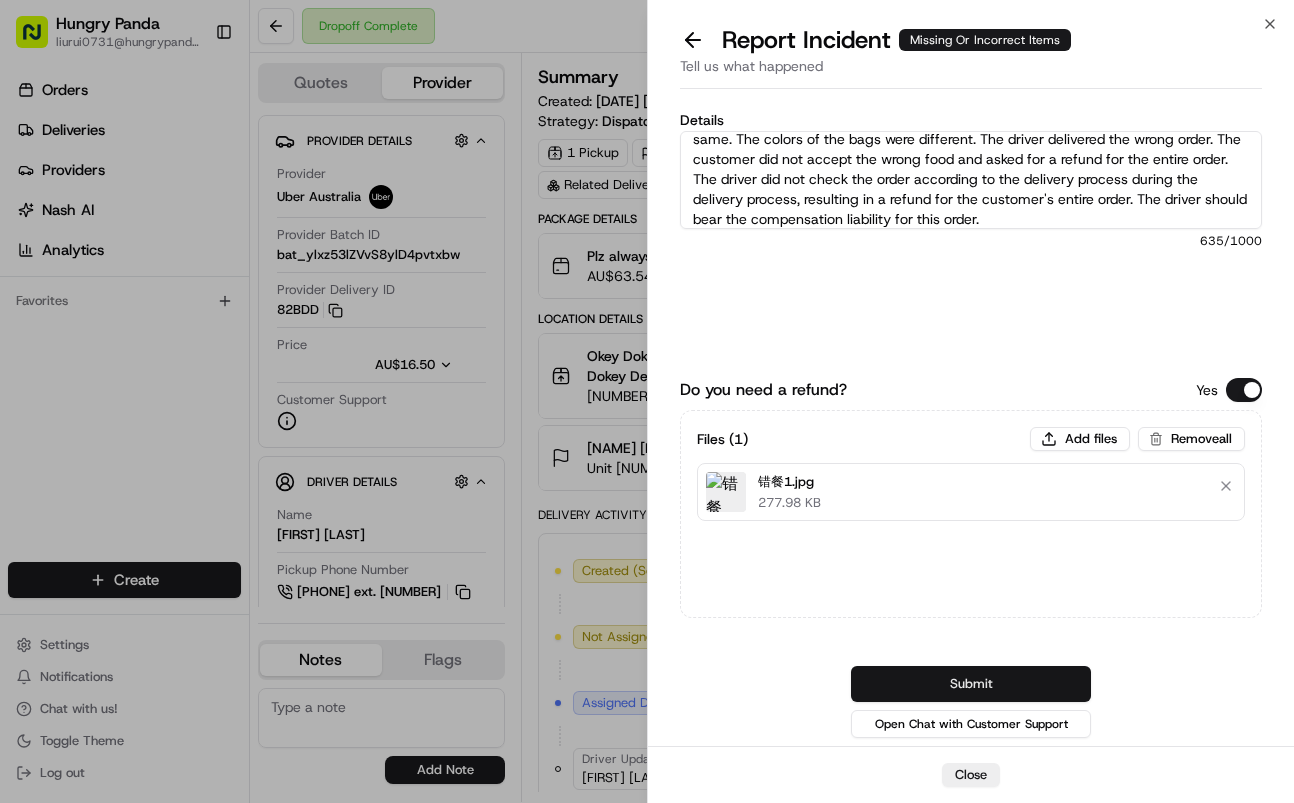 click on "Submit" at bounding box center (971, 684) 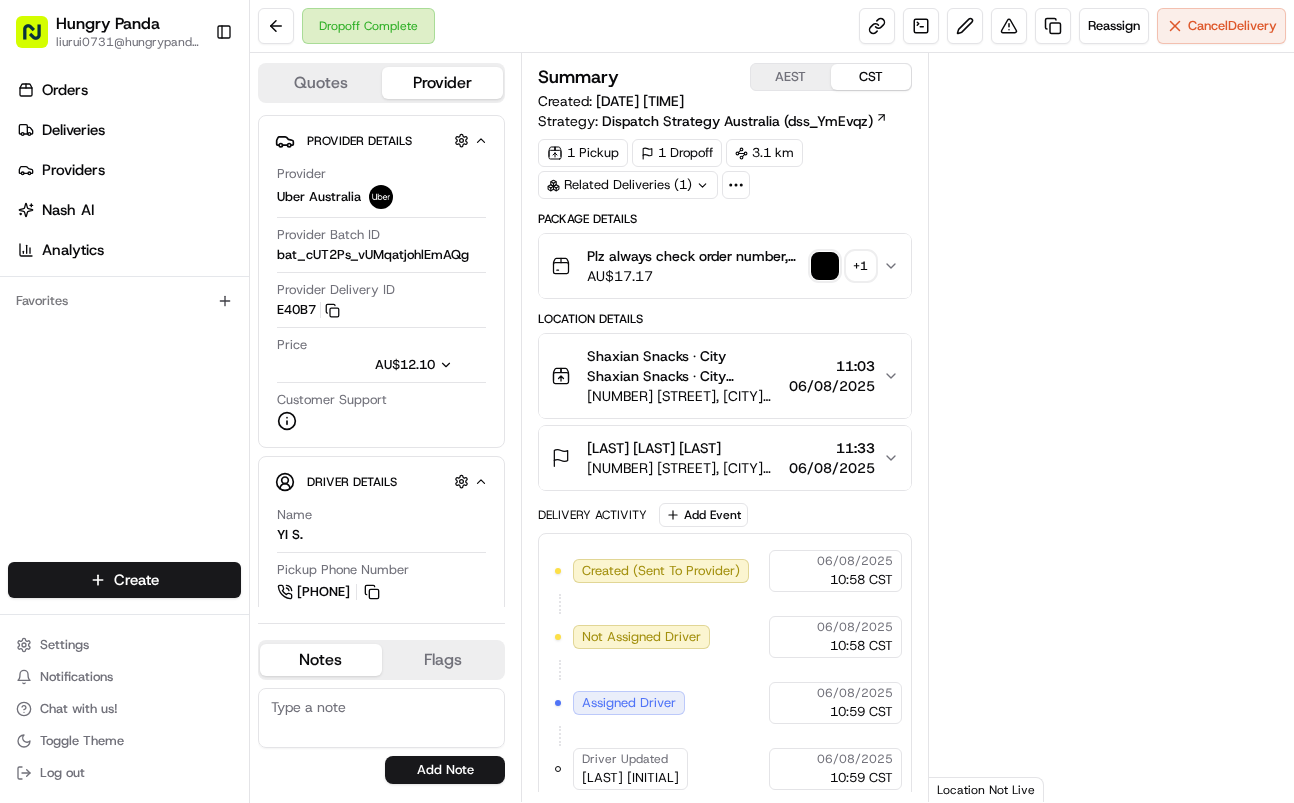 scroll, scrollTop: 0, scrollLeft: 0, axis: both 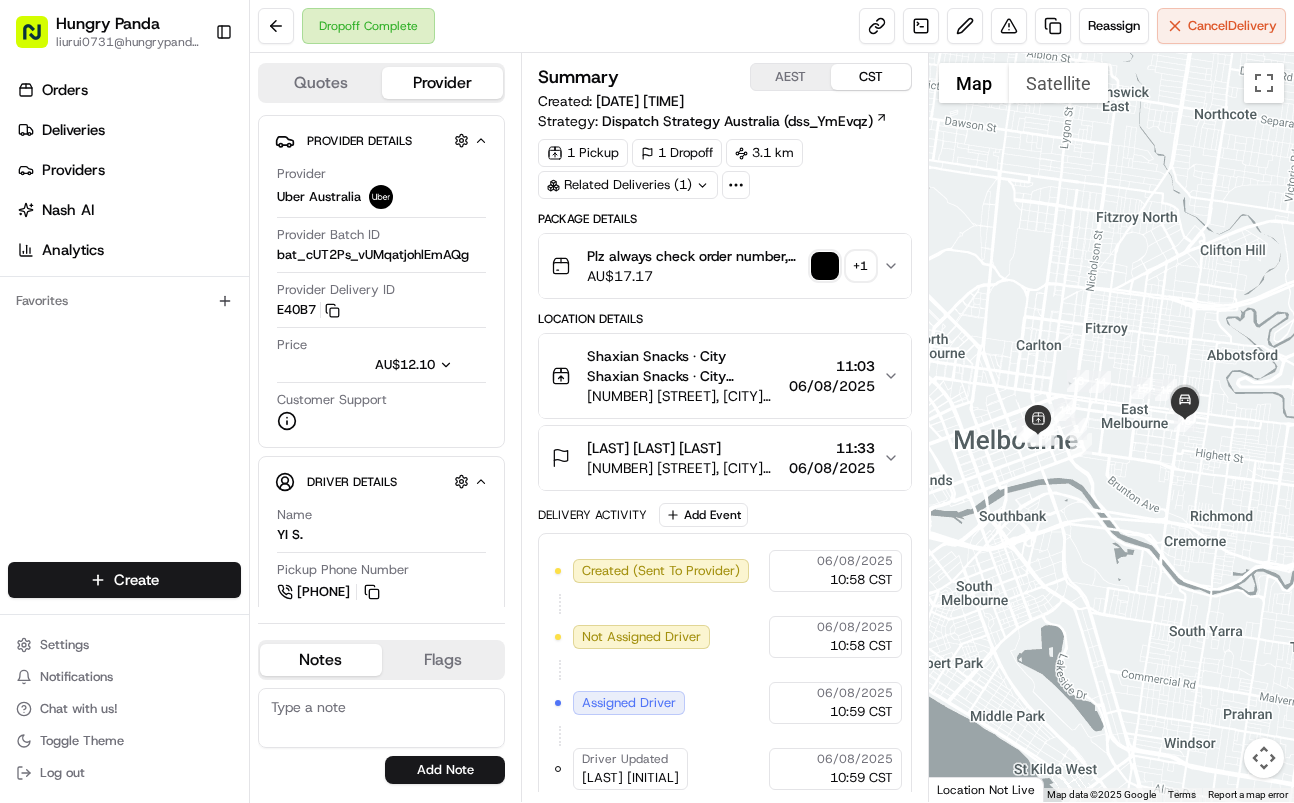 drag, startPoint x: 897, startPoint y: 272, endPoint x: 937, endPoint y: 256, distance: 43.081318 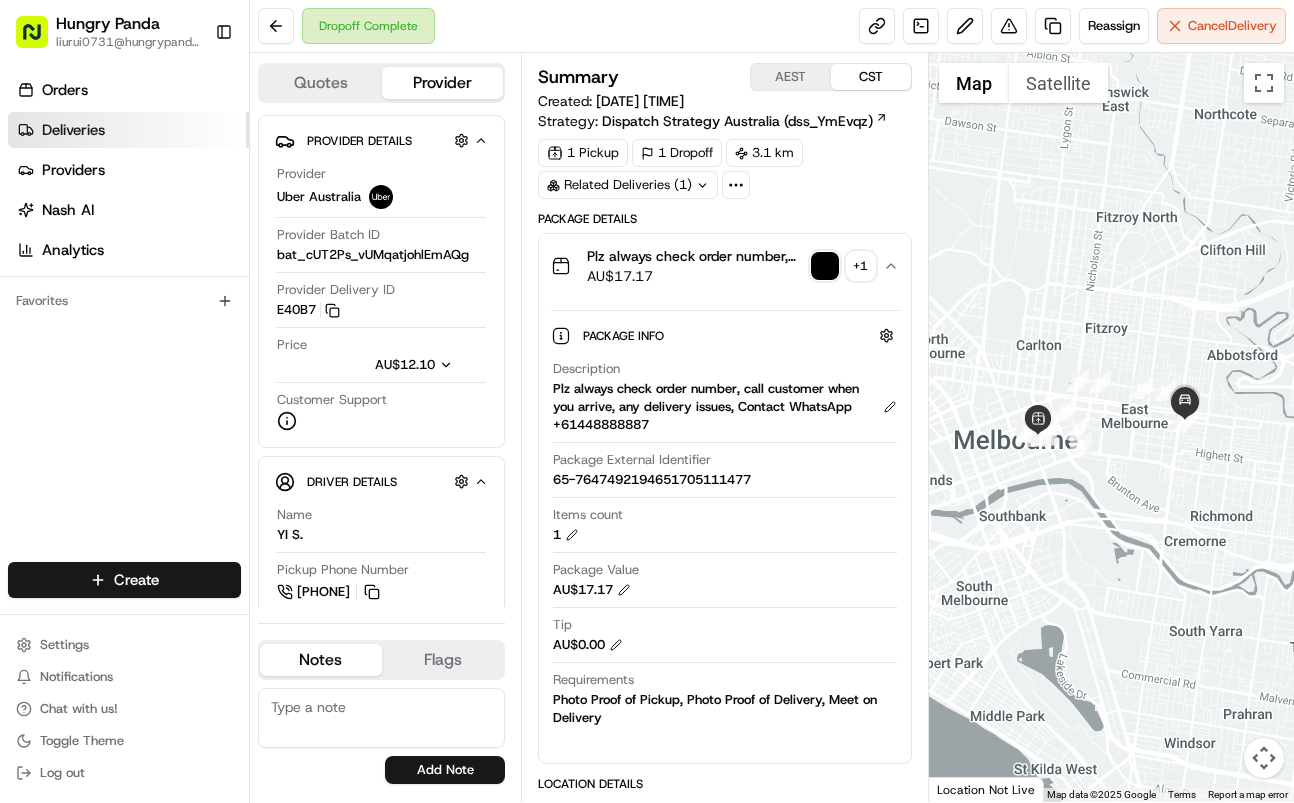 type 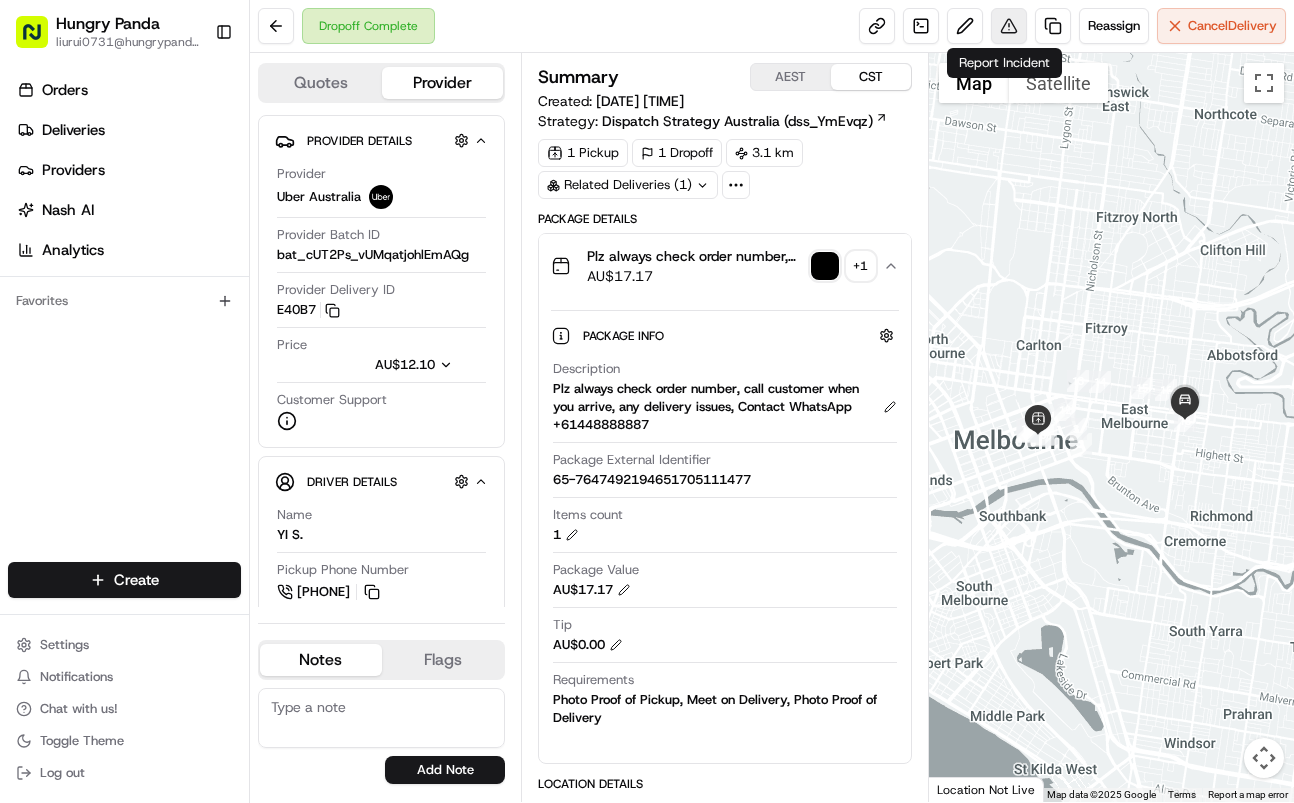 click at bounding box center [1009, 26] 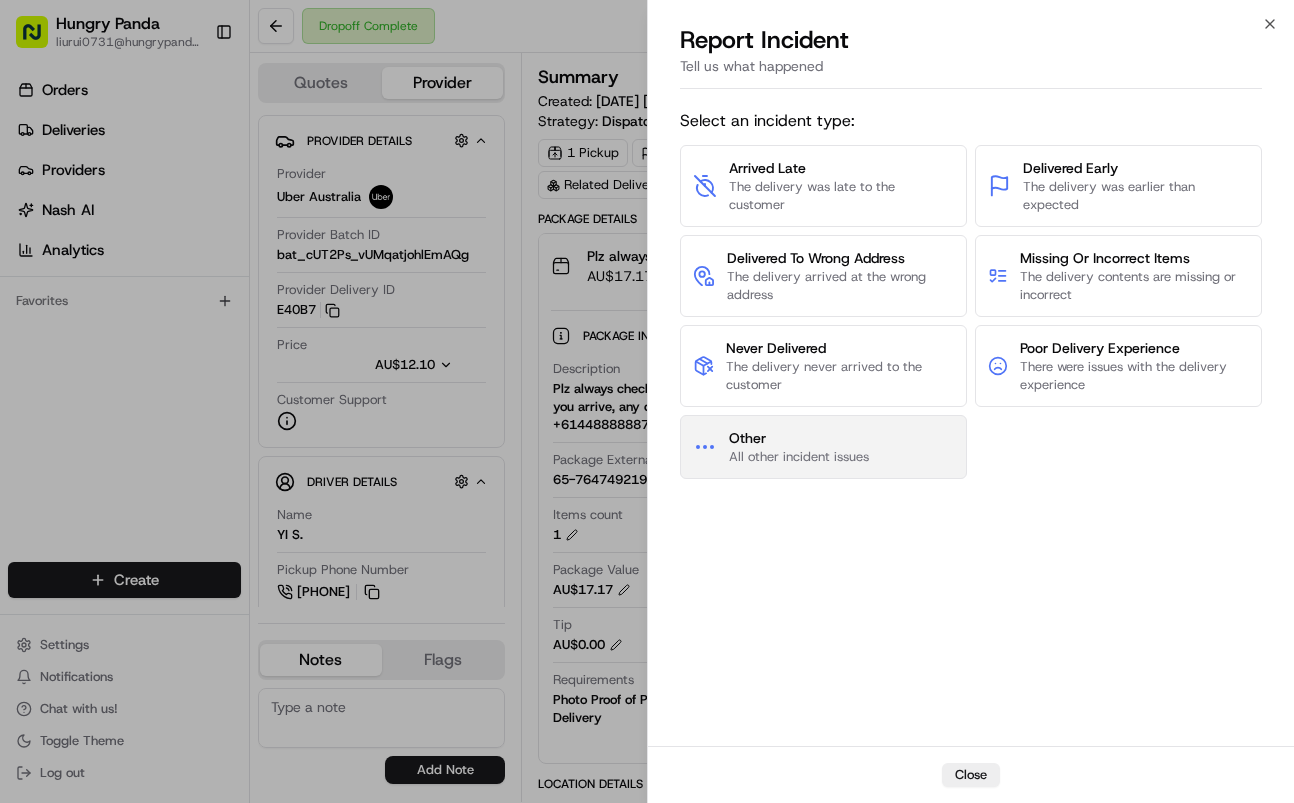 click on "Other All other incident issues" at bounding box center (823, 447) 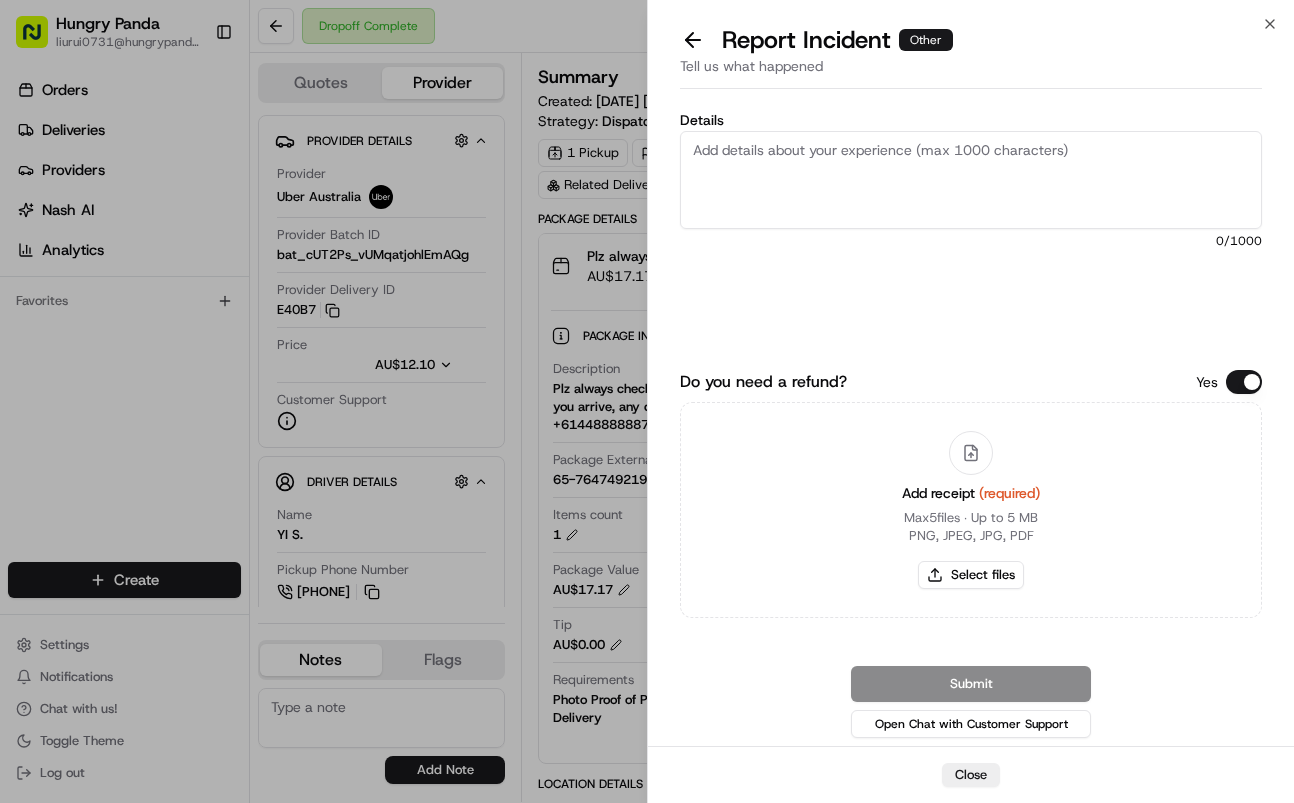 click on "Details" at bounding box center [971, 180] 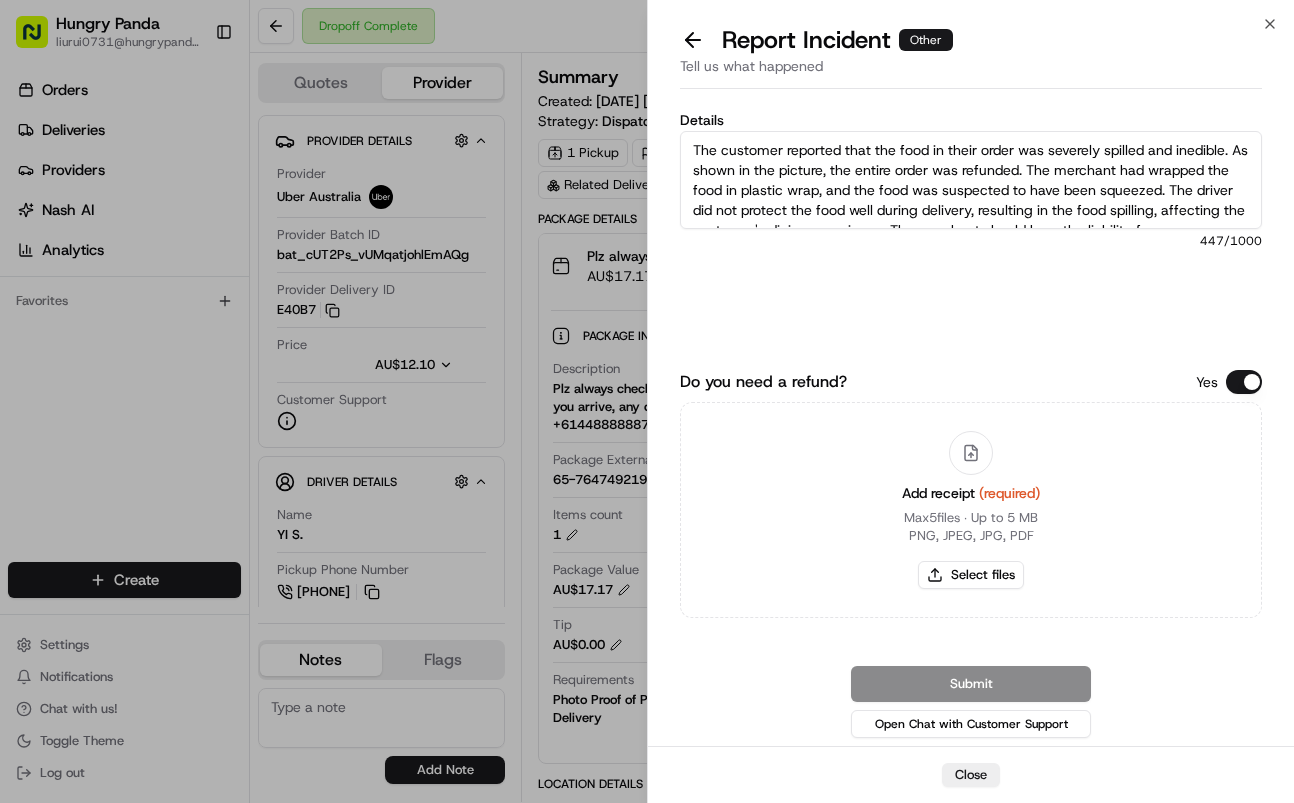 scroll, scrollTop: 31, scrollLeft: 0, axis: vertical 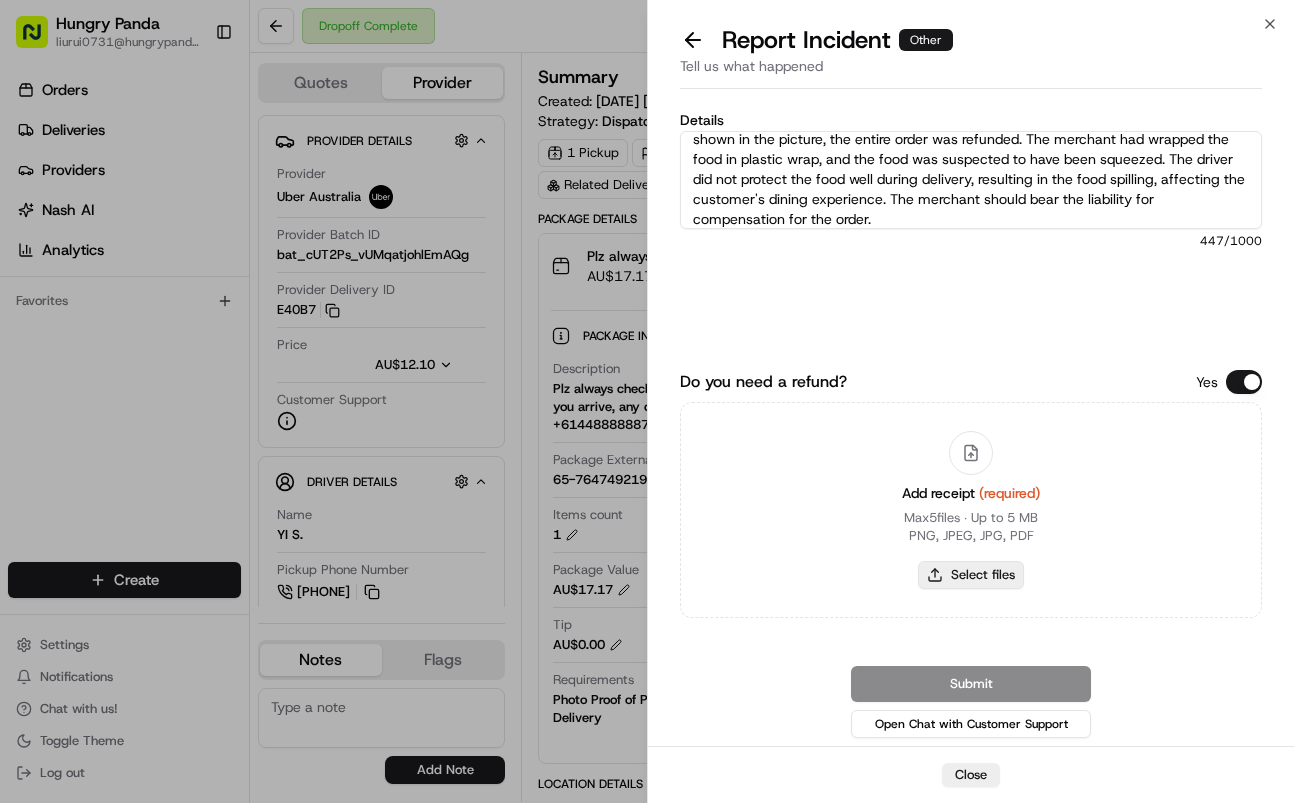 type on "The customer reported that the food in their order was severely spilled and inedible. As shown in the picture, the entire order was refunded. The merchant had wrapped the food in plastic wrap, and the food was suspected to have been squeezed. The driver did not protect the food well during delivery, resulting in the food spilling, affecting the customer's dining experience. The merchant should bear the liability for compensation for the order." 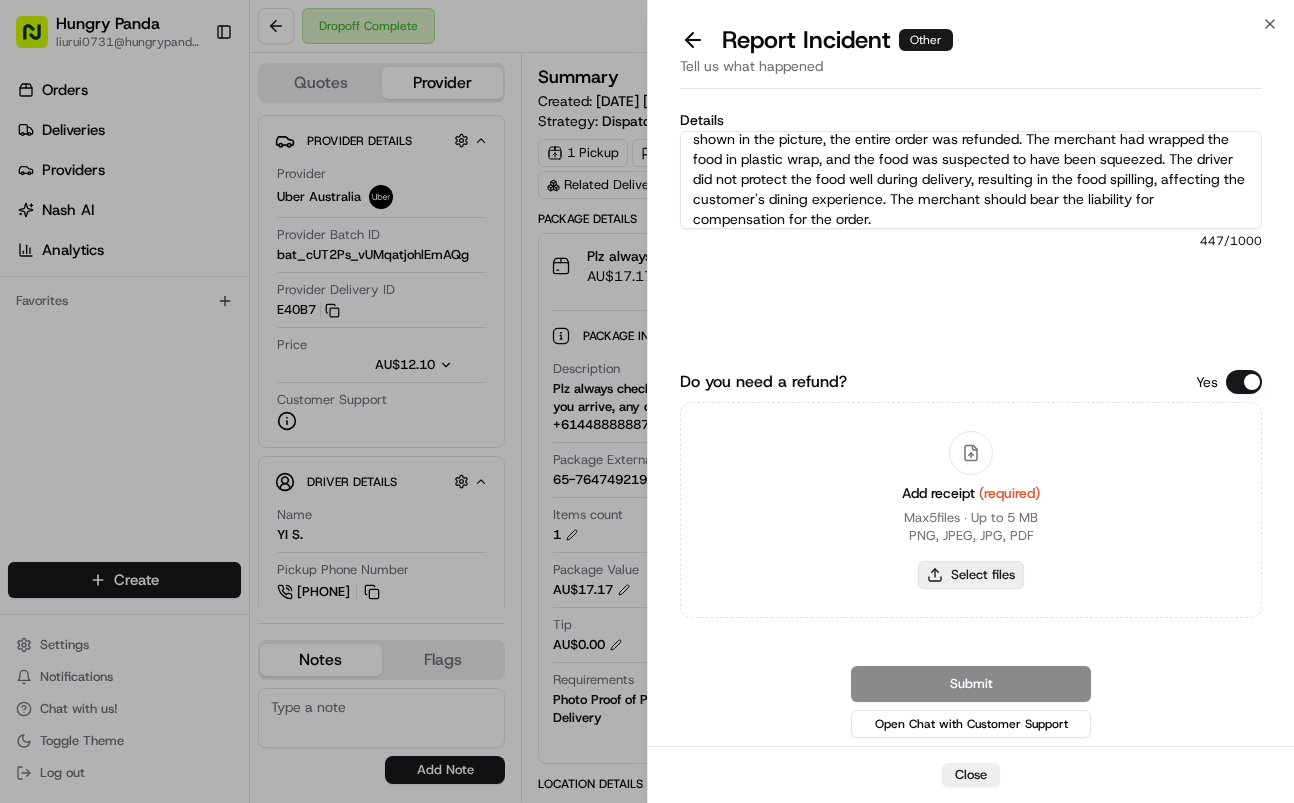 type on "C:\fakepath\撒餐2.jpg" 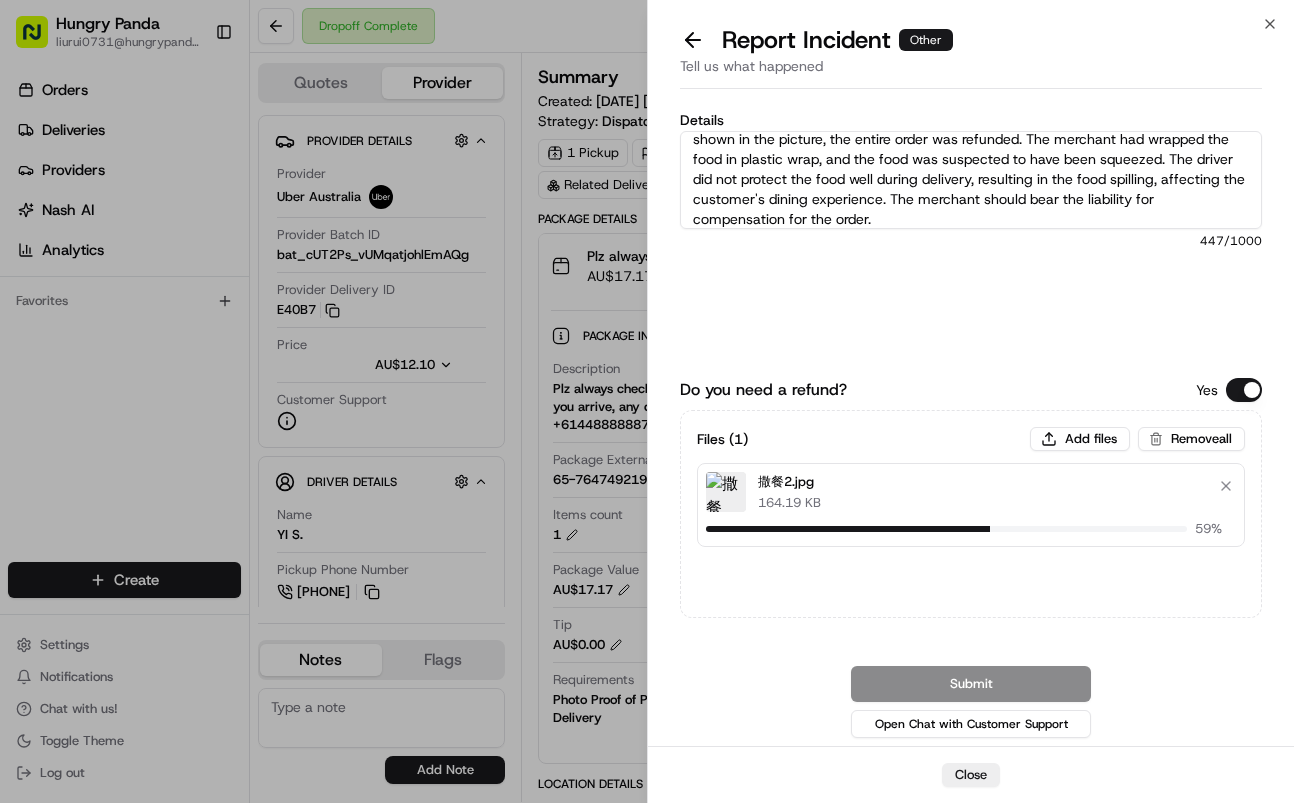 type 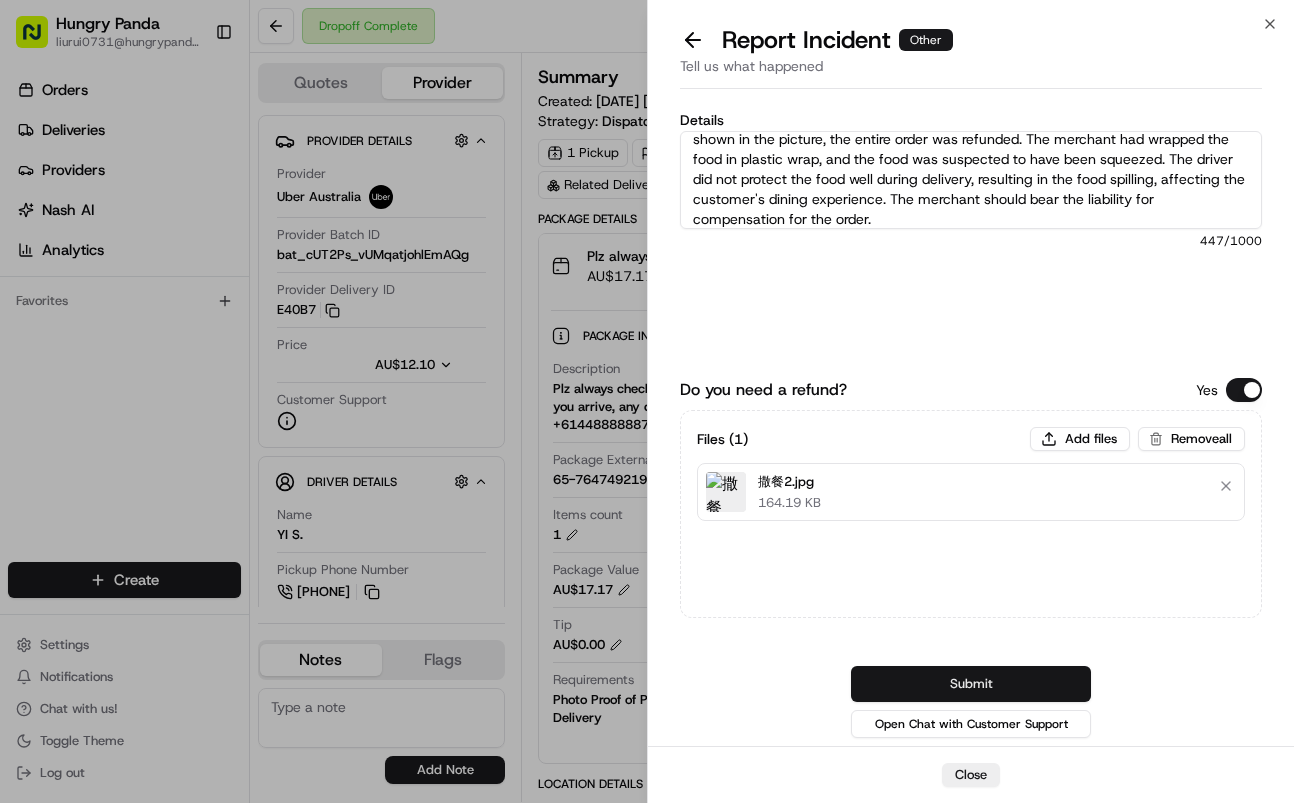 click on "Submit" at bounding box center [971, 684] 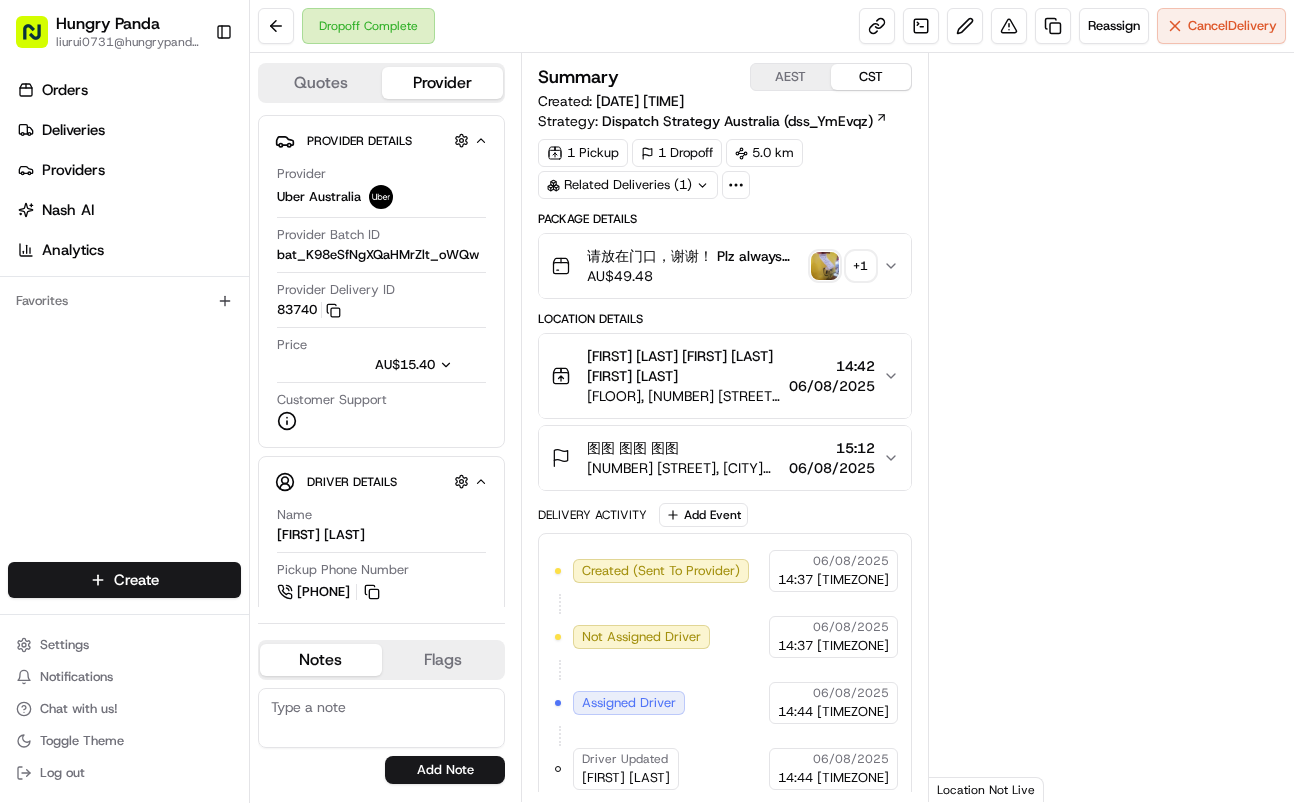 scroll, scrollTop: 0, scrollLeft: 0, axis: both 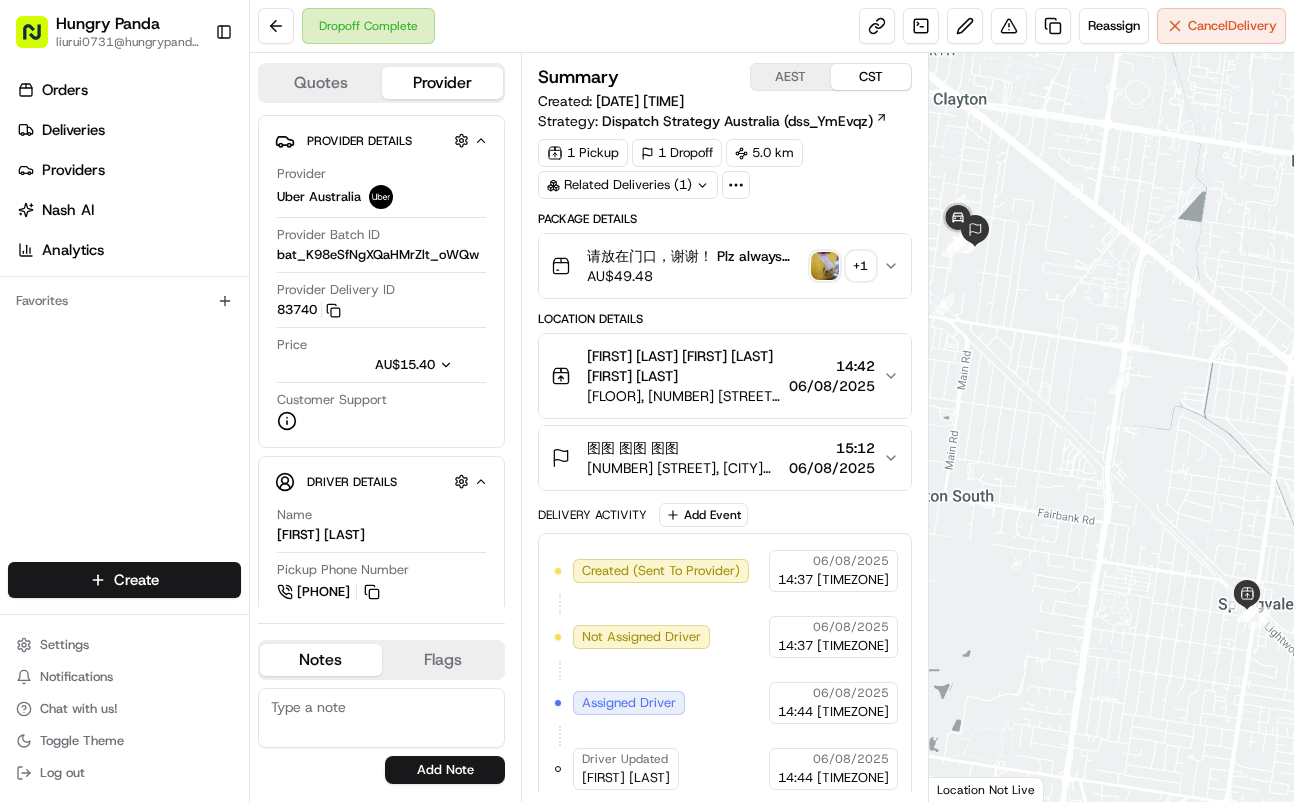 click 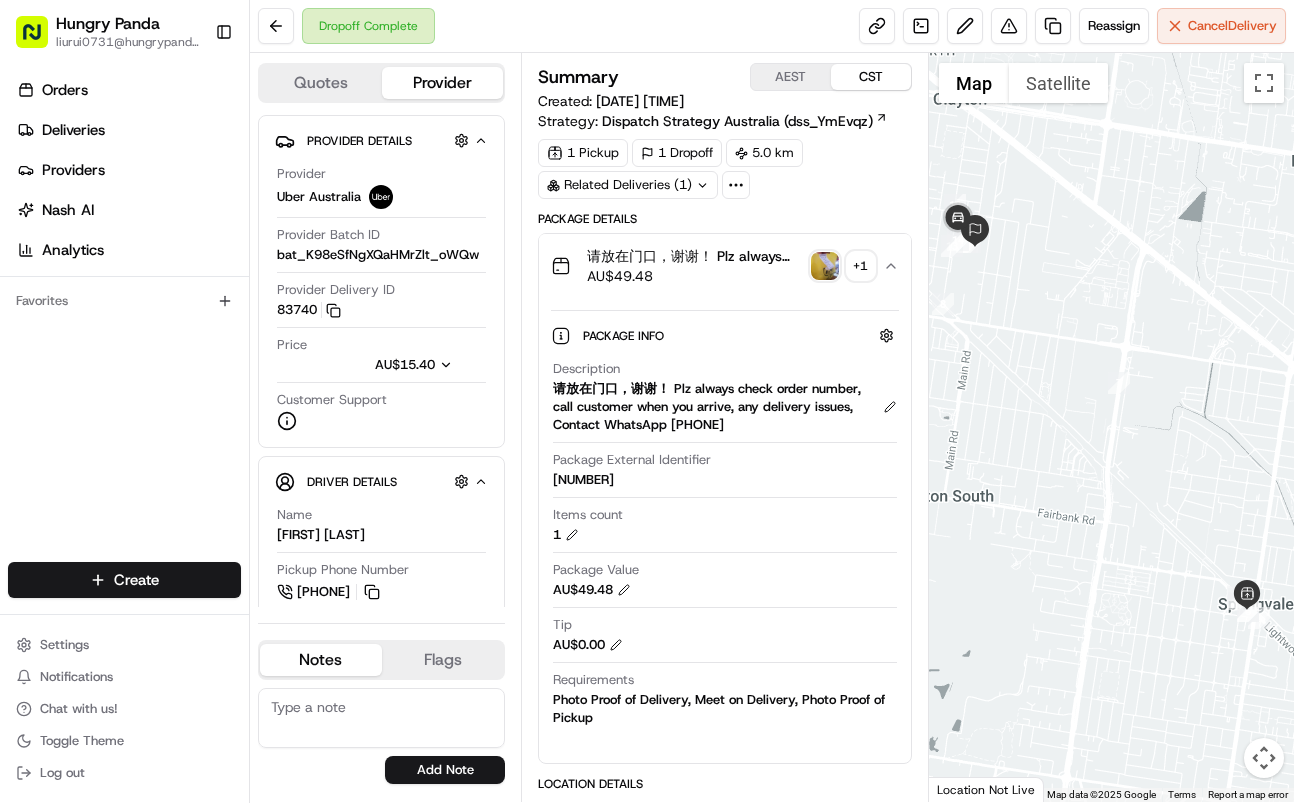 type 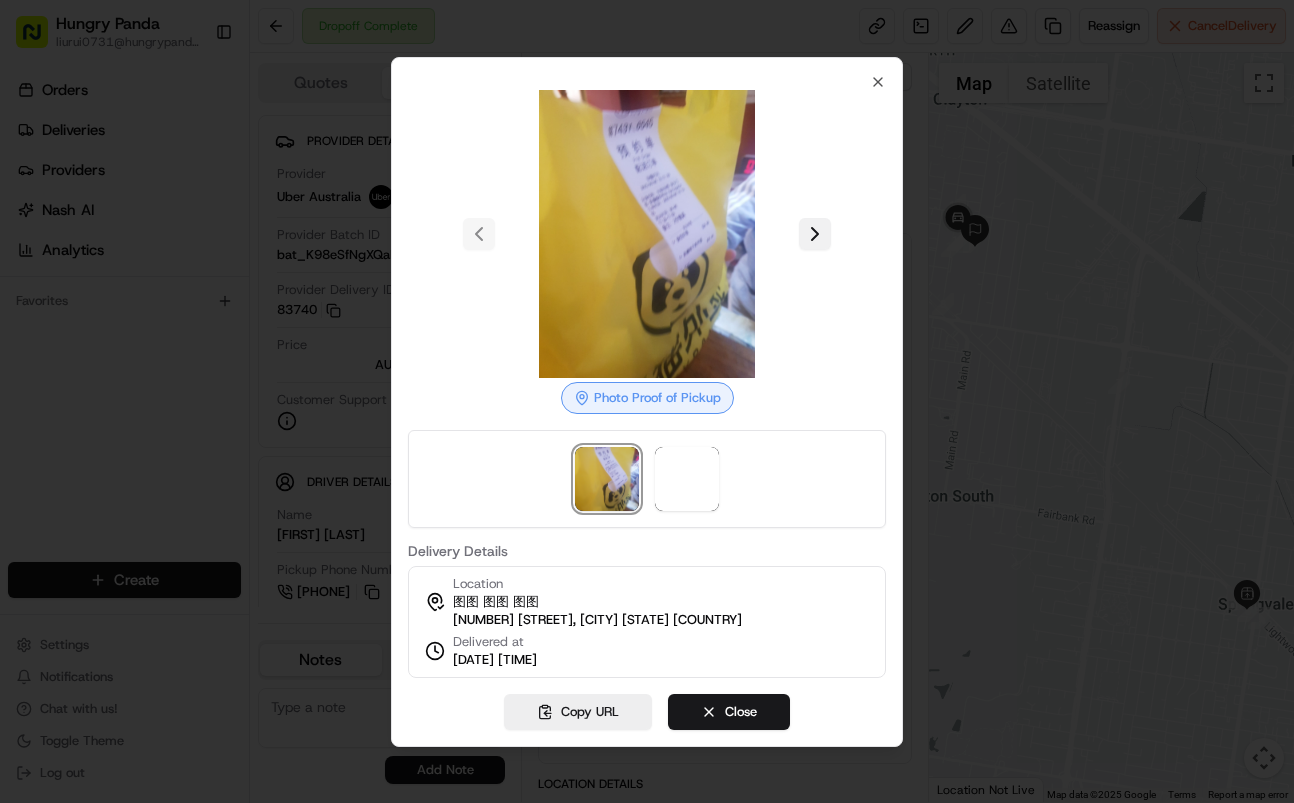 click at bounding box center (815, 234) 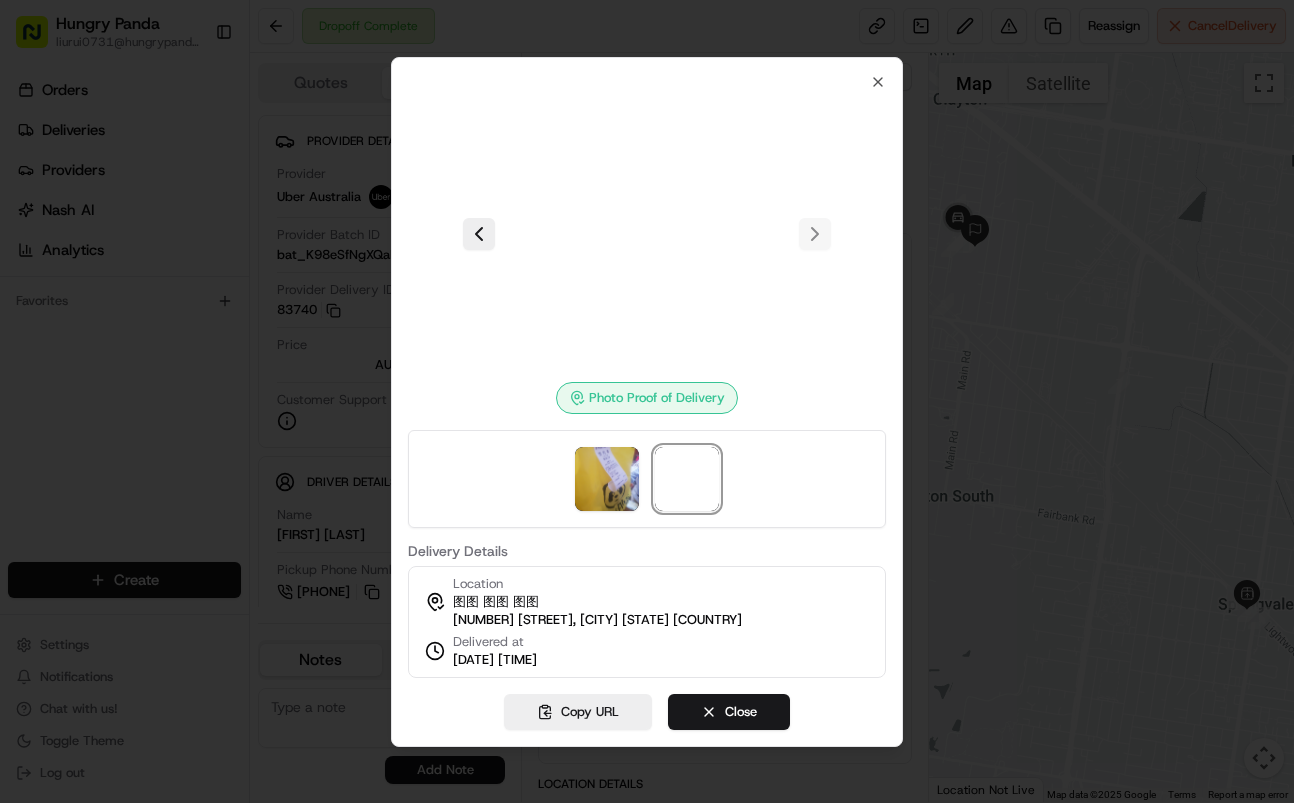 click at bounding box center (647, 234) 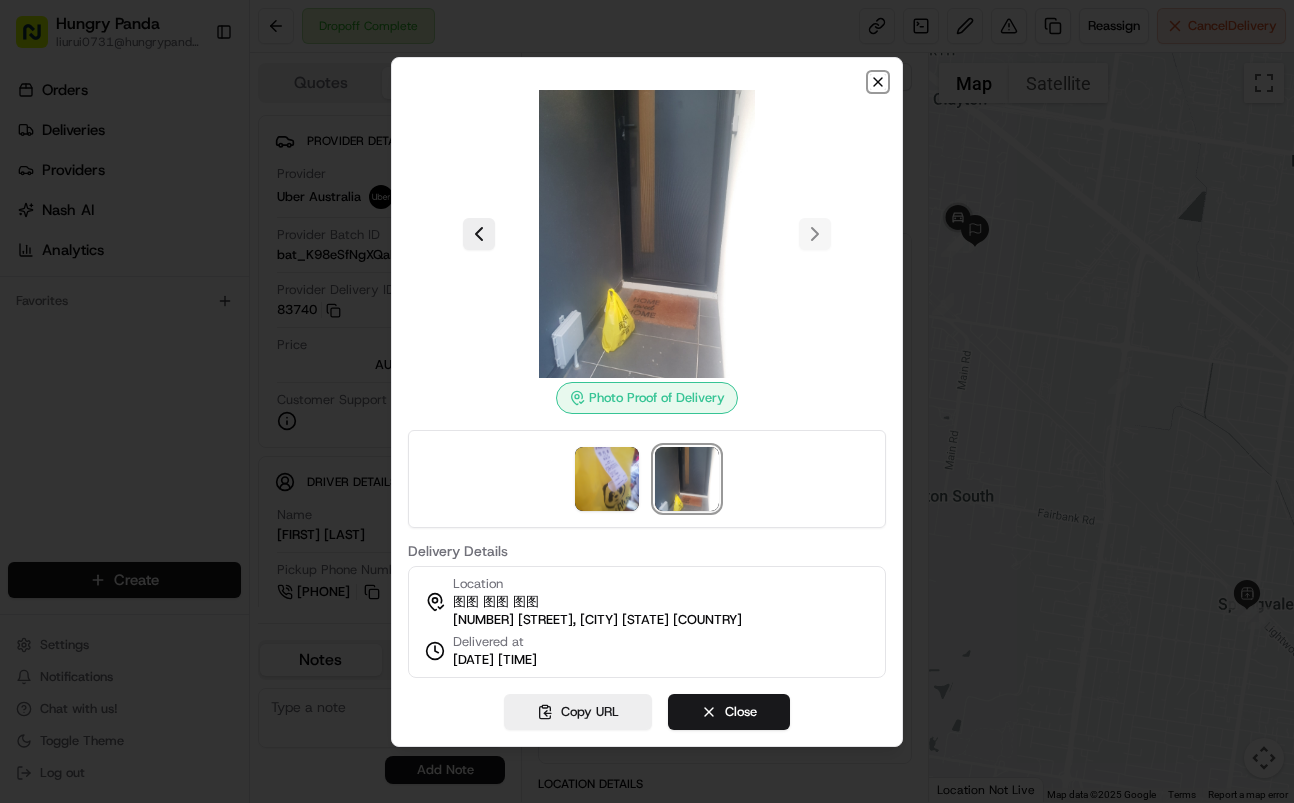 click 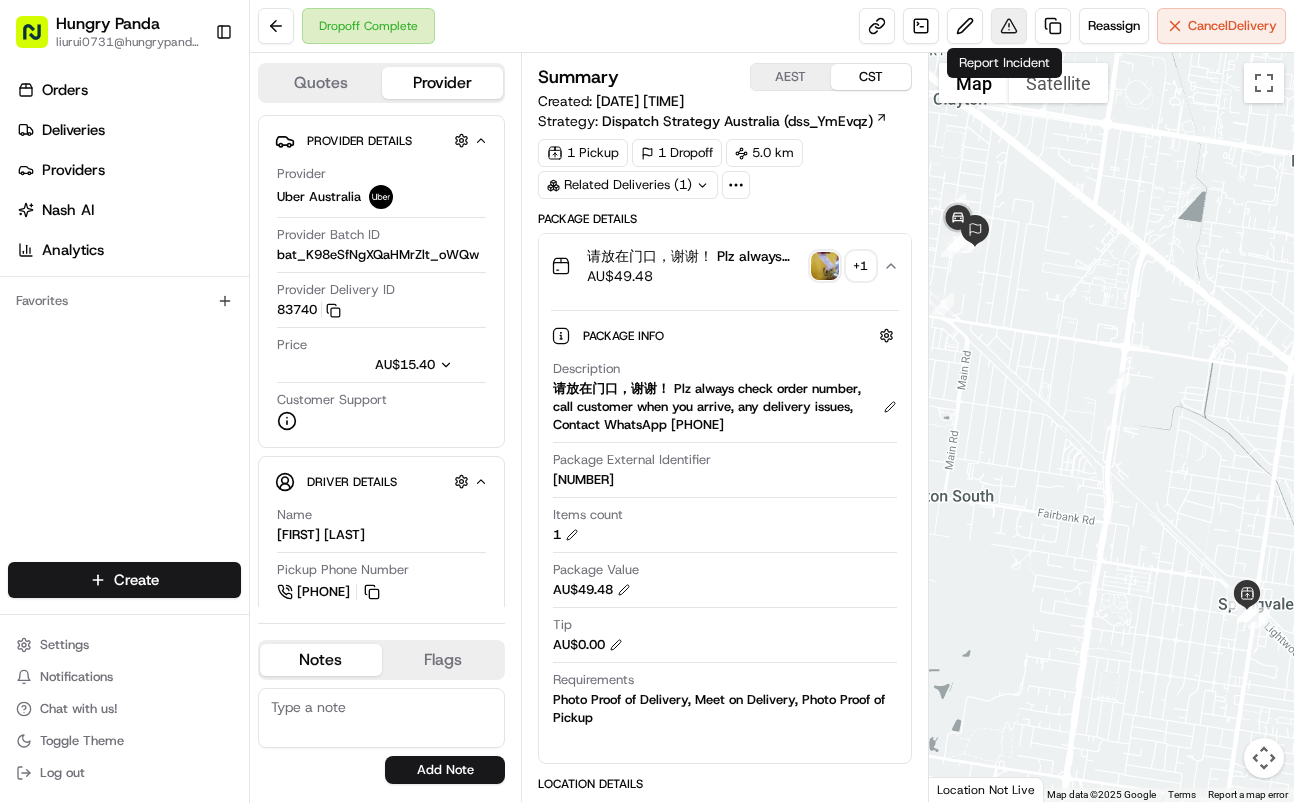 click at bounding box center [1009, 26] 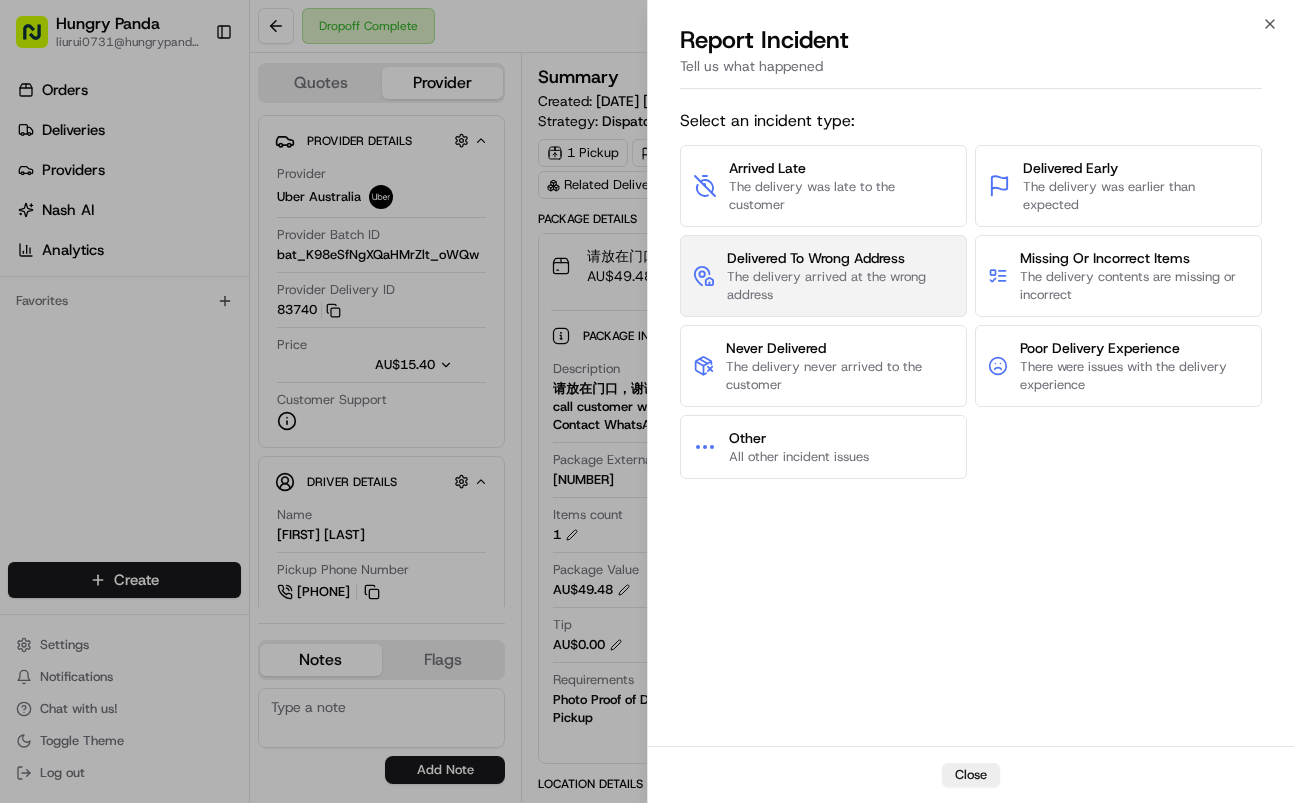 drag, startPoint x: 912, startPoint y: 292, endPoint x: 915, endPoint y: 275, distance: 17.262676 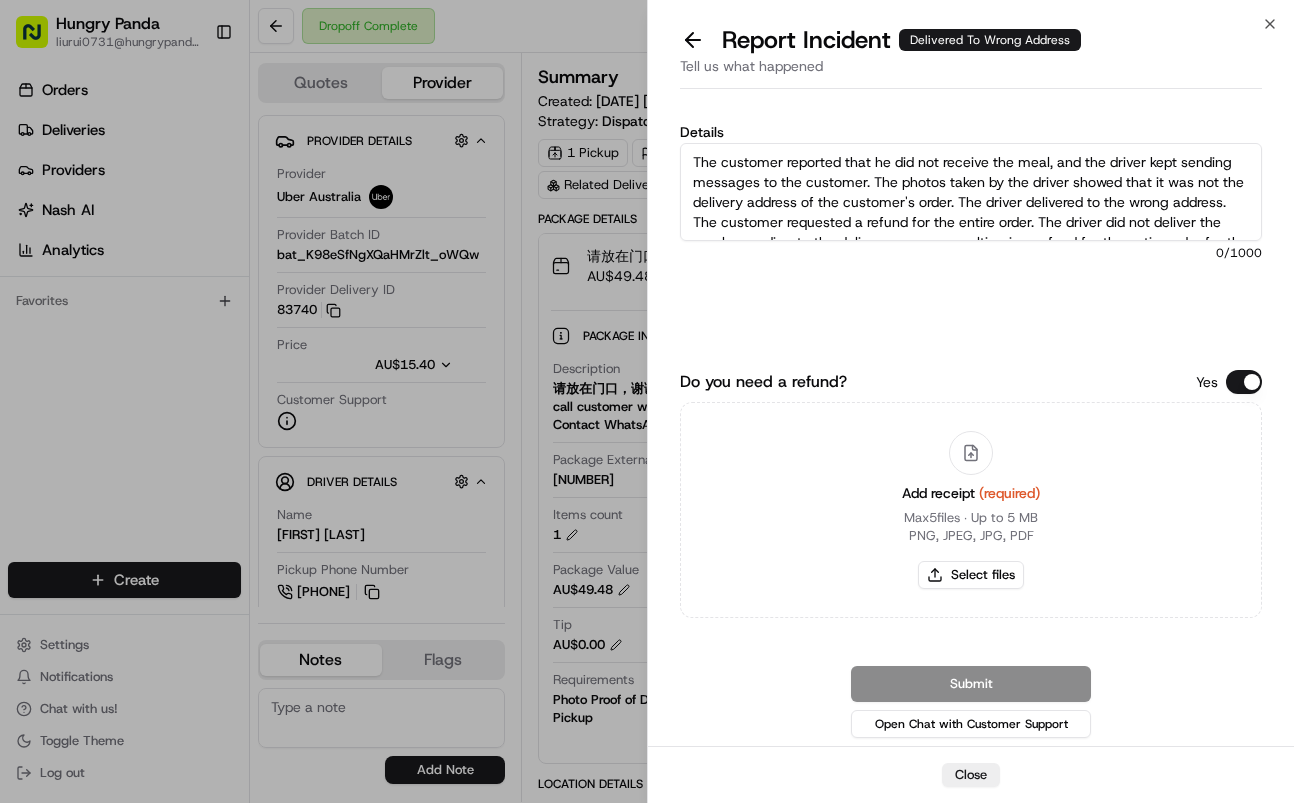 scroll, scrollTop: 51, scrollLeft: 0, axis: vertical 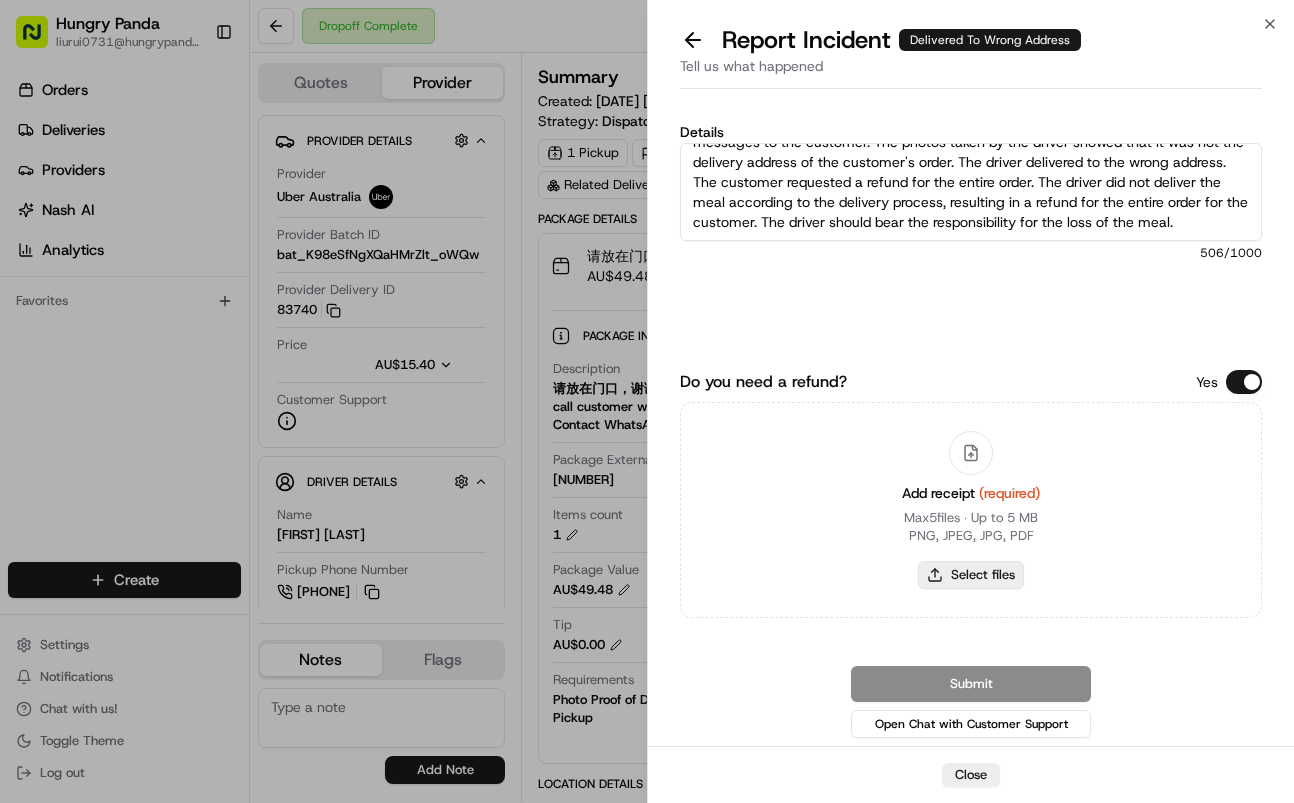 type on "The customer reported that he did not receive the meal, and the driver kept sending messages to the customer. The photos taken by the driver showed that it was not the delivery address of the customer's order. The driver delivered to the wrong address. The customer requested a refund for the entire order. The driver did not deliver the meal according to the delivery process, resulting in a refund for the entire order for the customer. The driver should bear the responsibility for the loss of the meal." 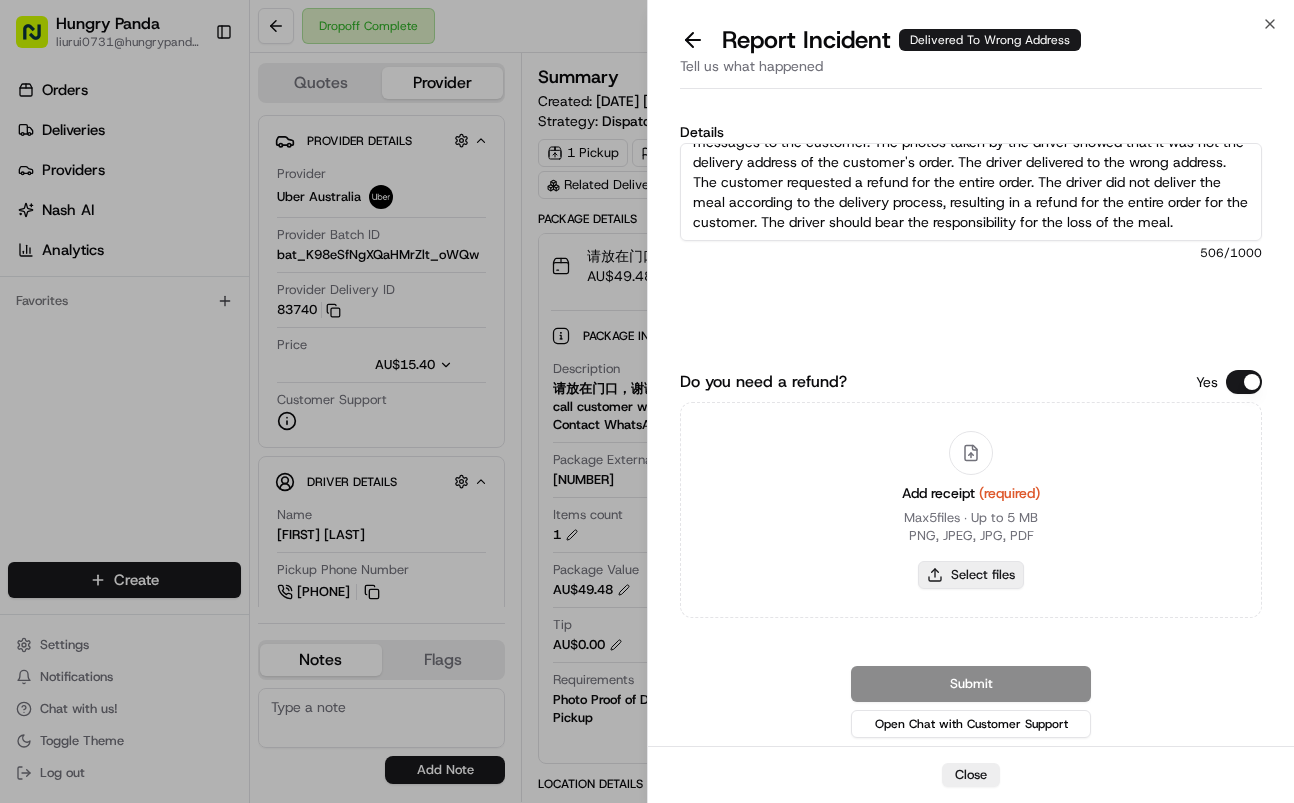 type on "C:\fakepath\11.jpg" 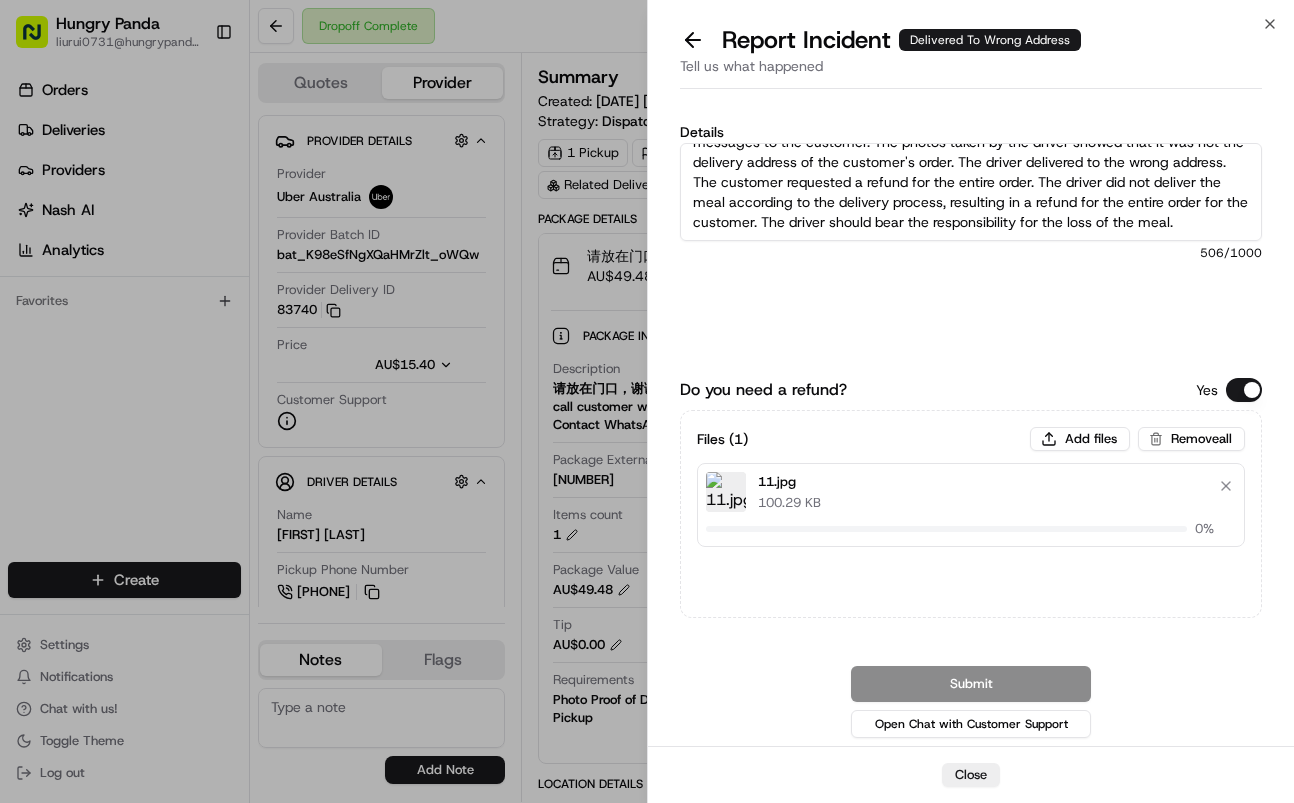 type 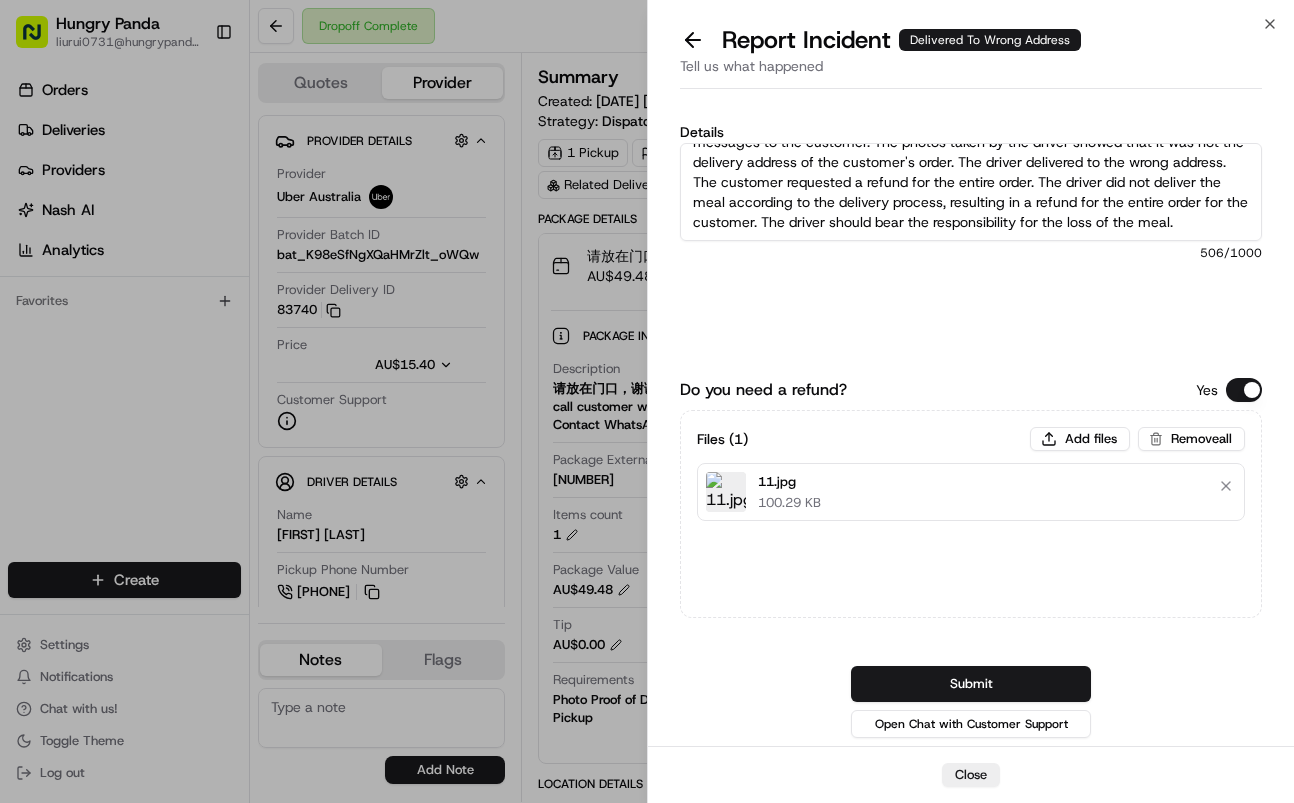 drag, startPoint x: 1072, startPoint y: 681, endPoint x: 1137, endPoint y: 678, distance: 65.06919 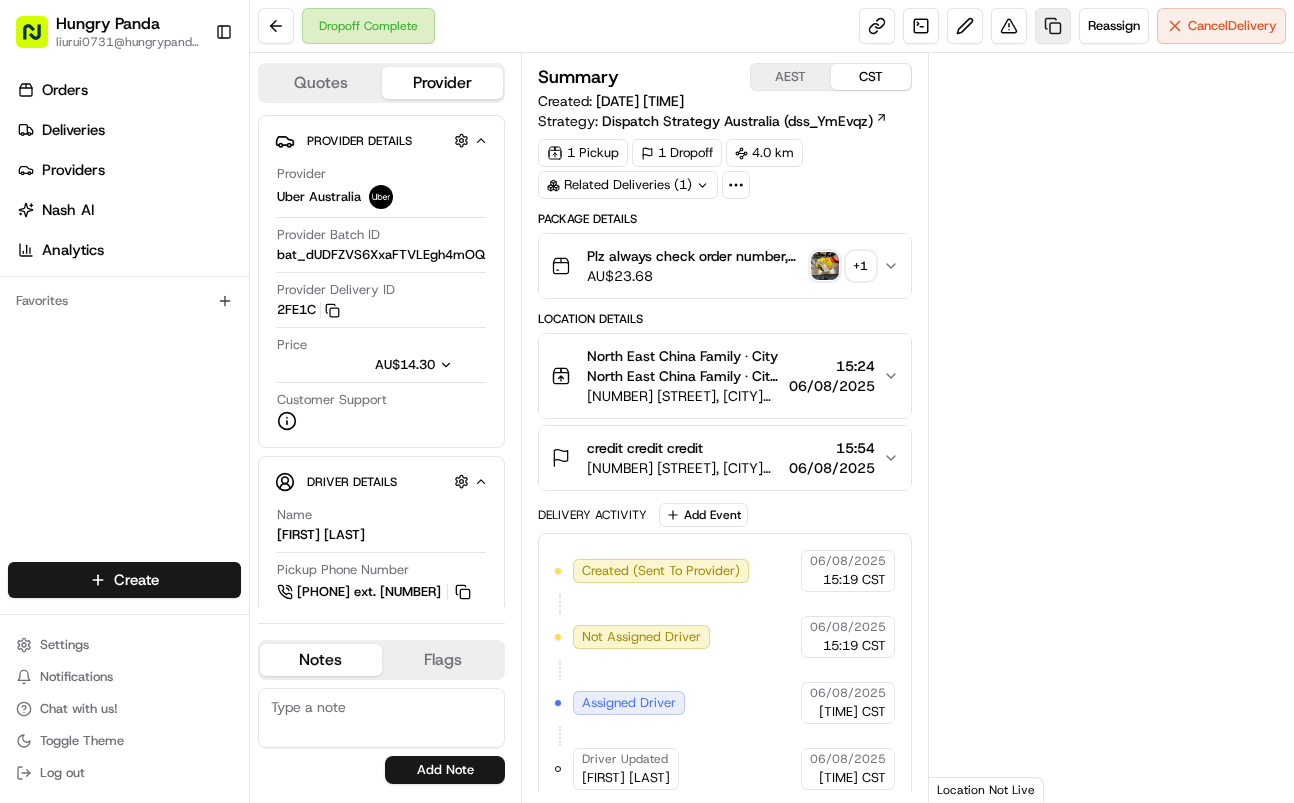 scroll, scrollTop: 0, scrollLeft: 0, axis: both 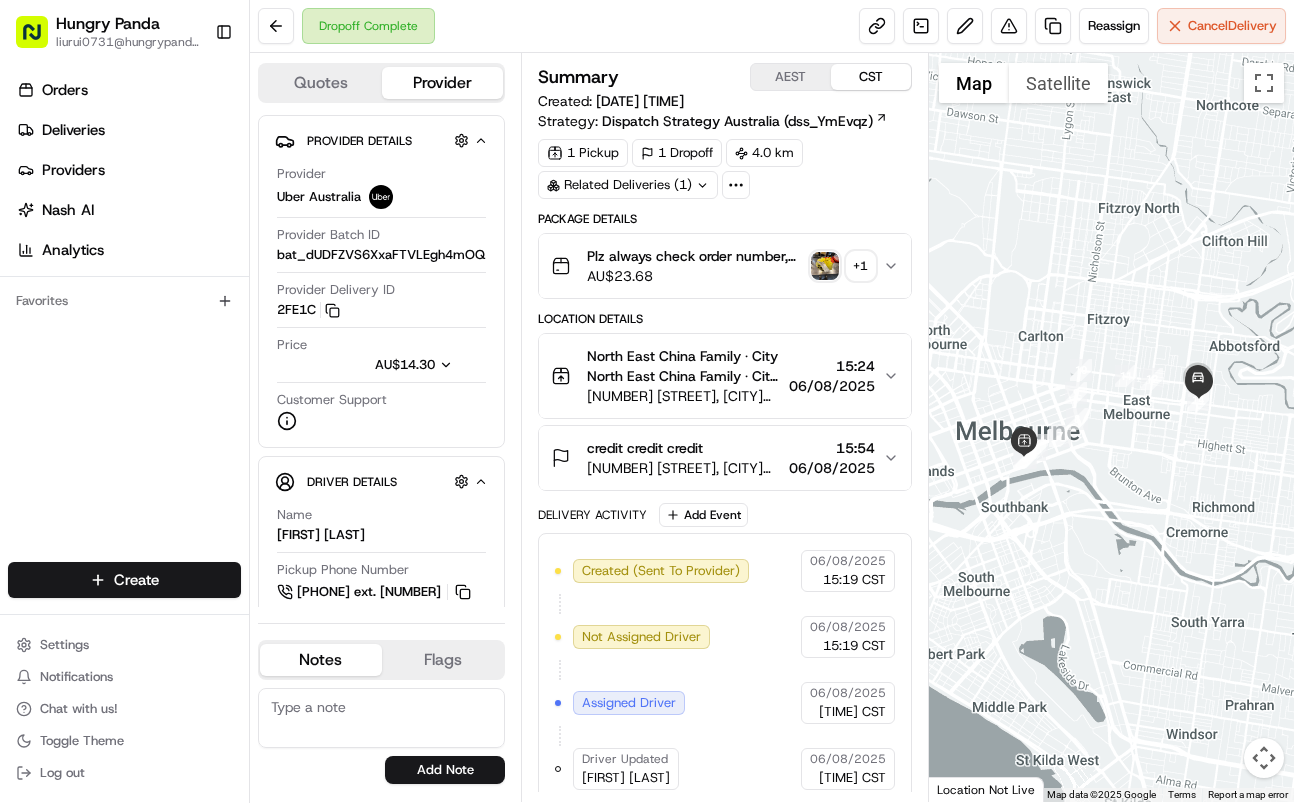 click on "Plz always check order number, call customer when you arrive, any delivery issues, Contact WhatsApp [PHONE] AU$ 23.68 + 1" at bounding box center [724, 266] 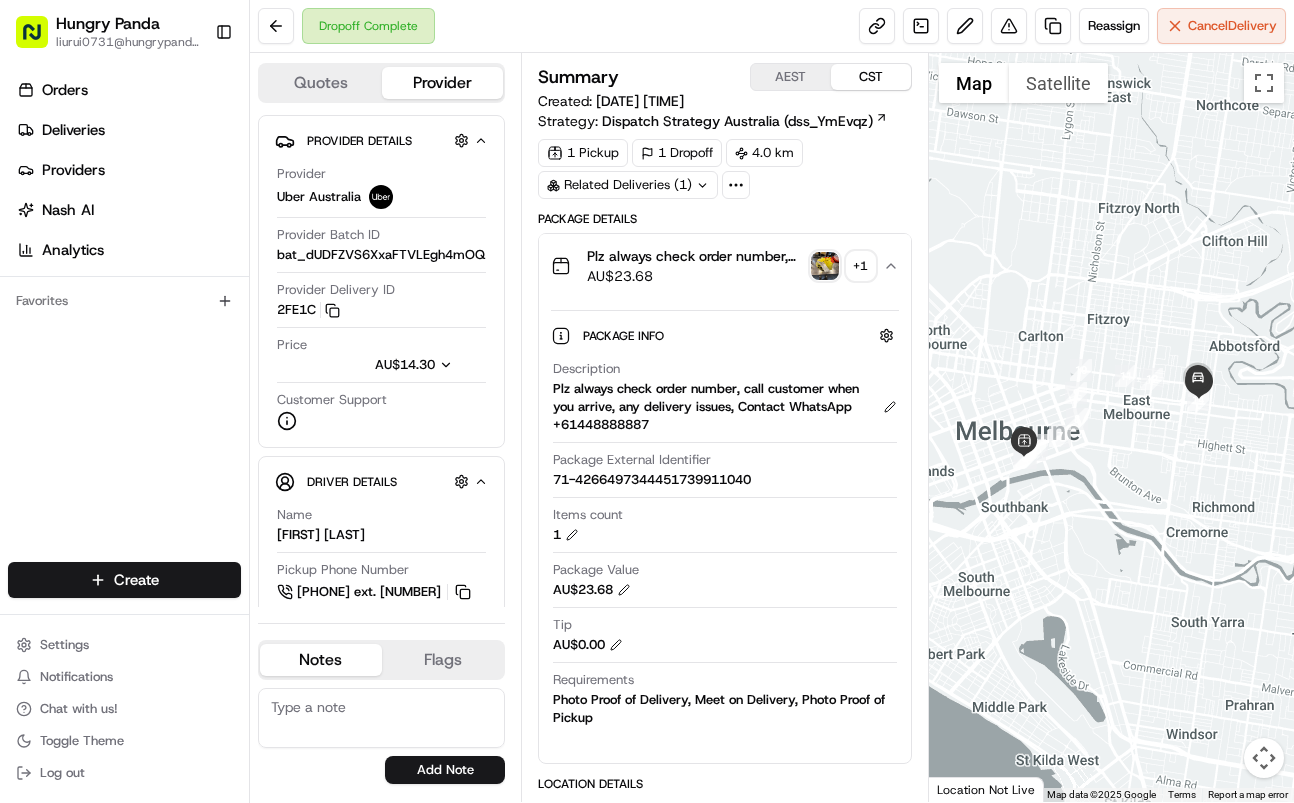 type 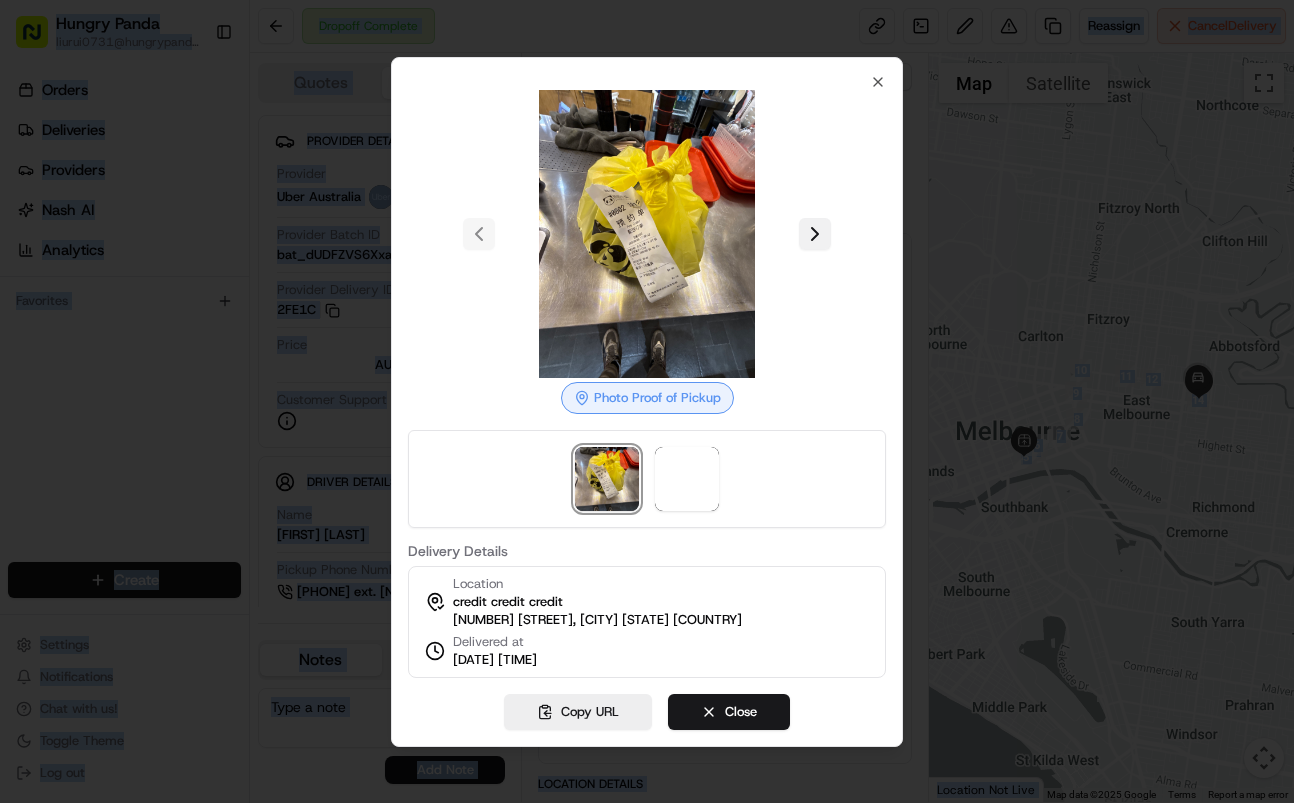 click at bounding box center [815, 234] 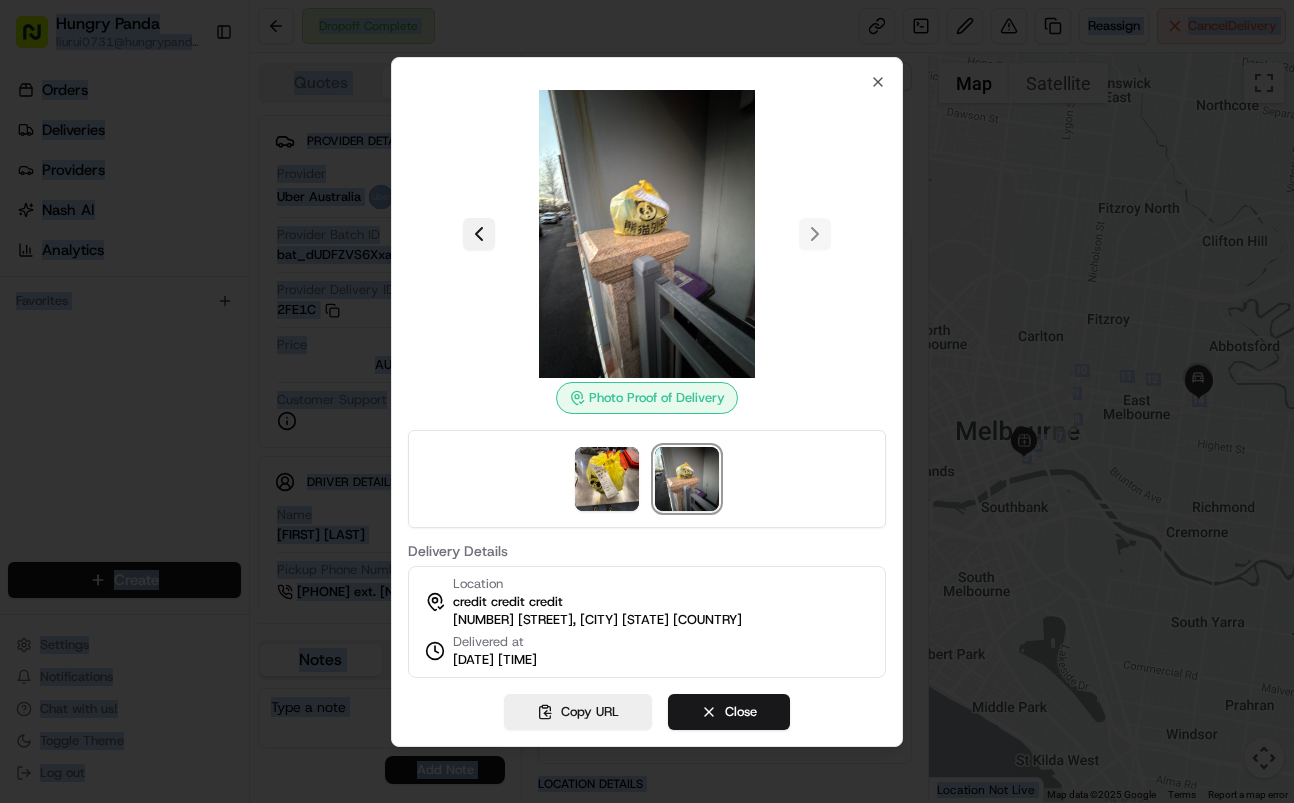 click at bounding box center [479, 234] 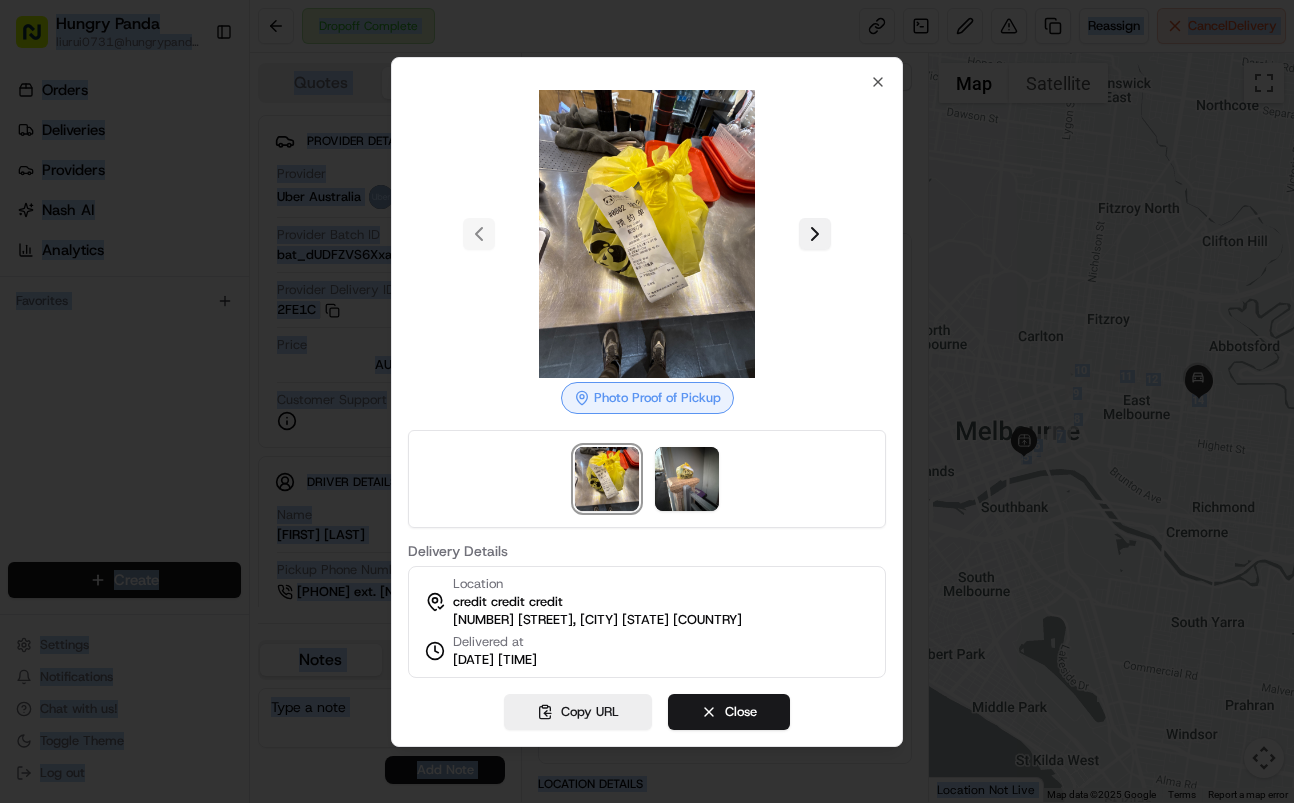 click at bounding box center (815, 234) 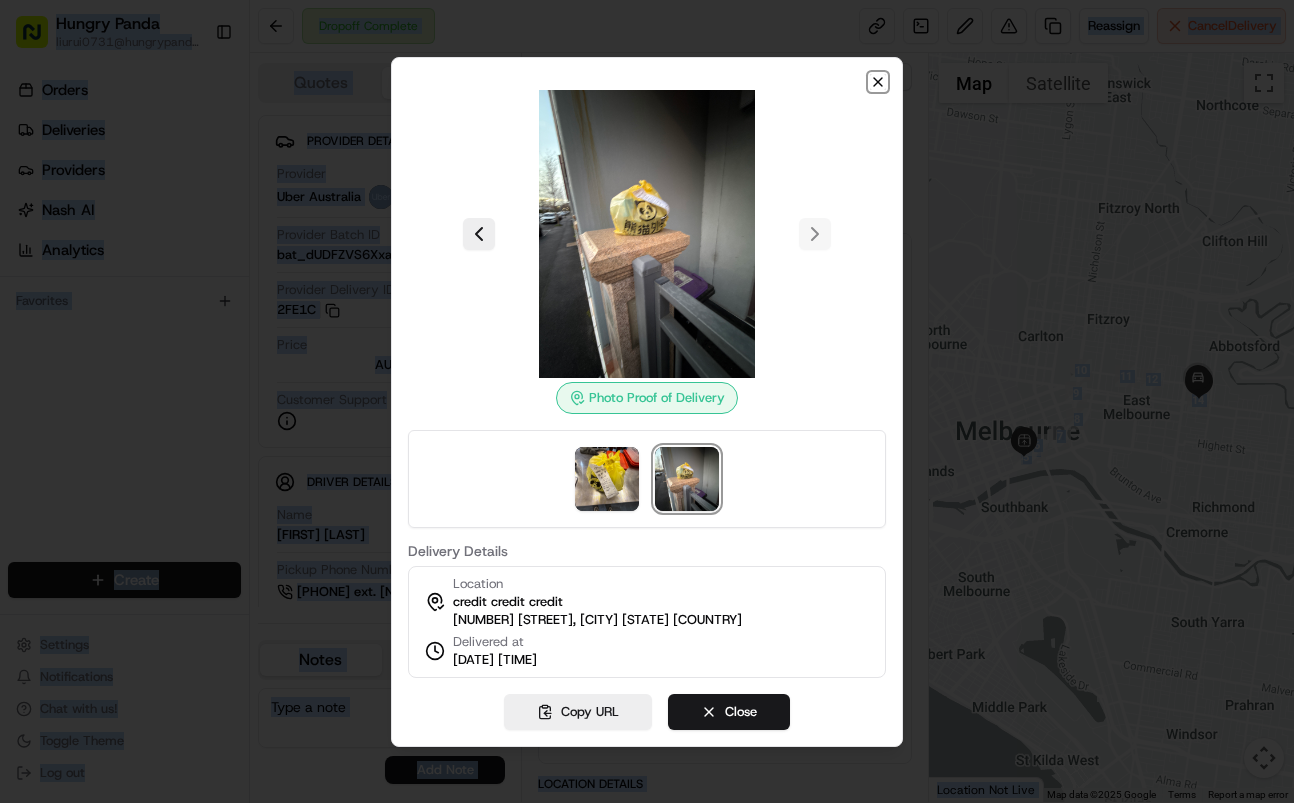 click 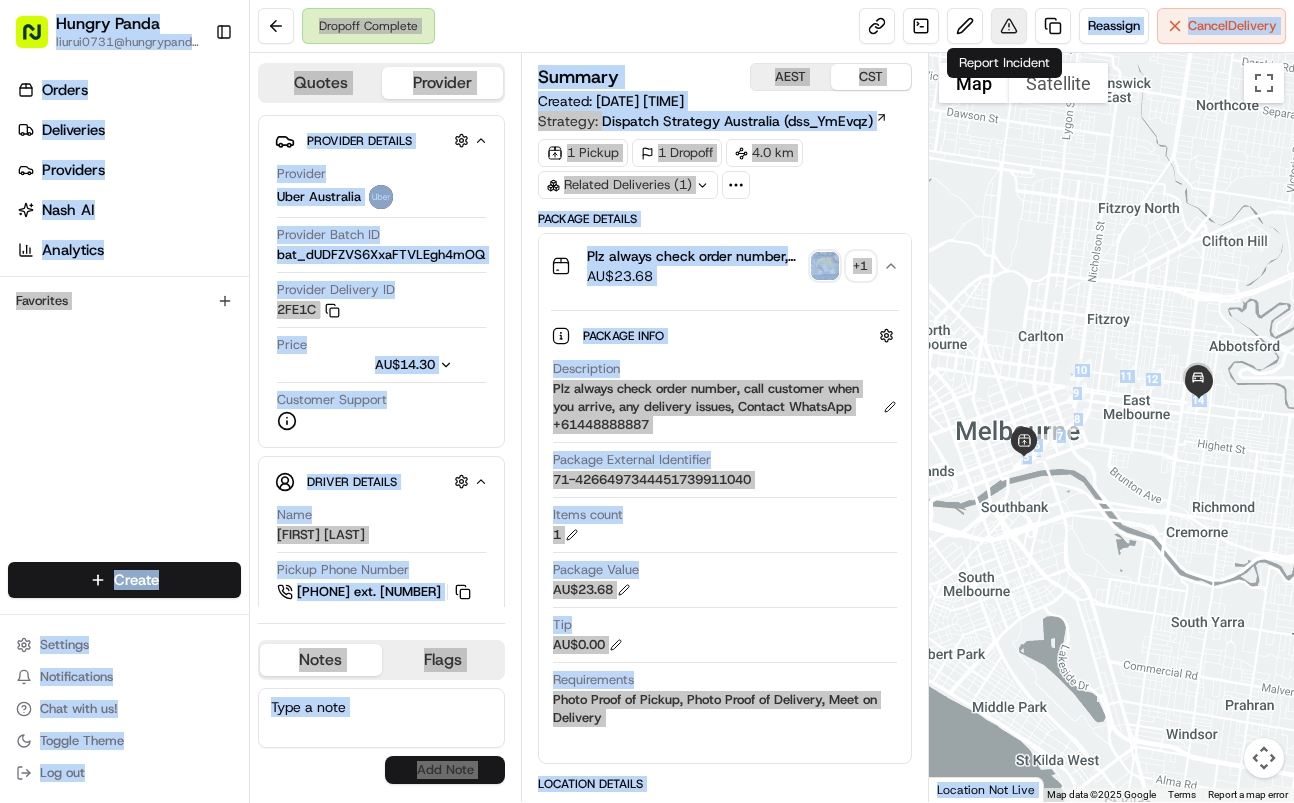 click at bounding box center (1009, 26) 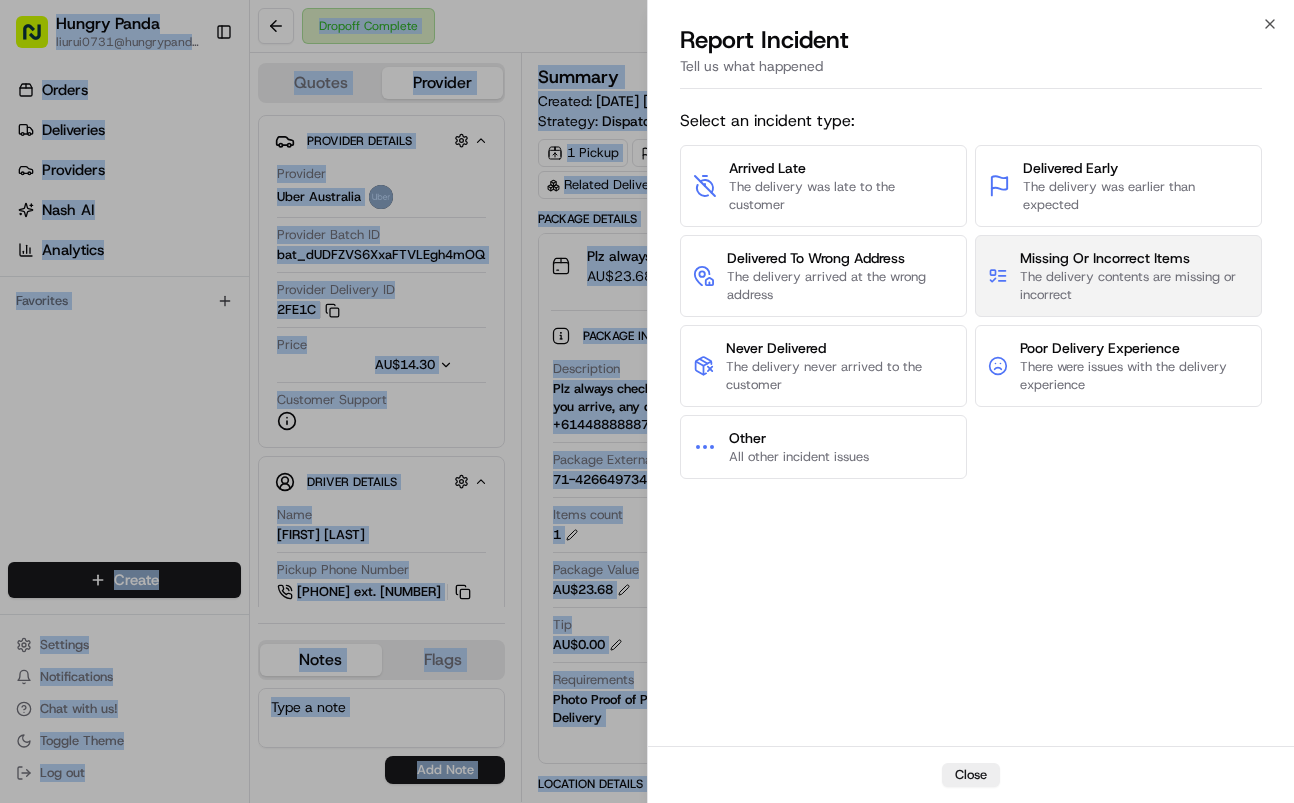 click on "Missing Or Incorrect Items" at bounding box center (1134, 258) 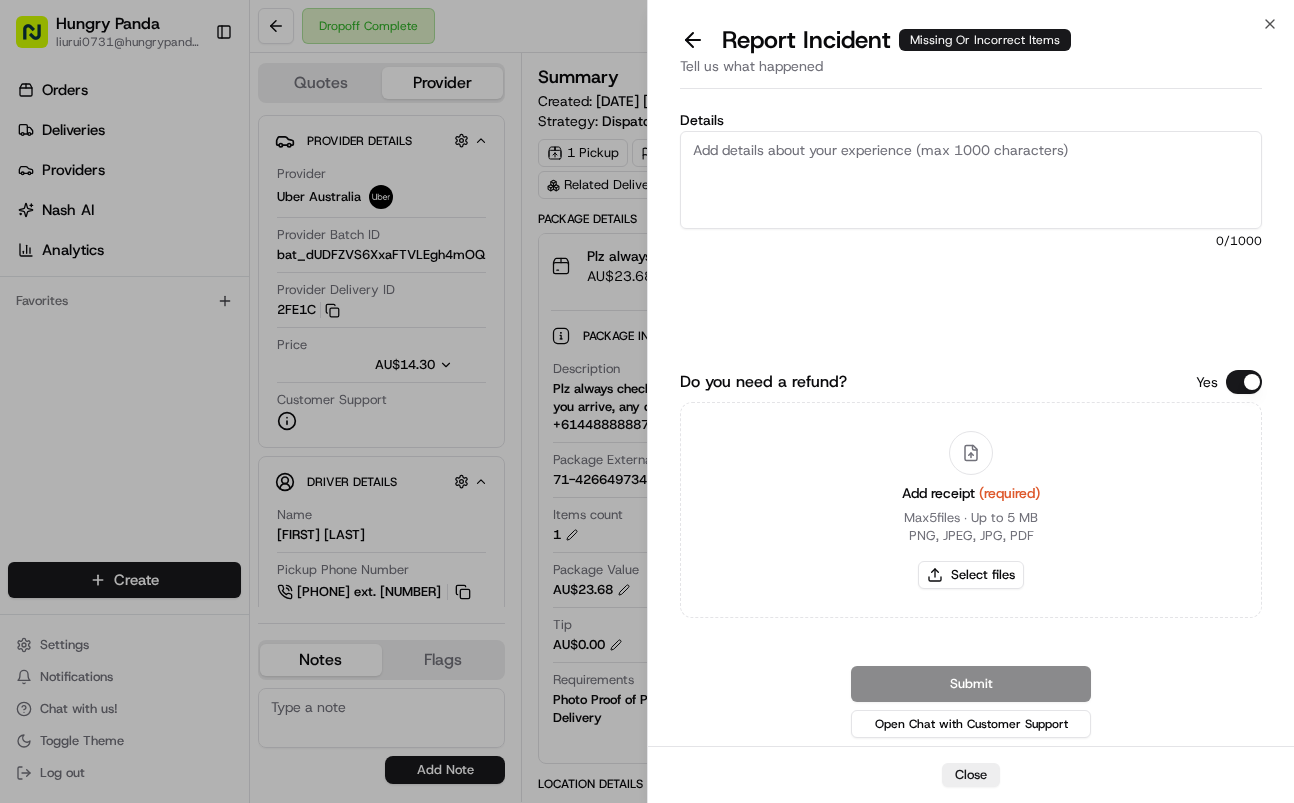 click on "Details" at bounding box center [971, 180] 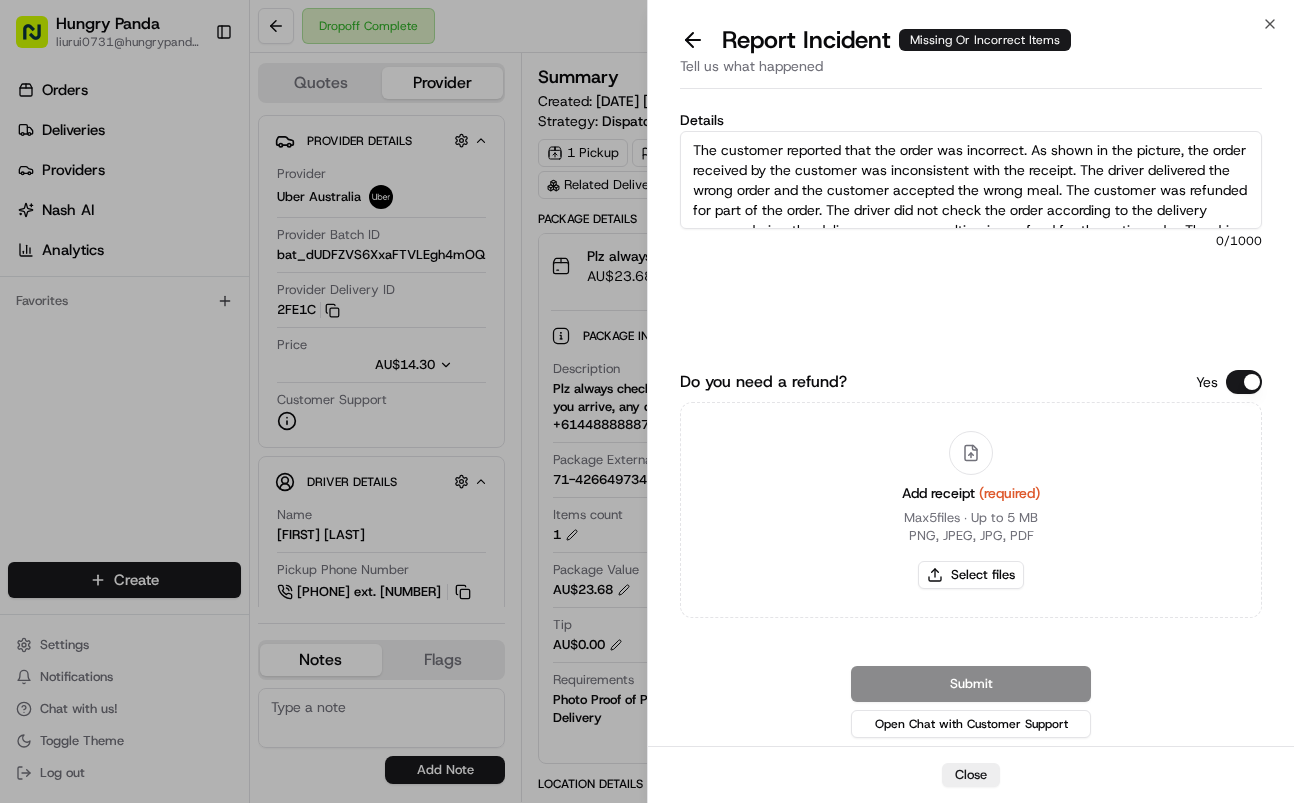 scroll, scrollTop: 31, scrollLeft: 0, axis: vertical 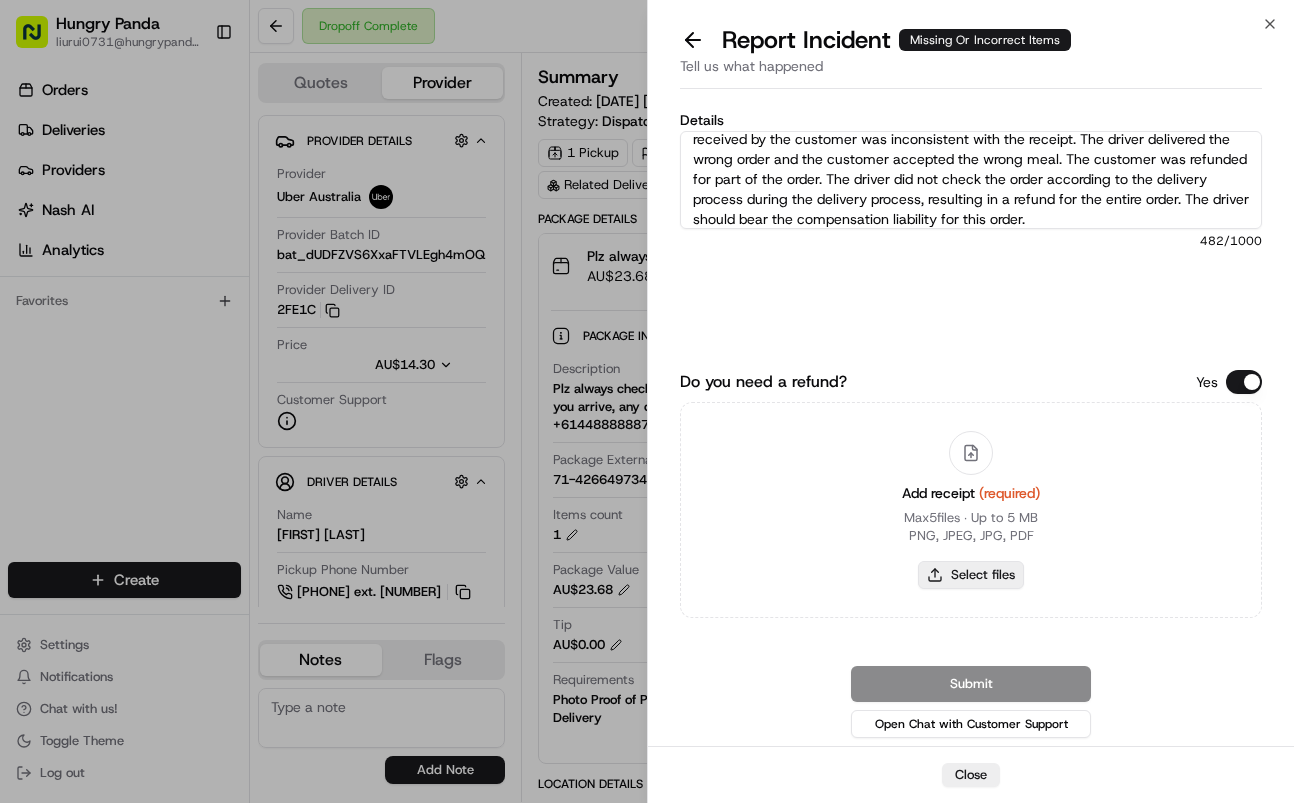 type on "The customer reported that the order was incorrect. As shown in the picture, the order received by the customer was inconsistent with the receipt. The driver delivered the wrong order and the customer accepted the wrong meal. The customer was refunded for part of the order. The driver did not check the order according to the delivery process during the delivery process, resulting in a refund for the entire order. The driver should bear the compensation liability for this order." 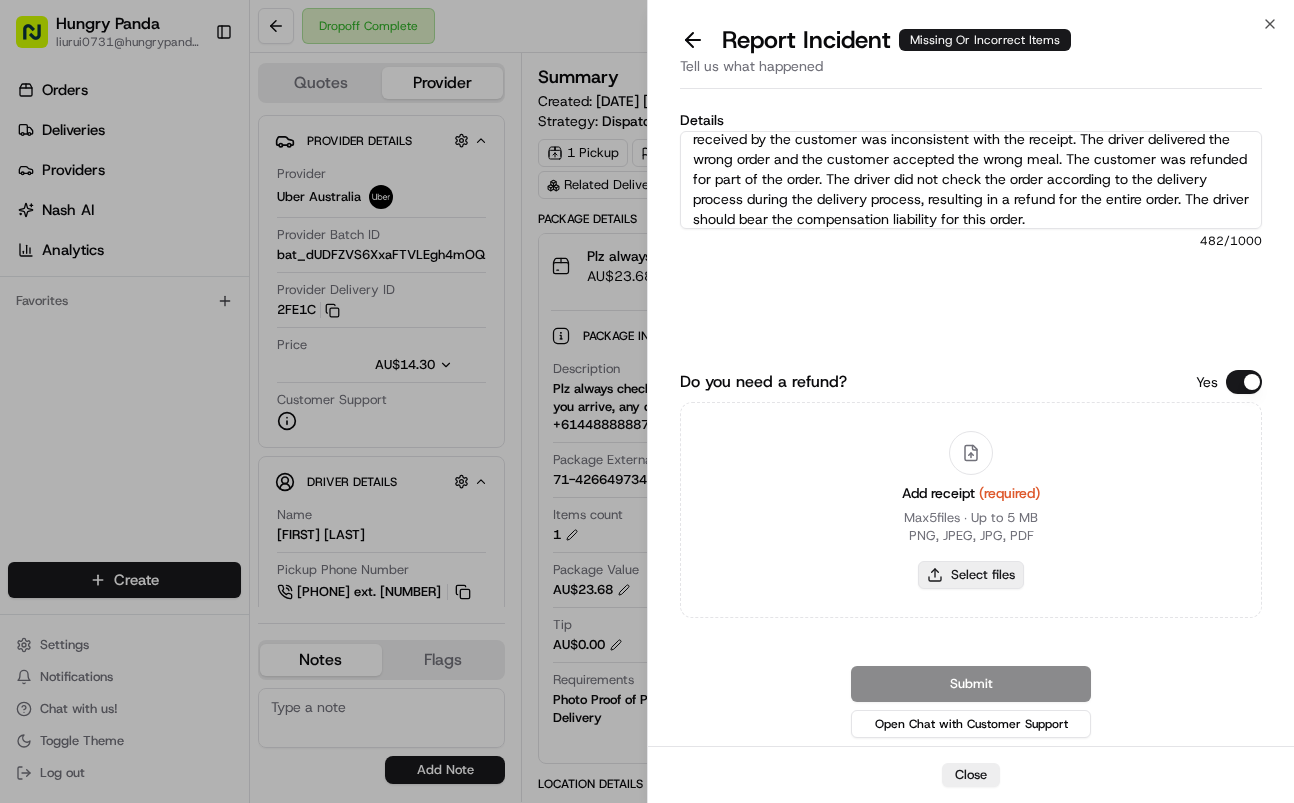 type on "C:\fakepath\错餐.jpg" 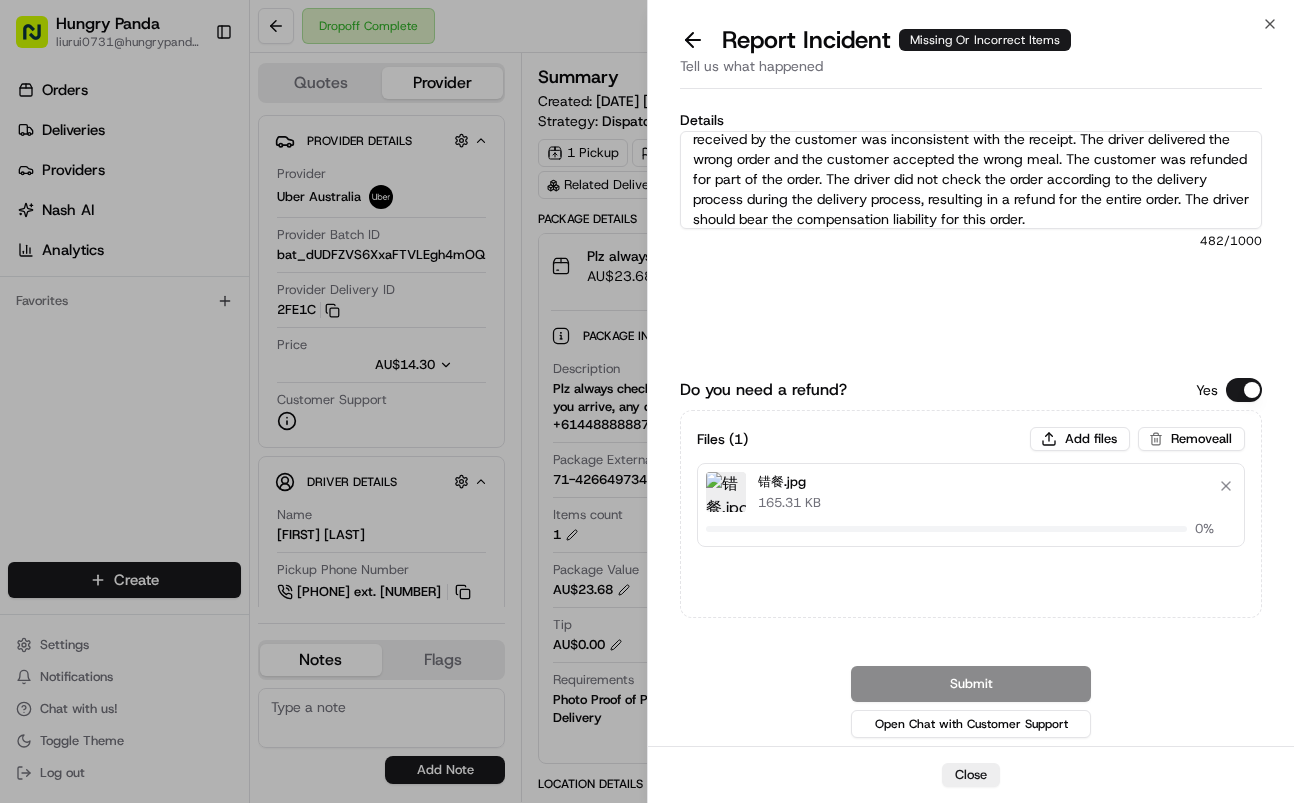 type 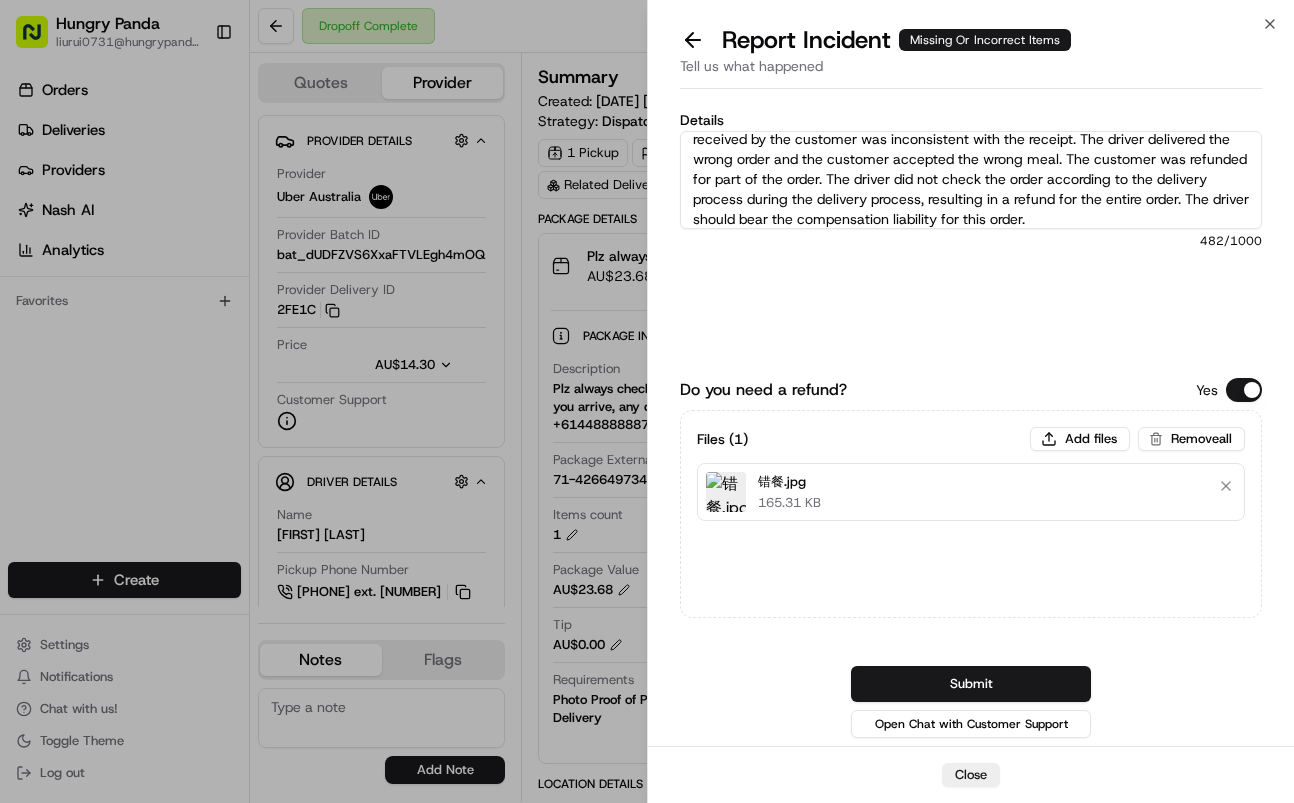 drag, startPoint x: 1060, startPoint y: 673, endPoint x: 1209, endPoint y: 560, distance: 187.00267 